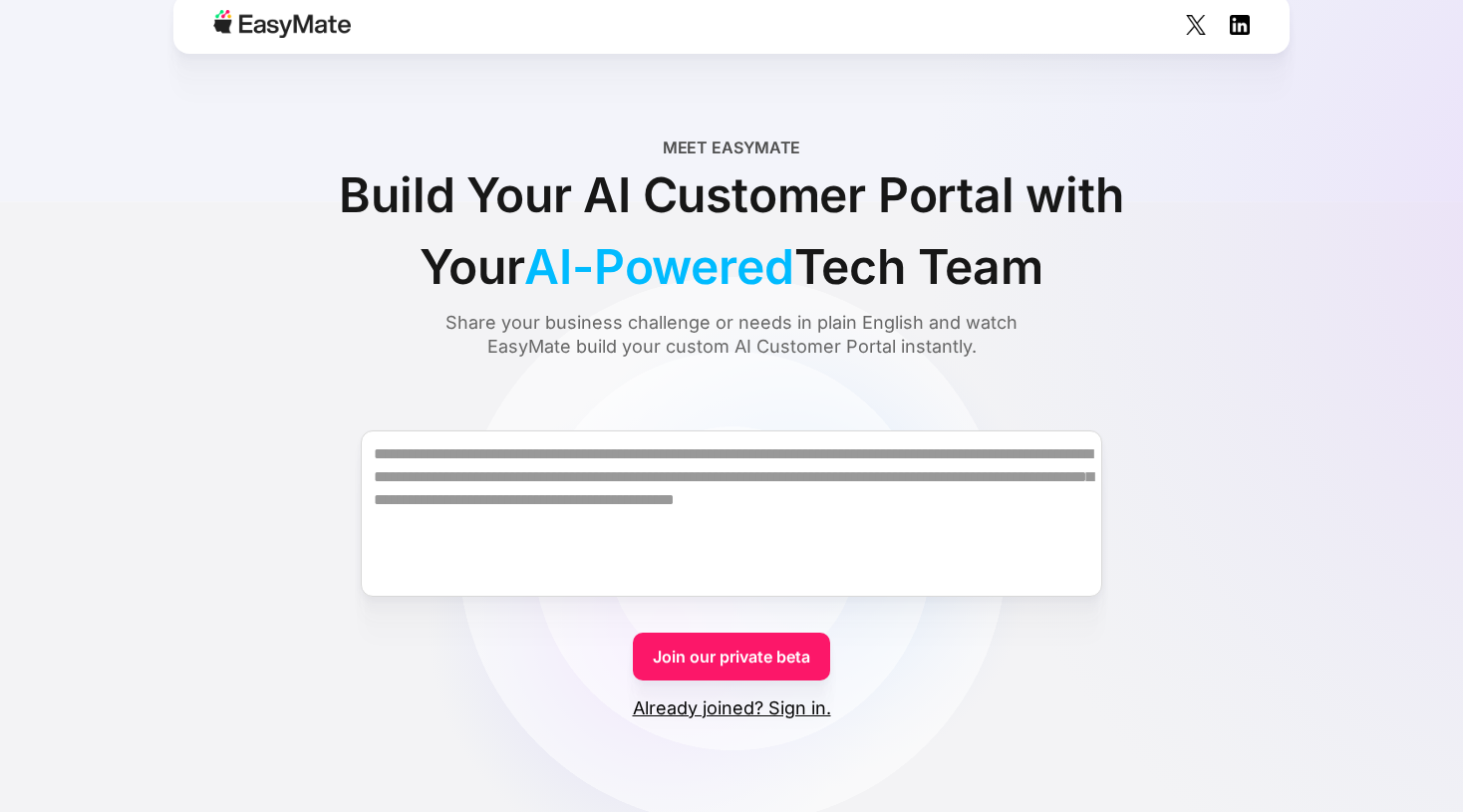 scroll, scrollTop: 0, scrollLeft: 0, axis: both 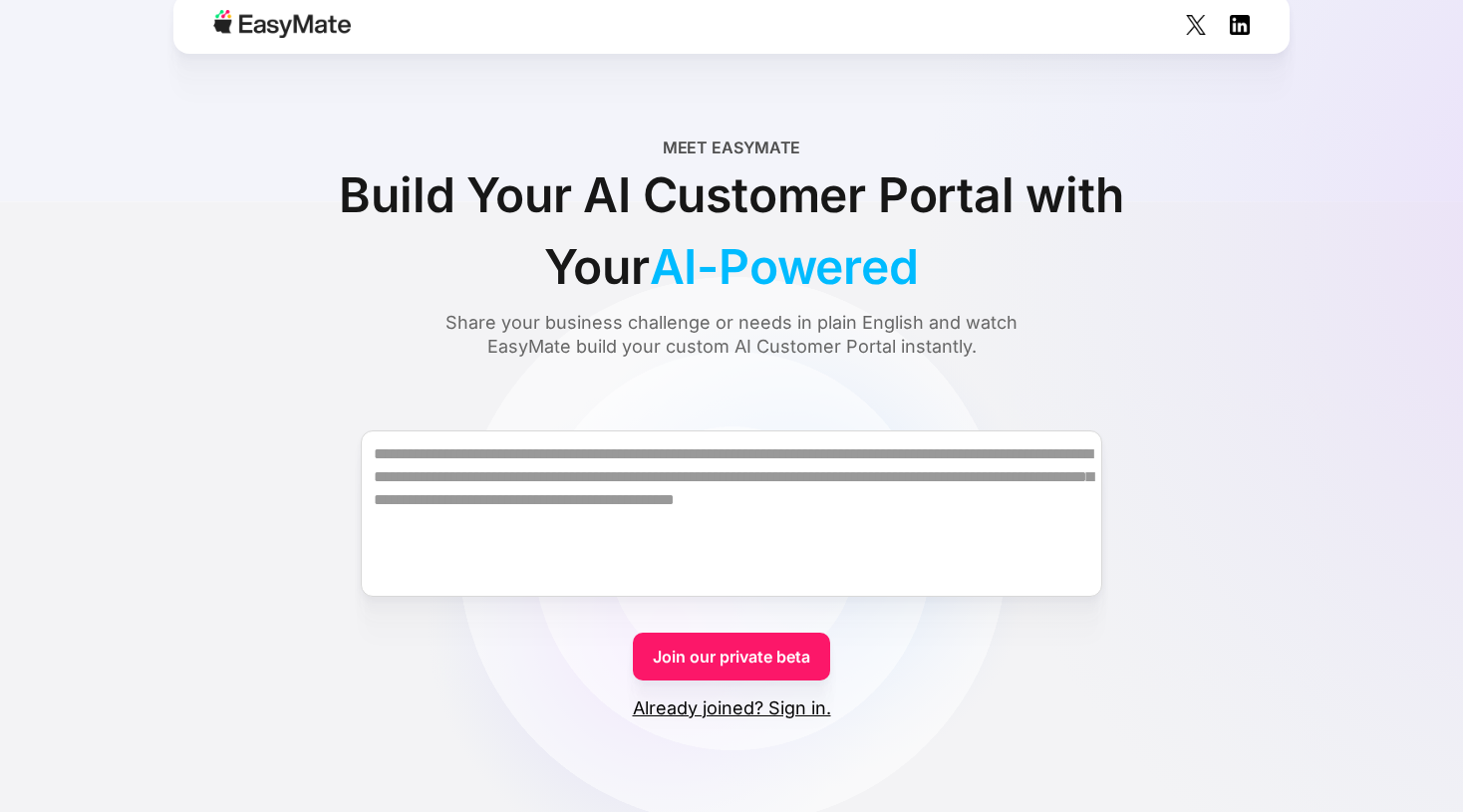 click on "Join our private beta" at bounding box center [732, 657] 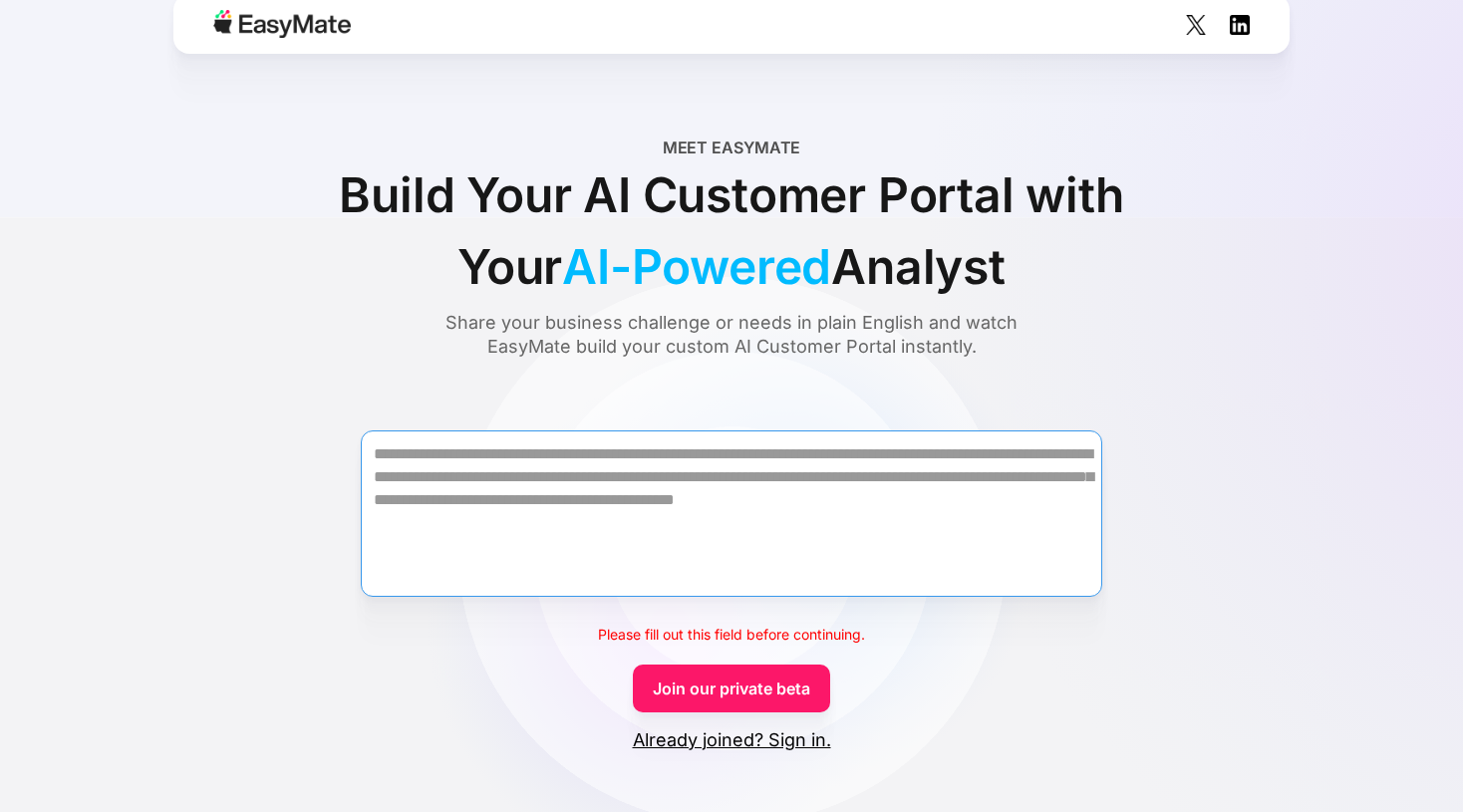 click at bounding box center [732, 513] 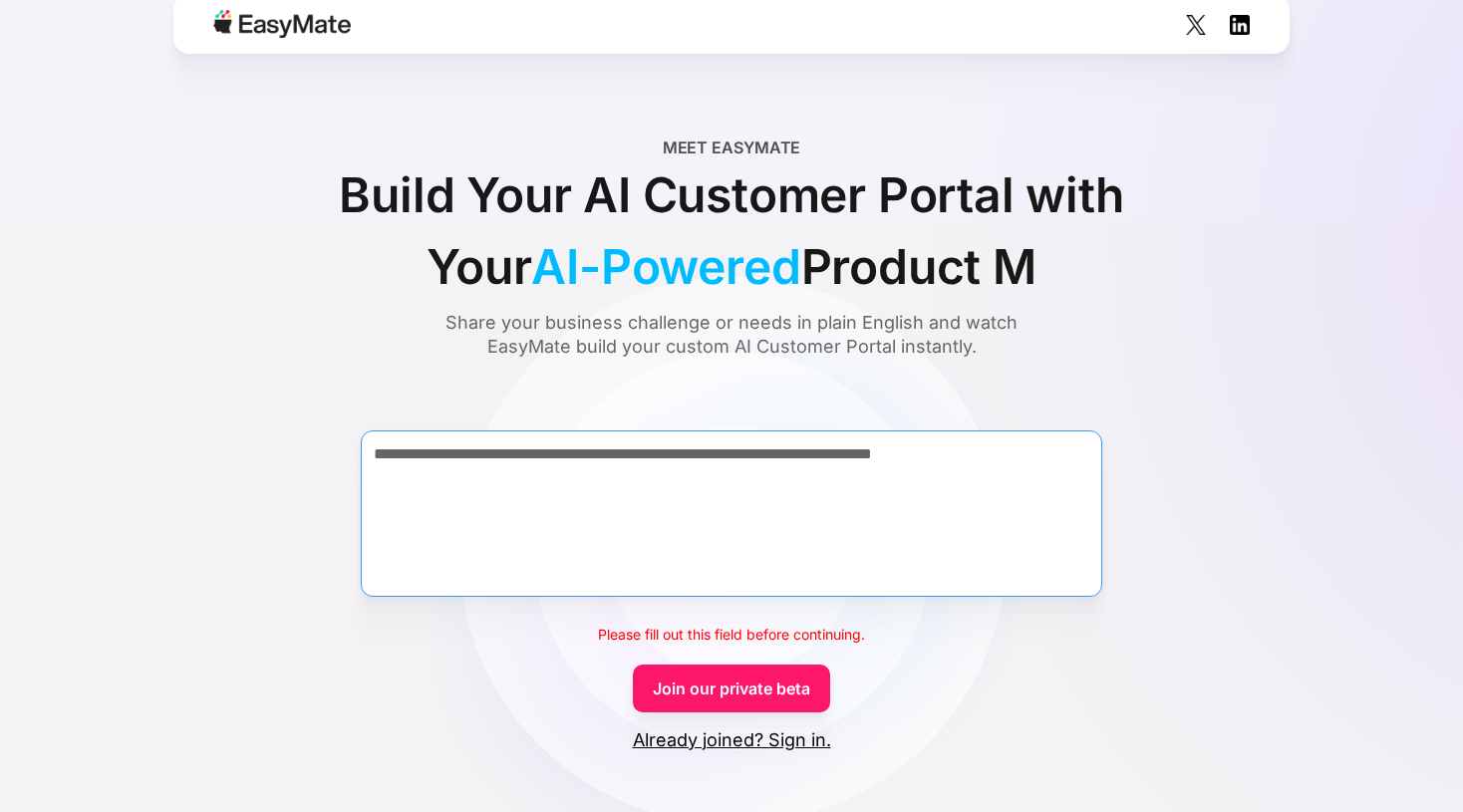 type on "**********" 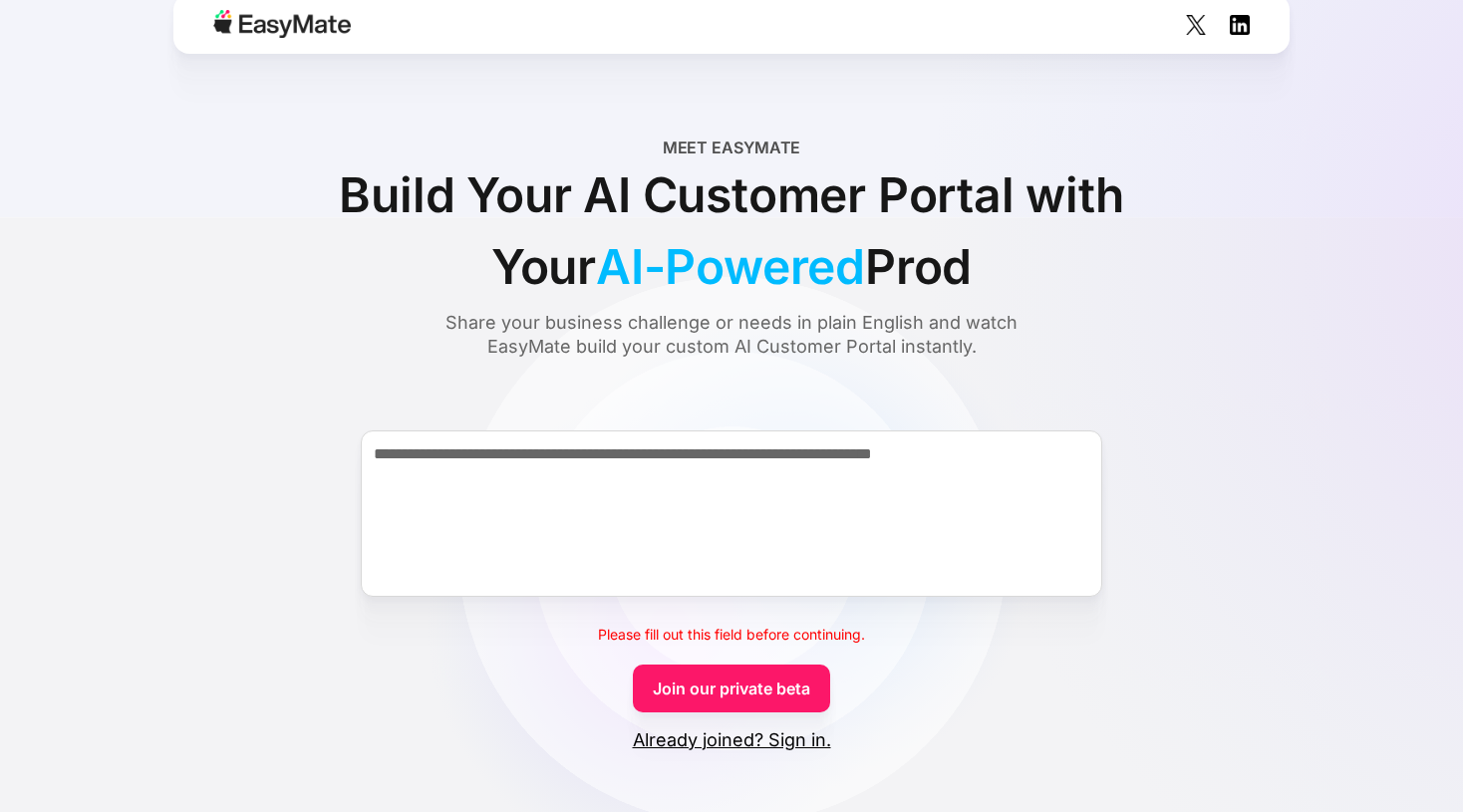 click on "Join our private beta" at bounding box center (732, 688) 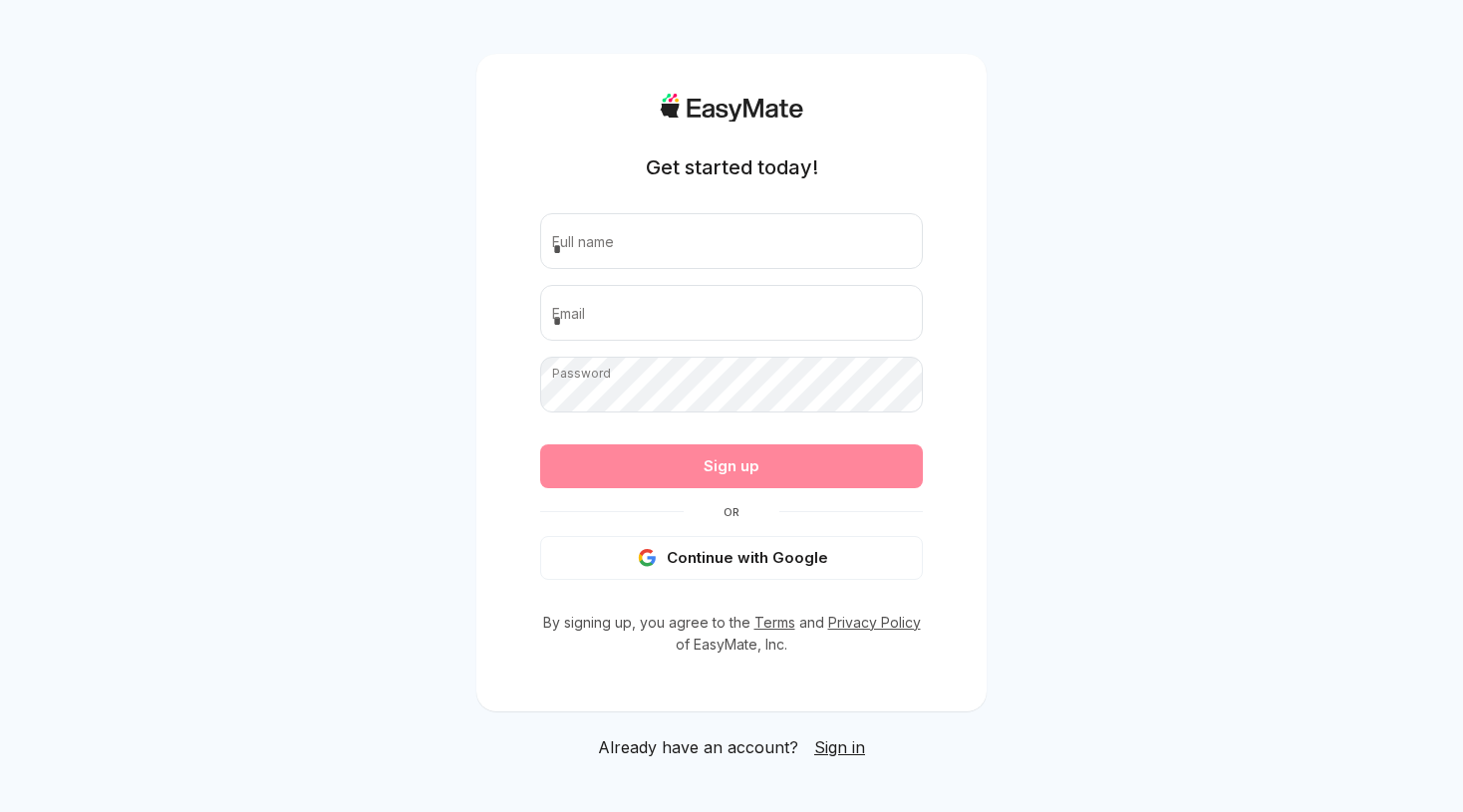 scroll, scrollTop: 0, scrollLeft: 0, axis: both 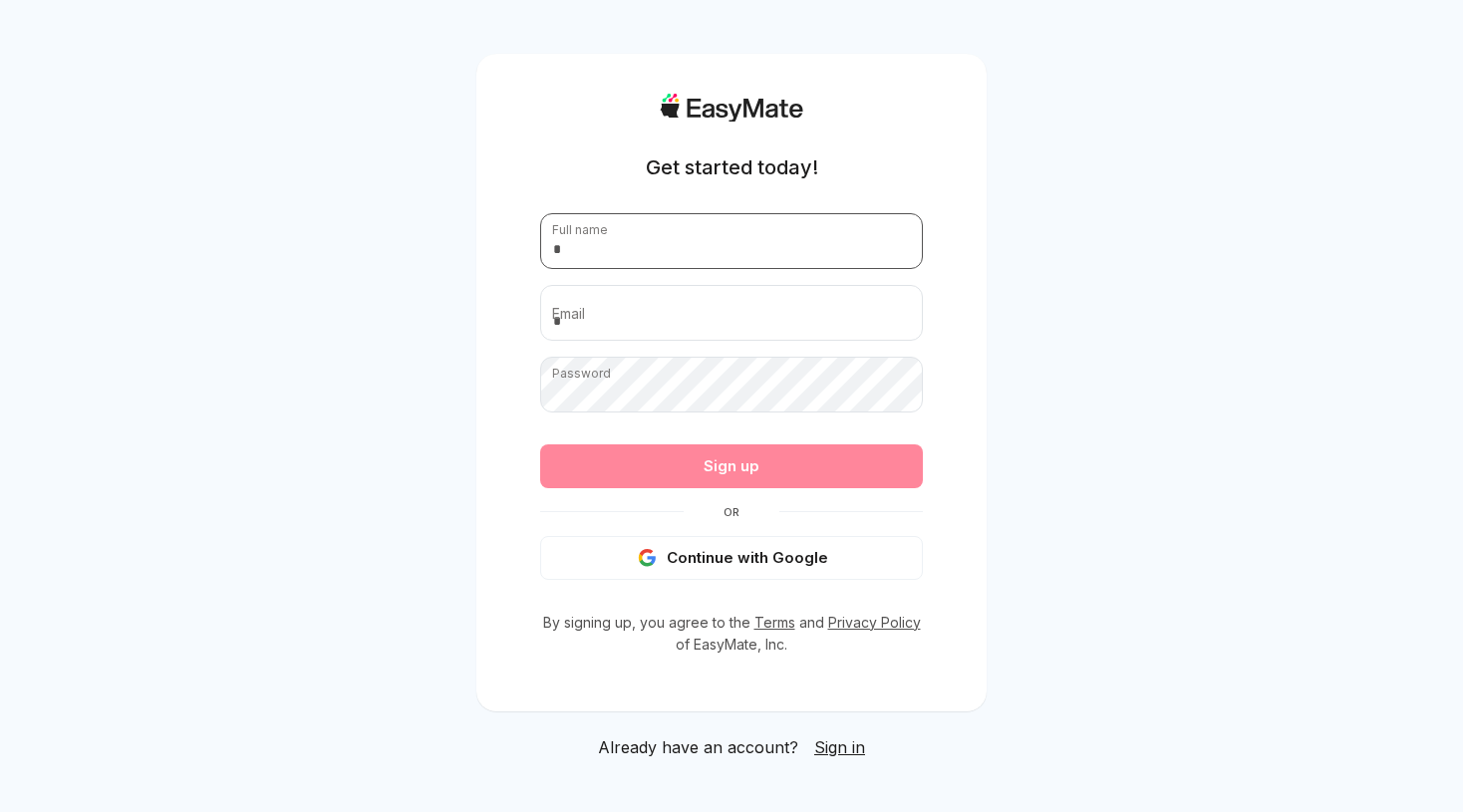 click at bounding box center [732, 241] 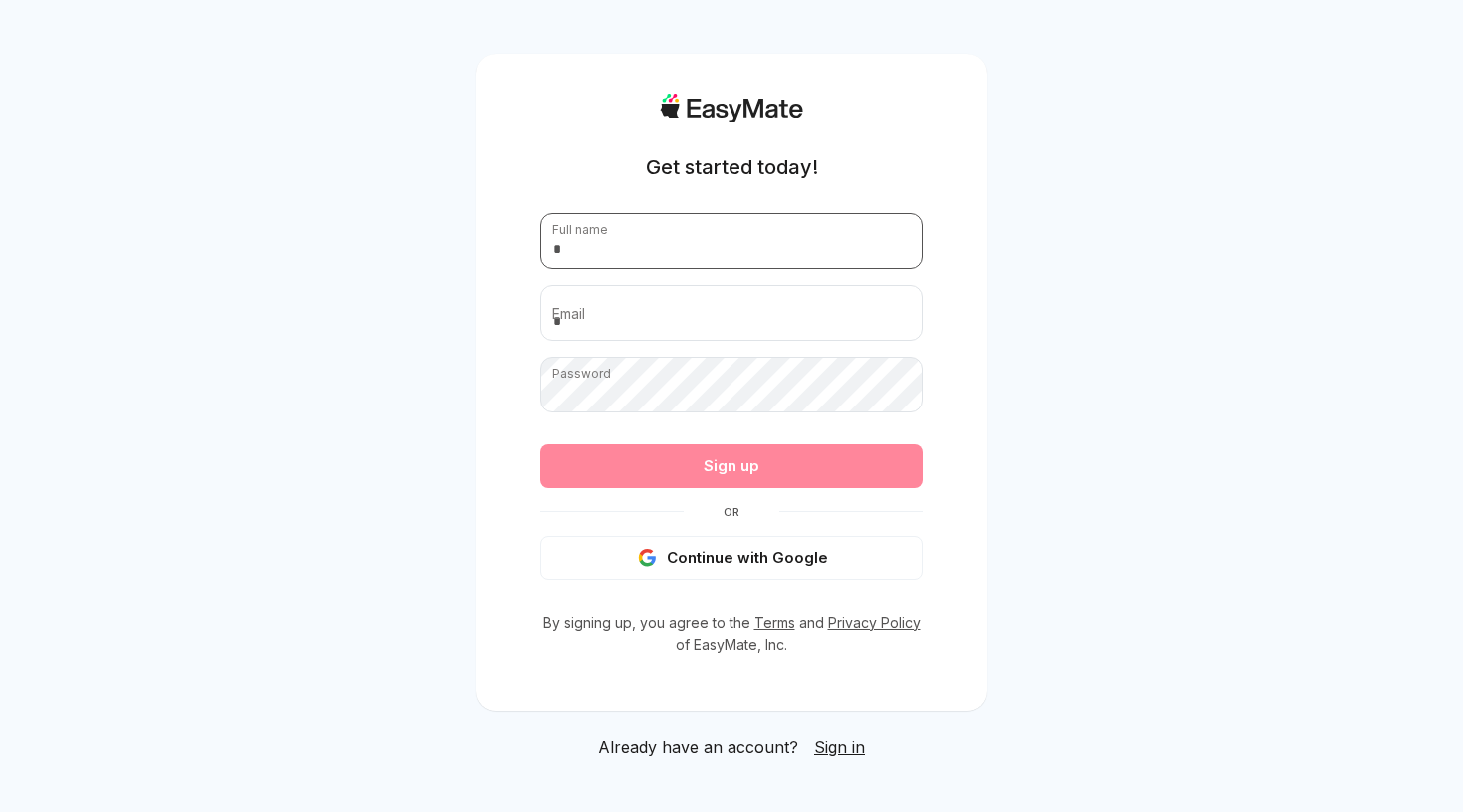 type on "**********" 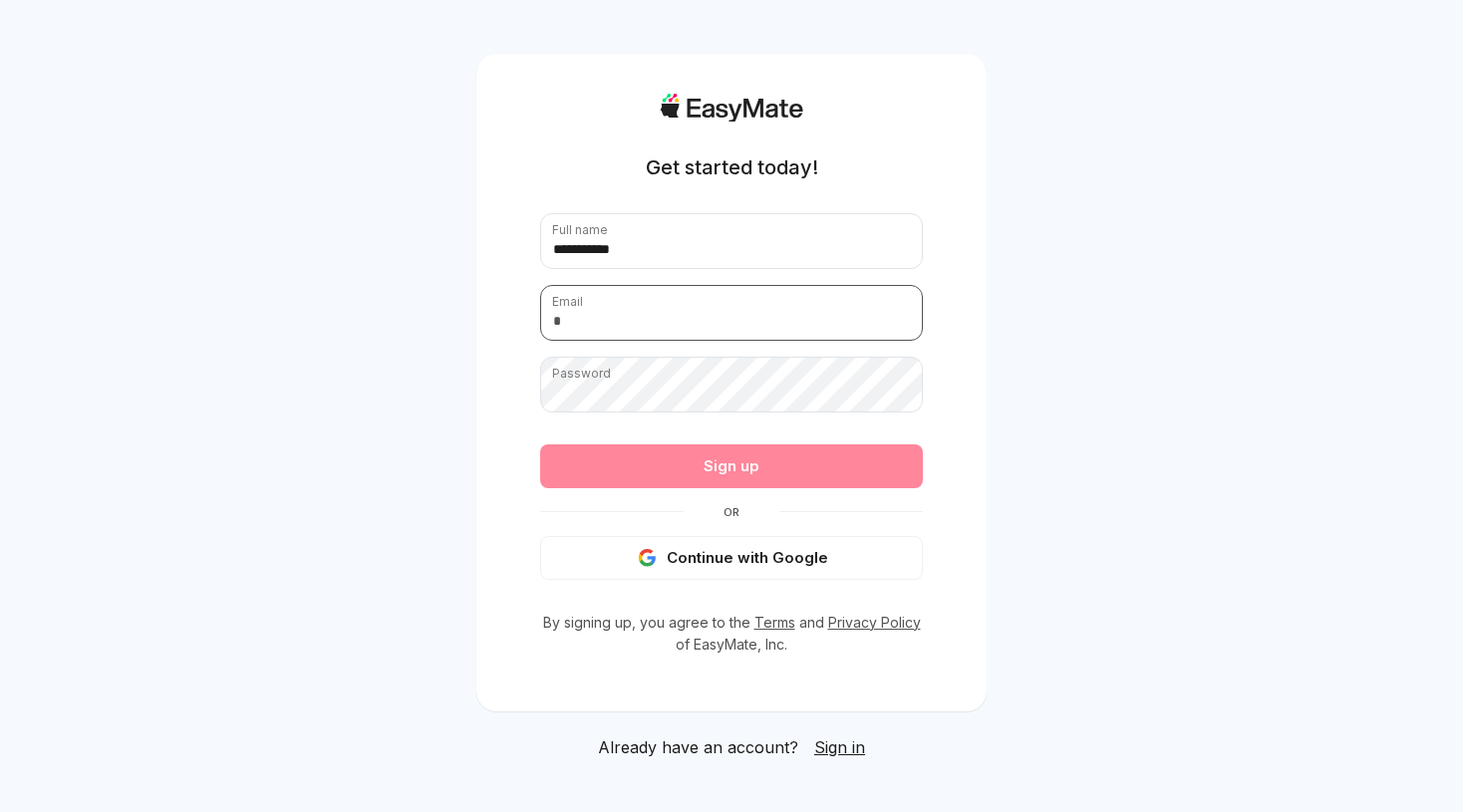 type on "**********" 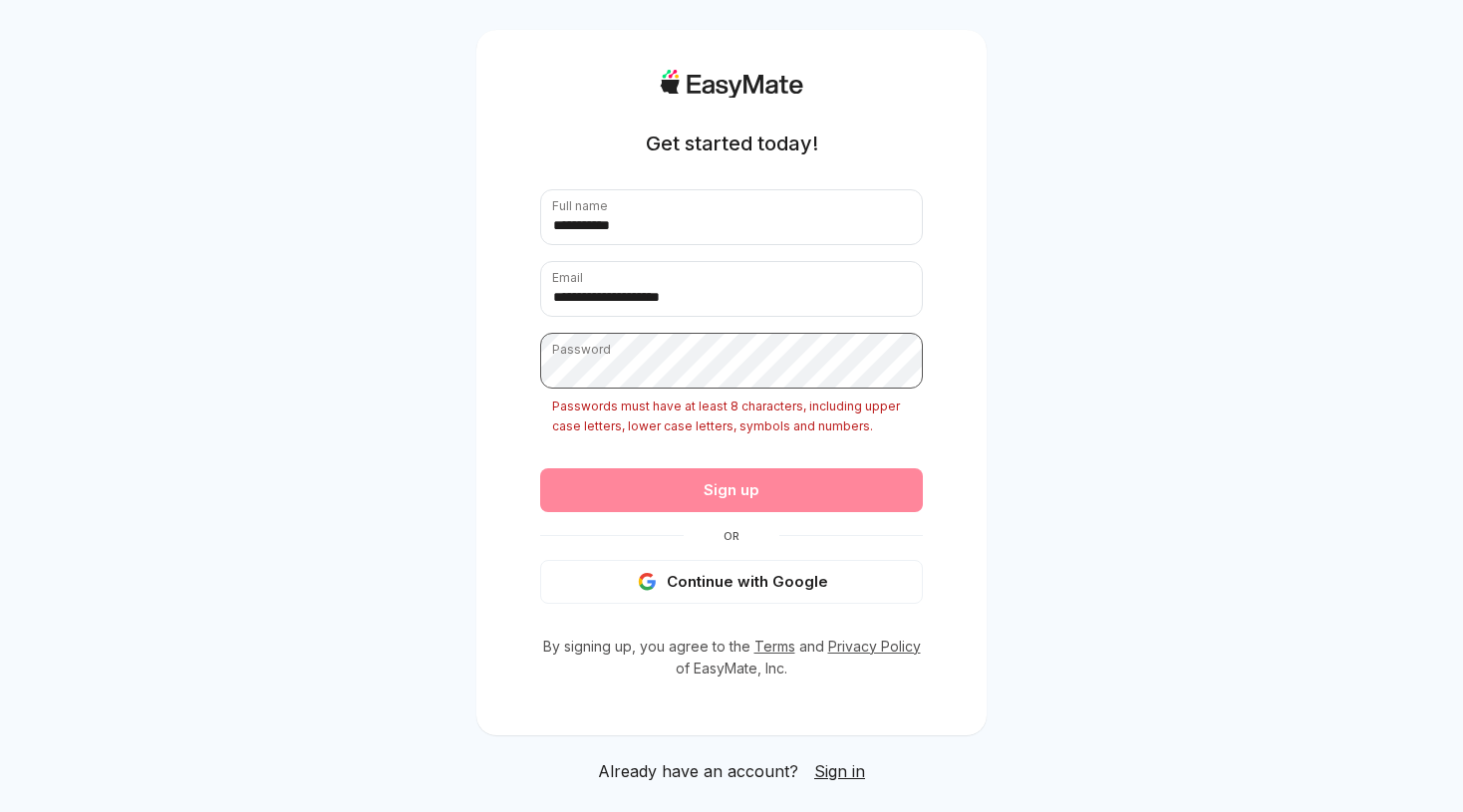 click on "**********" at bounding box center [732, 383] 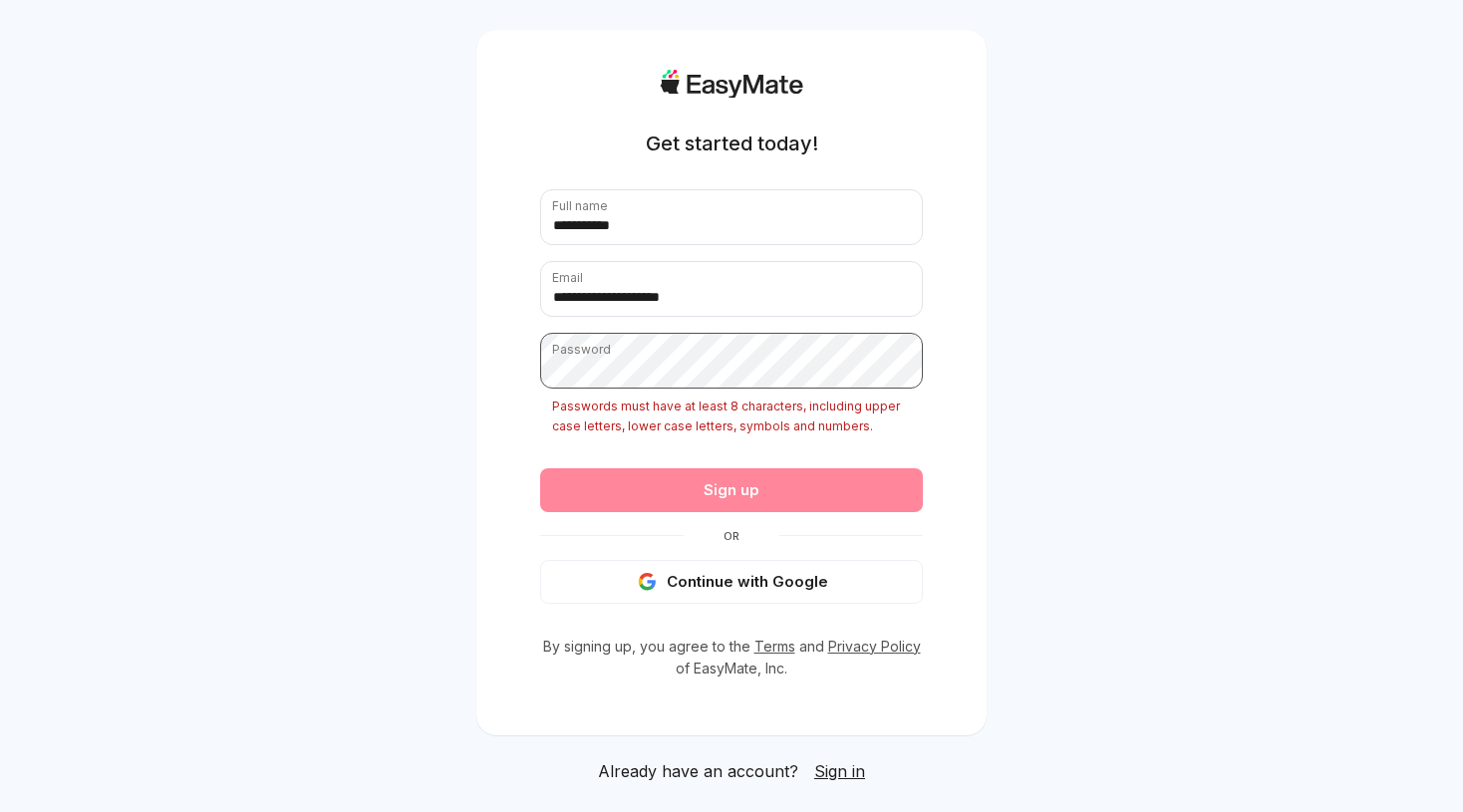 click on "**********" at bounding box center [732, 383] 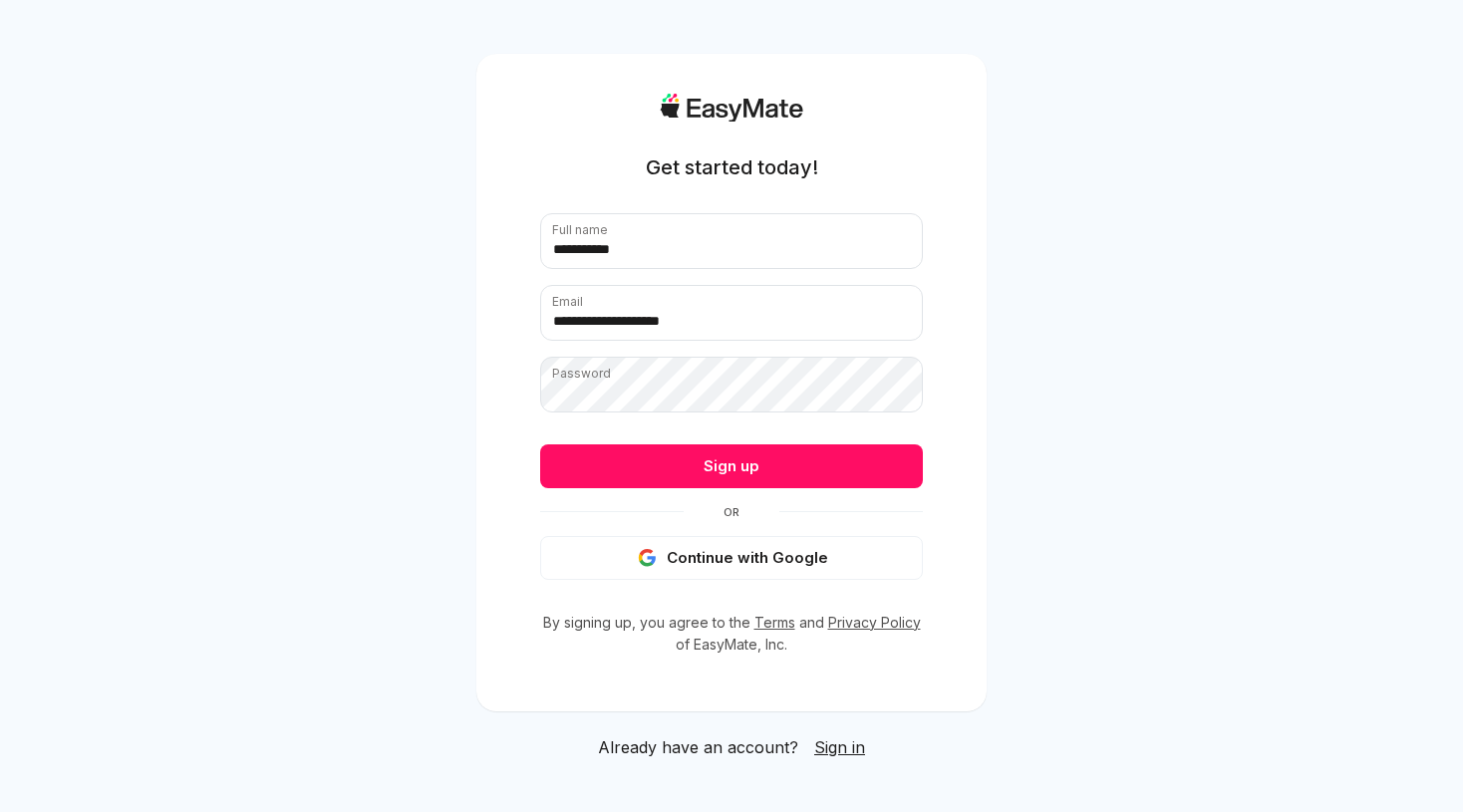 click on "**********" at bounding box center (732, 397) 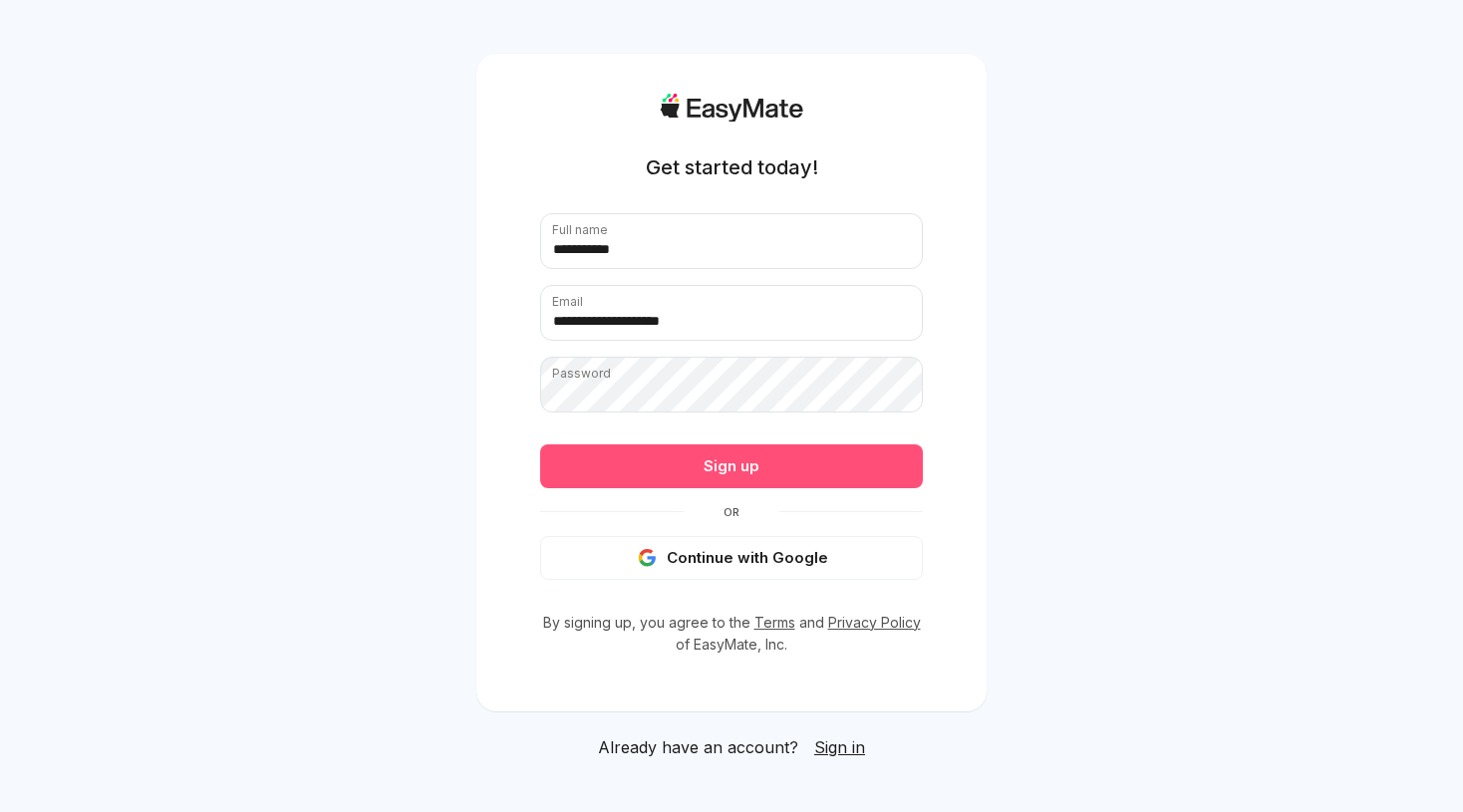 click on "Sign up" at bounding box center [732, 466] 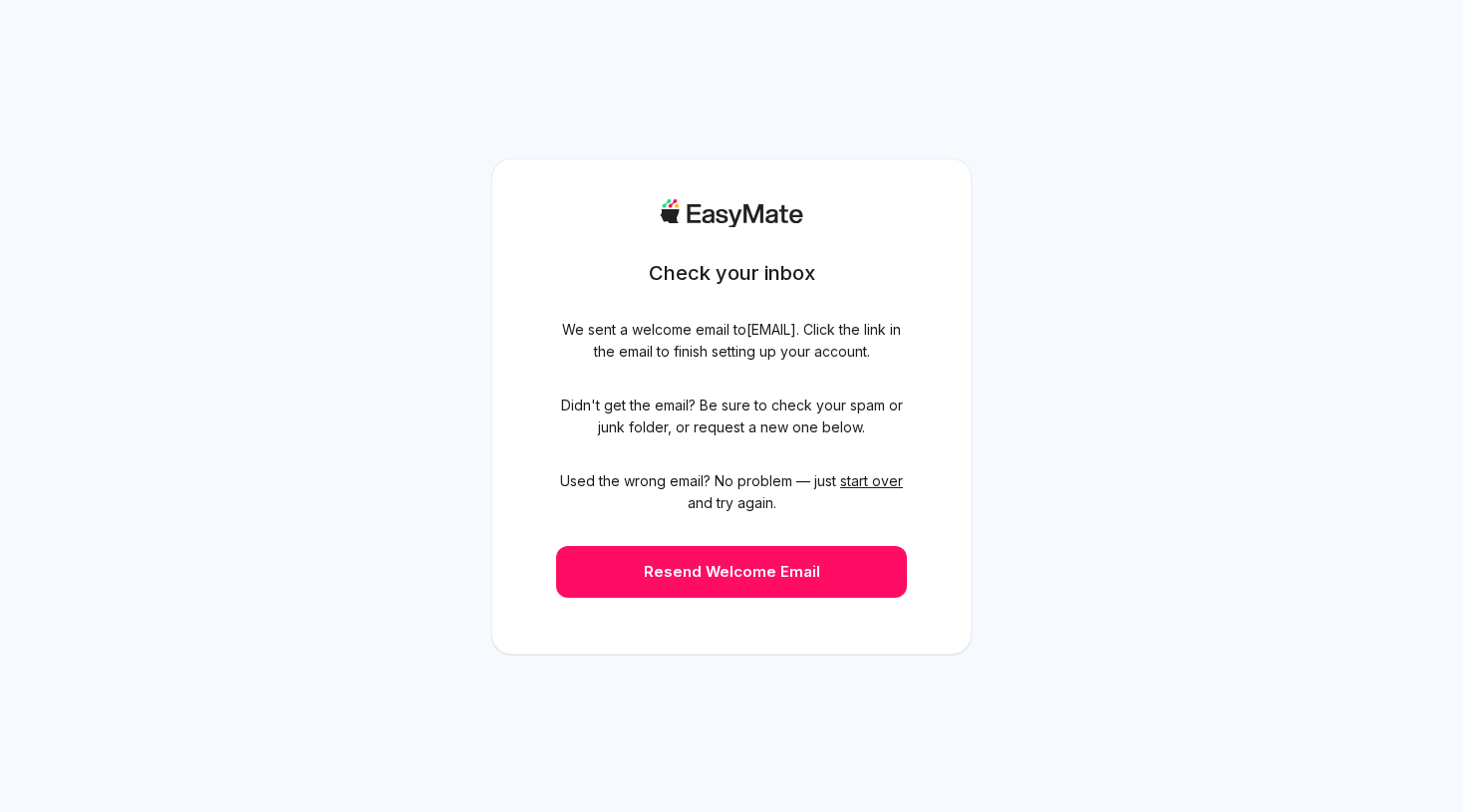 scroll, scrollTop: 0, scrollLeft: 0, axis: both 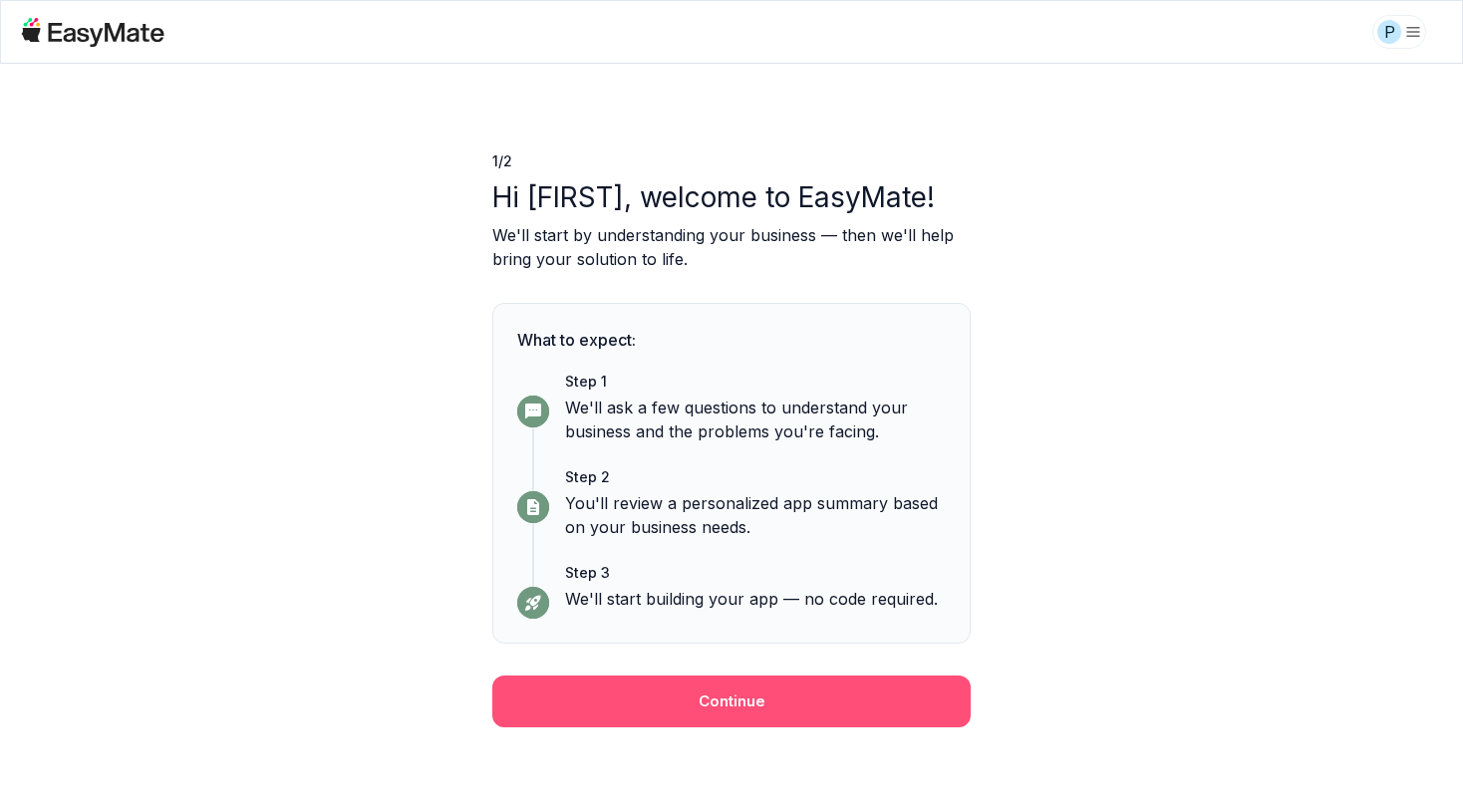 click on "Continue" at bounding box center [732, 701] 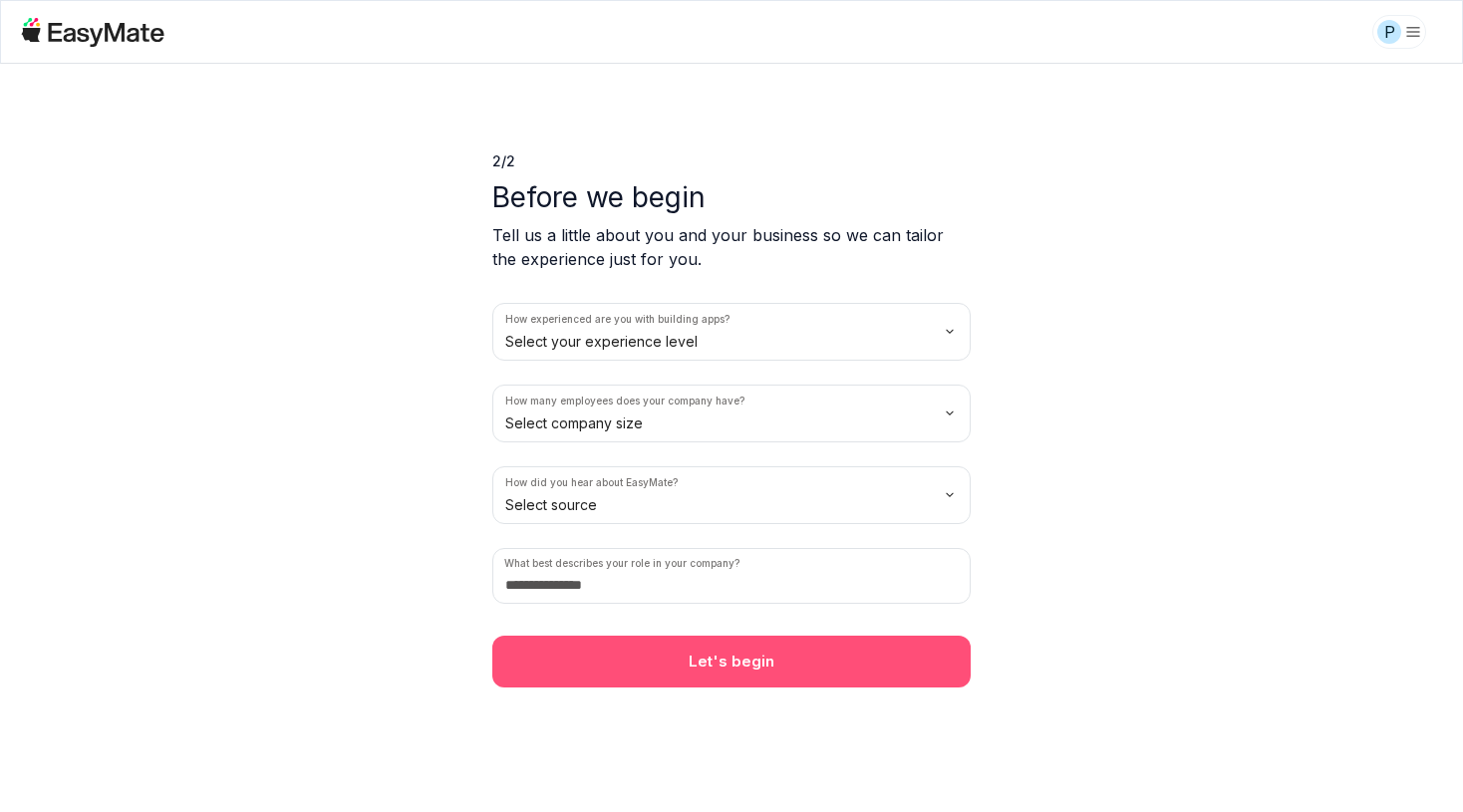 scroll, scrollTop: 0, scrollLeft: 0, axis: both 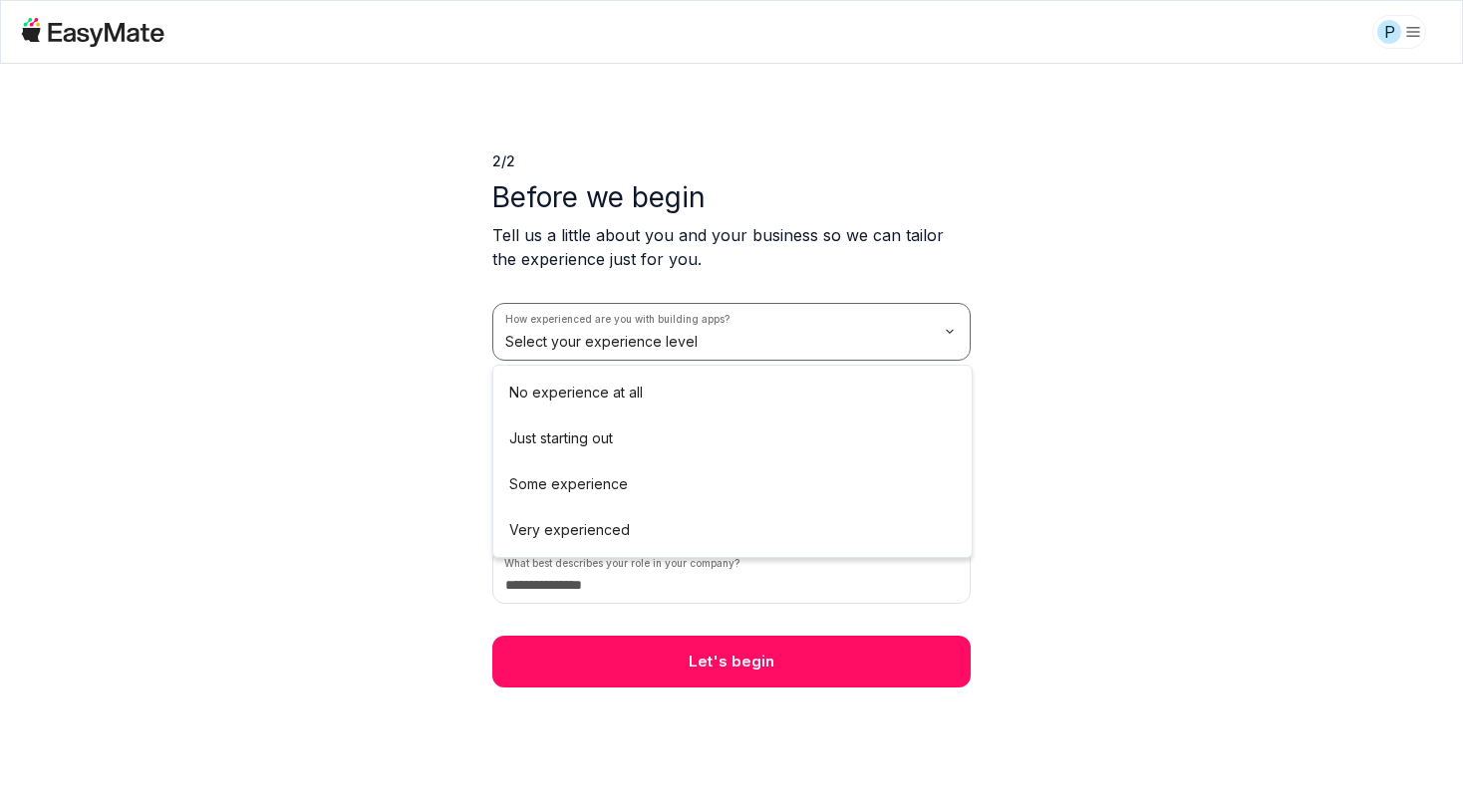 click on "×
P 2 / 2 Before we begin Tell us a little about you and your business so we can tailor the experience just for you. How experienced are you with building apps? Select your experience level How many employees does your company have? Select company size How did you hear about EasyMate? Select source What best describes your role in your company? Let's begin No experience at all Just starting out Some experience Very experienced" at bounding box center (732, 406) 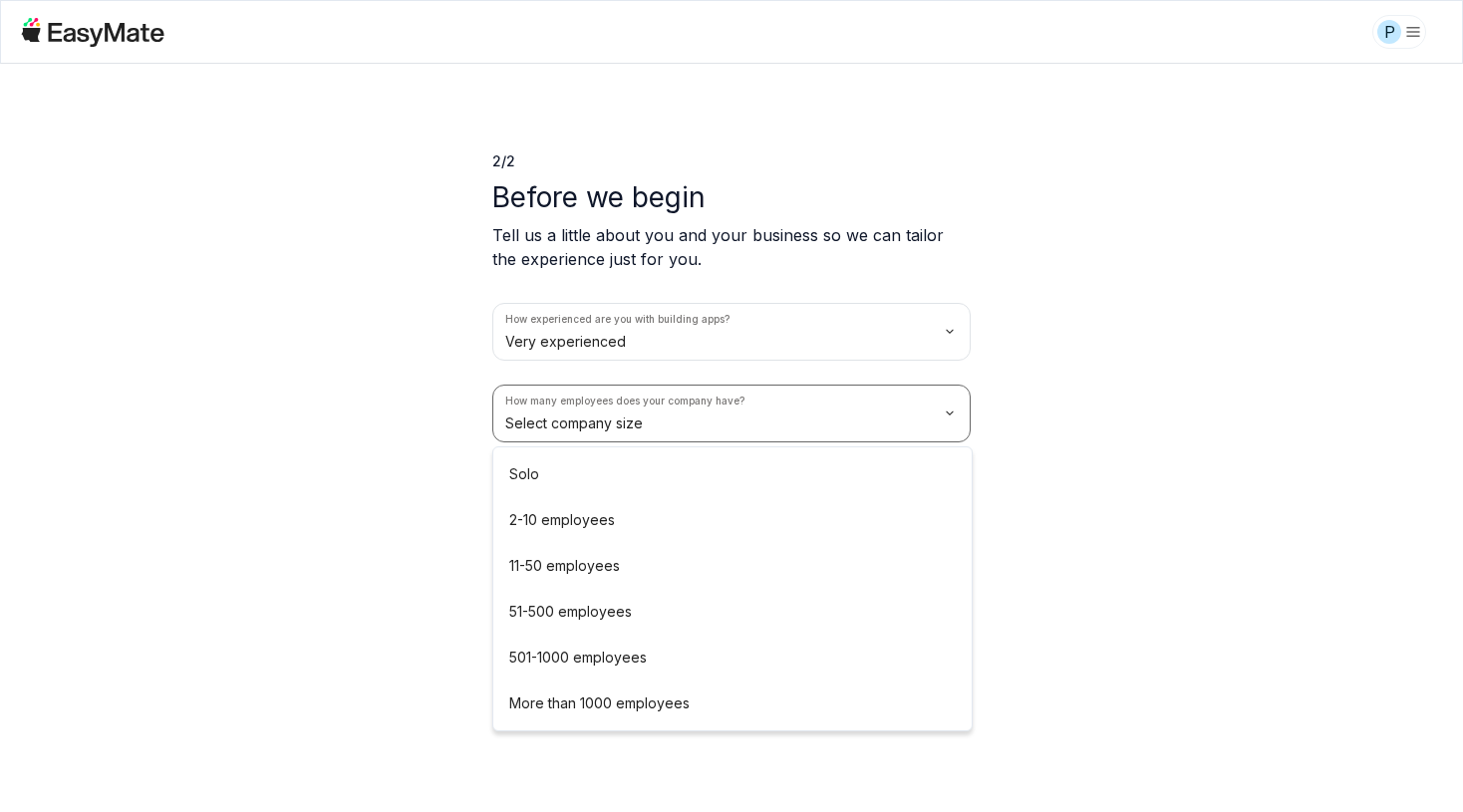 click on "×
P 2 / 2 Before we begin Tell us a little about you and your business so we can tailor the experience just for you. How experienced are you with building apps? Very experienced How many employees does your company have? Select company size How did you hear about EasyMate? Select source What best describes your role in your company? Let's begin Solo 2-10 employees 11-50 employees 51-500 employees 501-1000 employees More than 1000 employees" at bounding box center [732, 406] 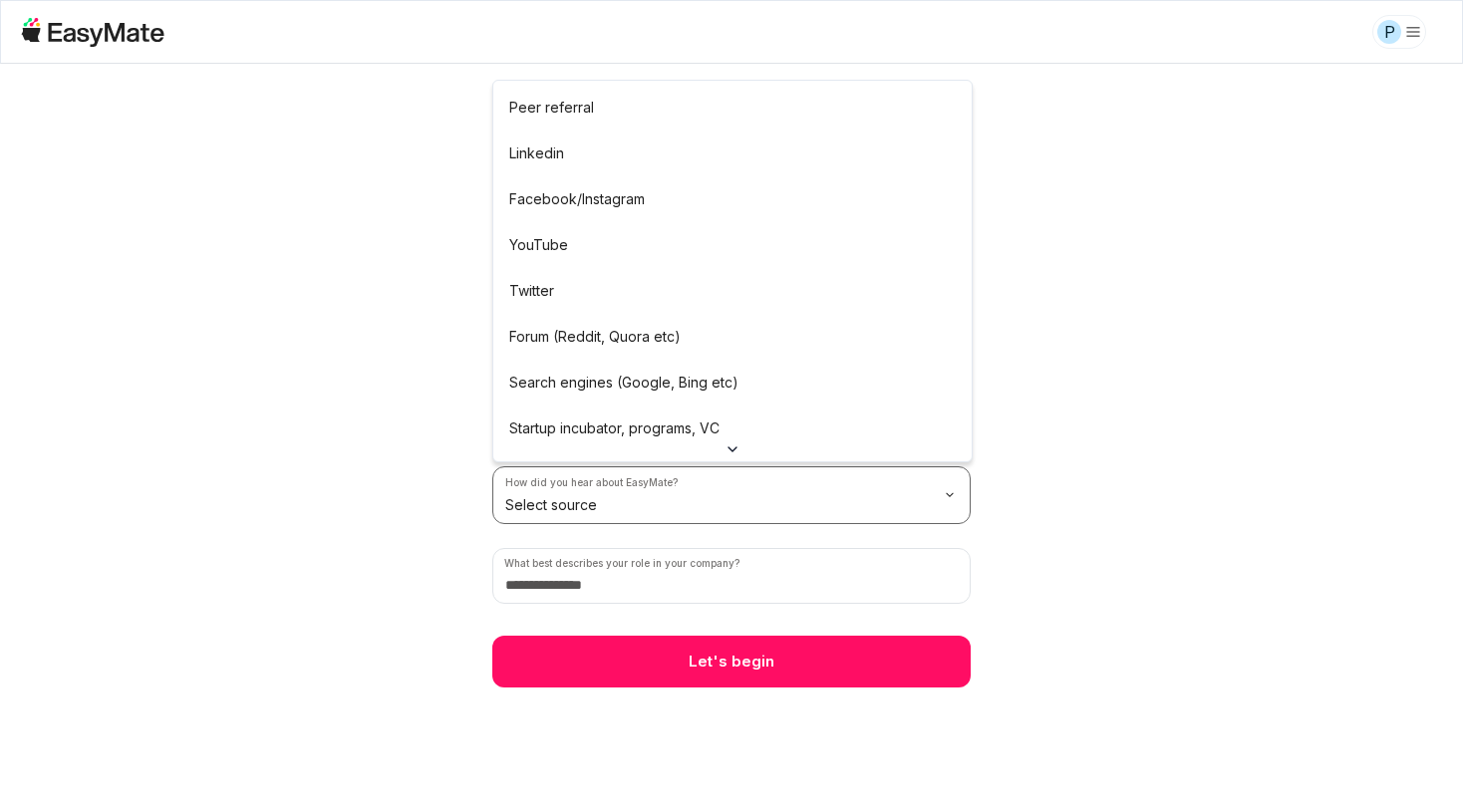 click on "×
P 2 / 2 Before we begin Tell us a little about you and your business so we can tailor the experience just for you. How experienced are you with building apps? Very experienced How many employees does your company have? 51-500 employees How did you hear about EasyMate? Select source What best describes your role in your company? Let's begin Peer referral Linkedin Facebook/Instagram YouTube Twitter Forum (Reddit, Quora etc) Search engines (Google, Bing etc) Startup incubator, programs, VC Podcast Press or news outlet Other" at bounding box center [732, 406] 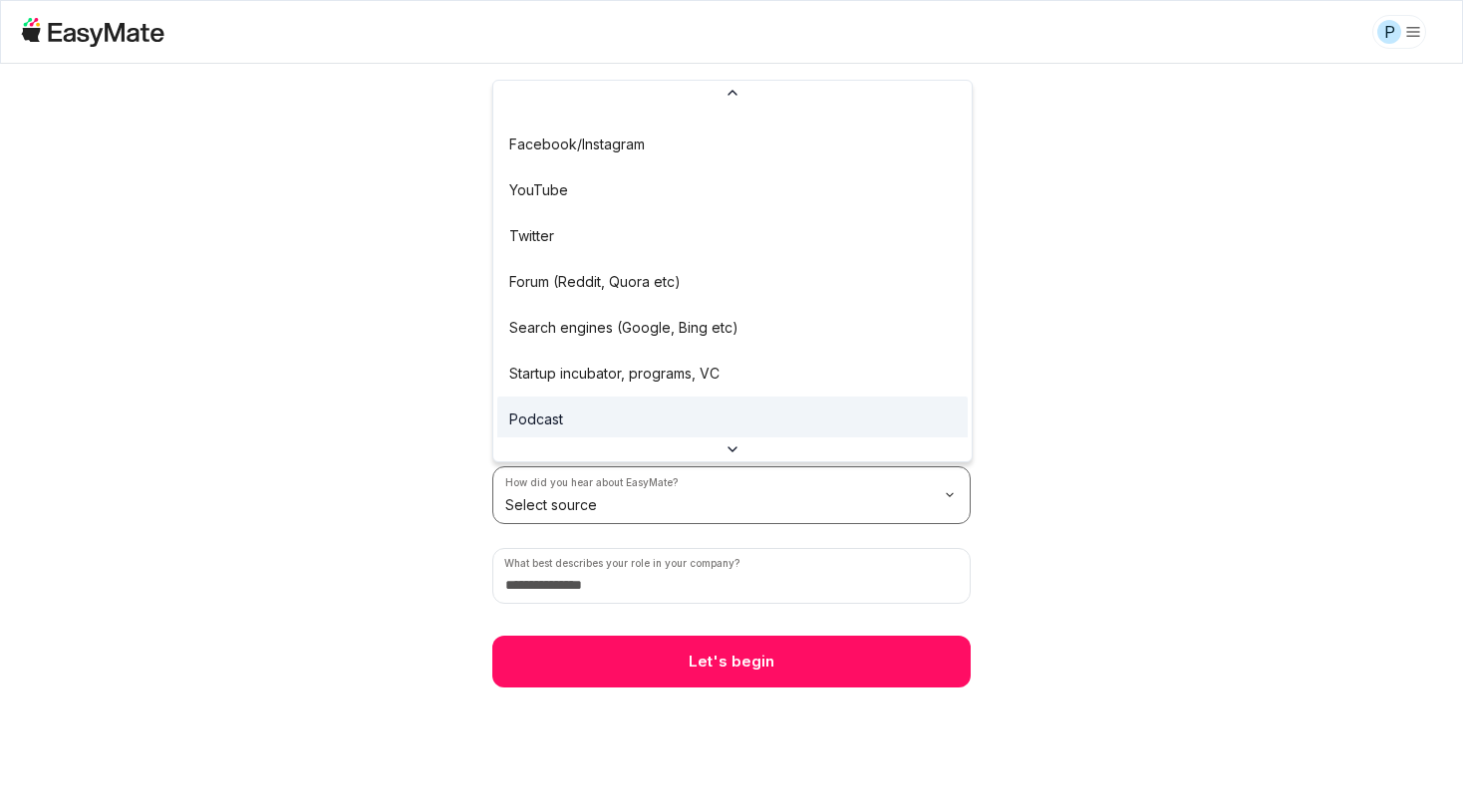 scroll, scrollTop: 76, scrollLeft: 0, axis: vertical 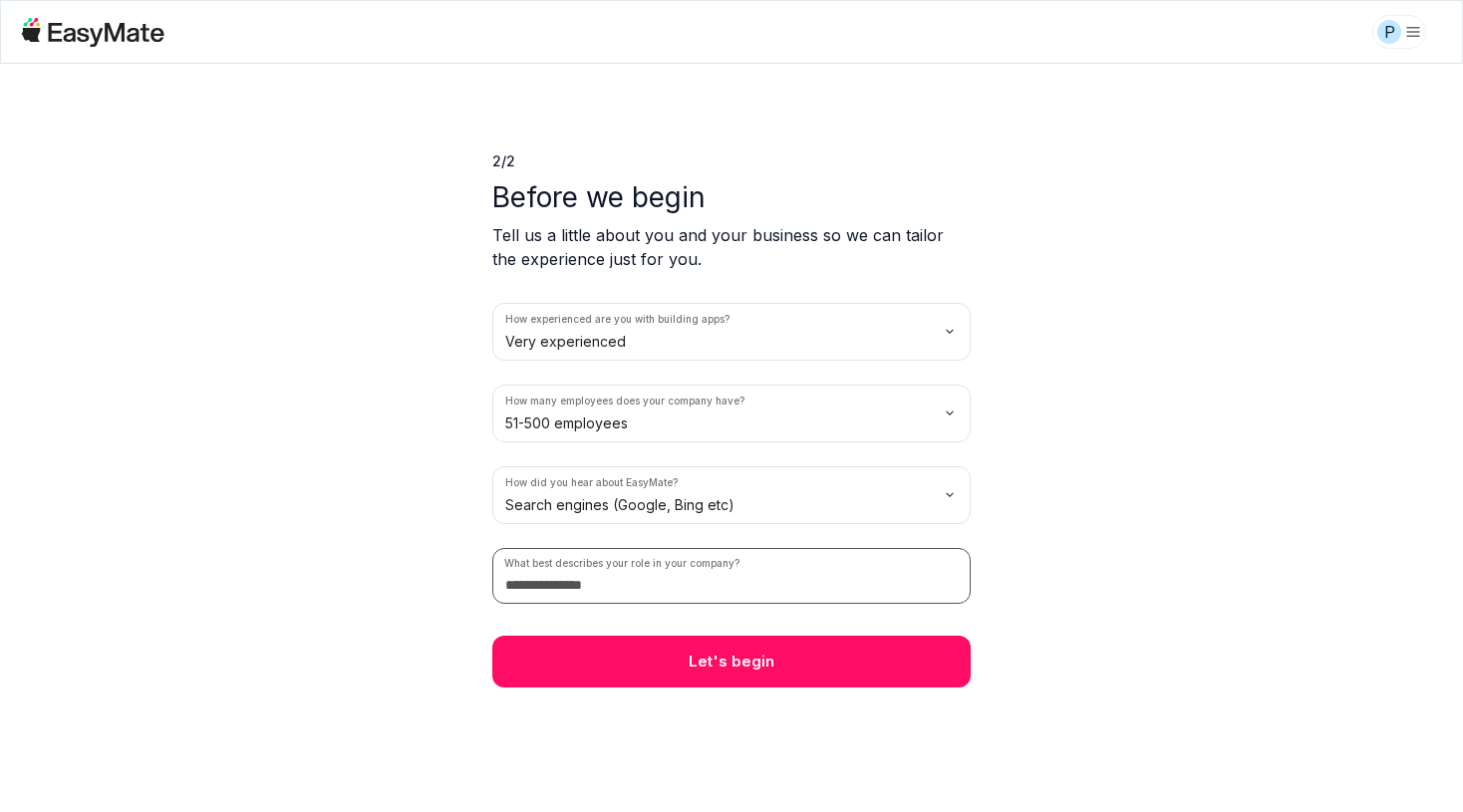 click at bounding box center [732, 576] 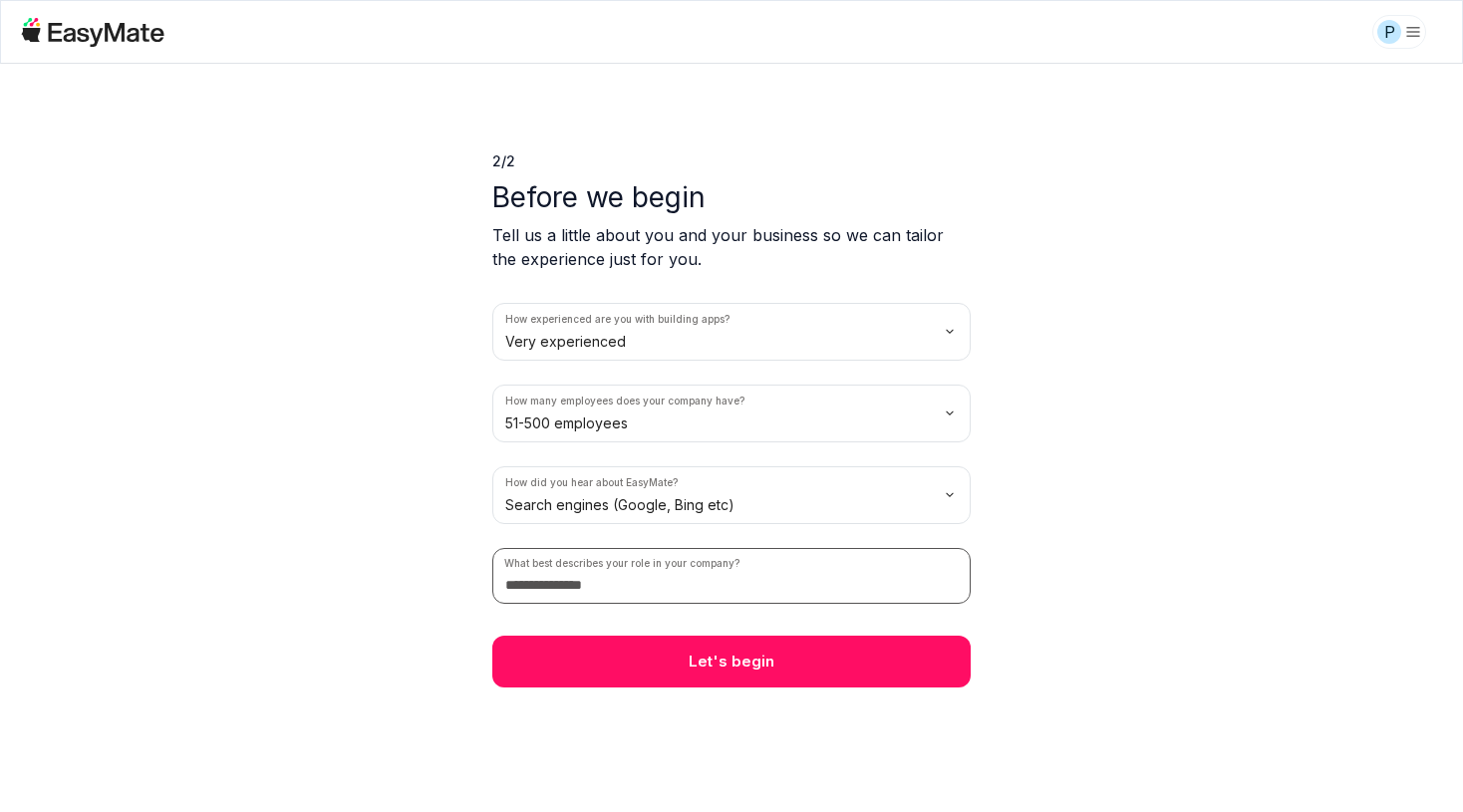 type on "*" 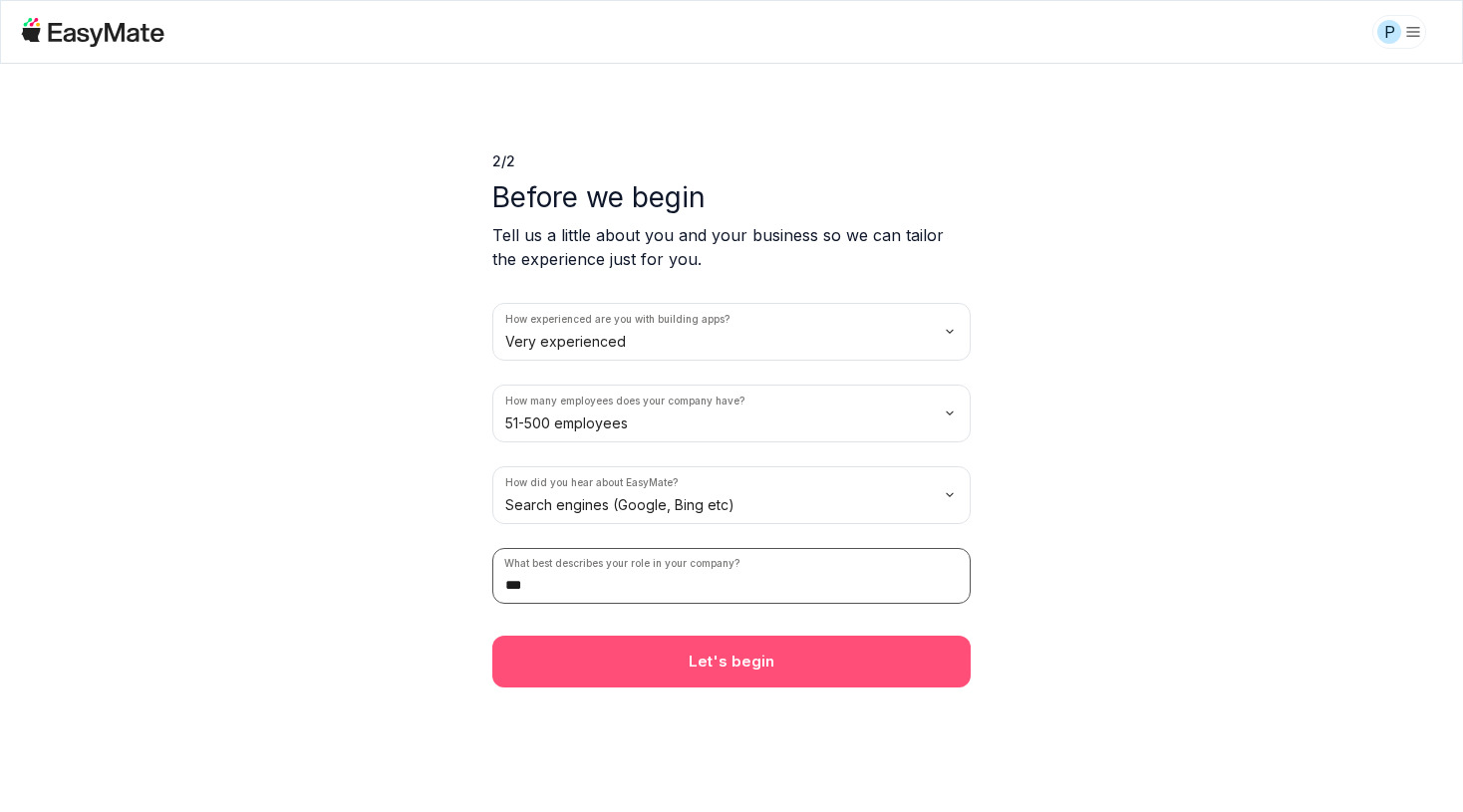 type on "***" 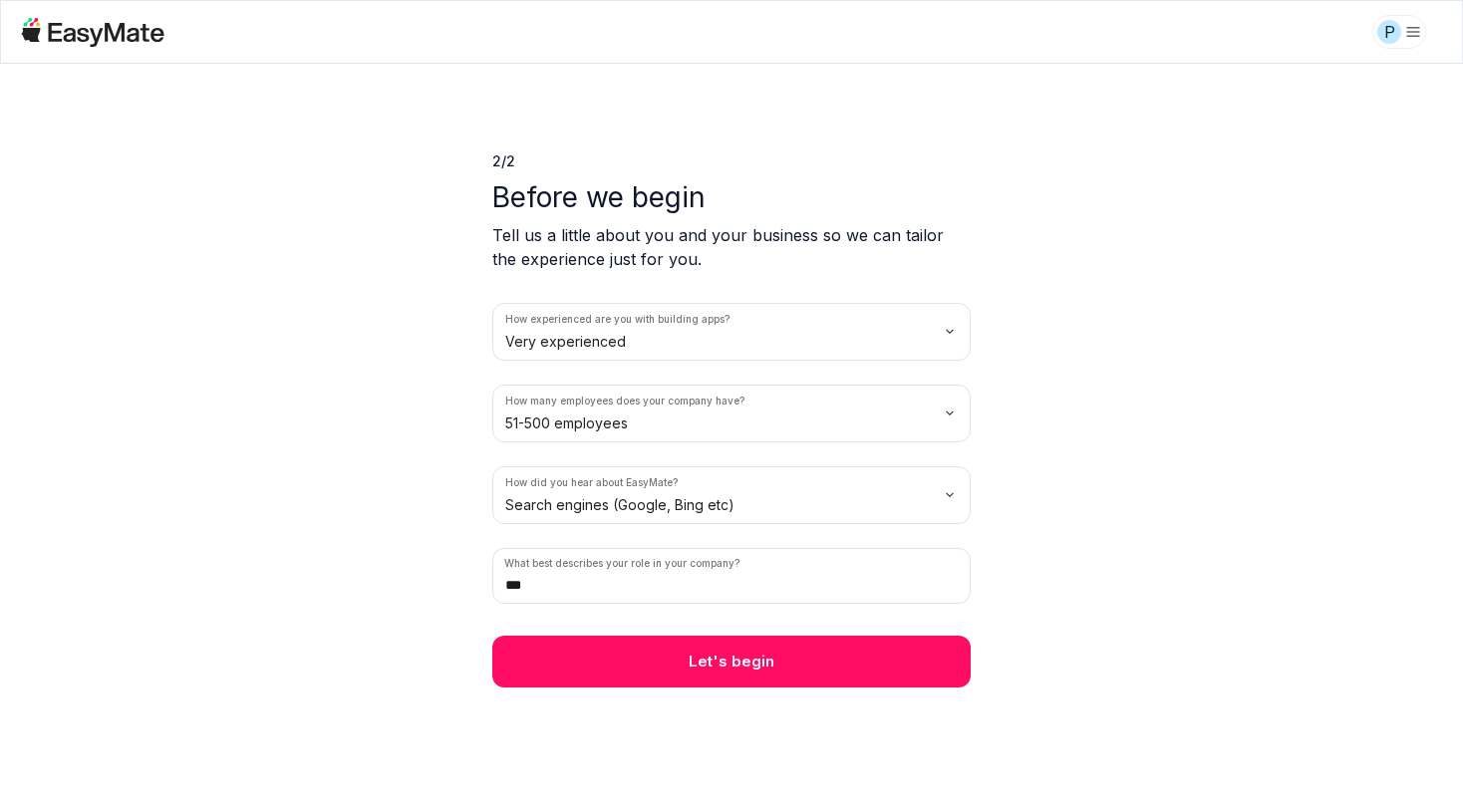 click on "Let's begin" at bounding box center [732, 662] 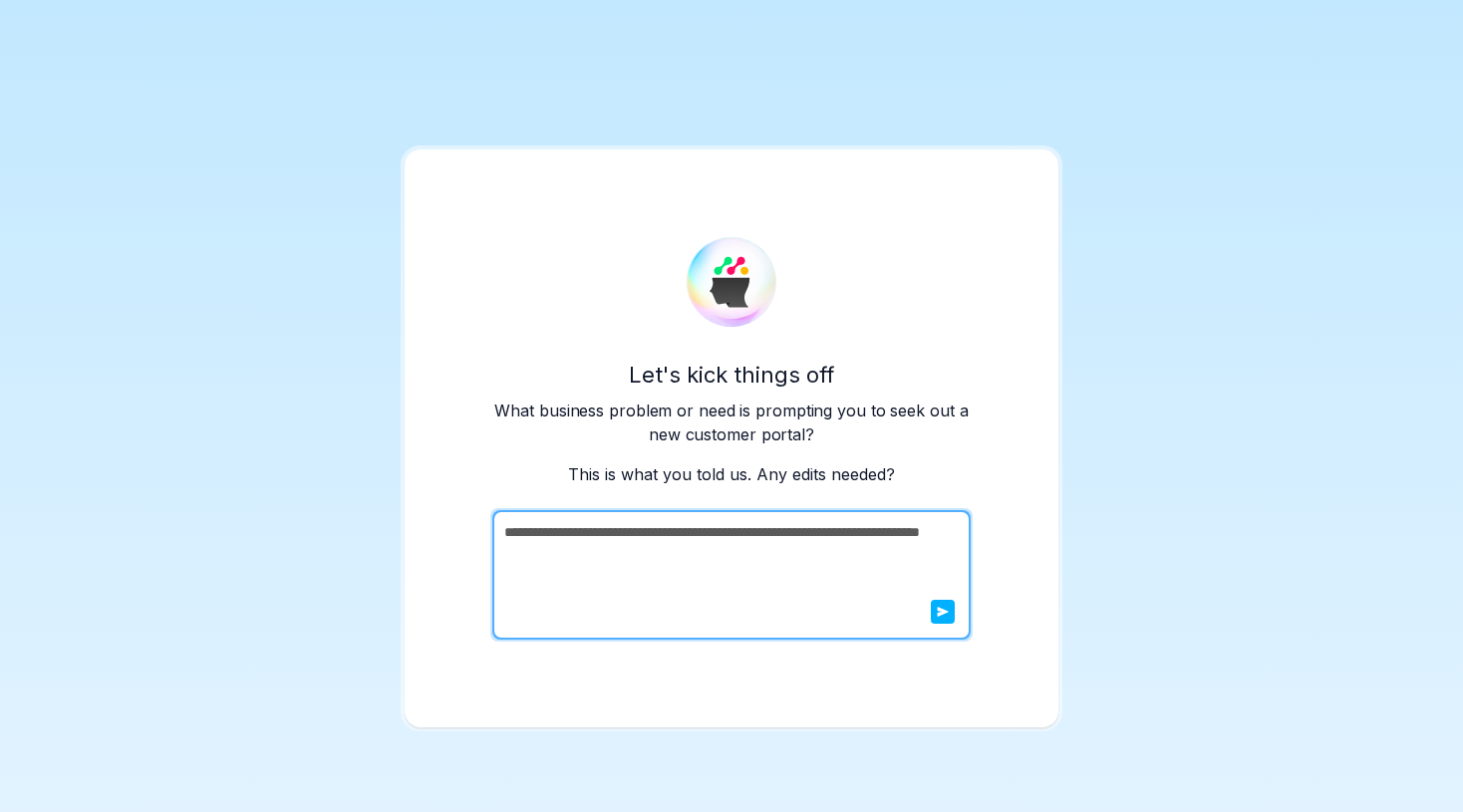 scroll, scrollTop: 0, scrollLeft: 0, axis: both 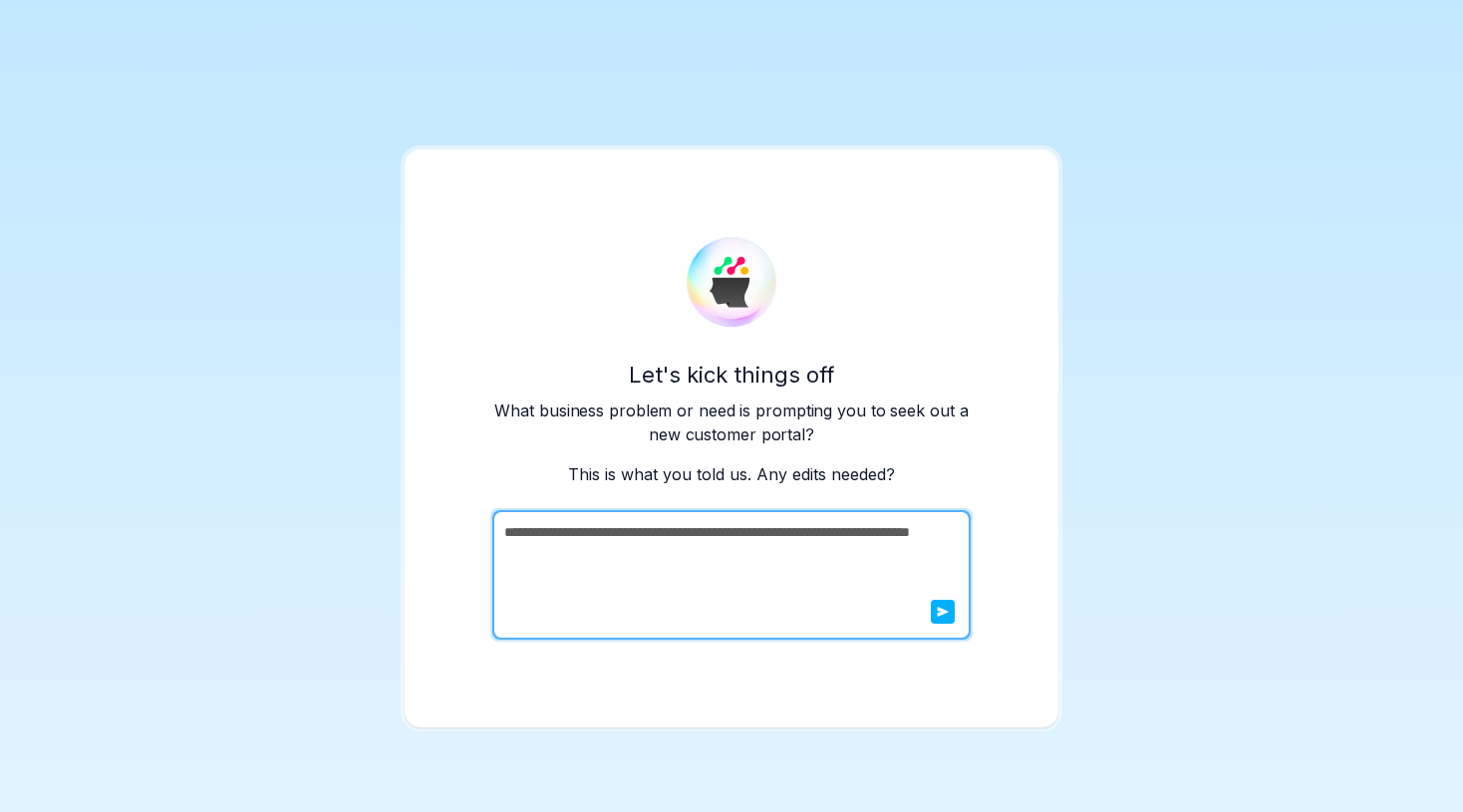 click on "**********" at bounding box center [730, 575] 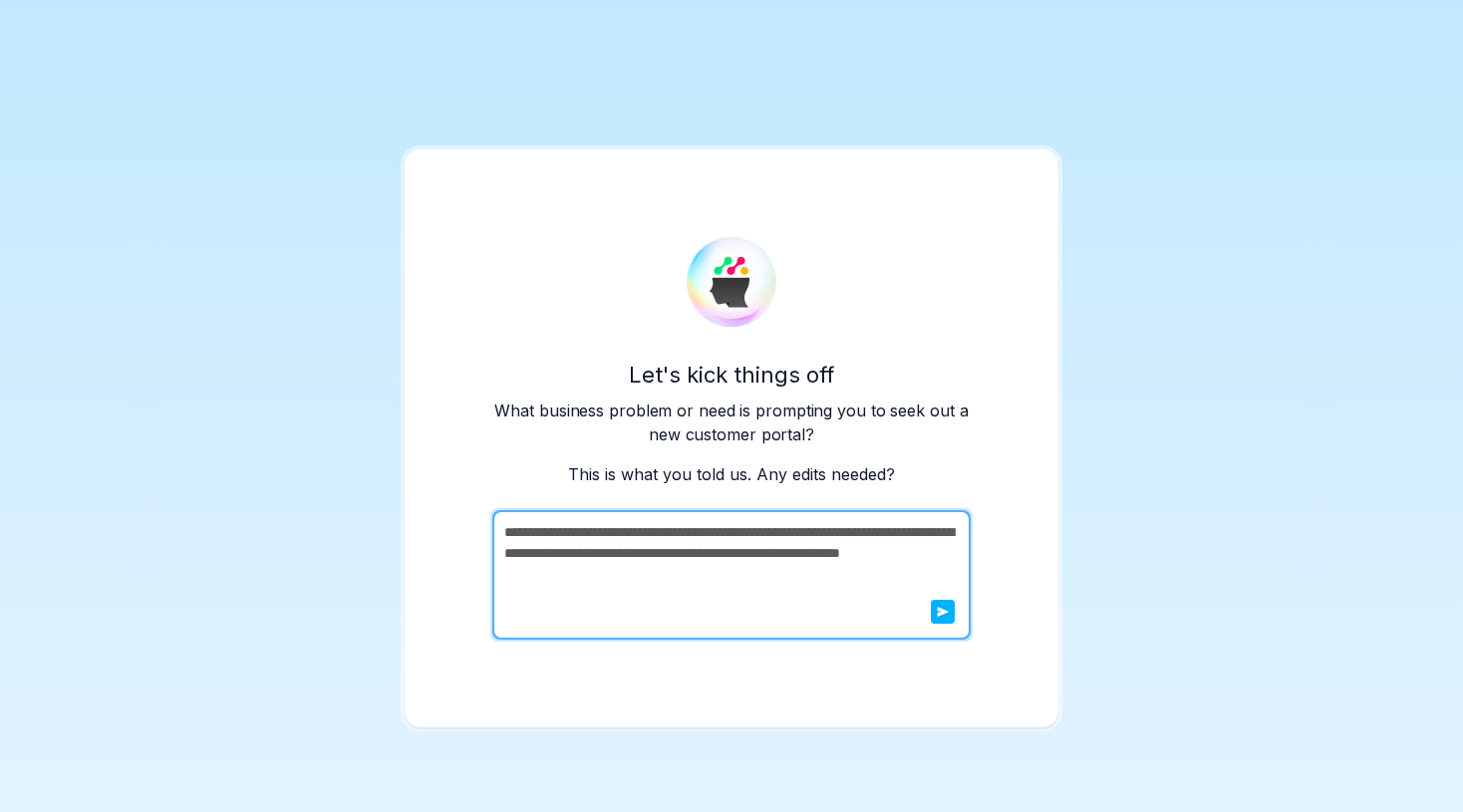 type on "**********" 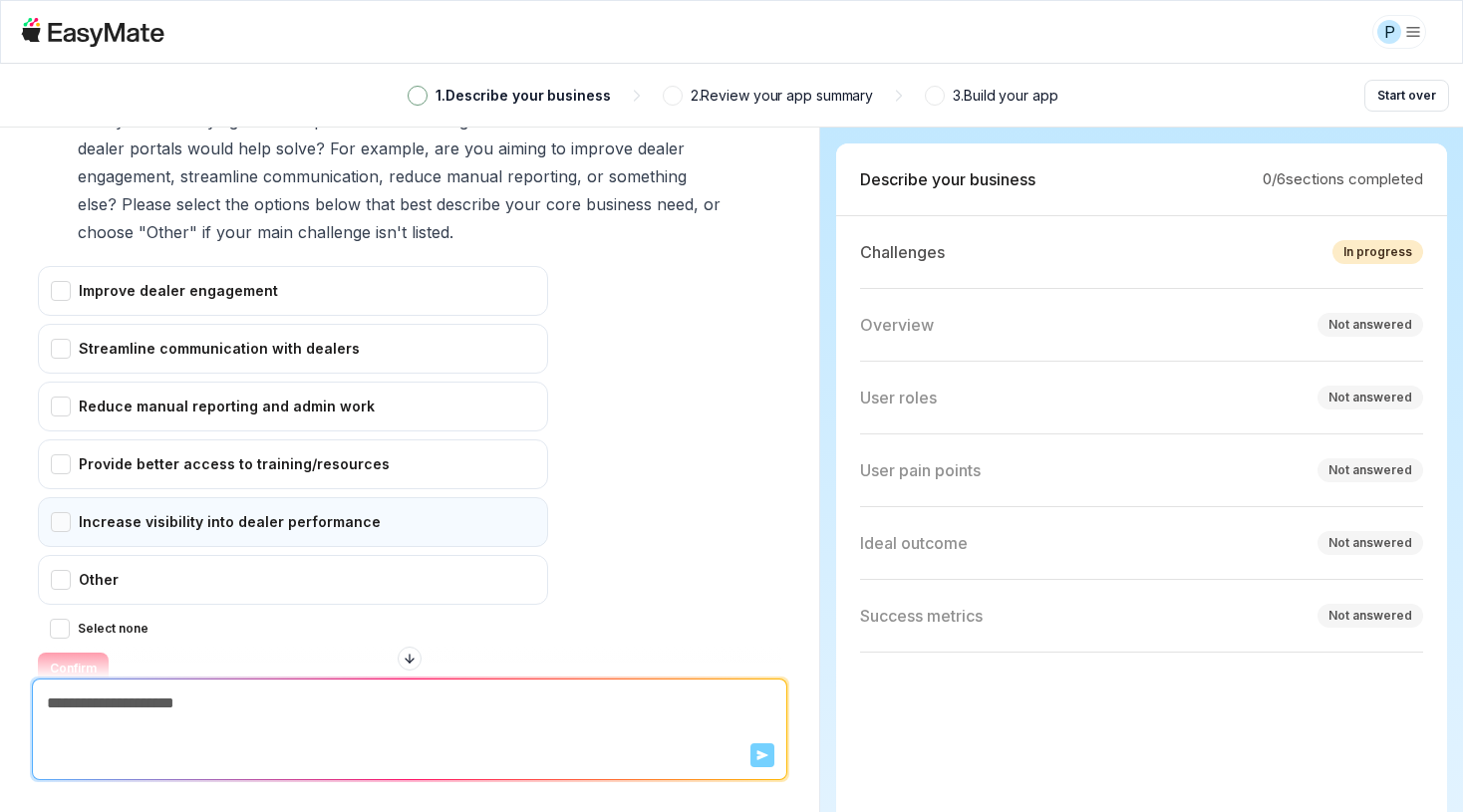 scroll, scrollTop: 333, scrollLeft: 0, axis: vertical 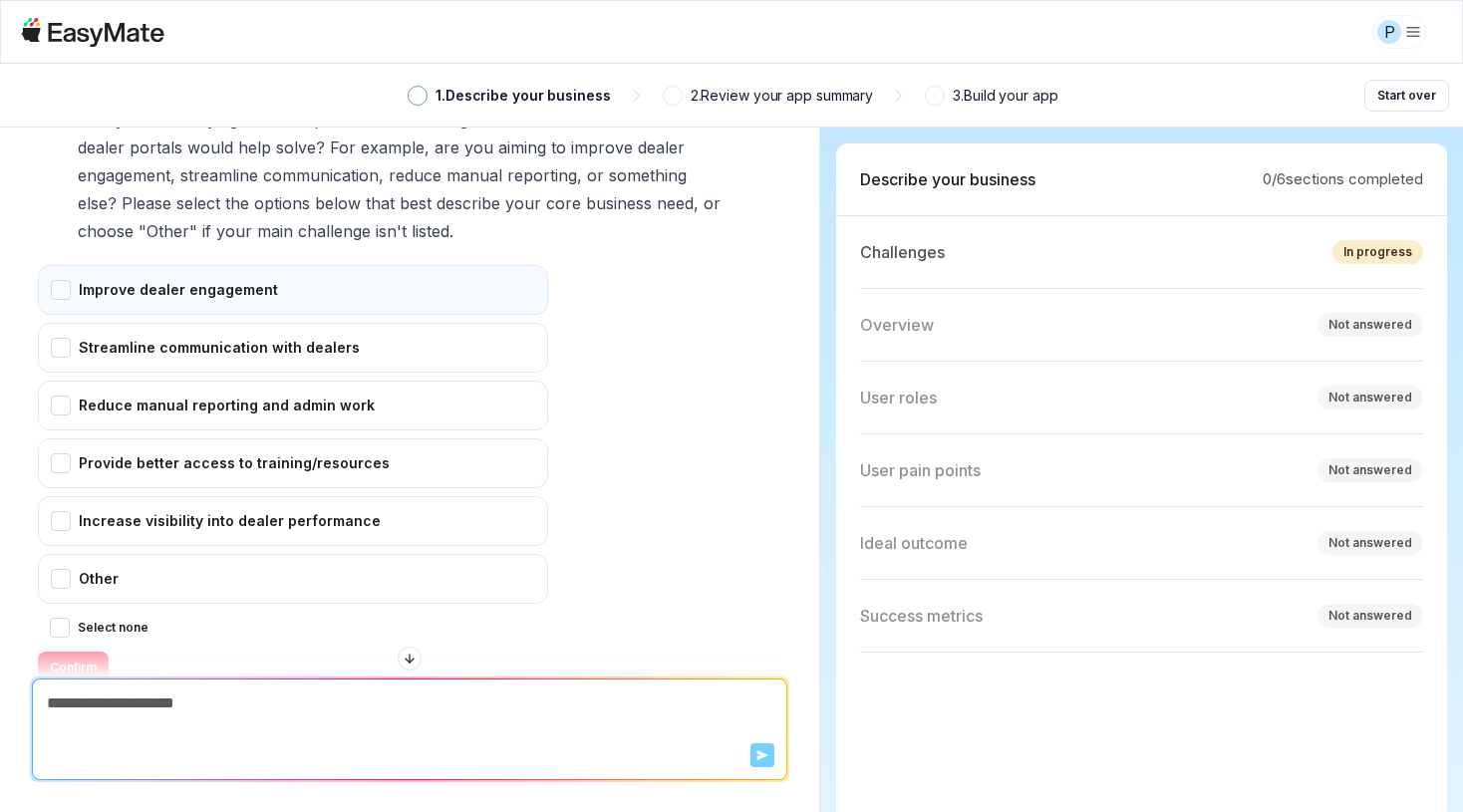 click on "Improve dealer engagement" at bounding box center (293, 290) 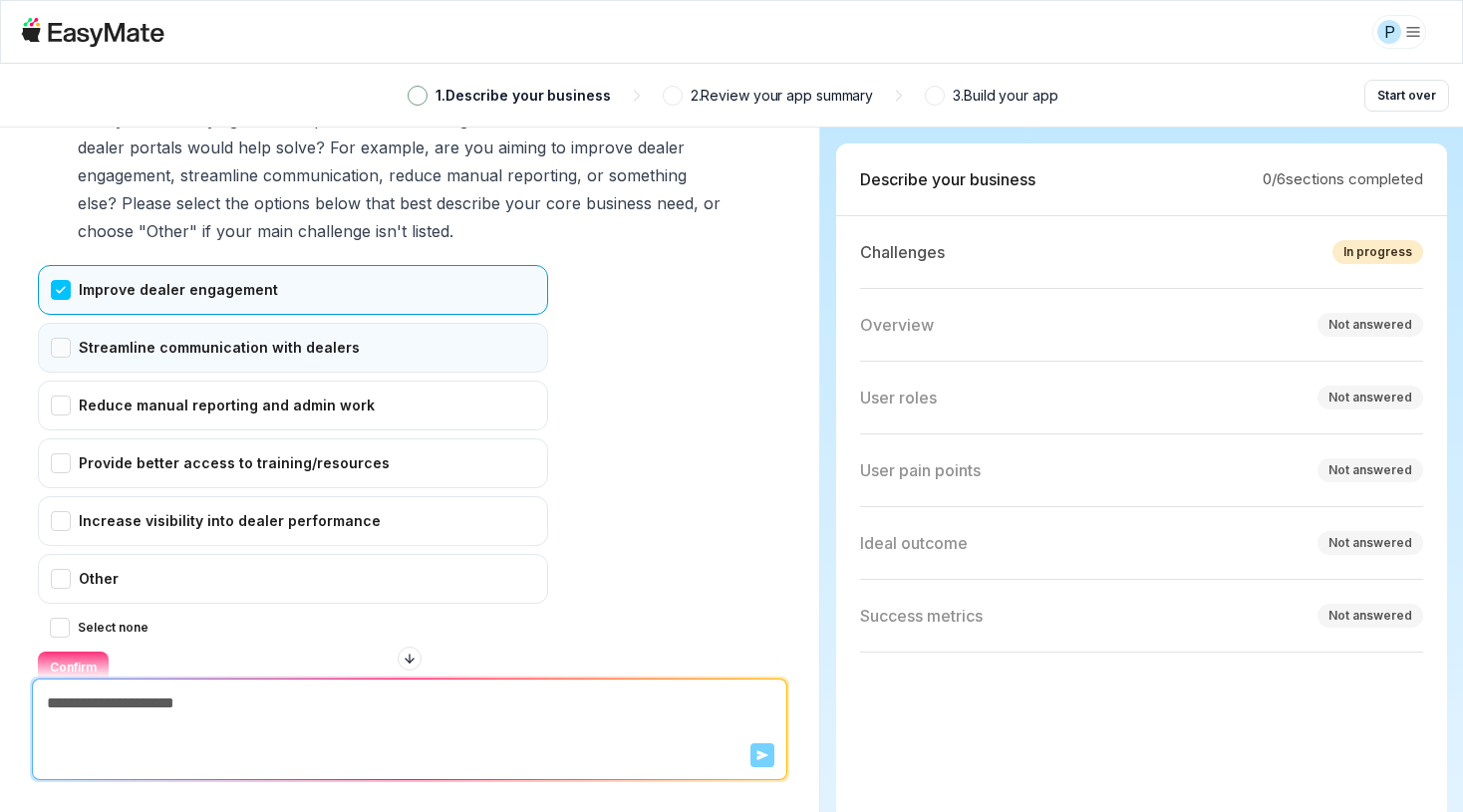 click on "Streamline communication with dealers" at bounding box center (293, 348) 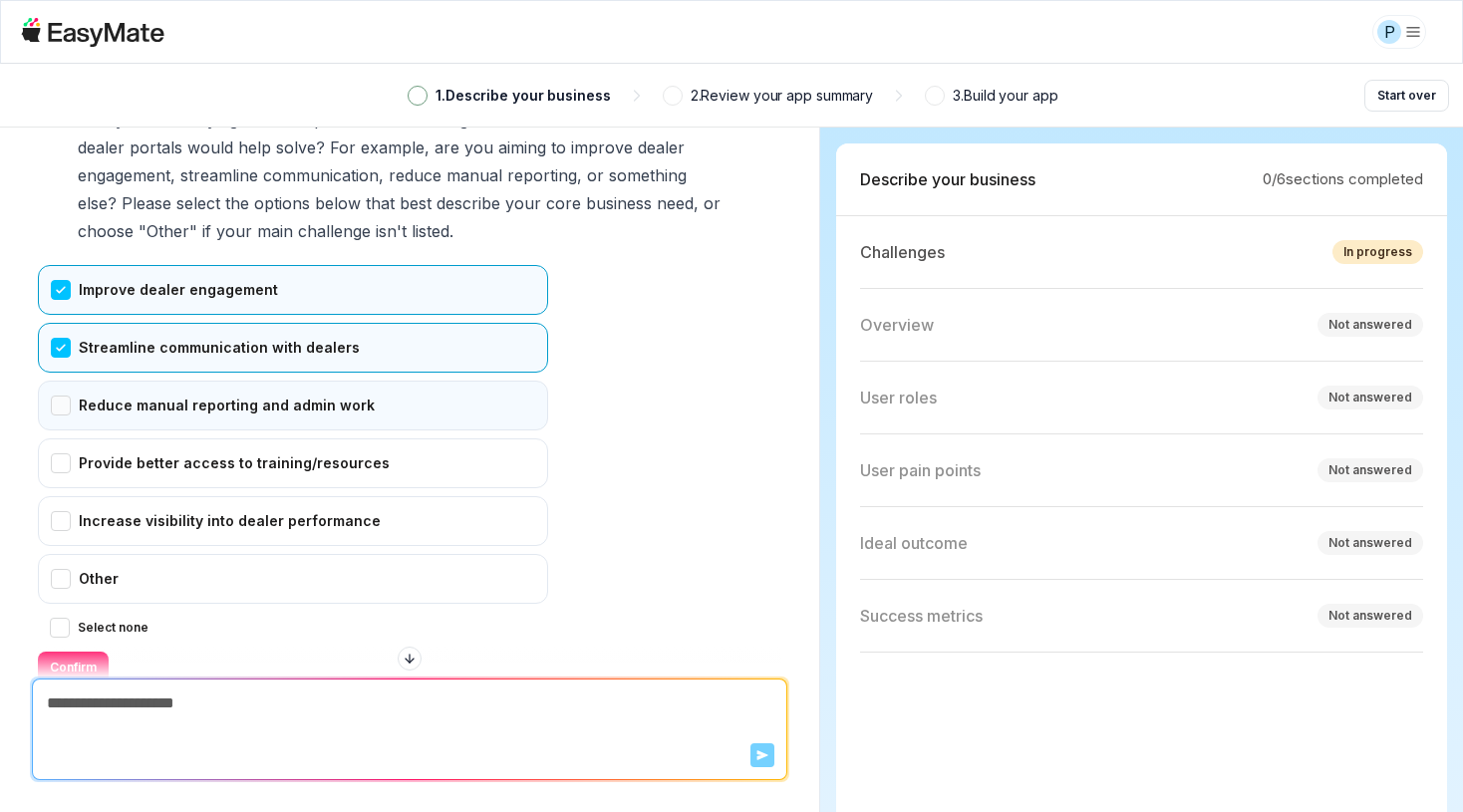 click on "Reduce manual reporting and admin work" at bounding box center [293, 406] 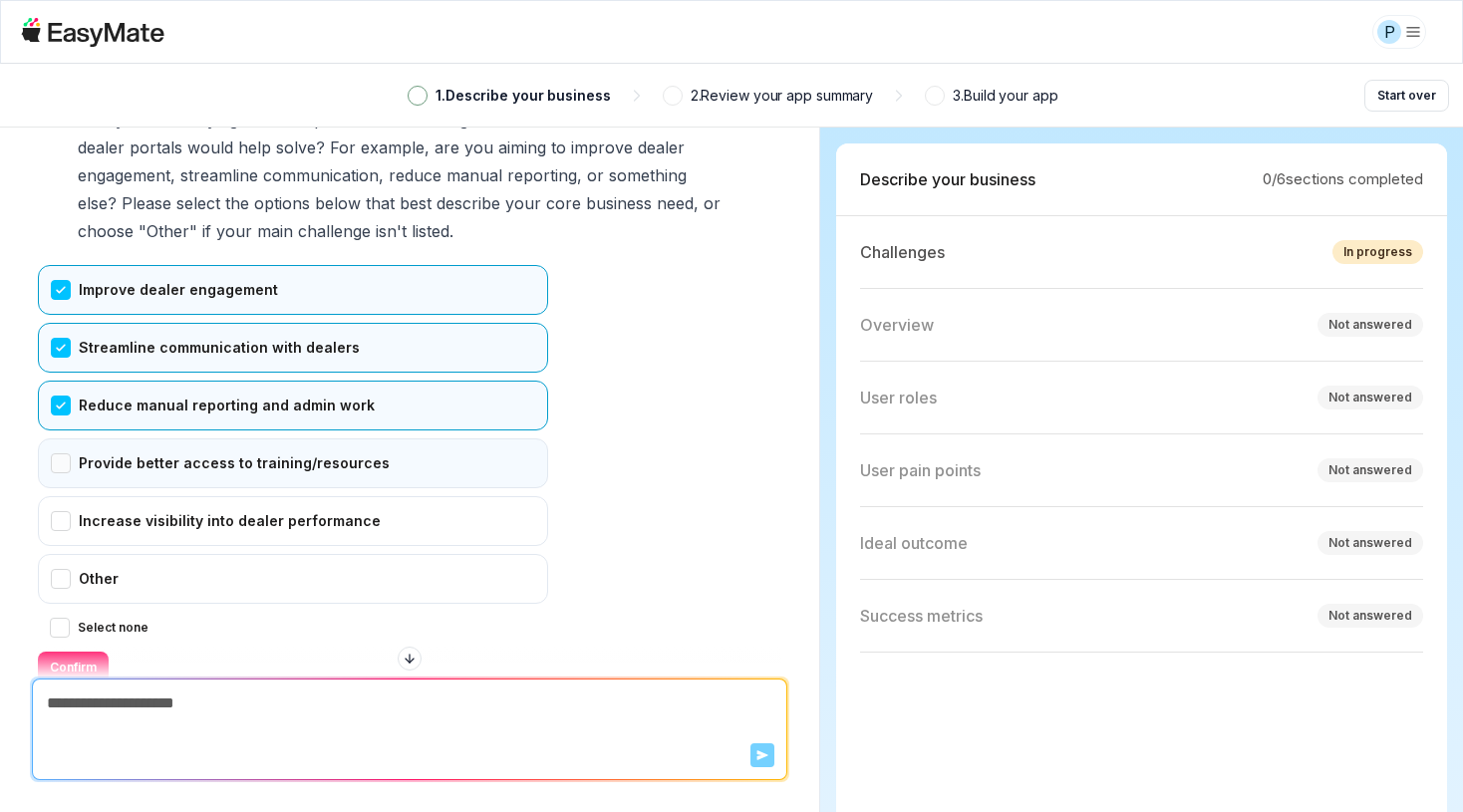 click on "Provide better access to training/resources" at bounding box center (293, 463) 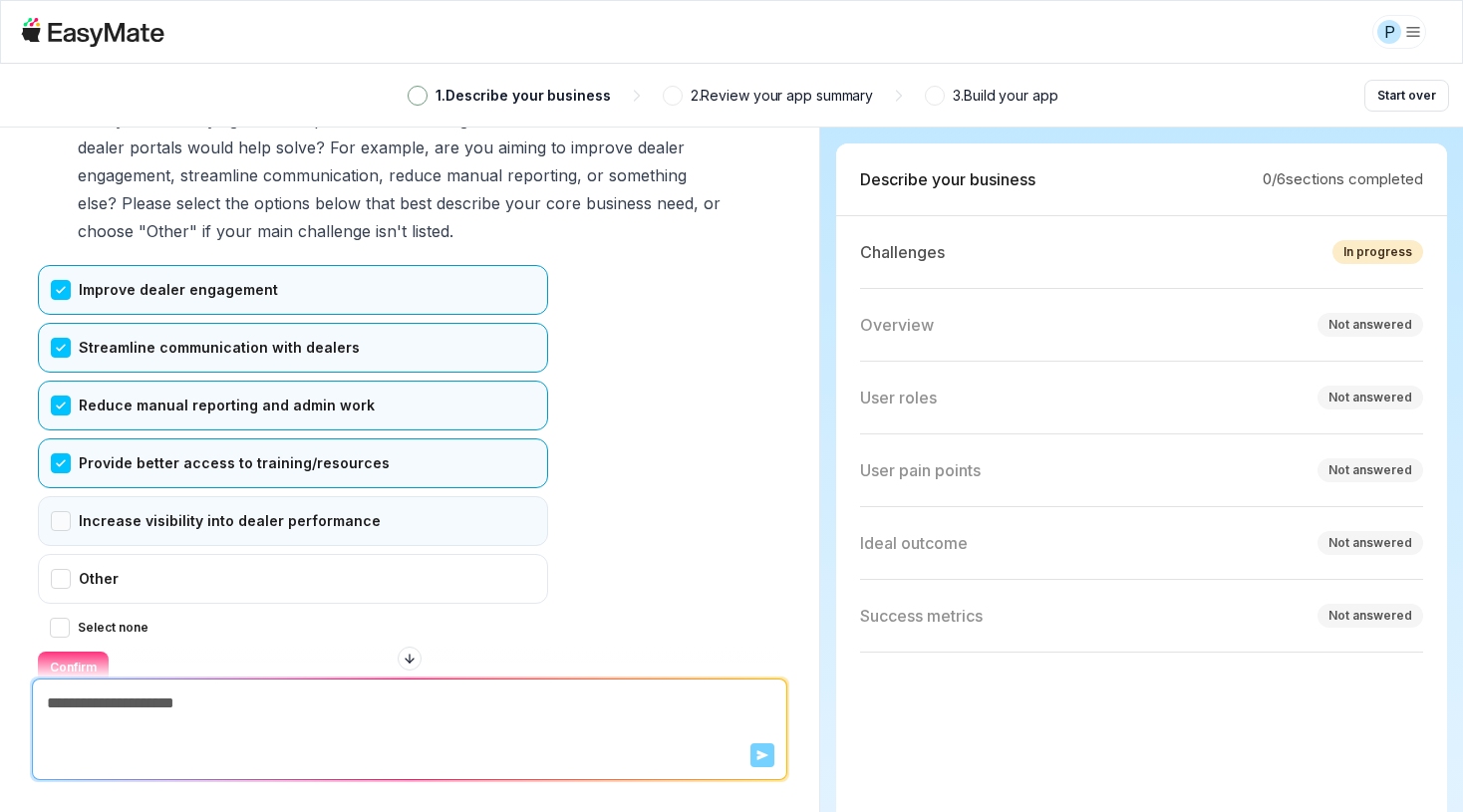 click on "Increase visibility into dealer performance" at bounding box center (293, 521) 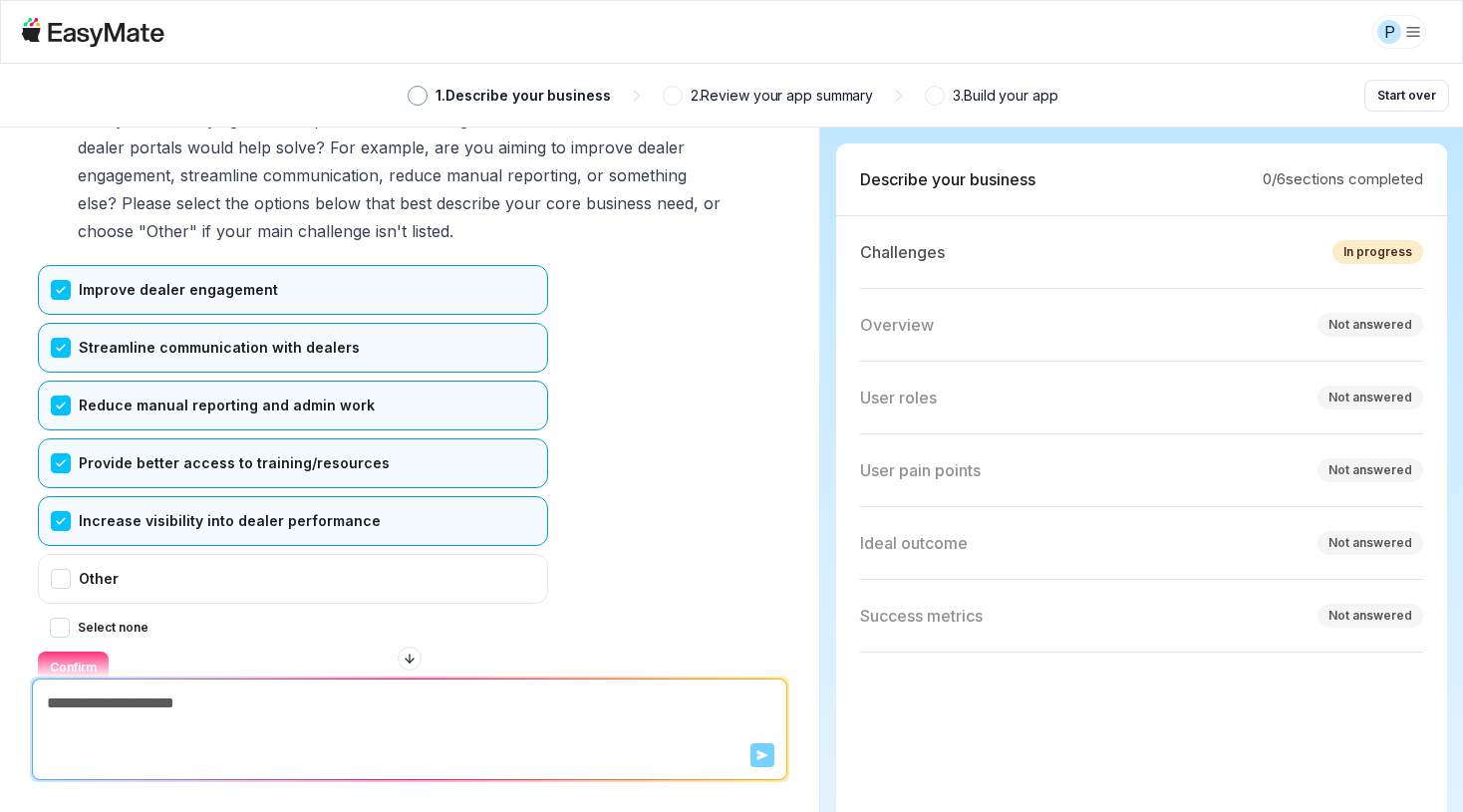 scroll, scrollTop: 406, scrollLeft: 0, axis: vertical 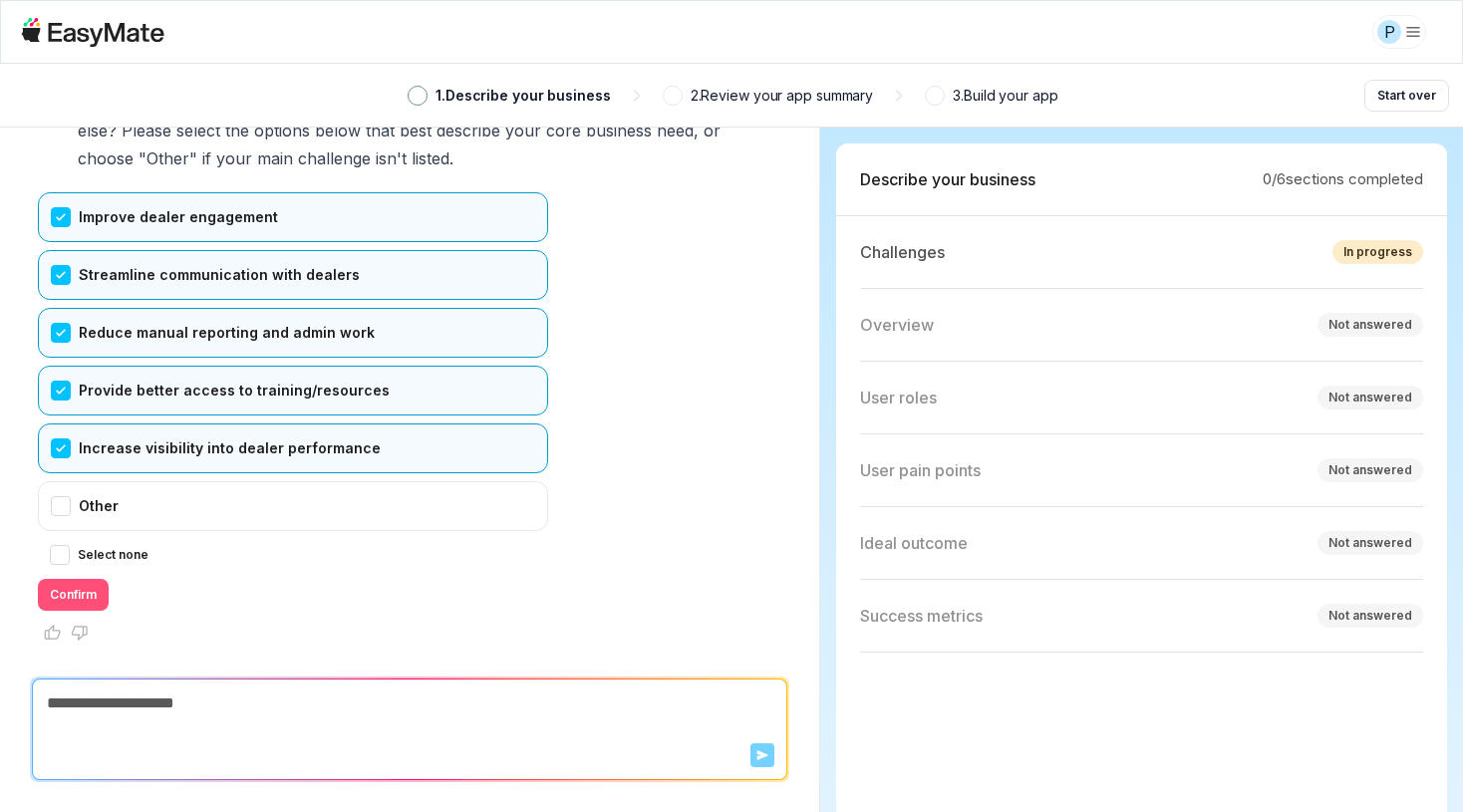 click on "Confirm" at bounding box center [73, 595] 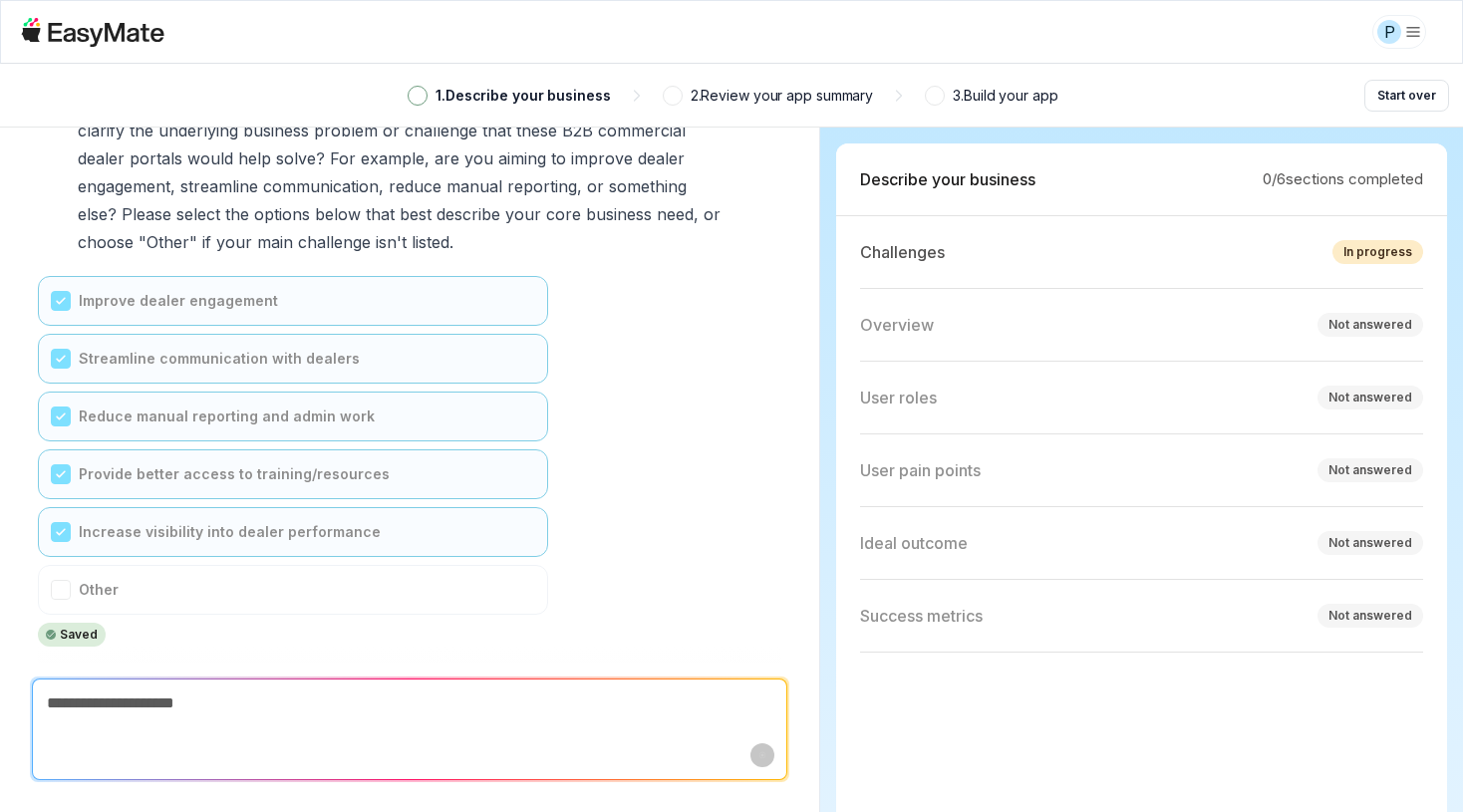scroll, scrollTop: 322, scrollLeft: 0, axis: vertical 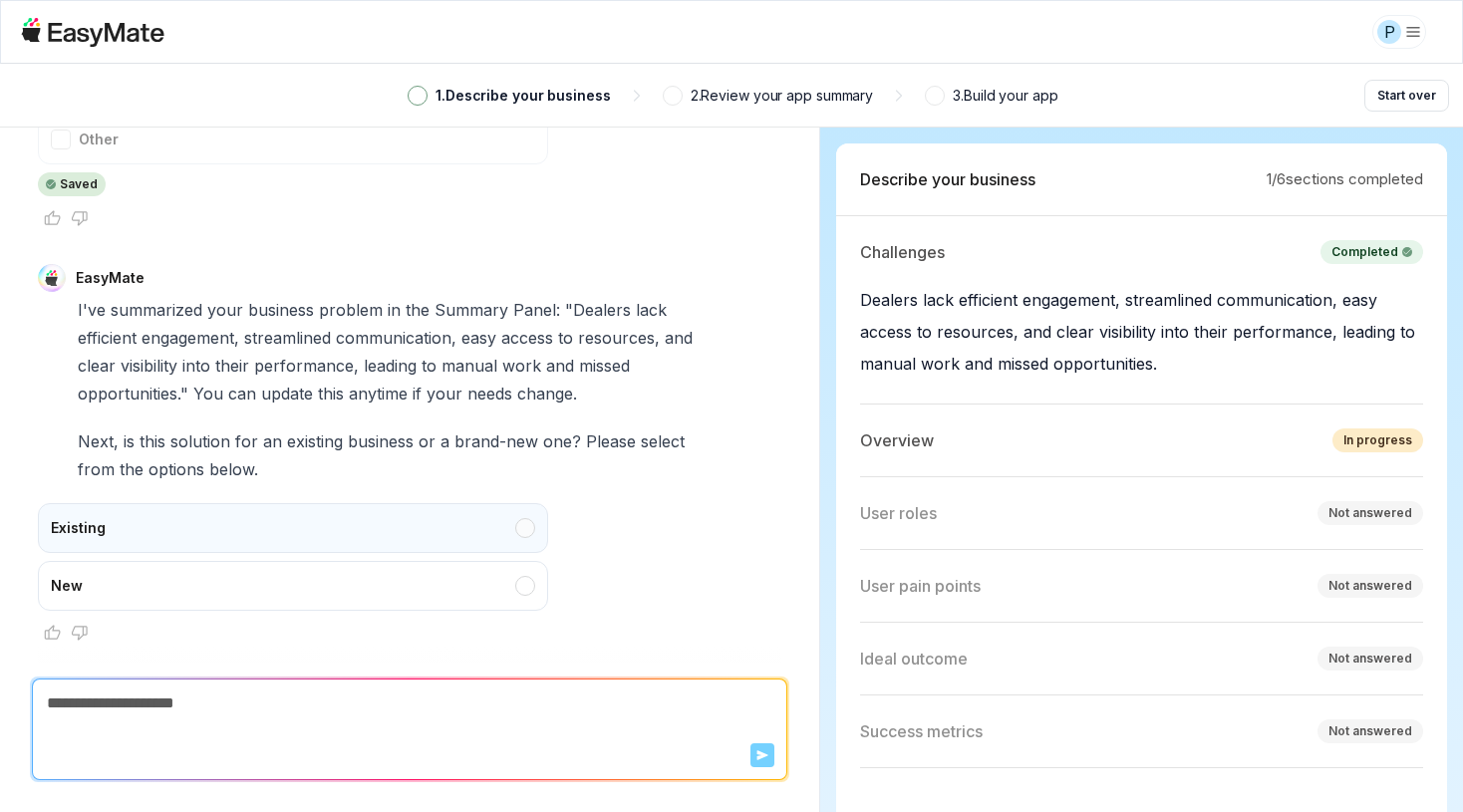 click on "Existing" at bounding box center [293, 528] 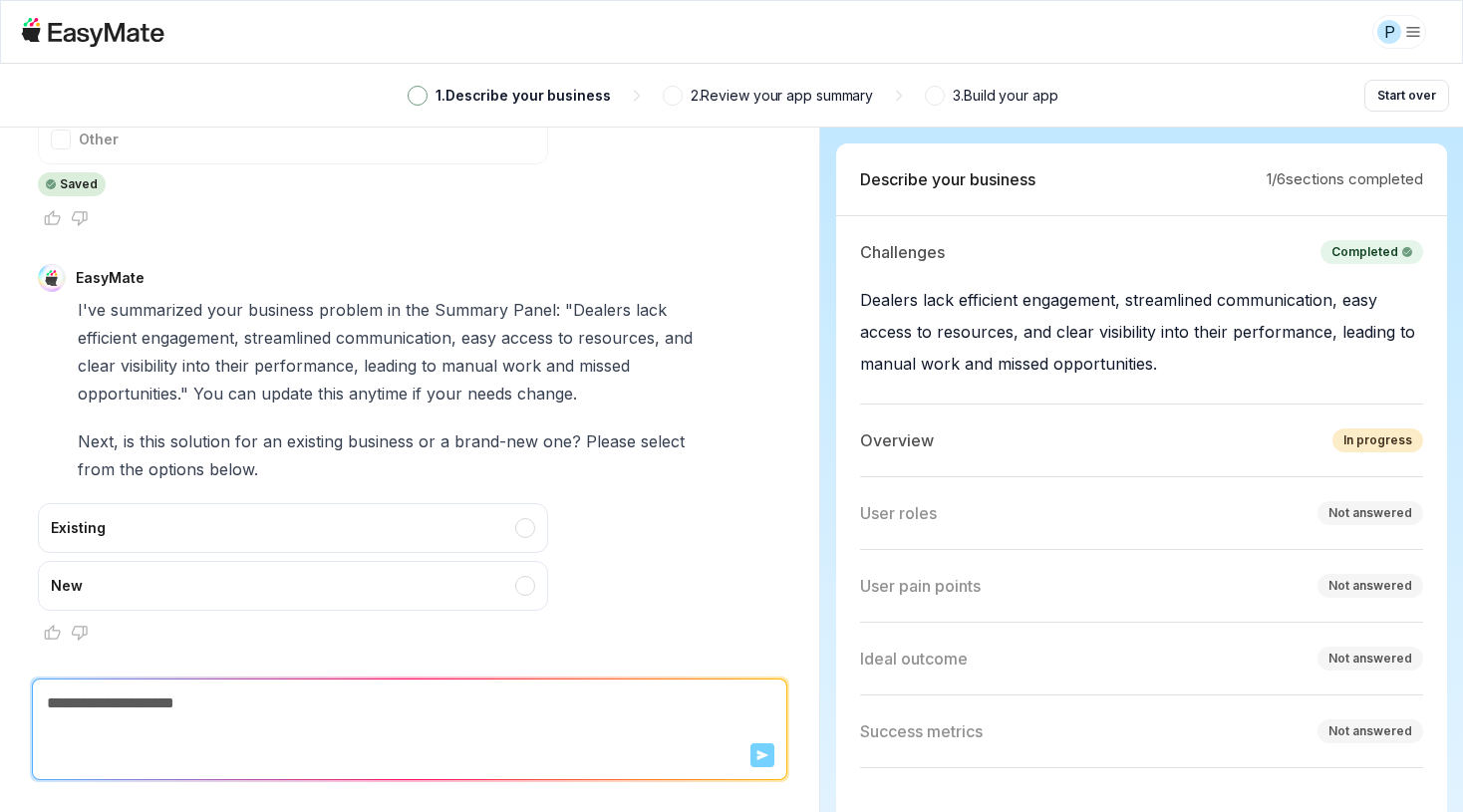 scroll, scrollTop: 736, scrollLeft: 0, axis: vertical 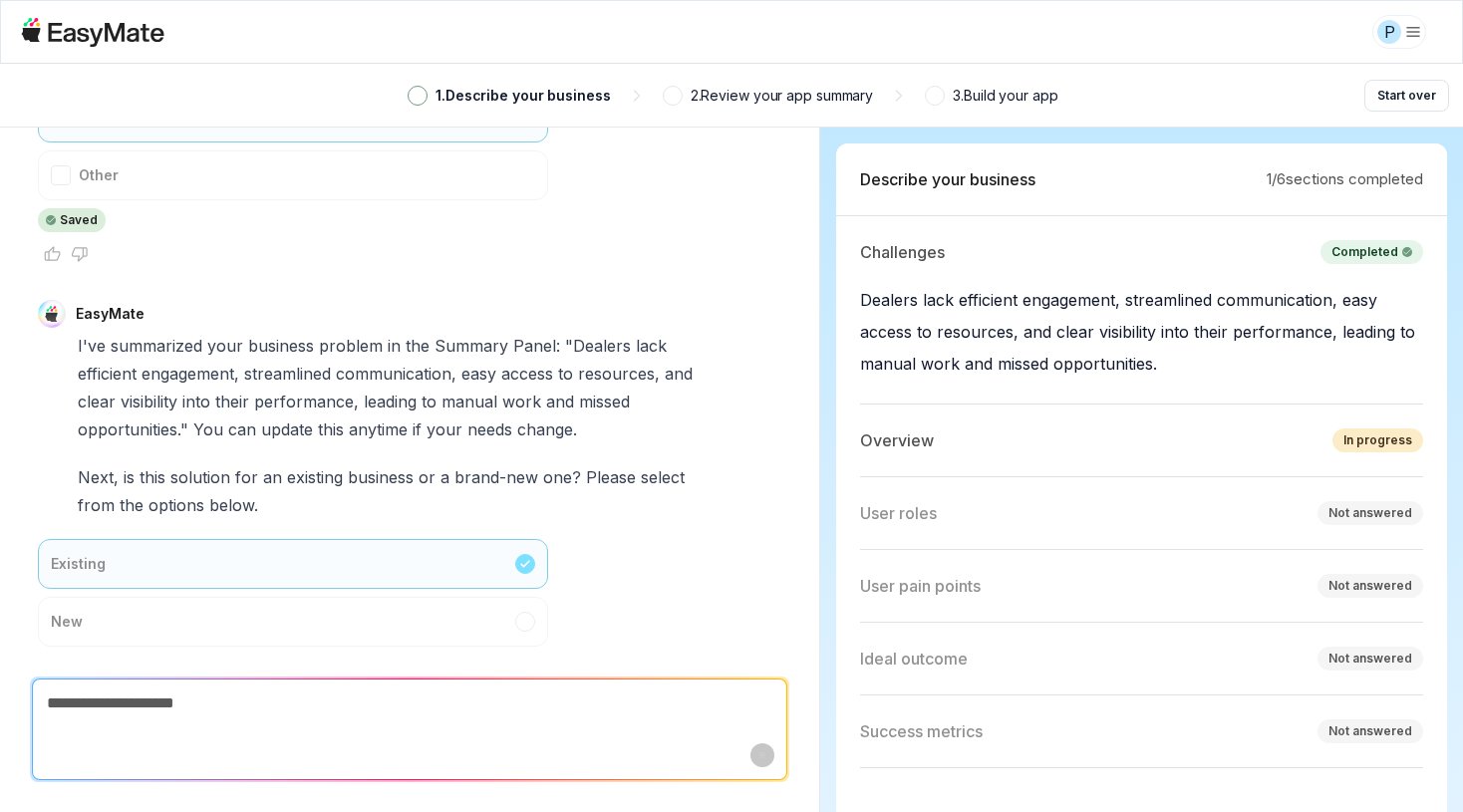 click on "Existing New" at bounding box center [293, 593] 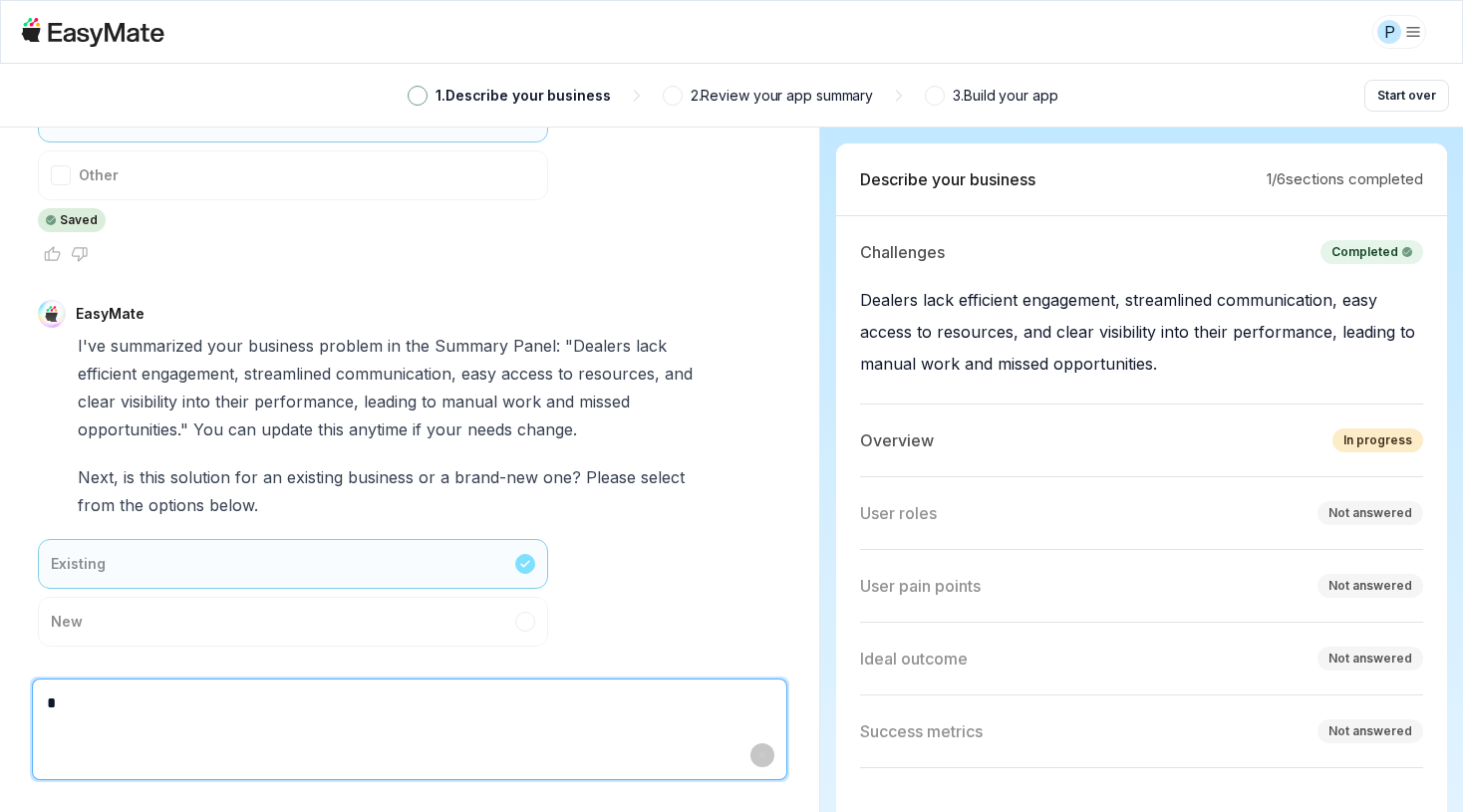 type on "*" 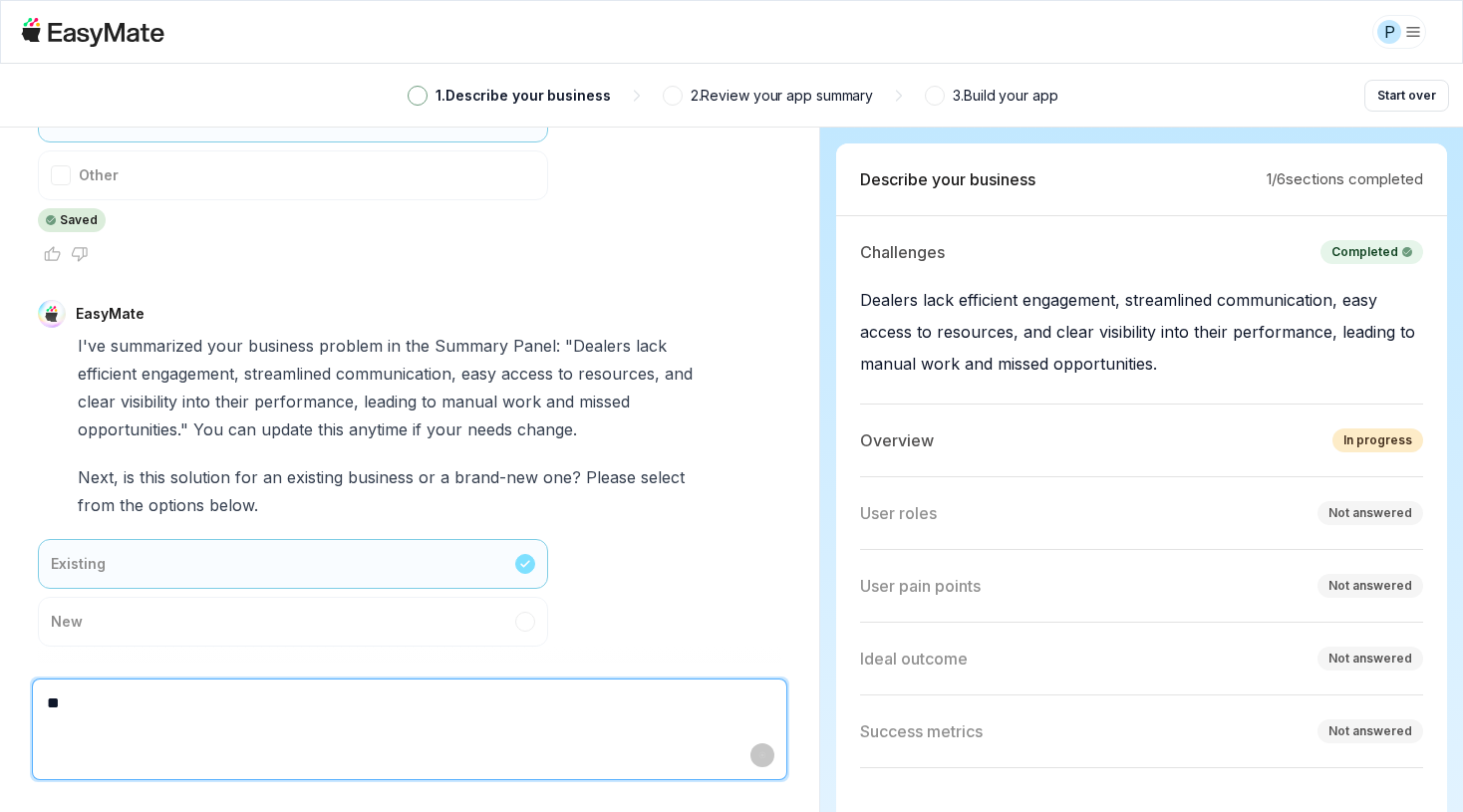 type on "*" 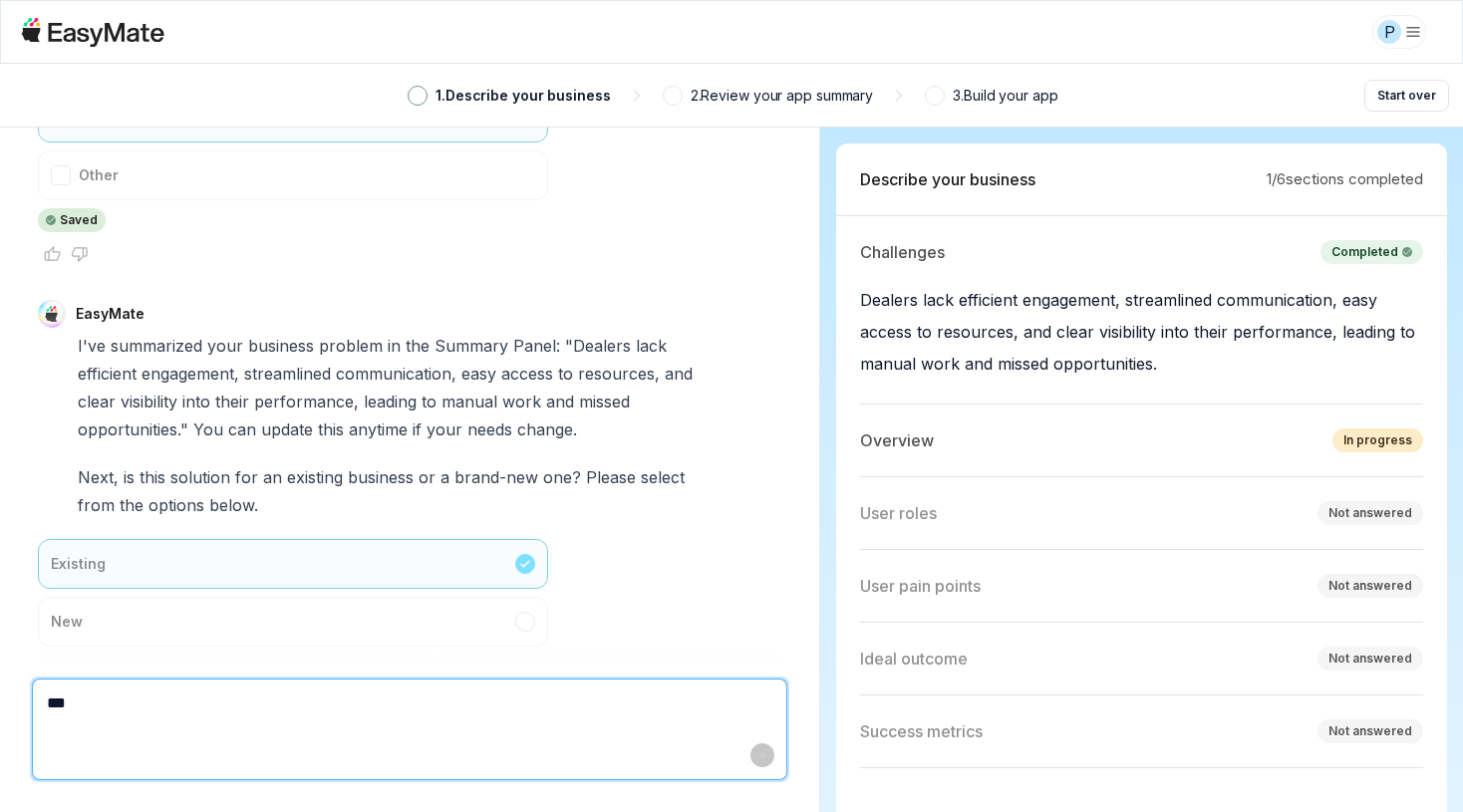 type on "*" 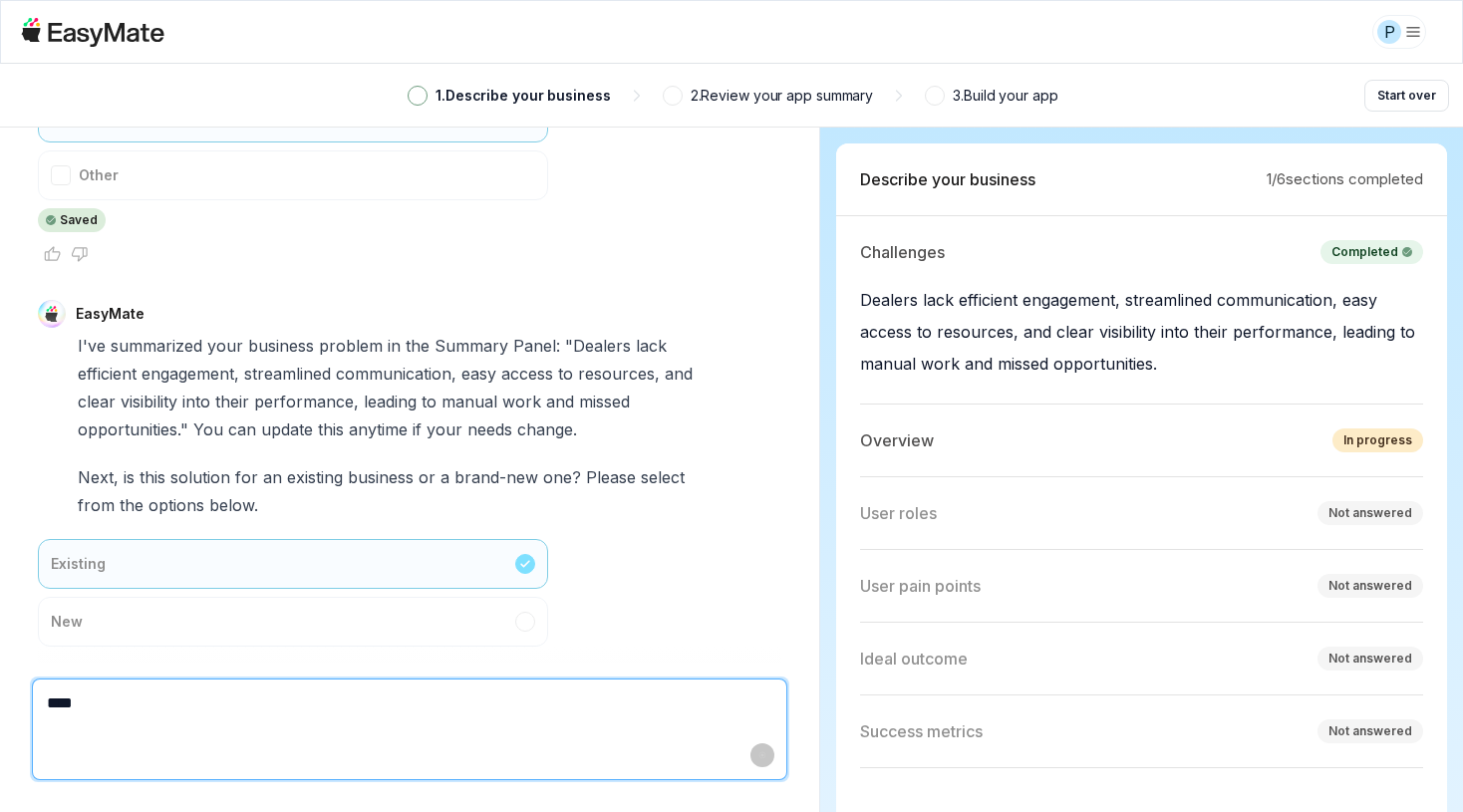type on "*" 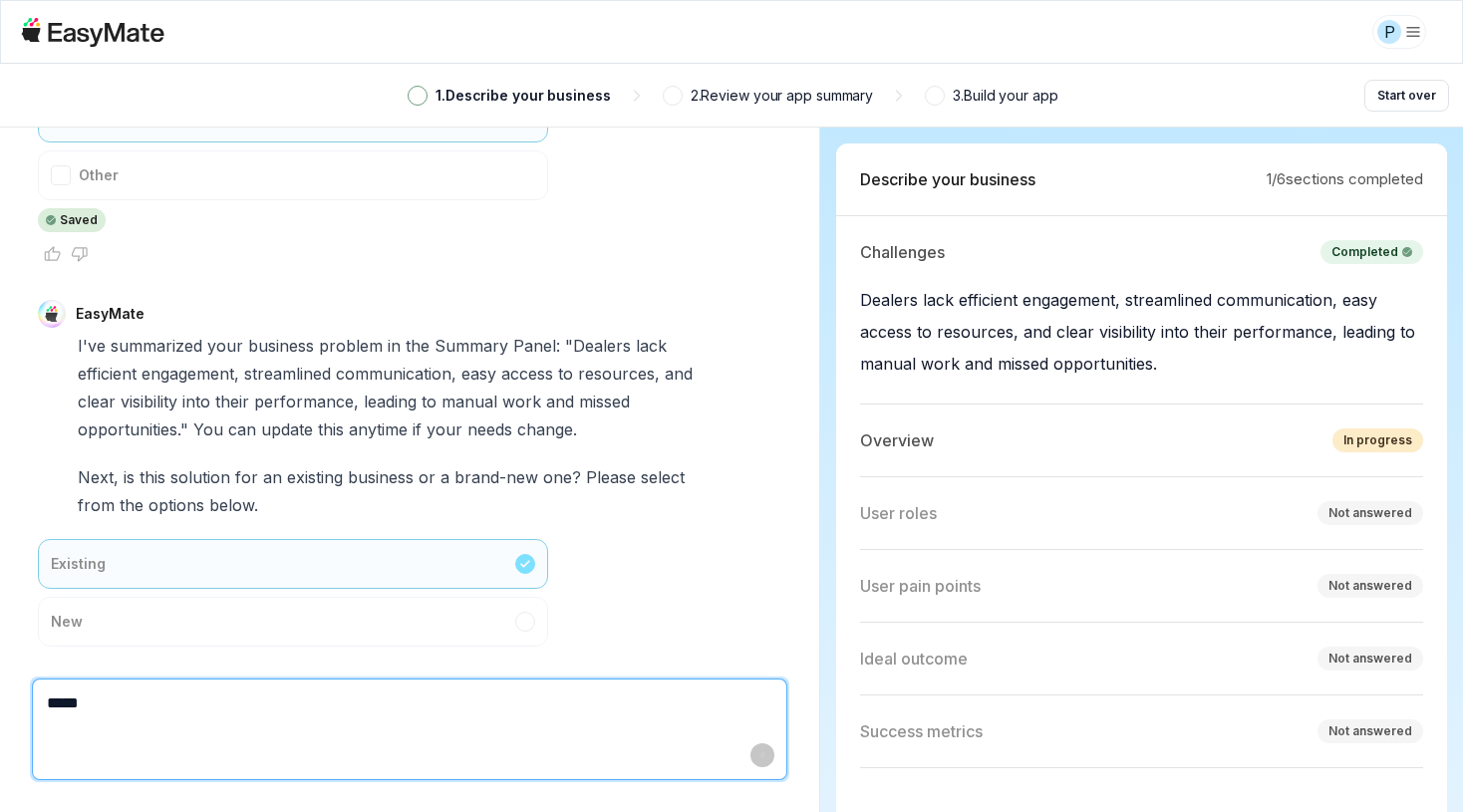 scroll, scrollTop: 975, scrollLeft: 0, axis: vertical 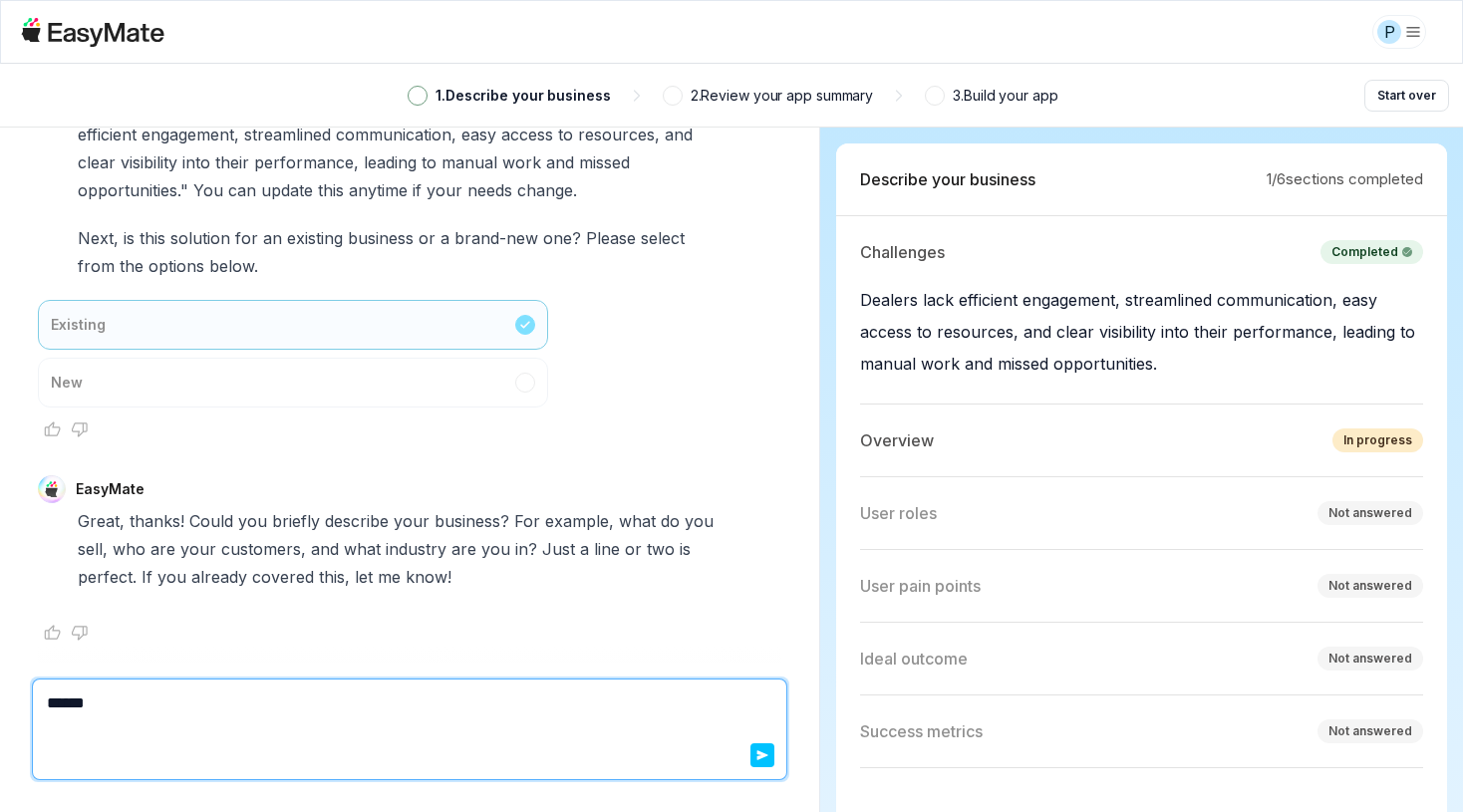 type on "*" 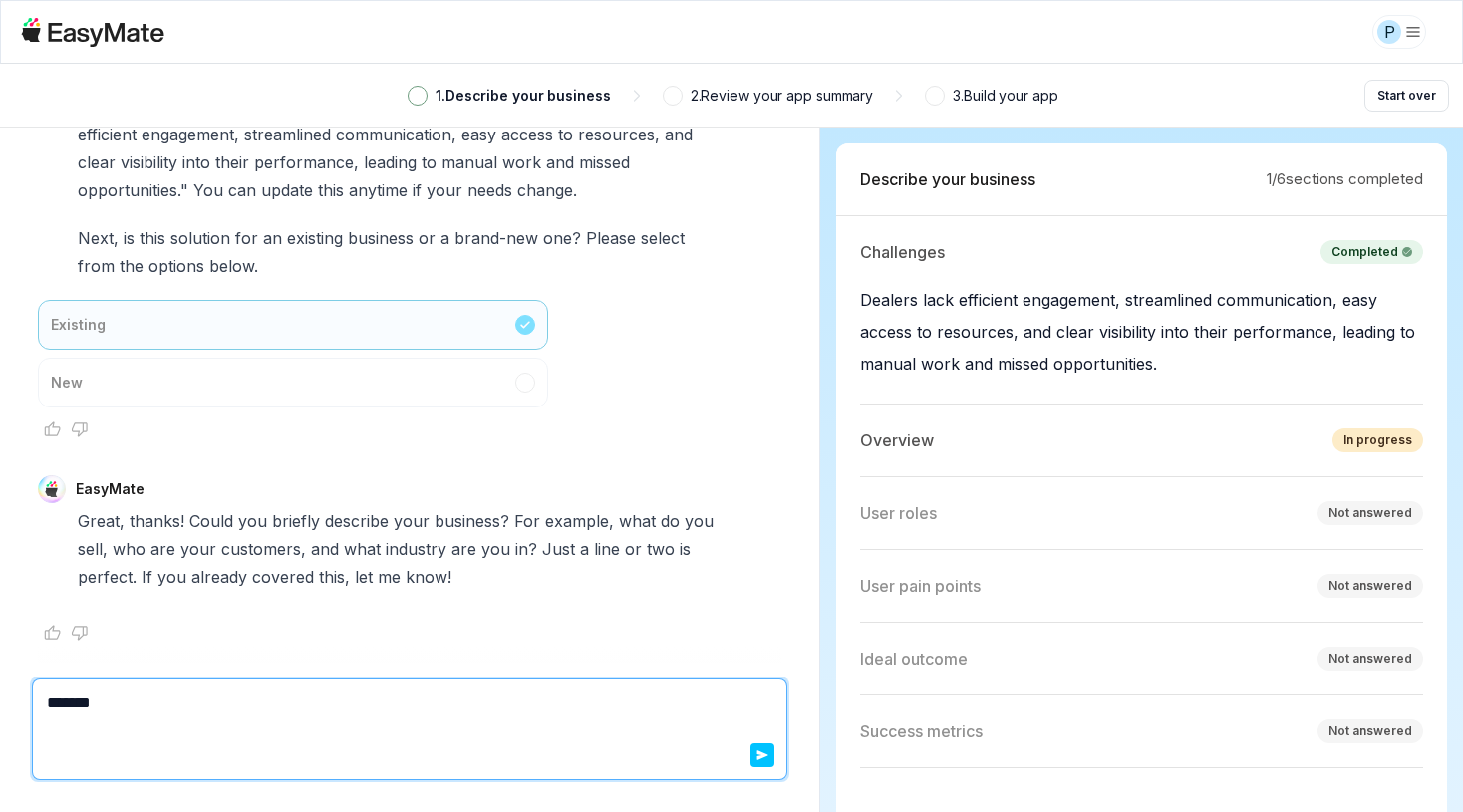 type on "*" 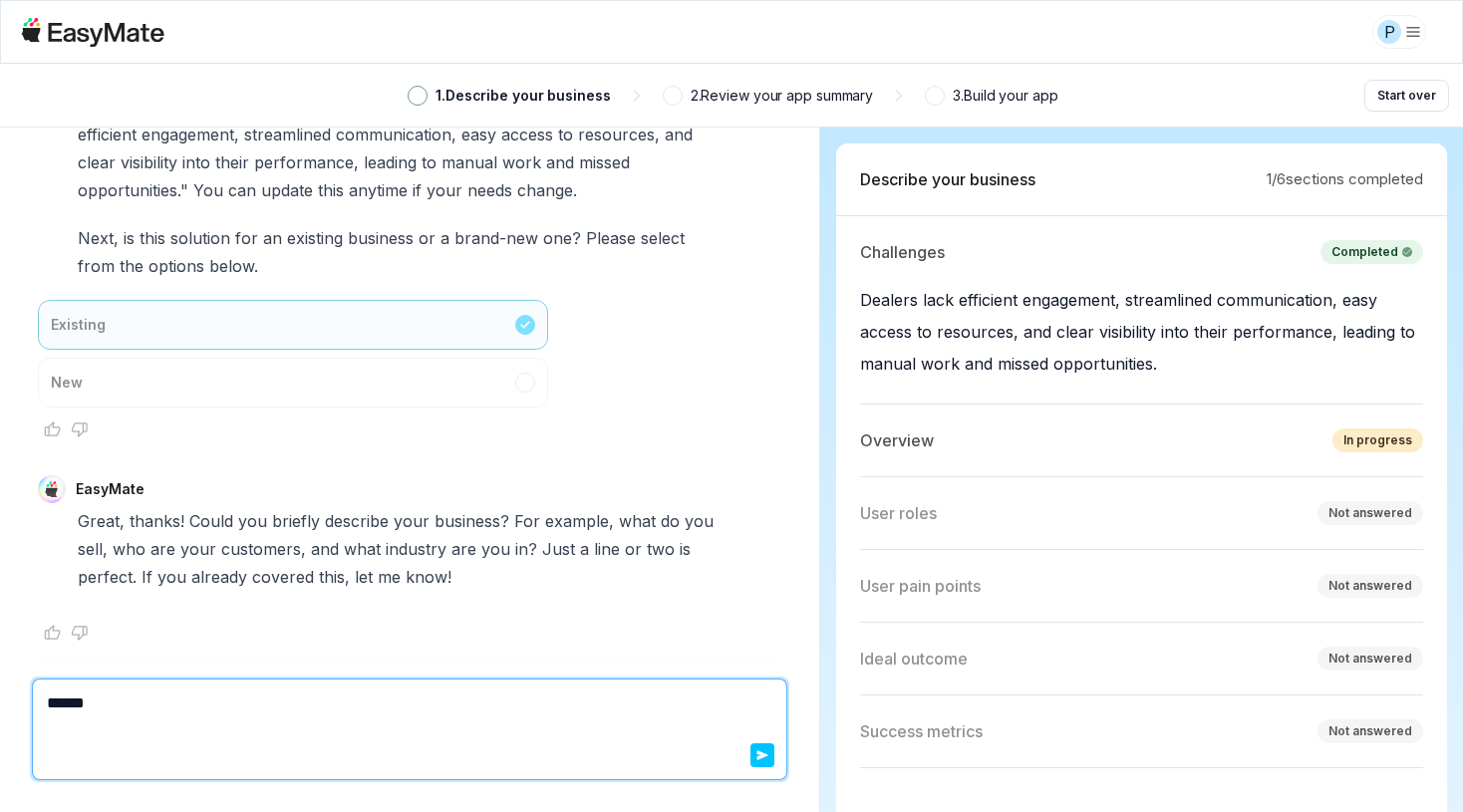 type on "*" 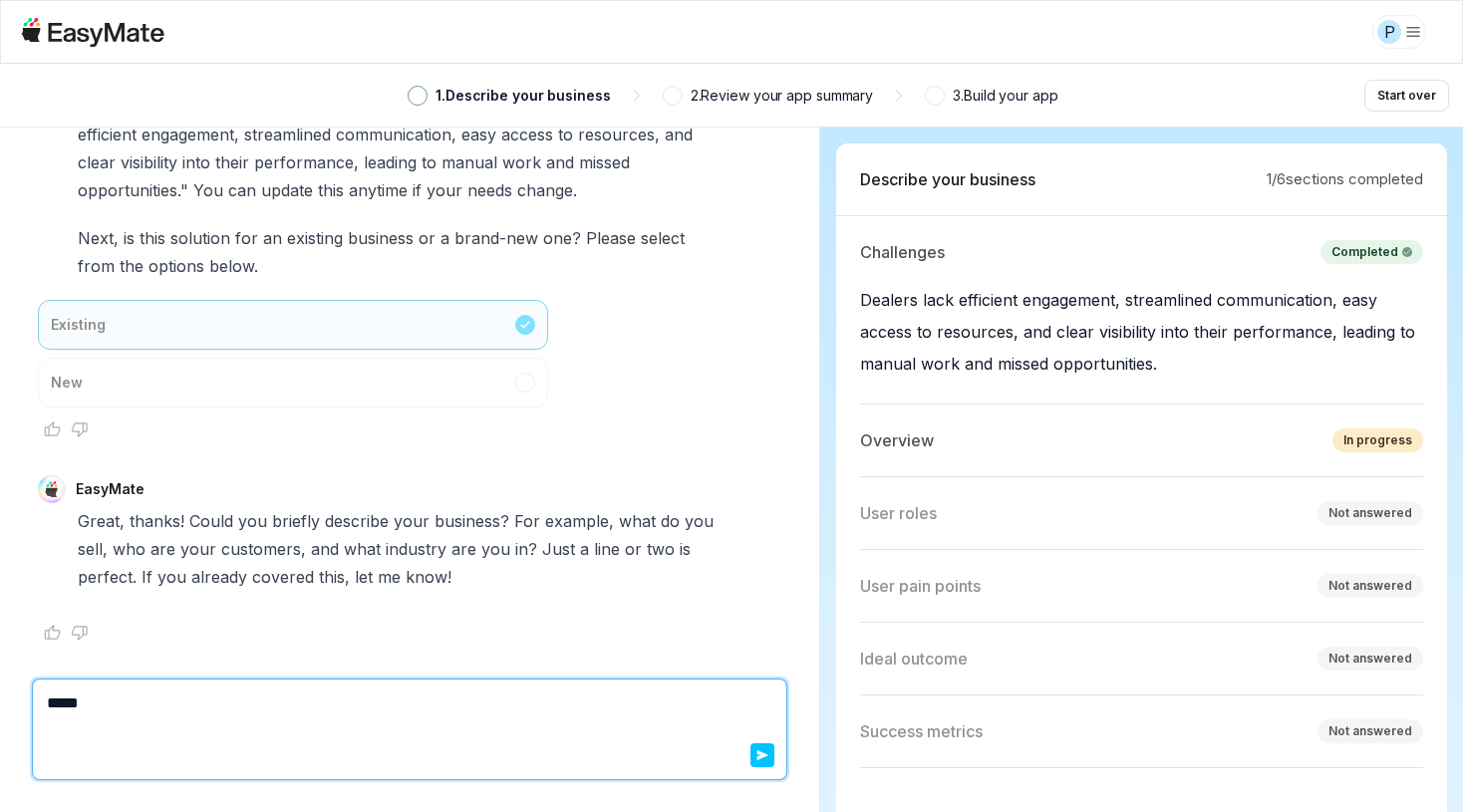type on "*" 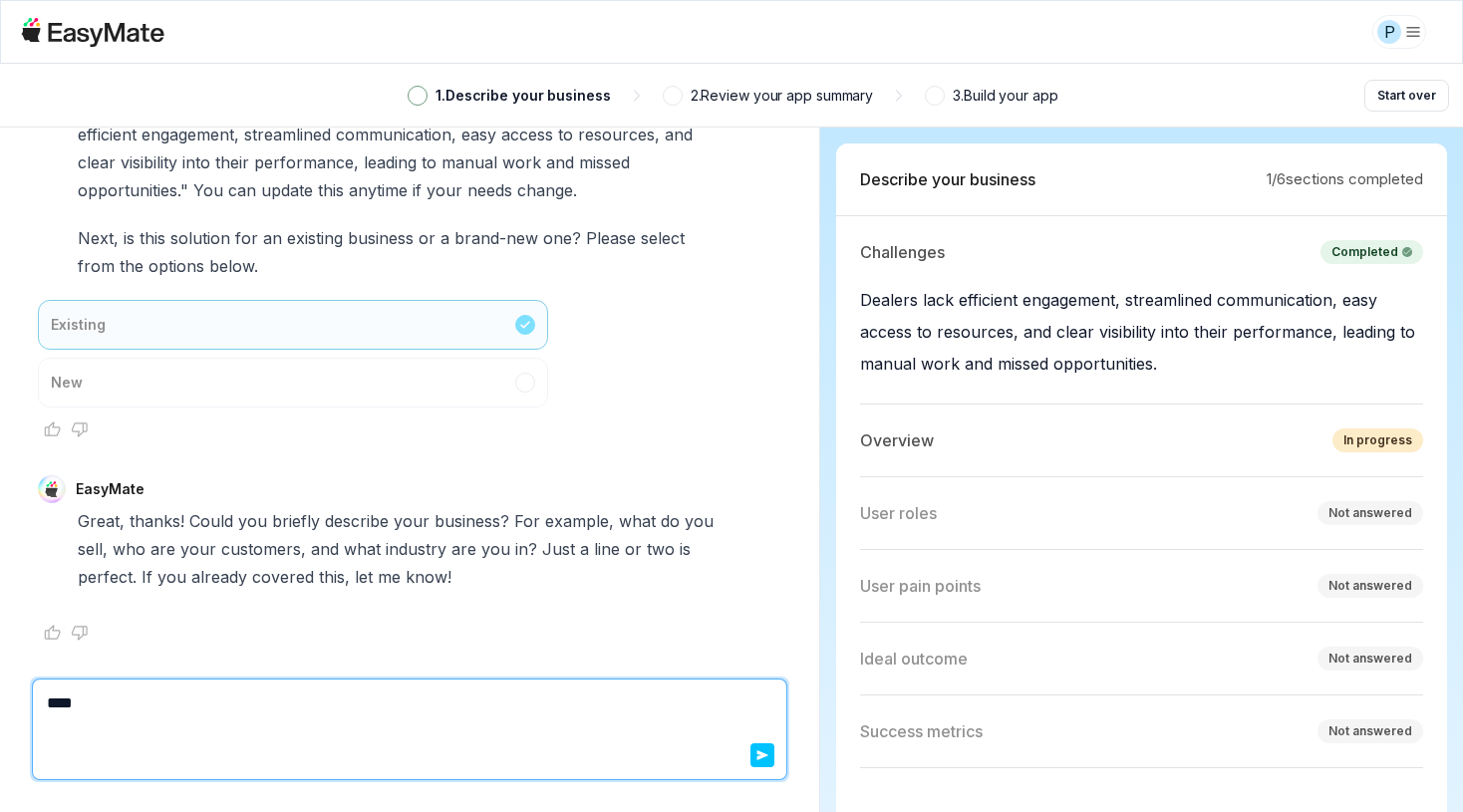 type on "*" 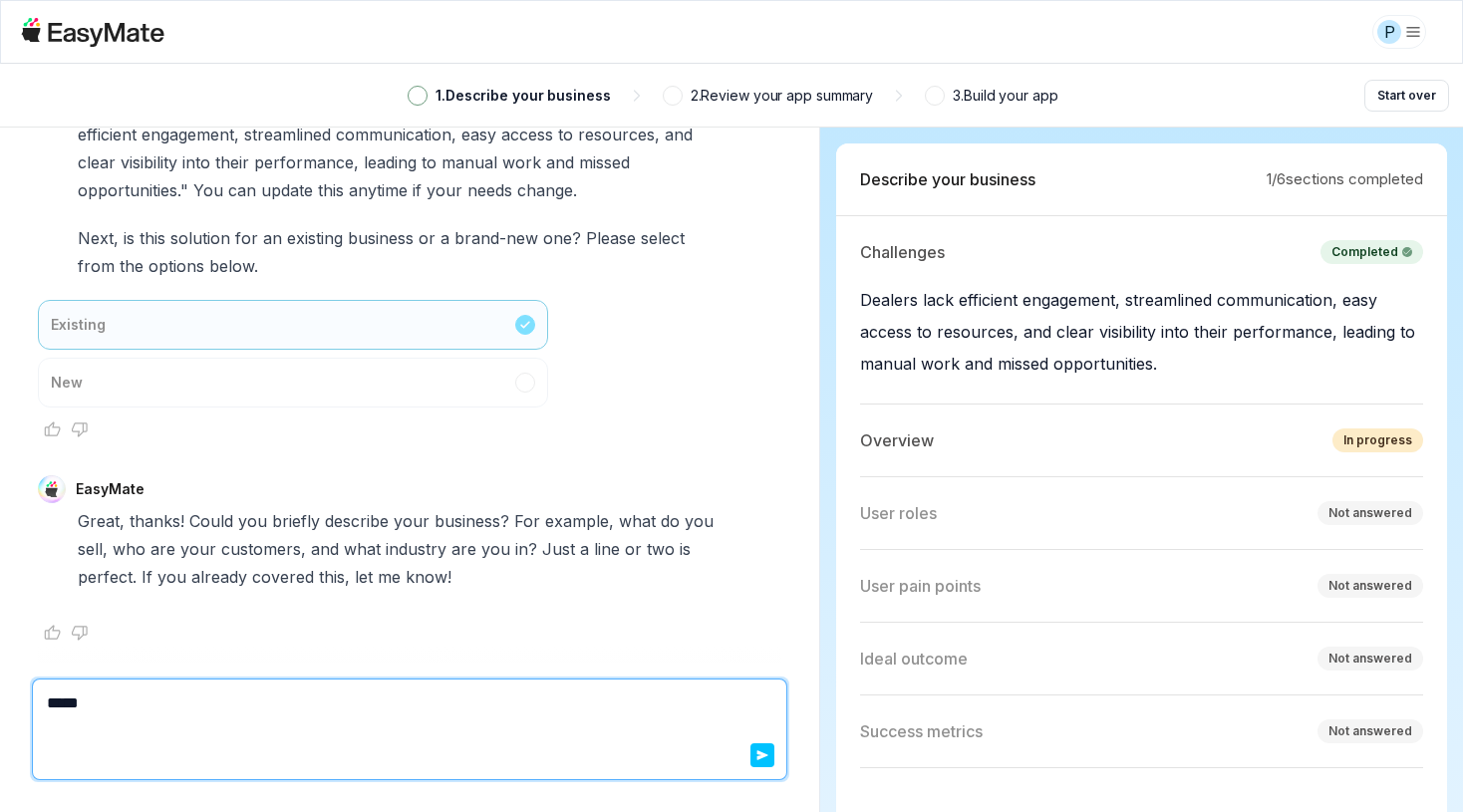 type on "*" 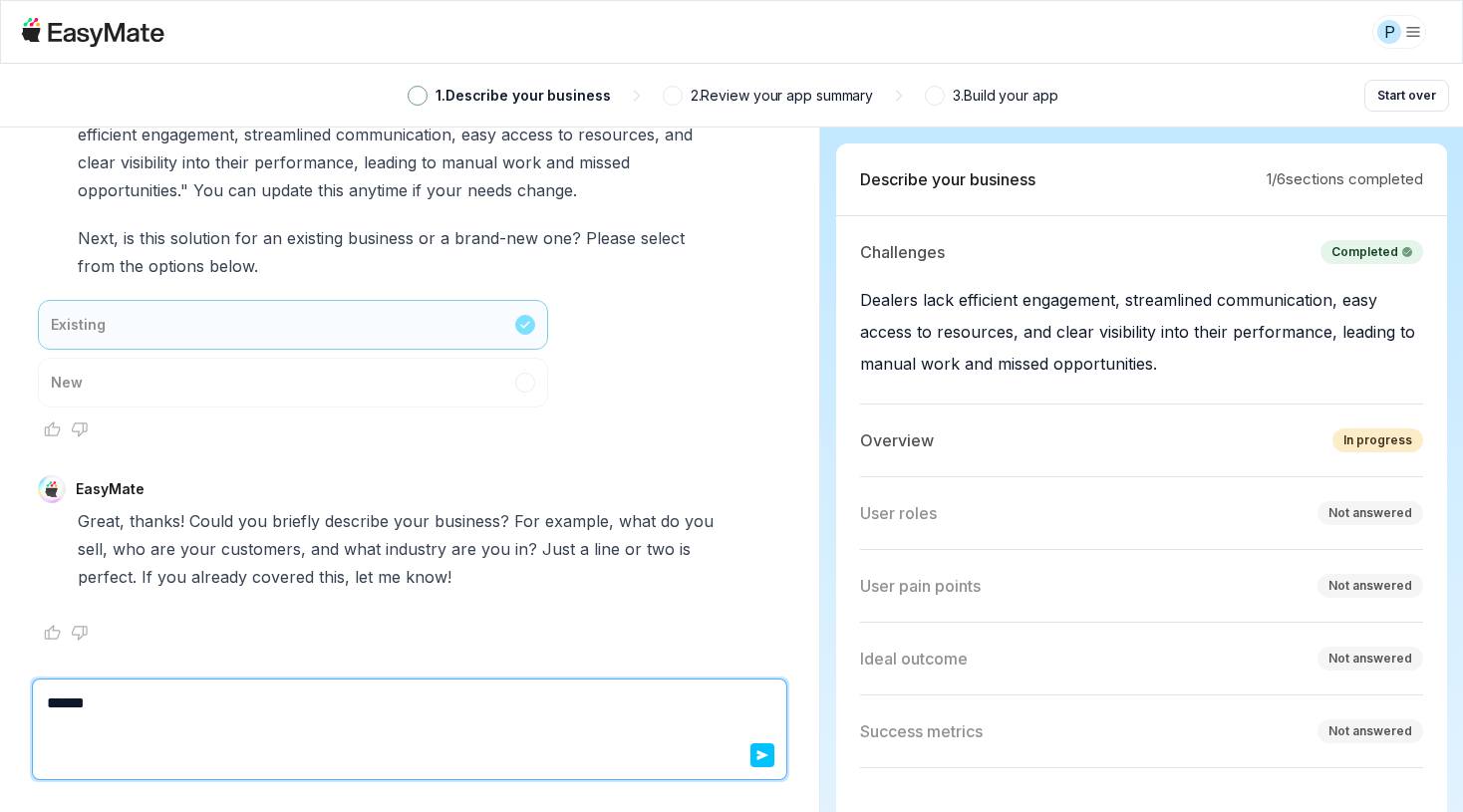 type on "*" 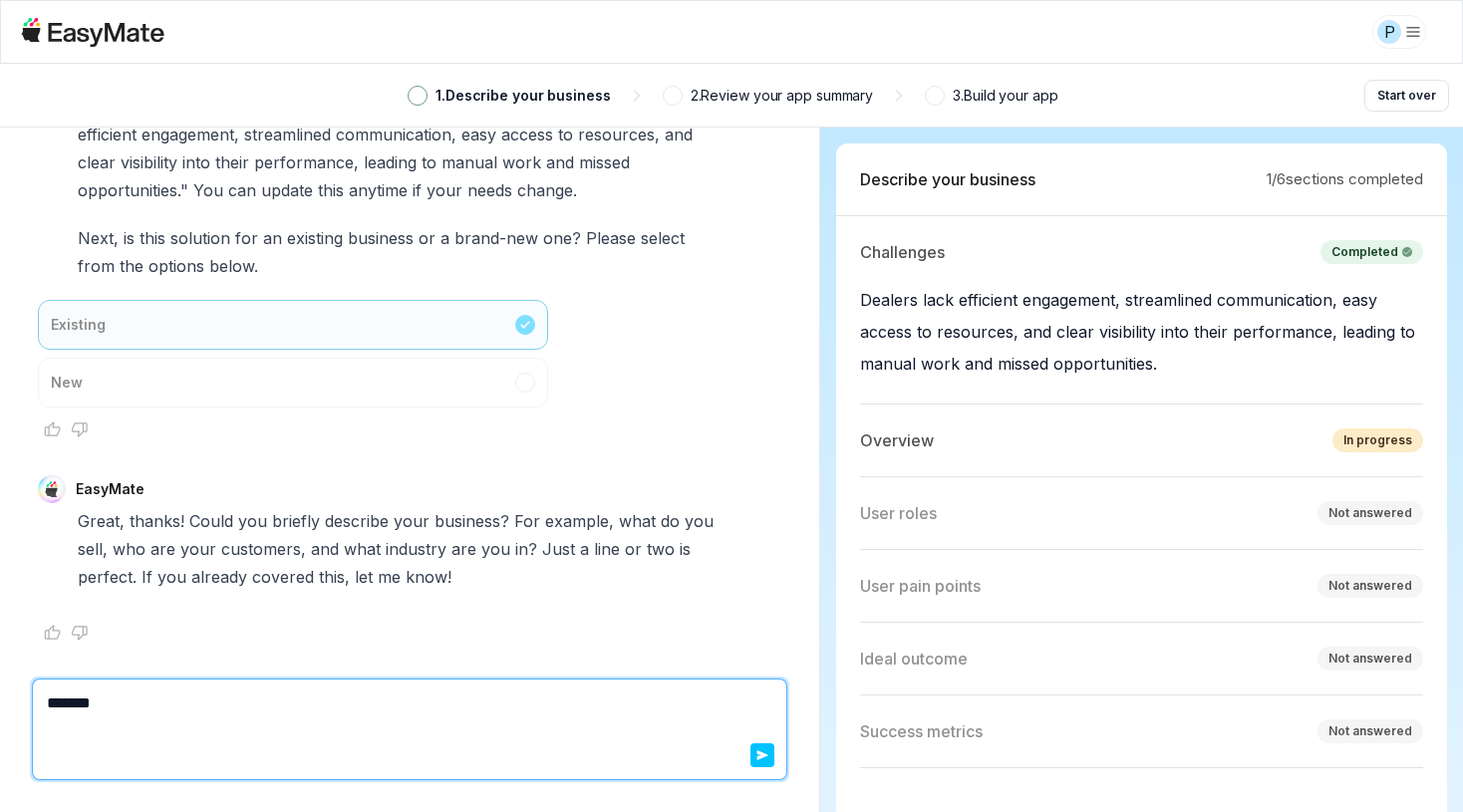 type on "*" 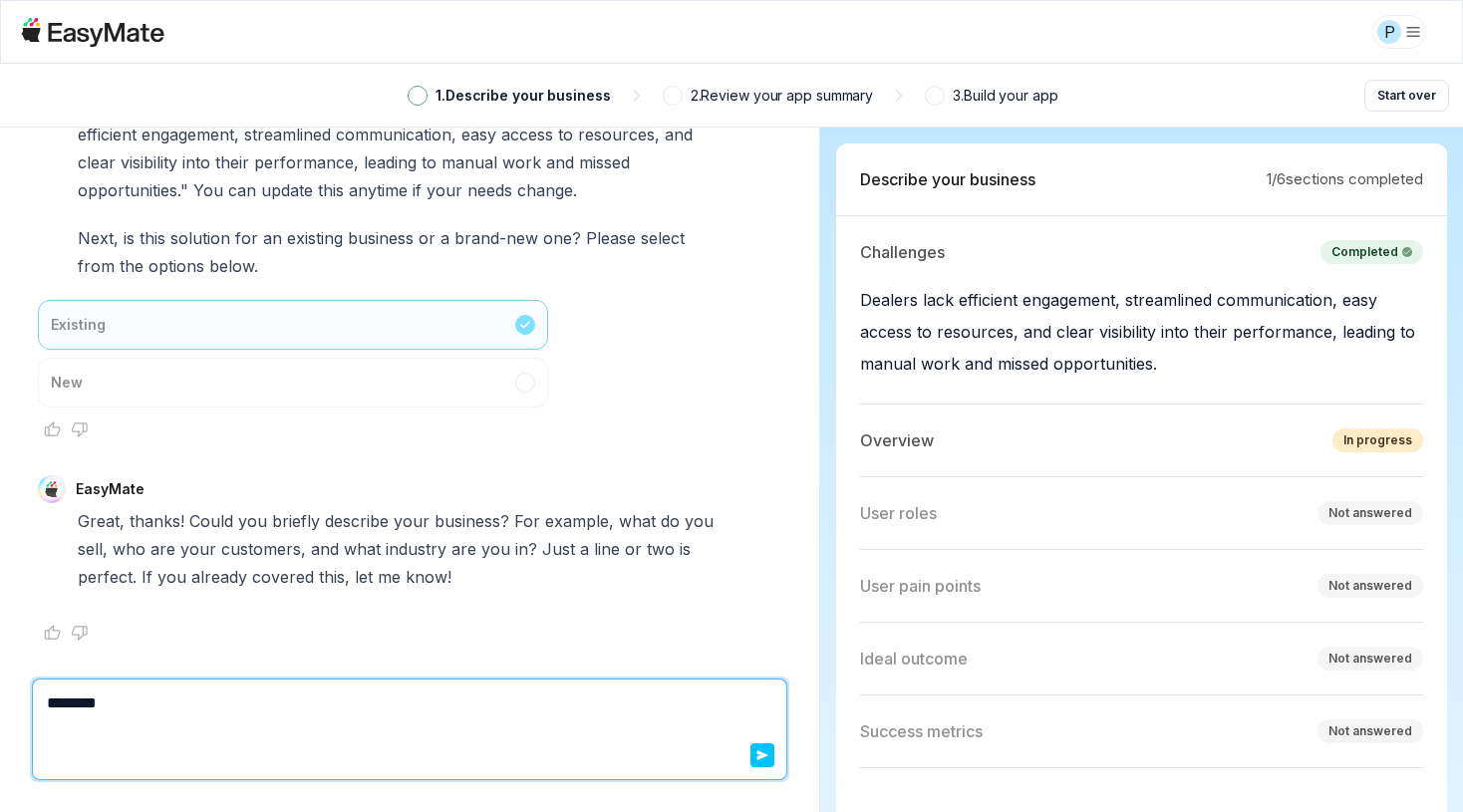 type on "*" 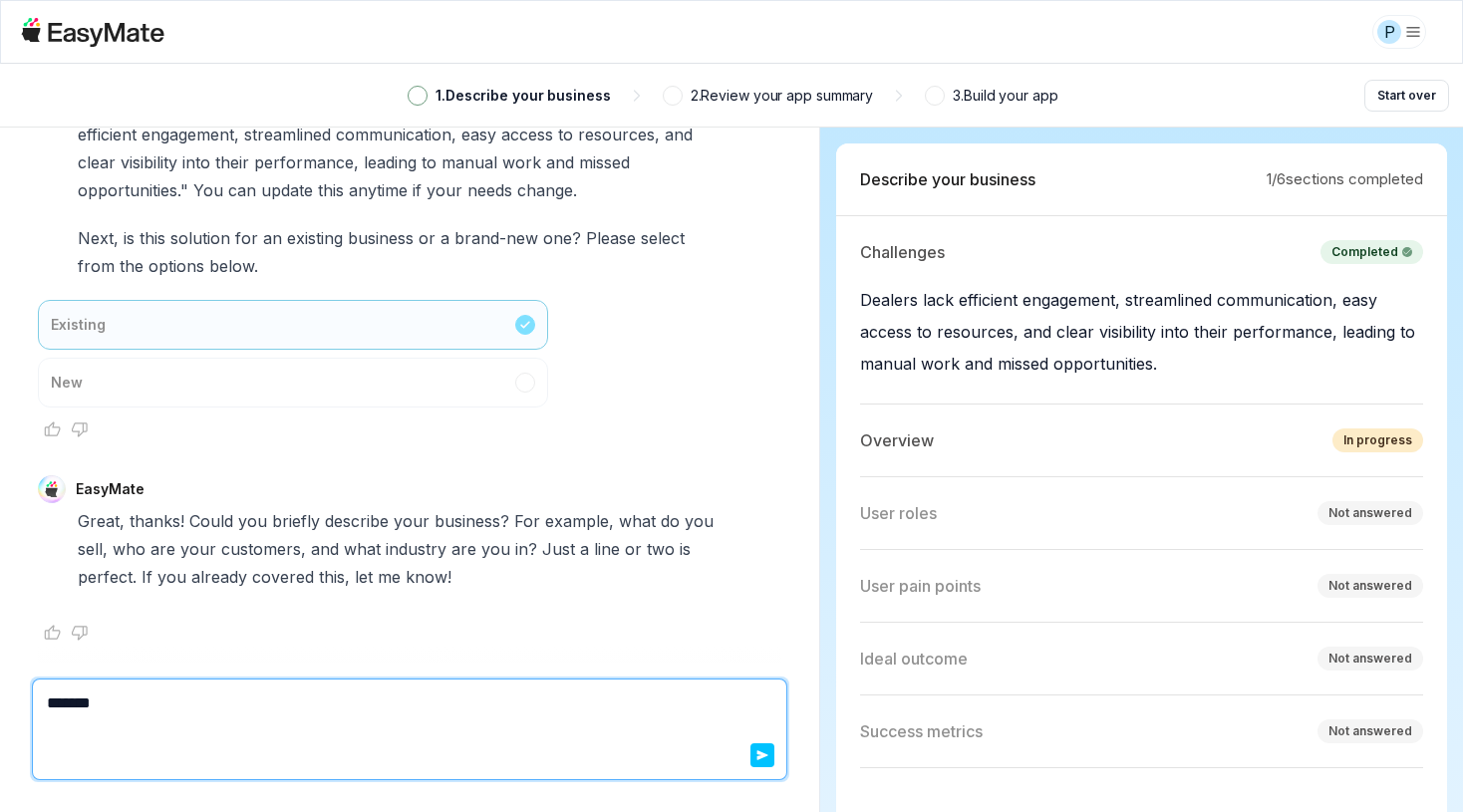 type on "*" 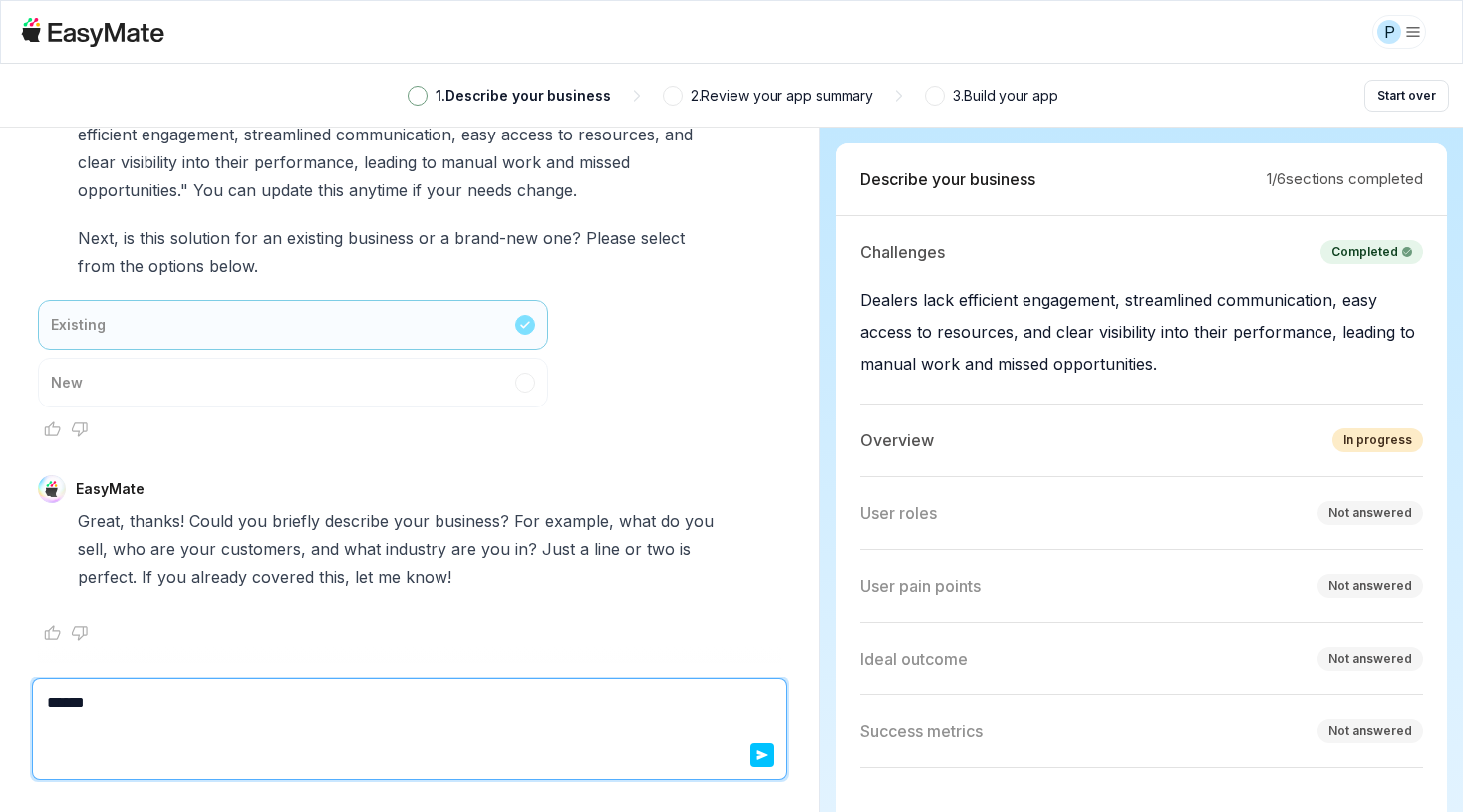 type on "*" 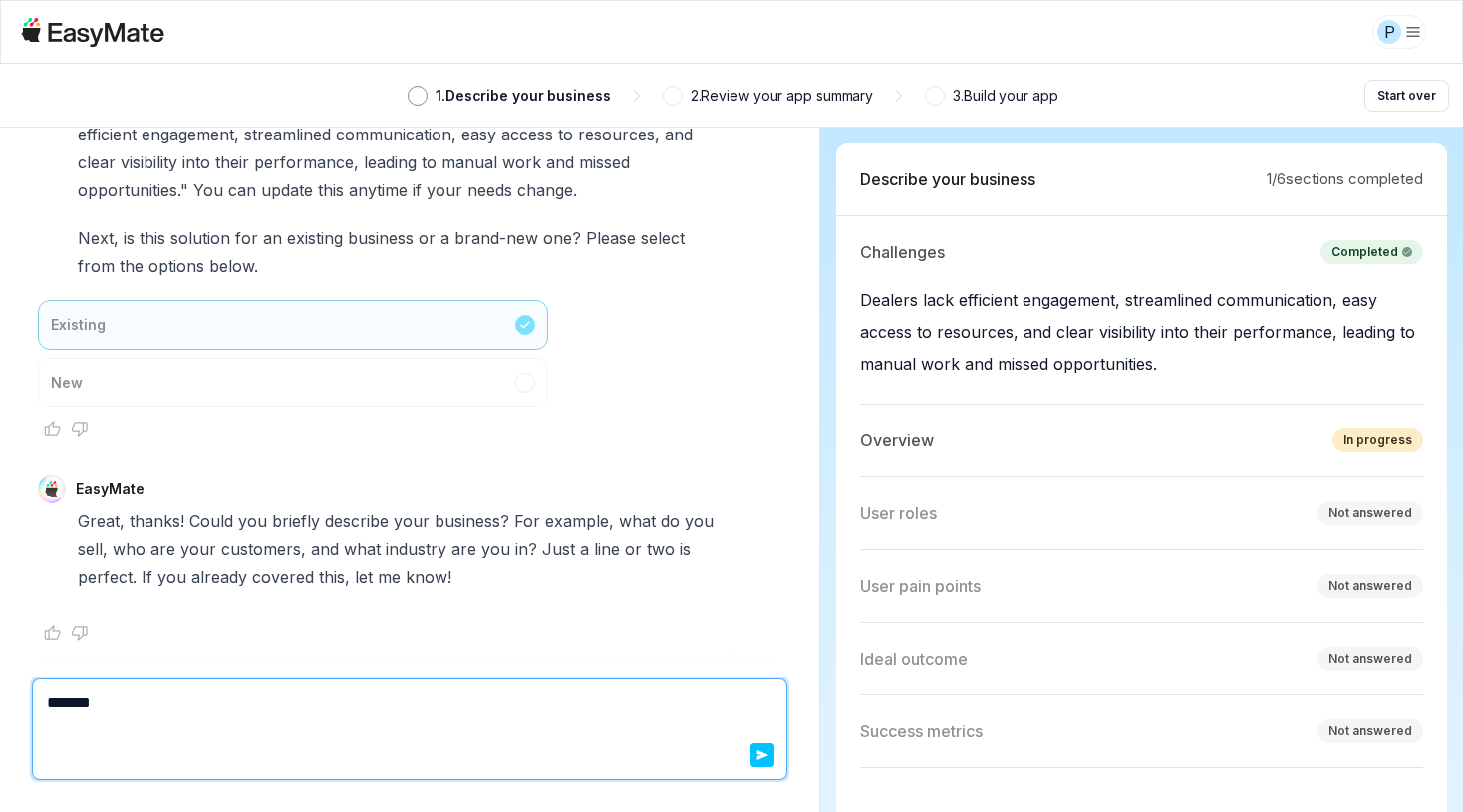 type on "*" 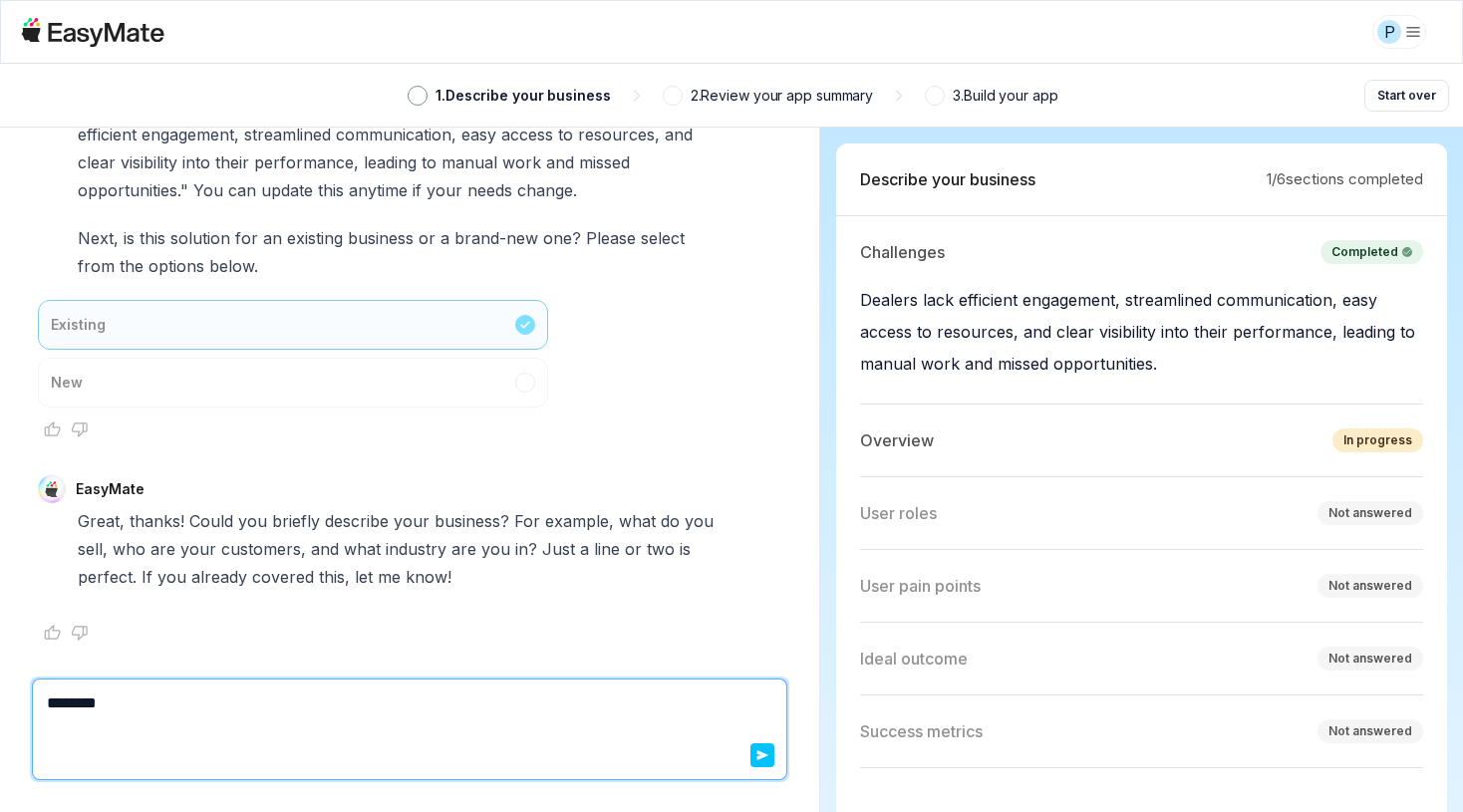 type on "*" 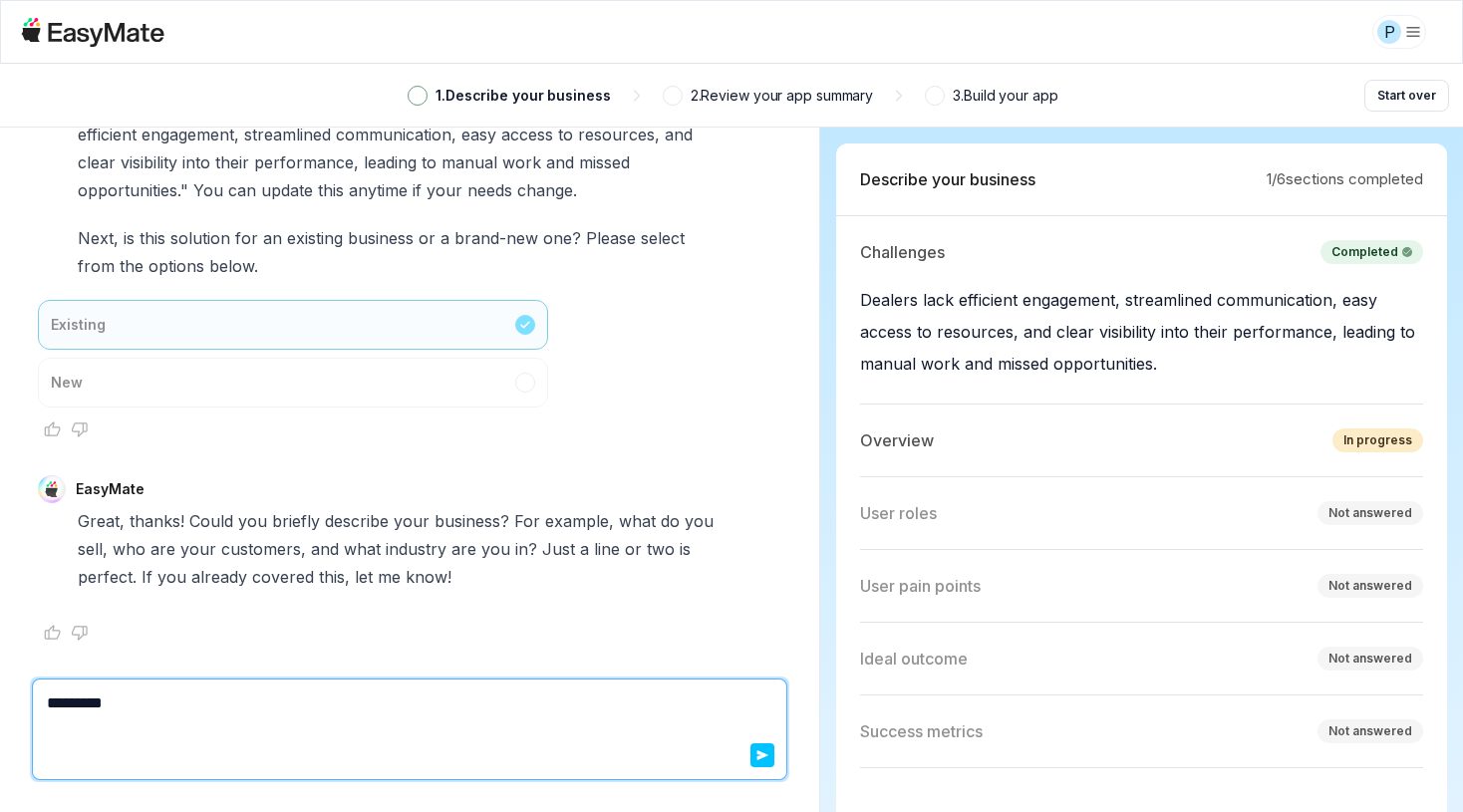 type on "*" 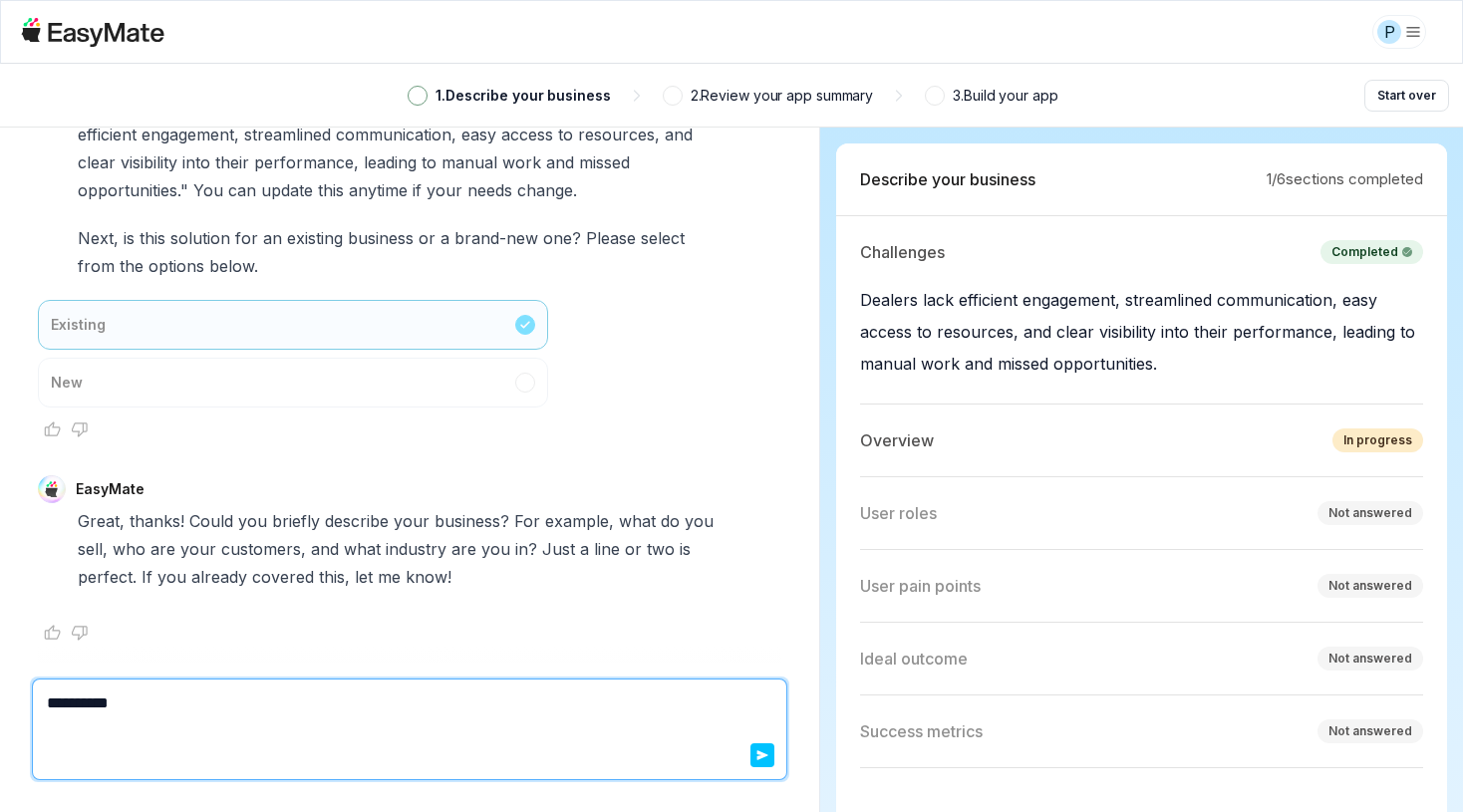type on "*" 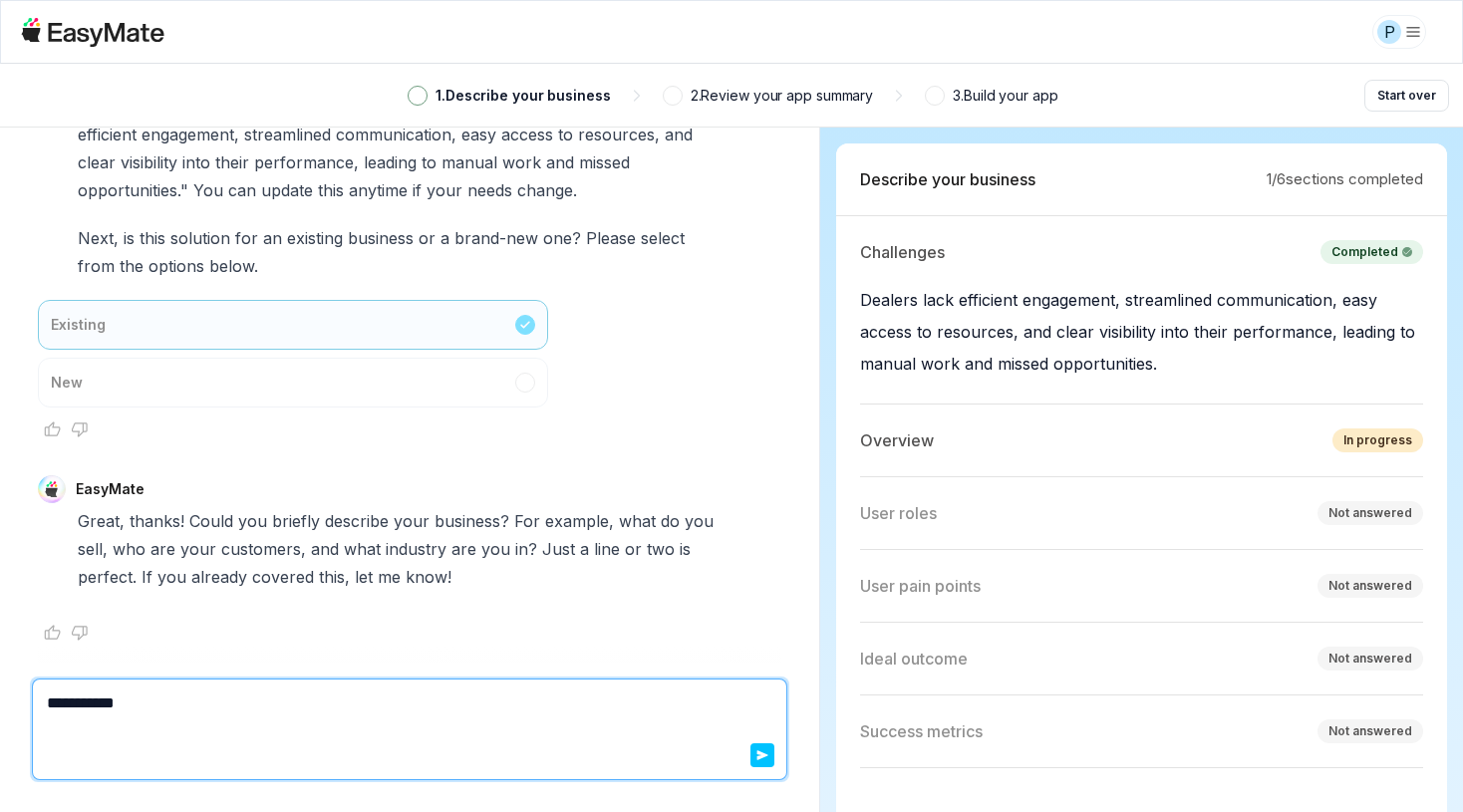 type on "*" 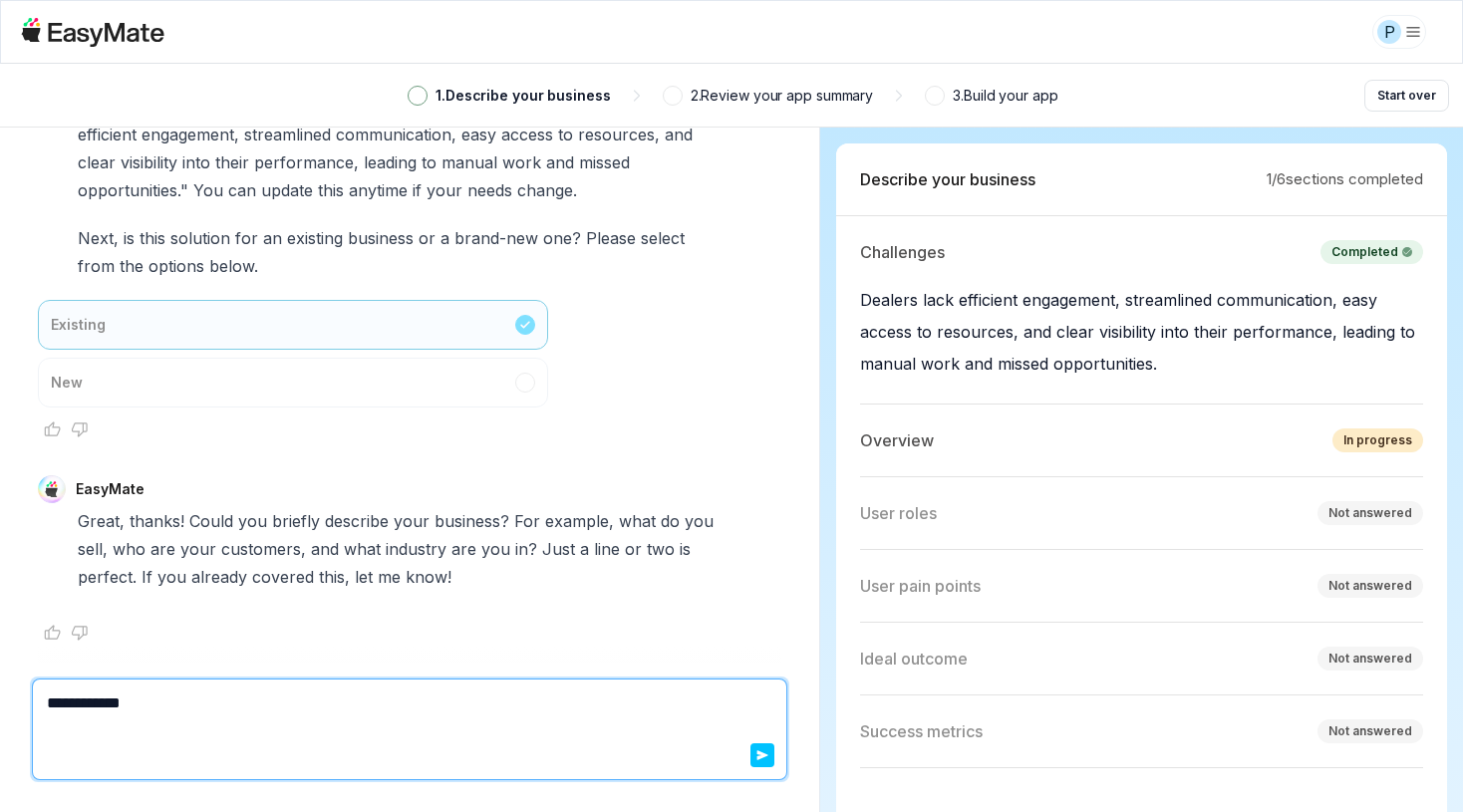 type on "*" 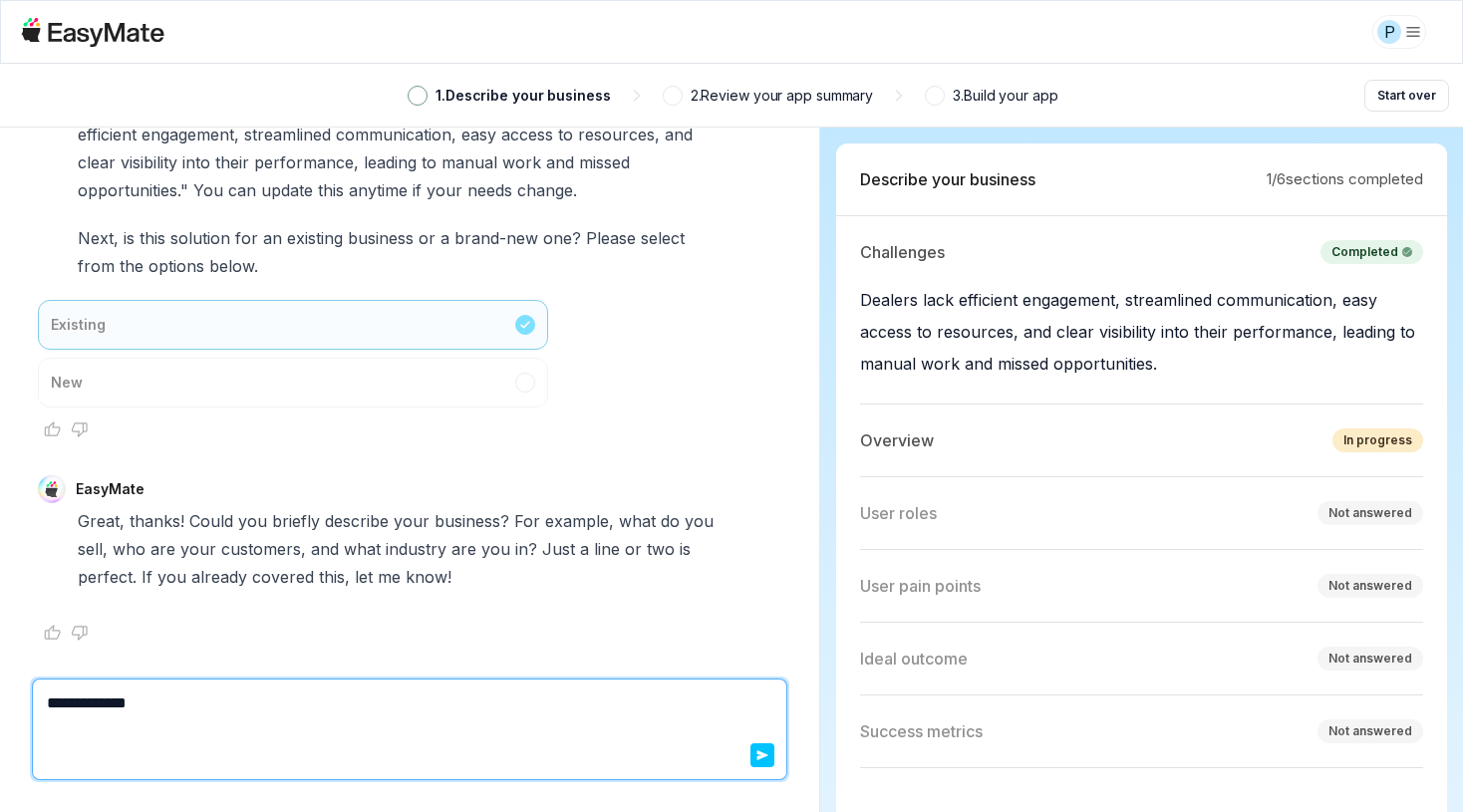 type on "**********" 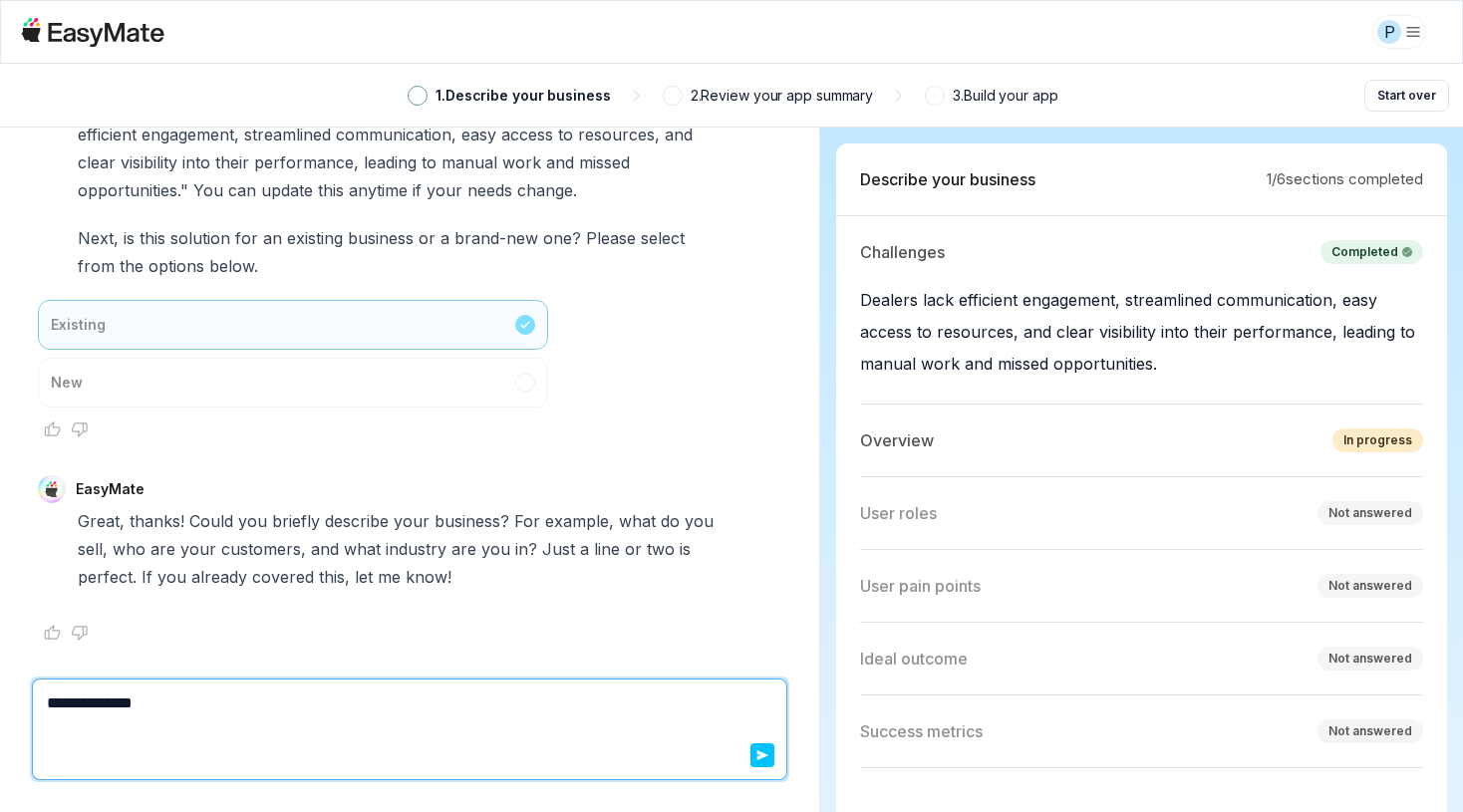 type on "*" 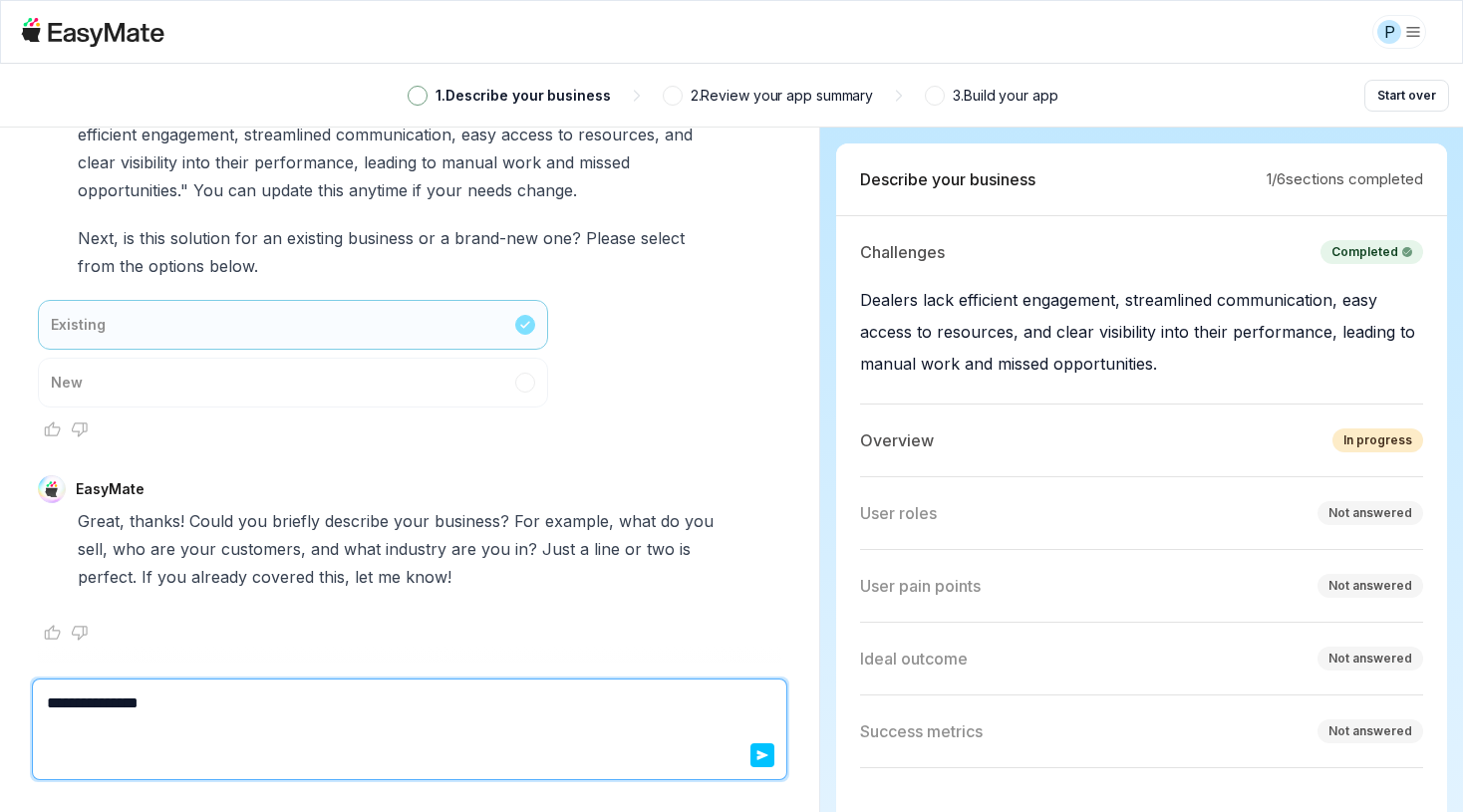 type on "*" 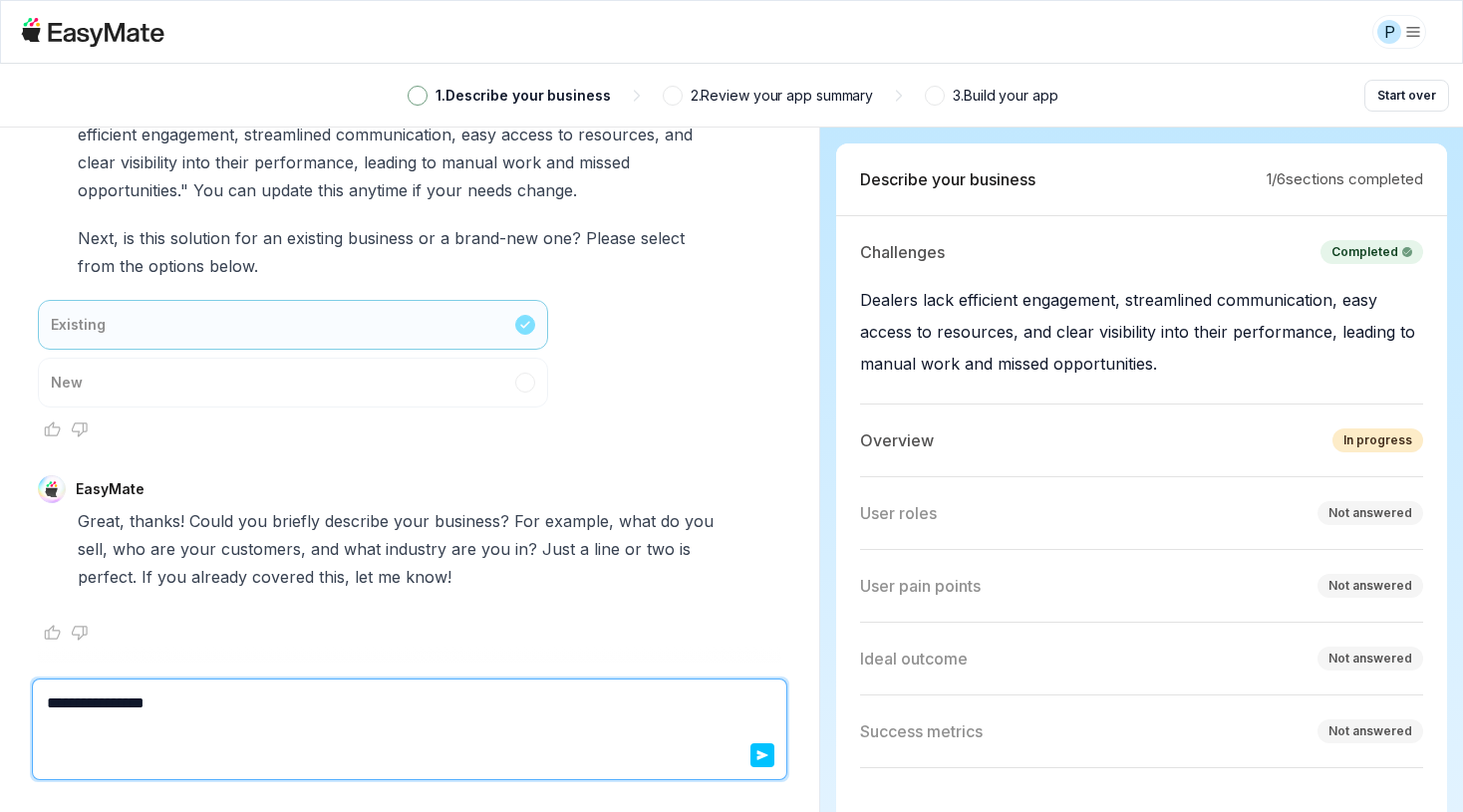 type on "*" 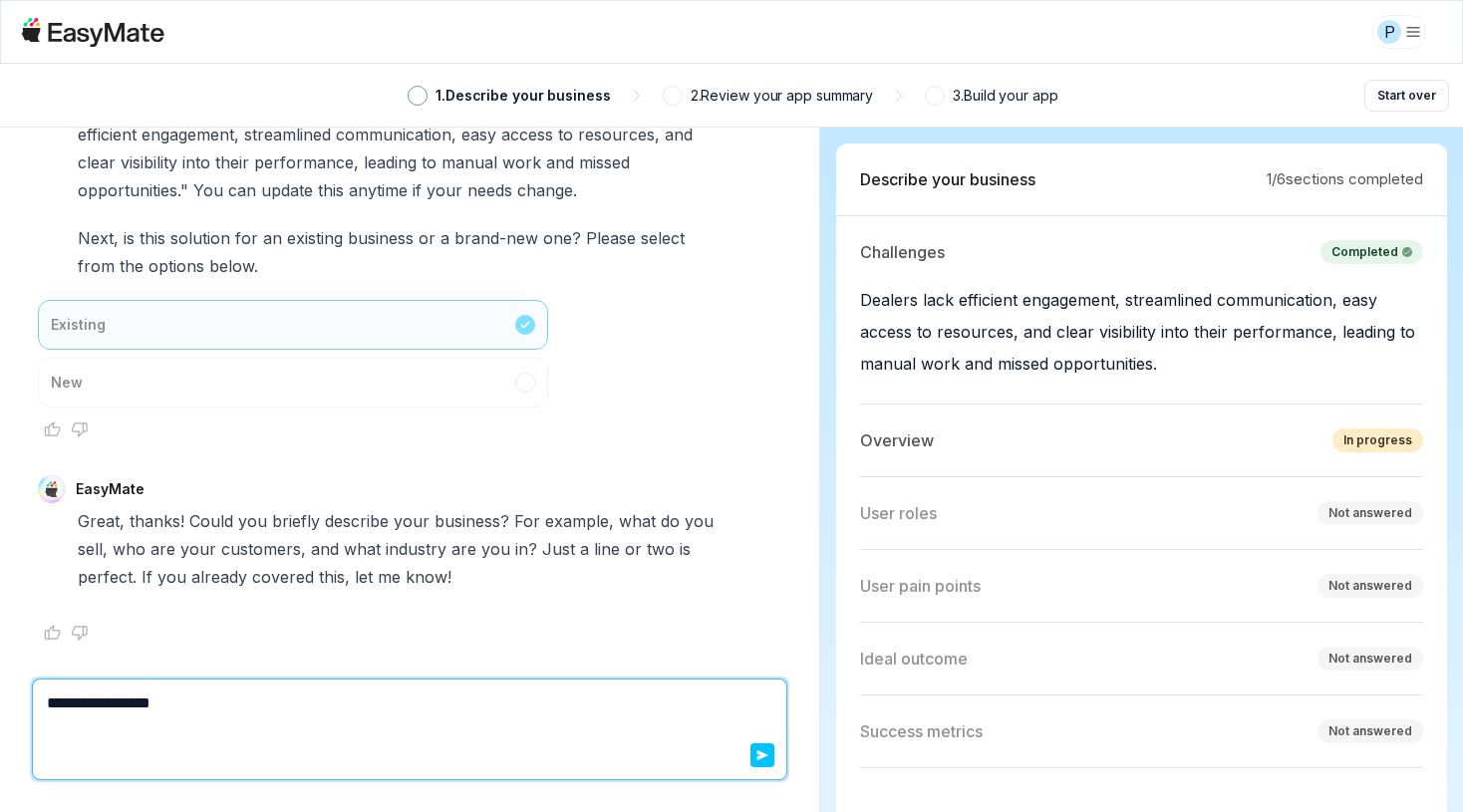 type on "*" 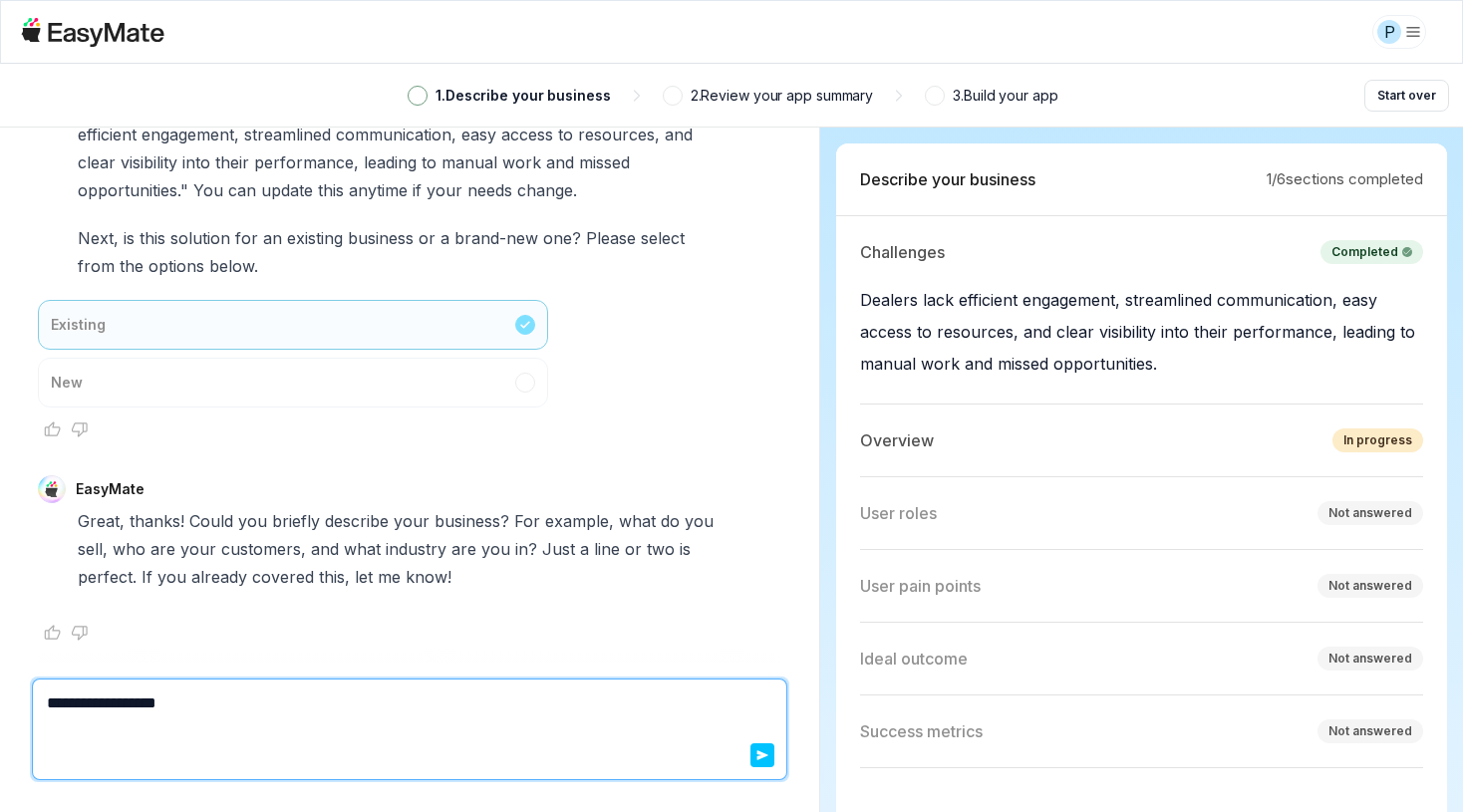 type on "*" 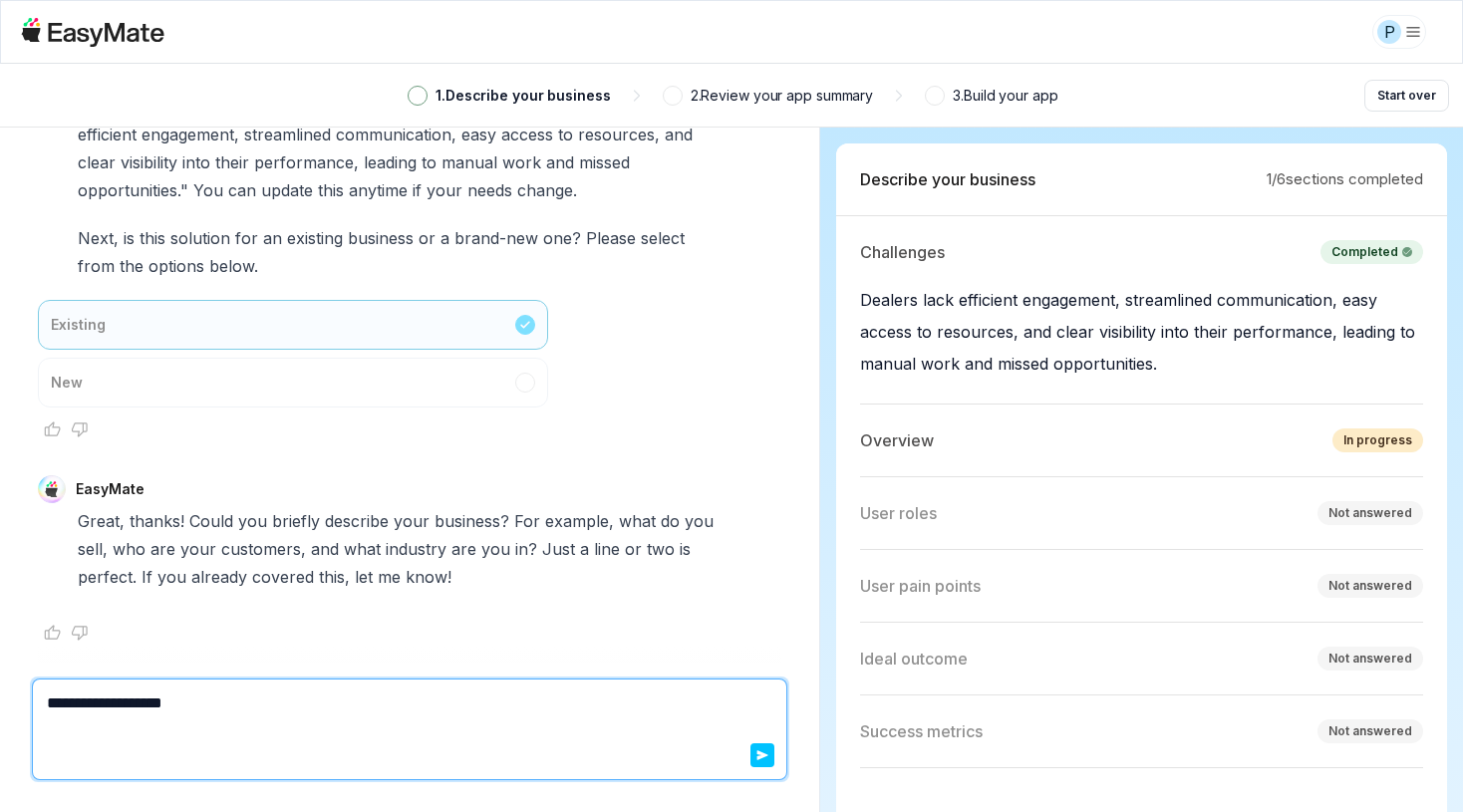 type on "**********" 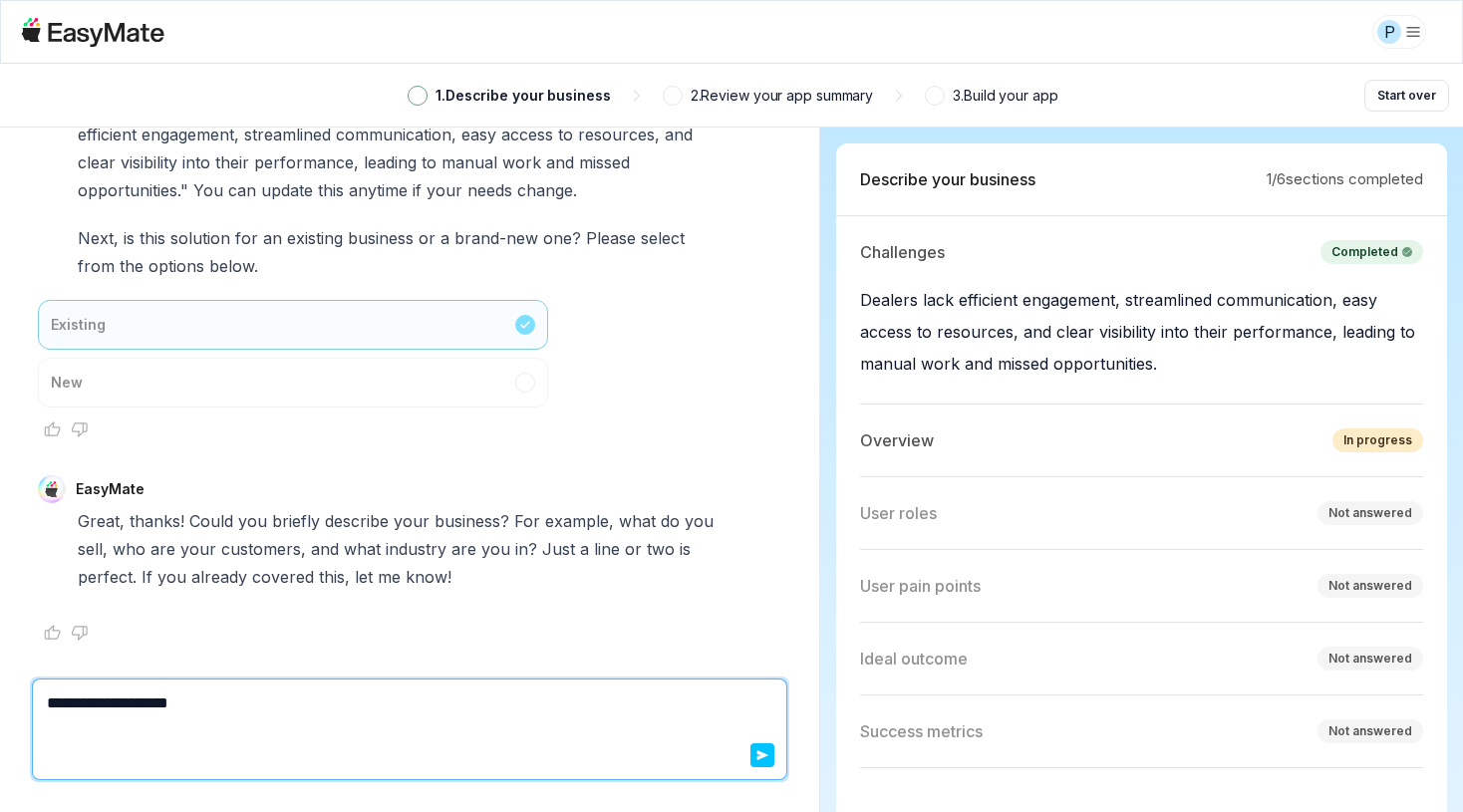 type on "*" 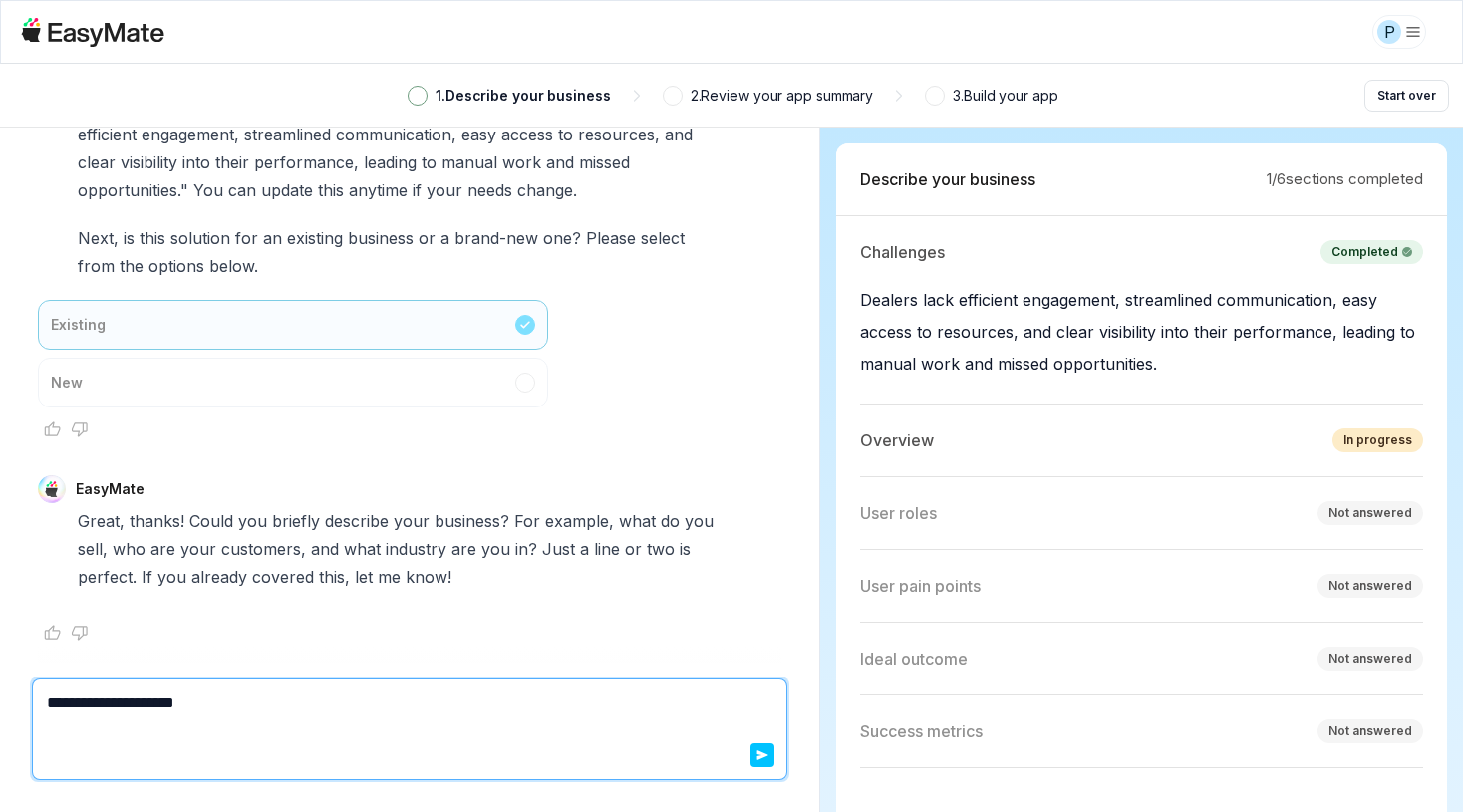 type on "*" 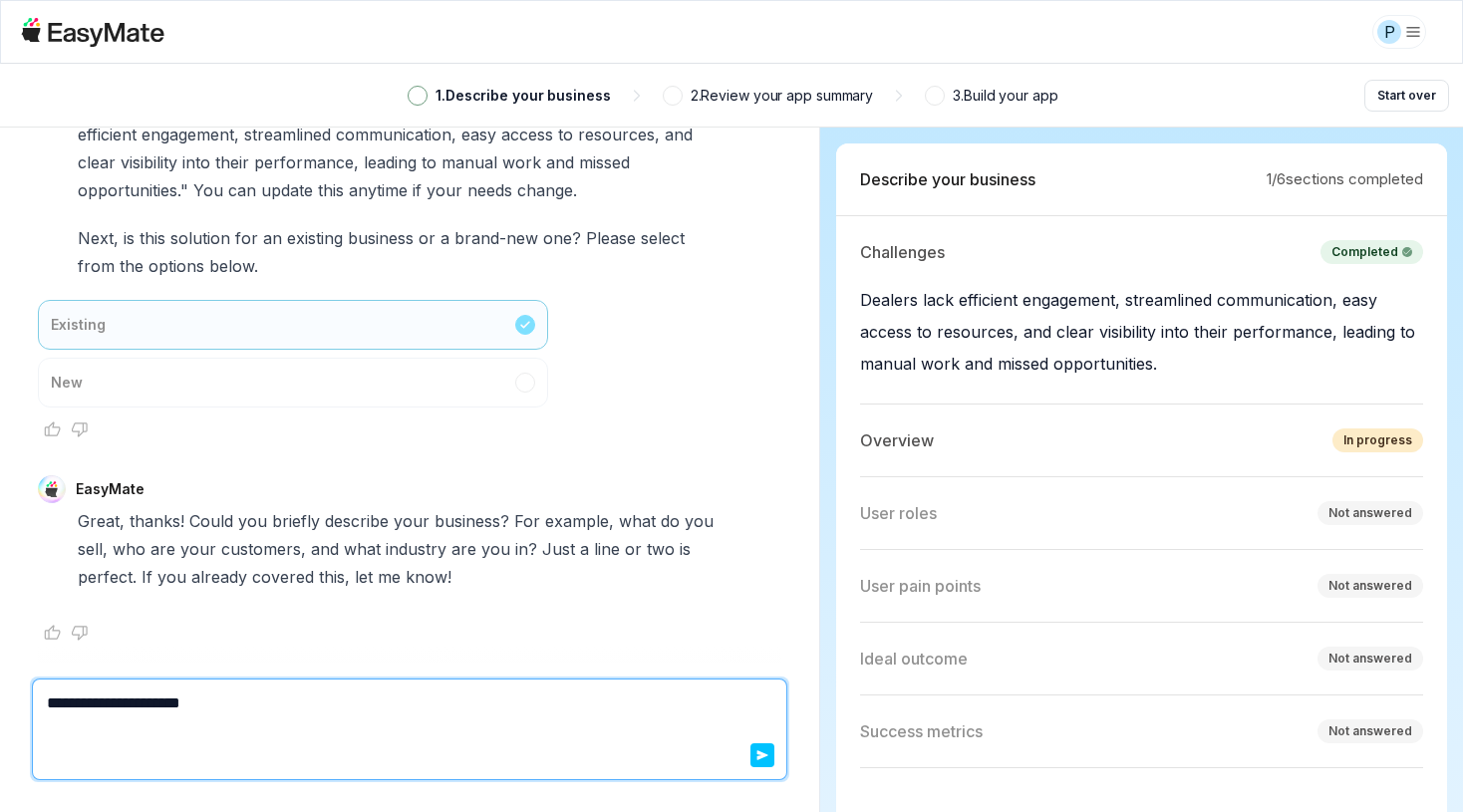 type on "*" 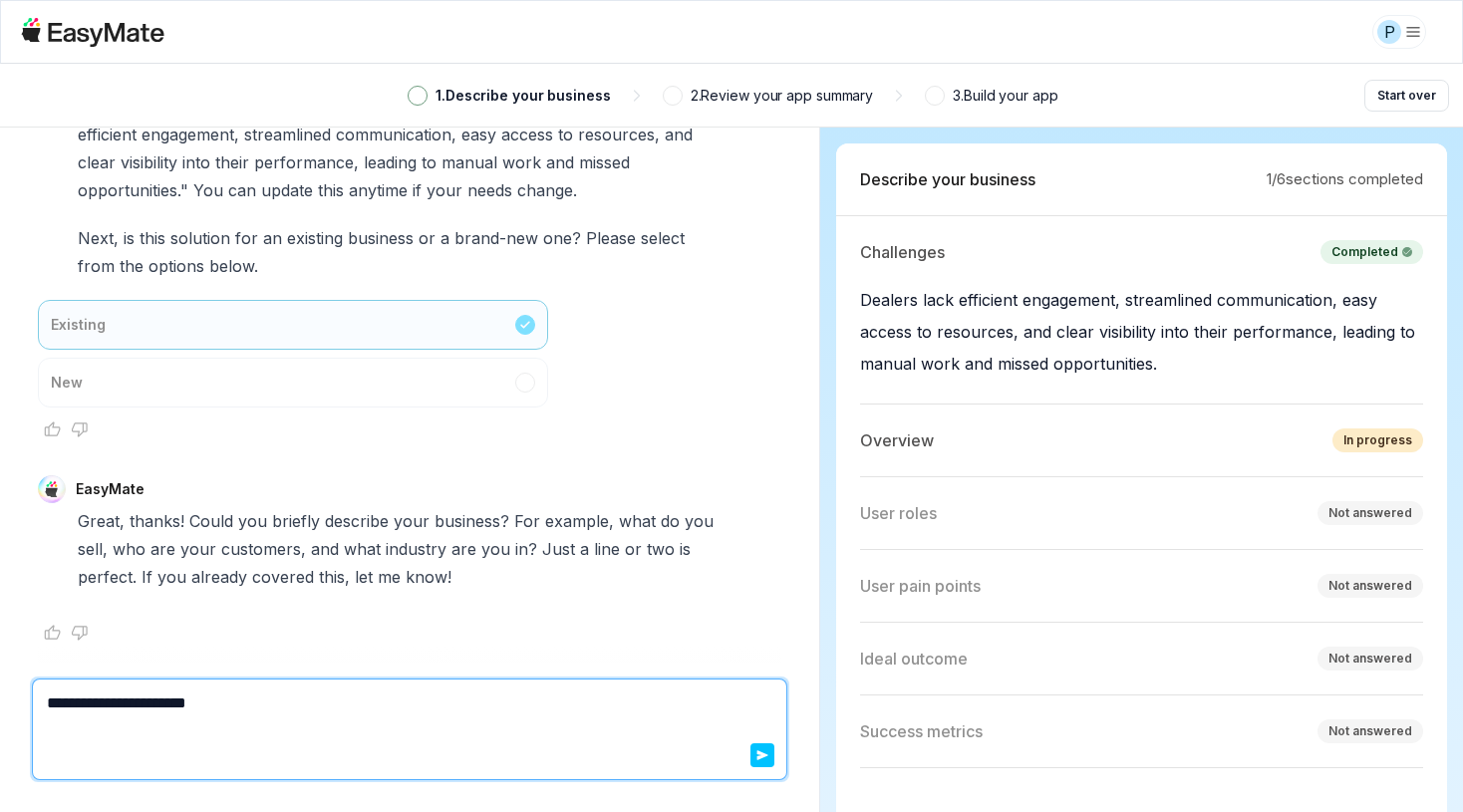 type on "*" 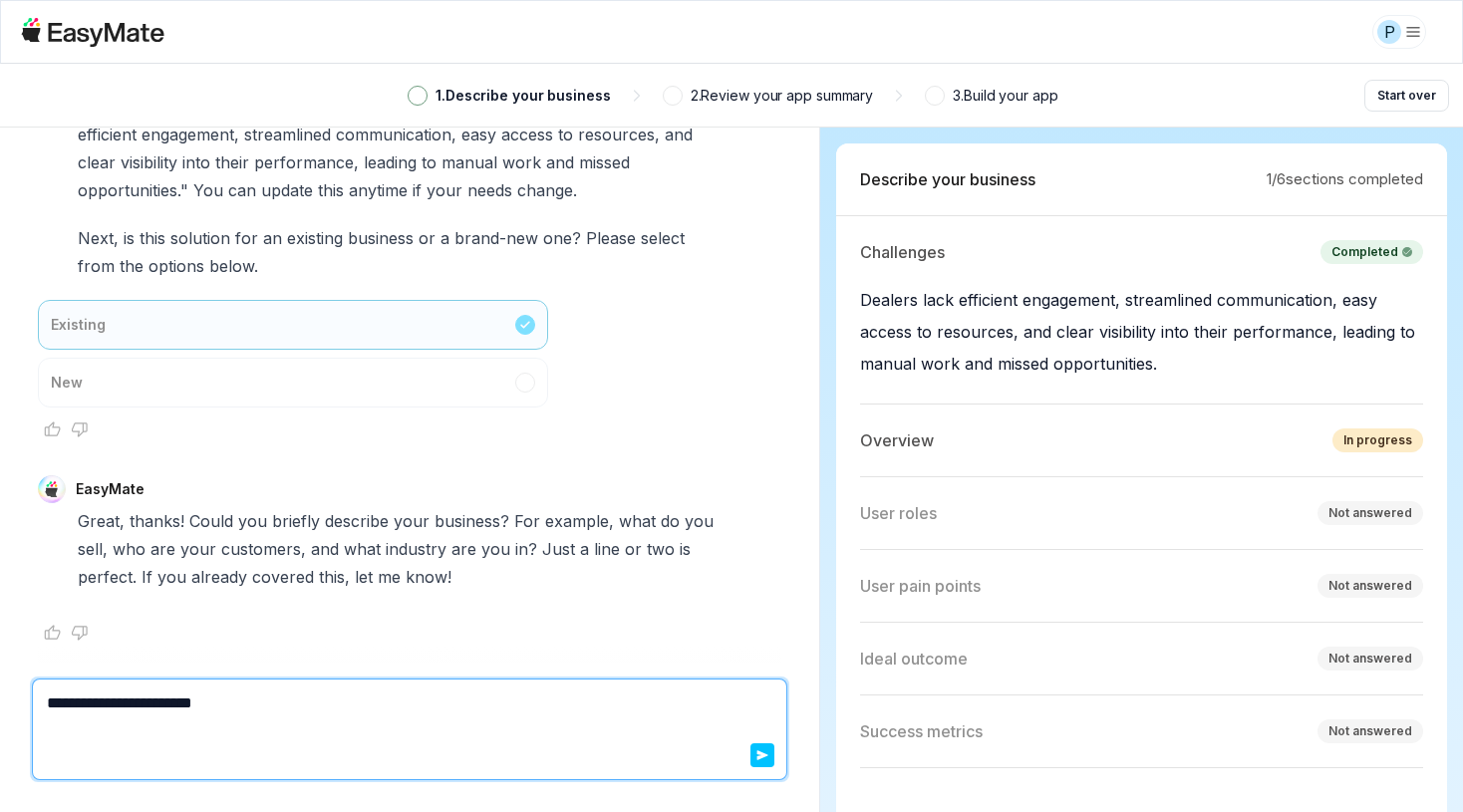 type on "**********" 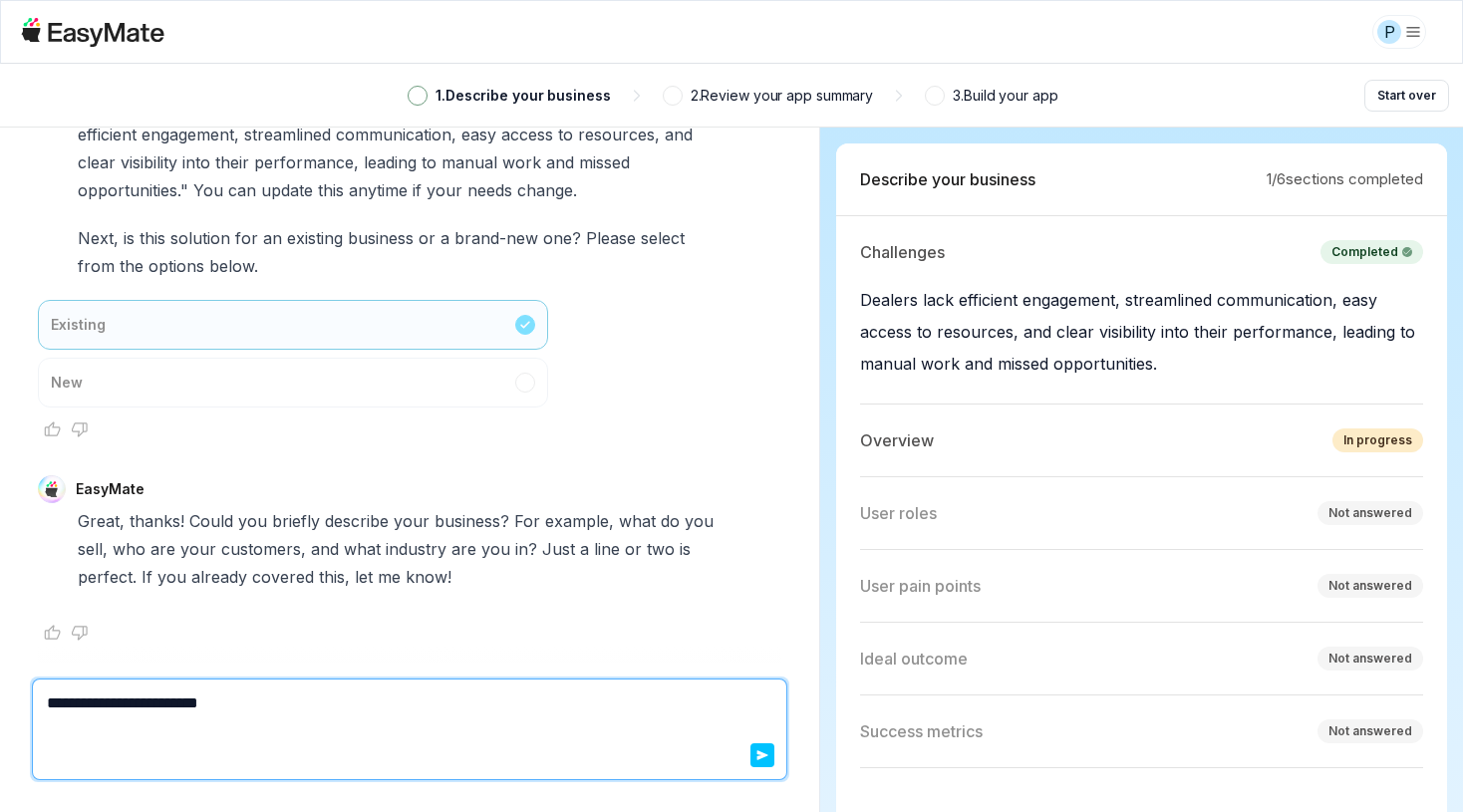 type on "*" 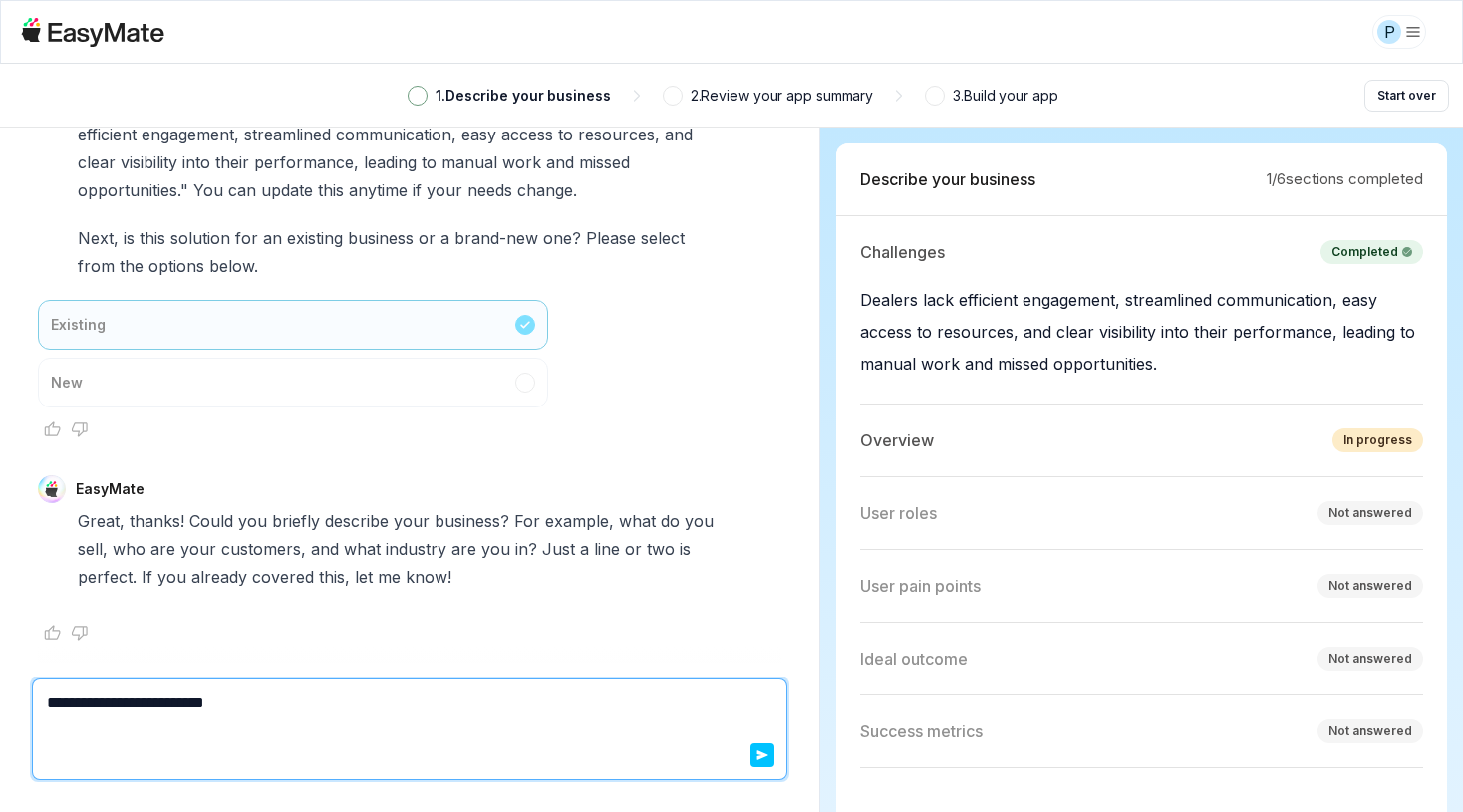 type on "*" 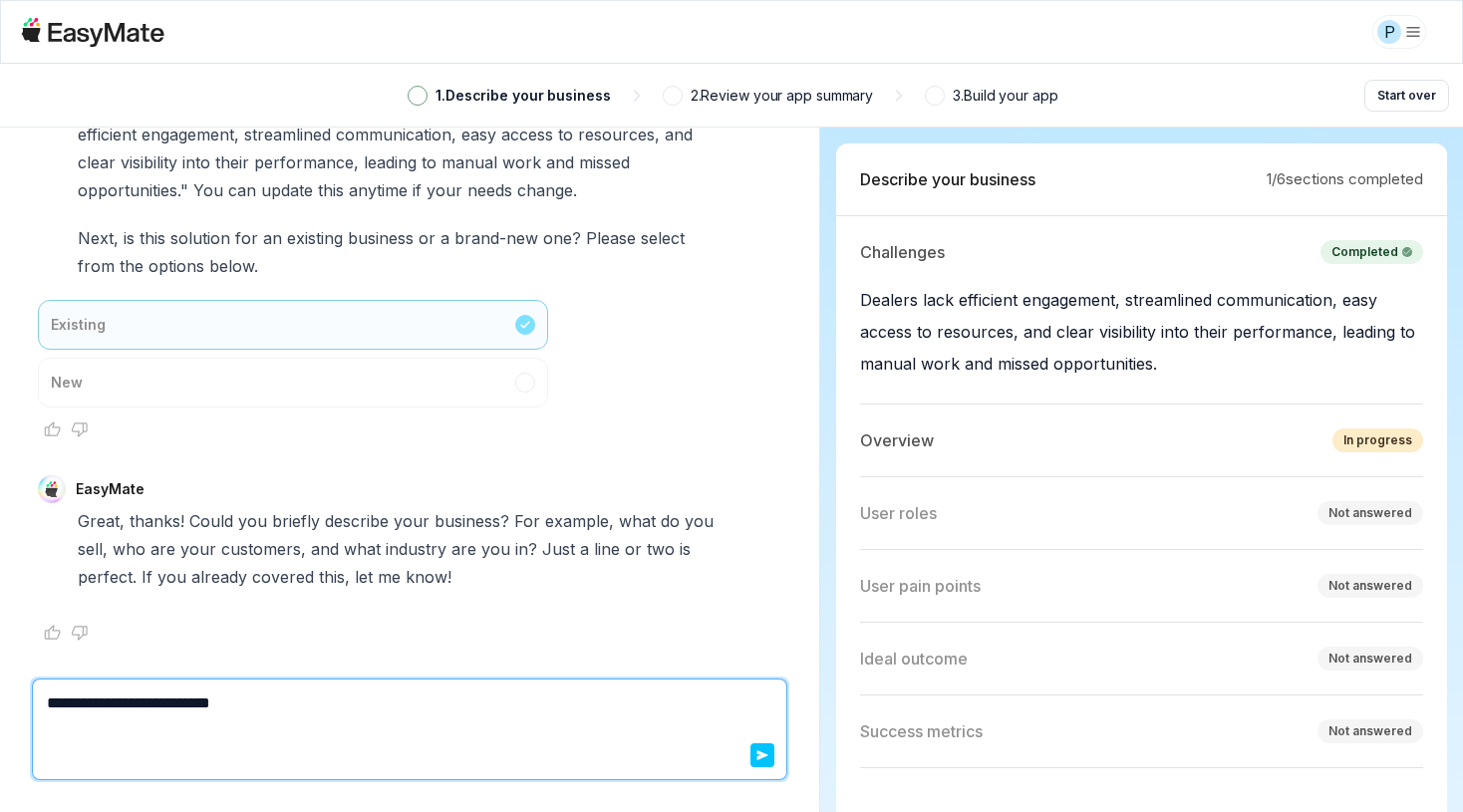 type on "**********" 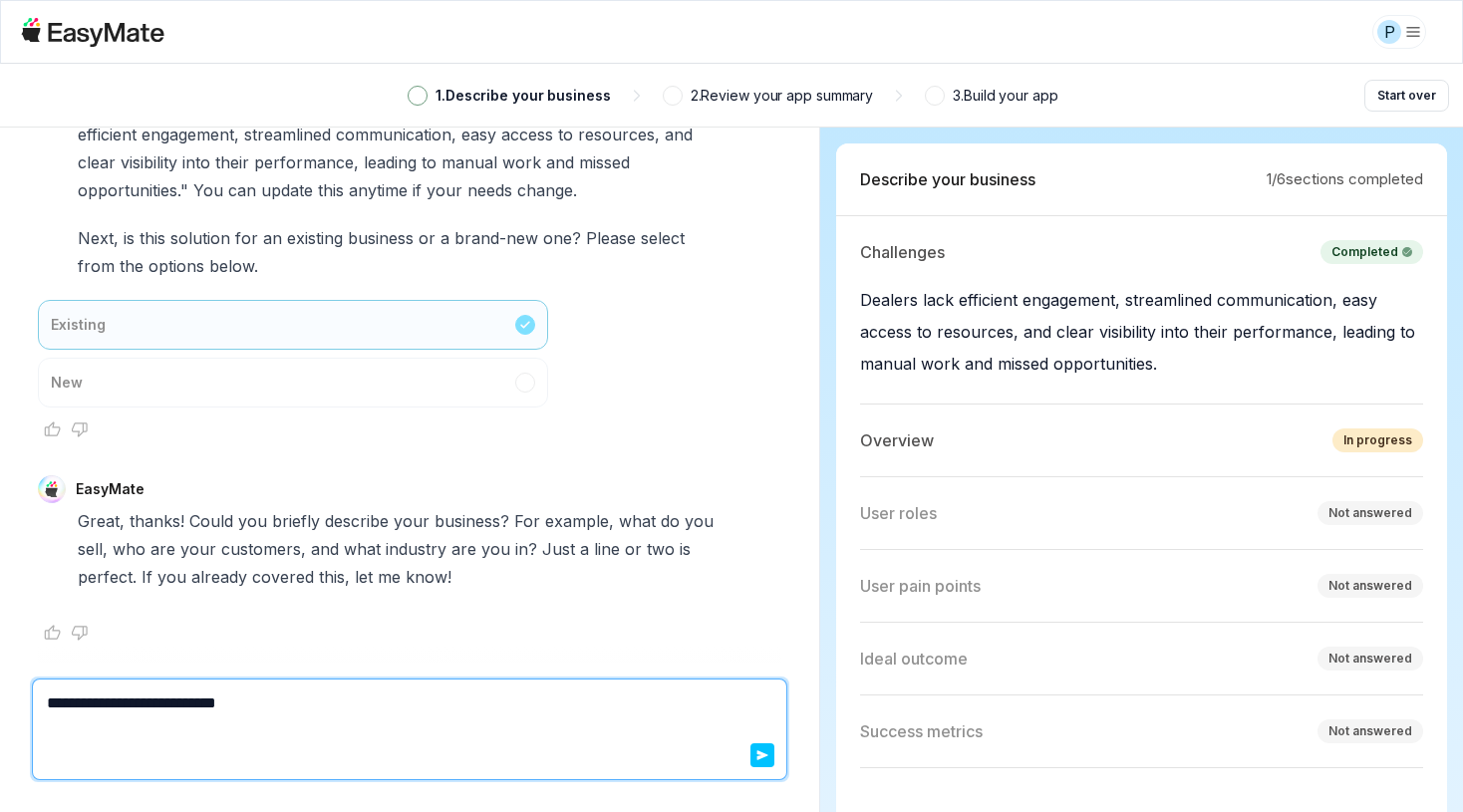 type on "*" 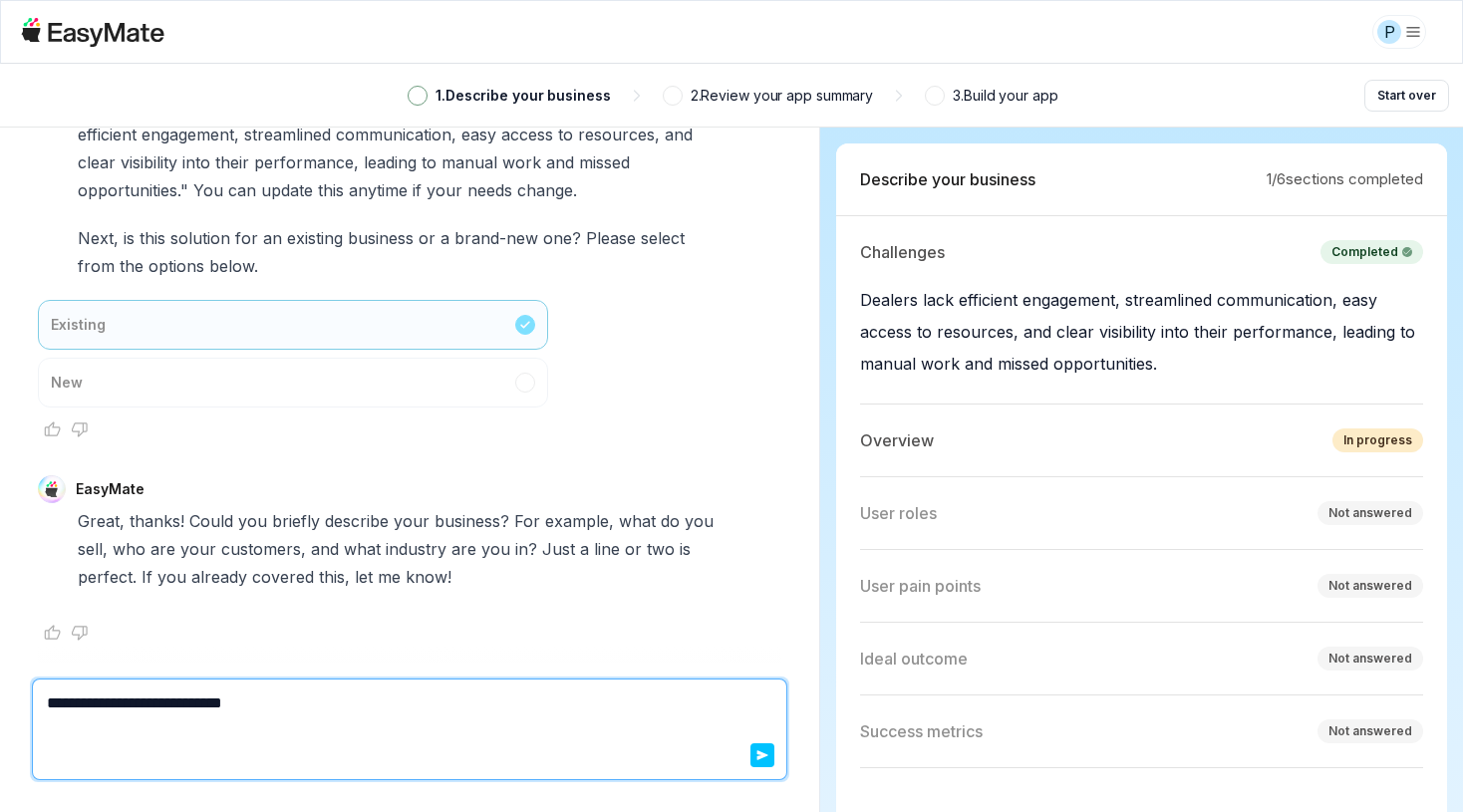 type on "*" 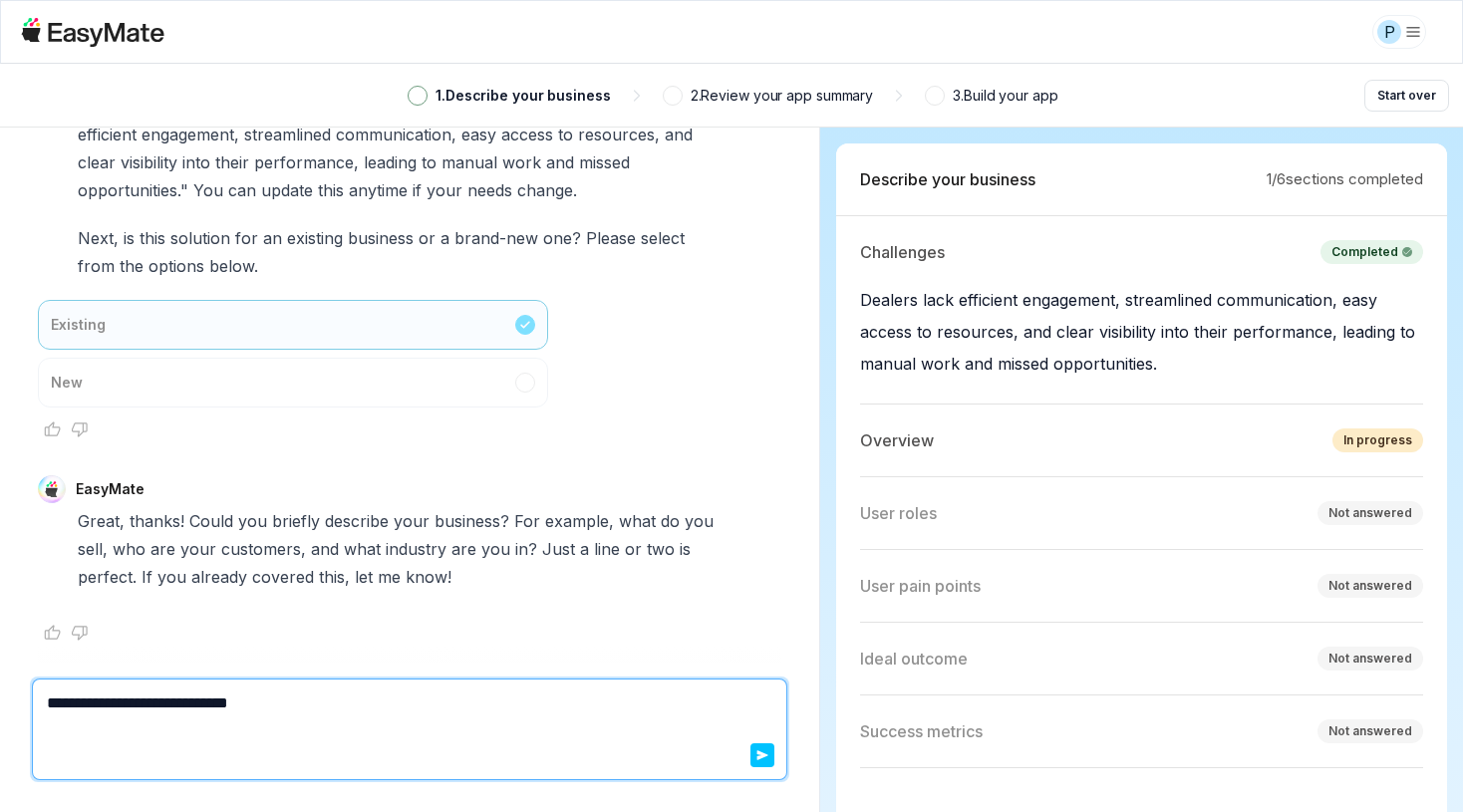type on "**********" 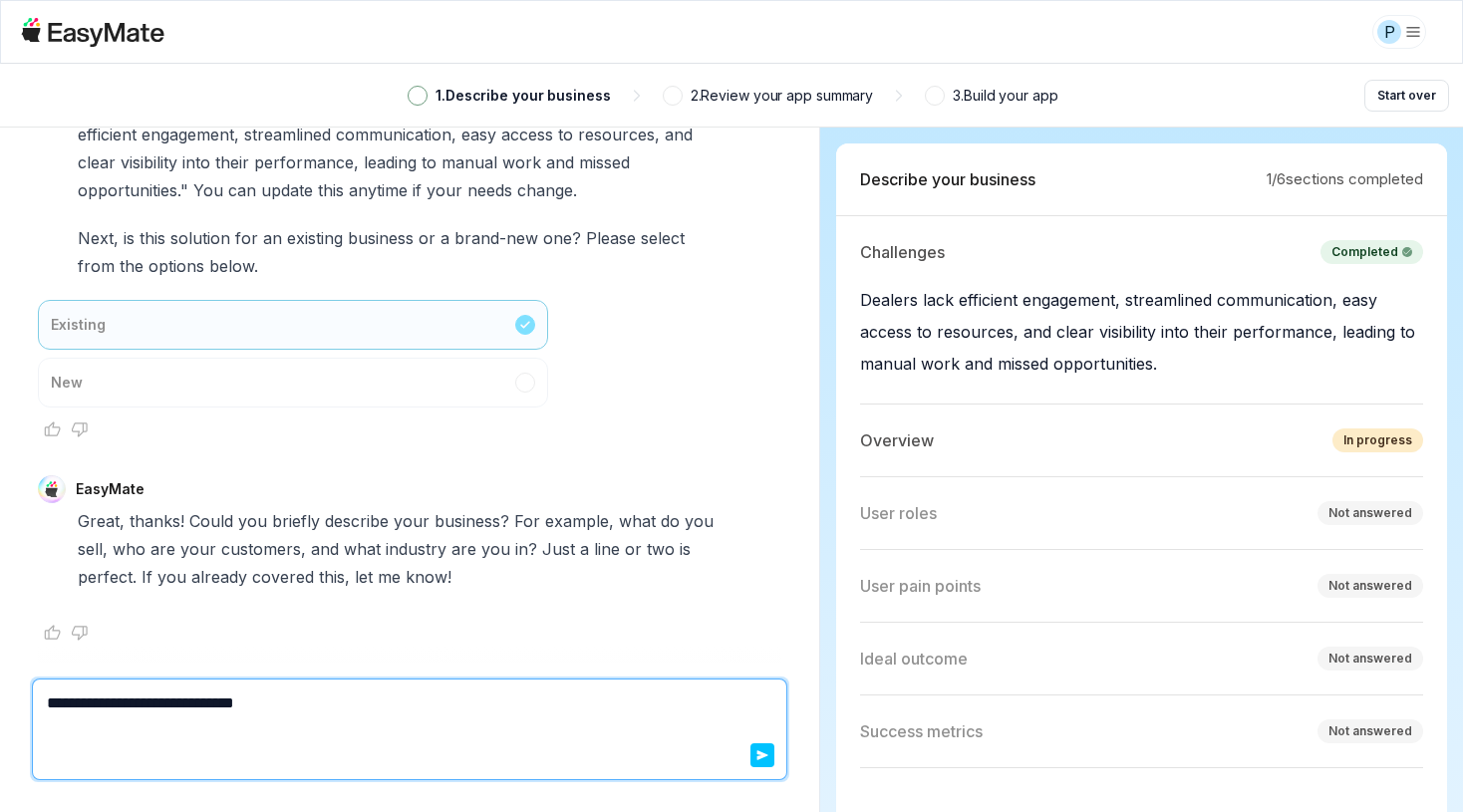 type on "*" 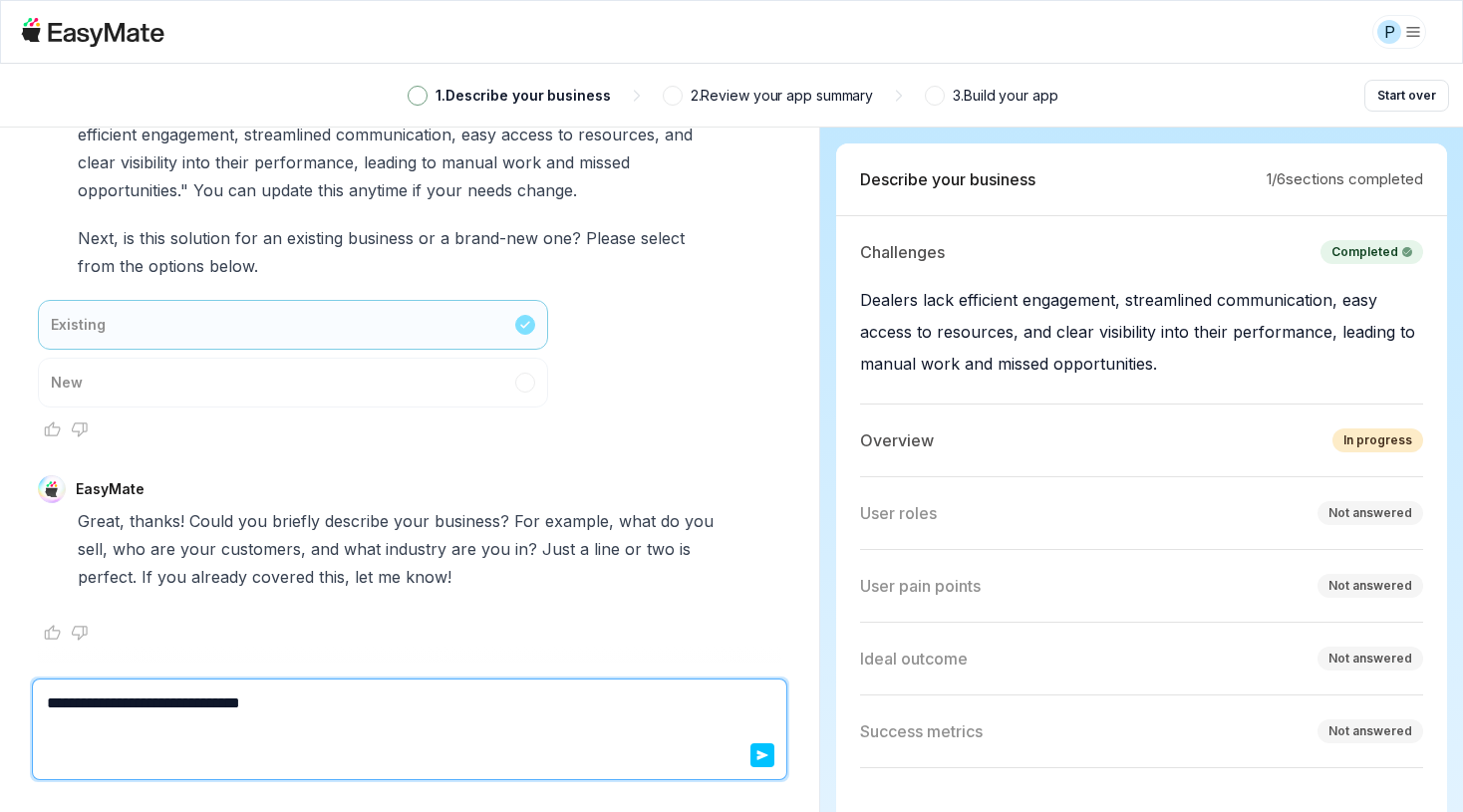 type on "*" 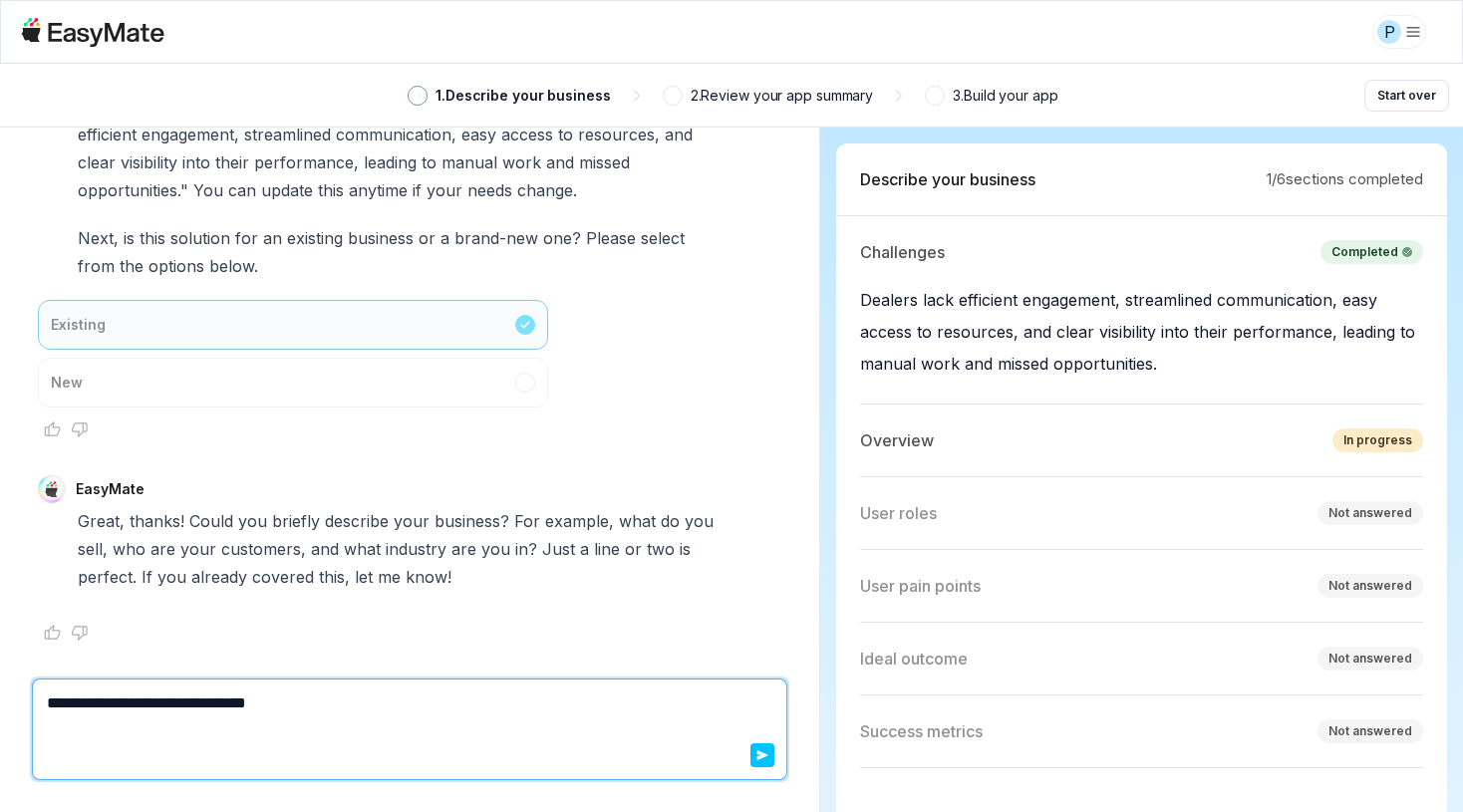 type on "*" 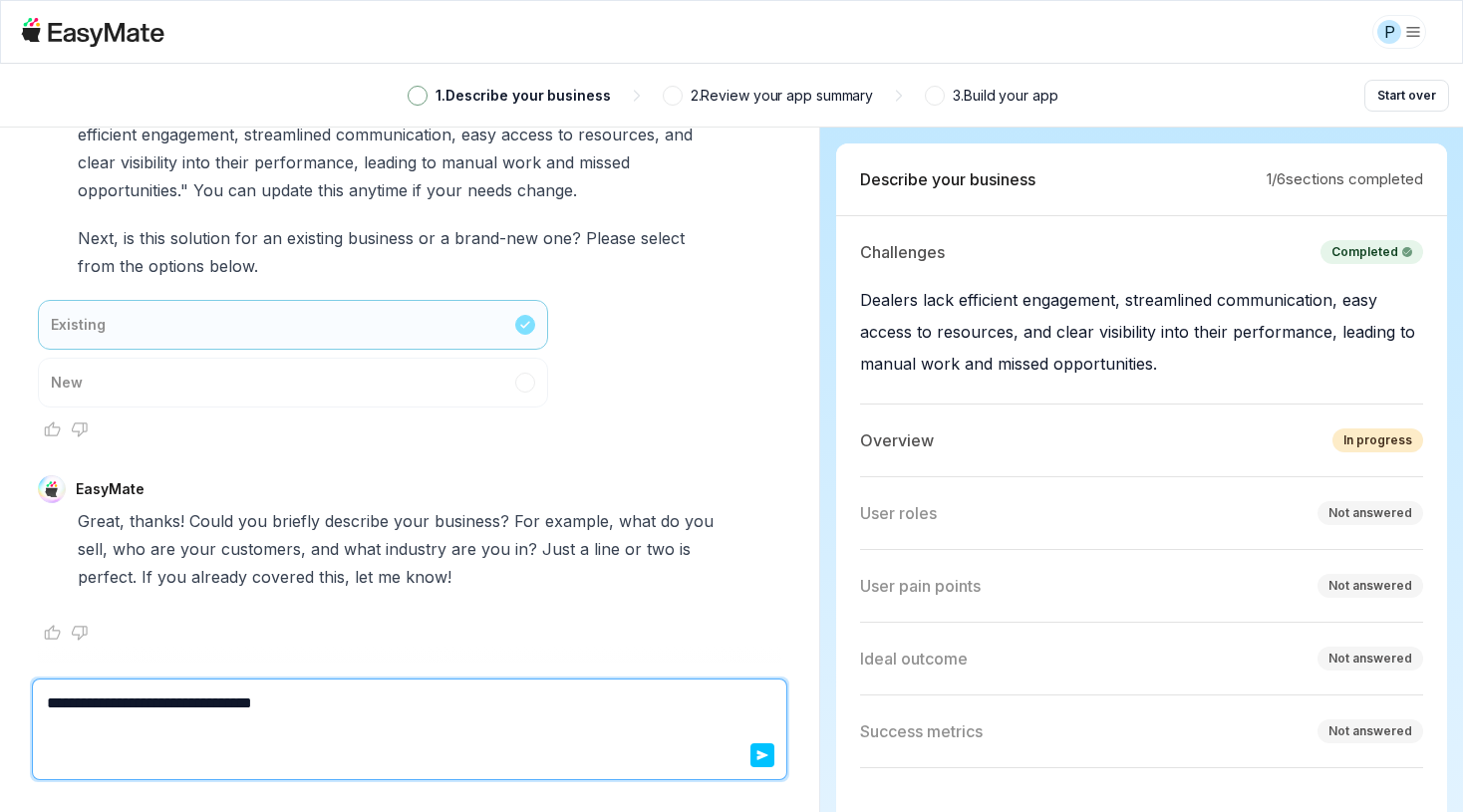 type on "*" 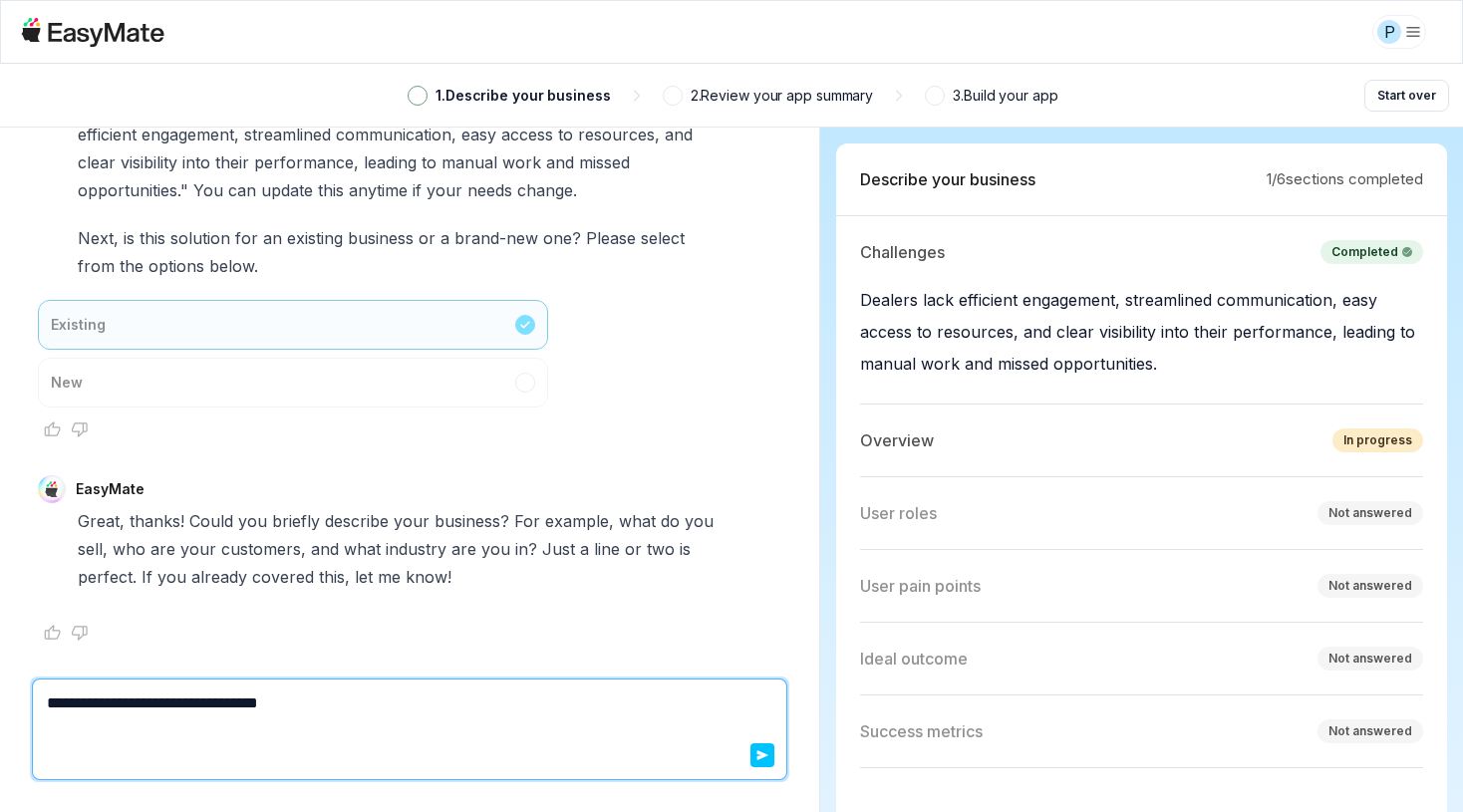 type on "*" 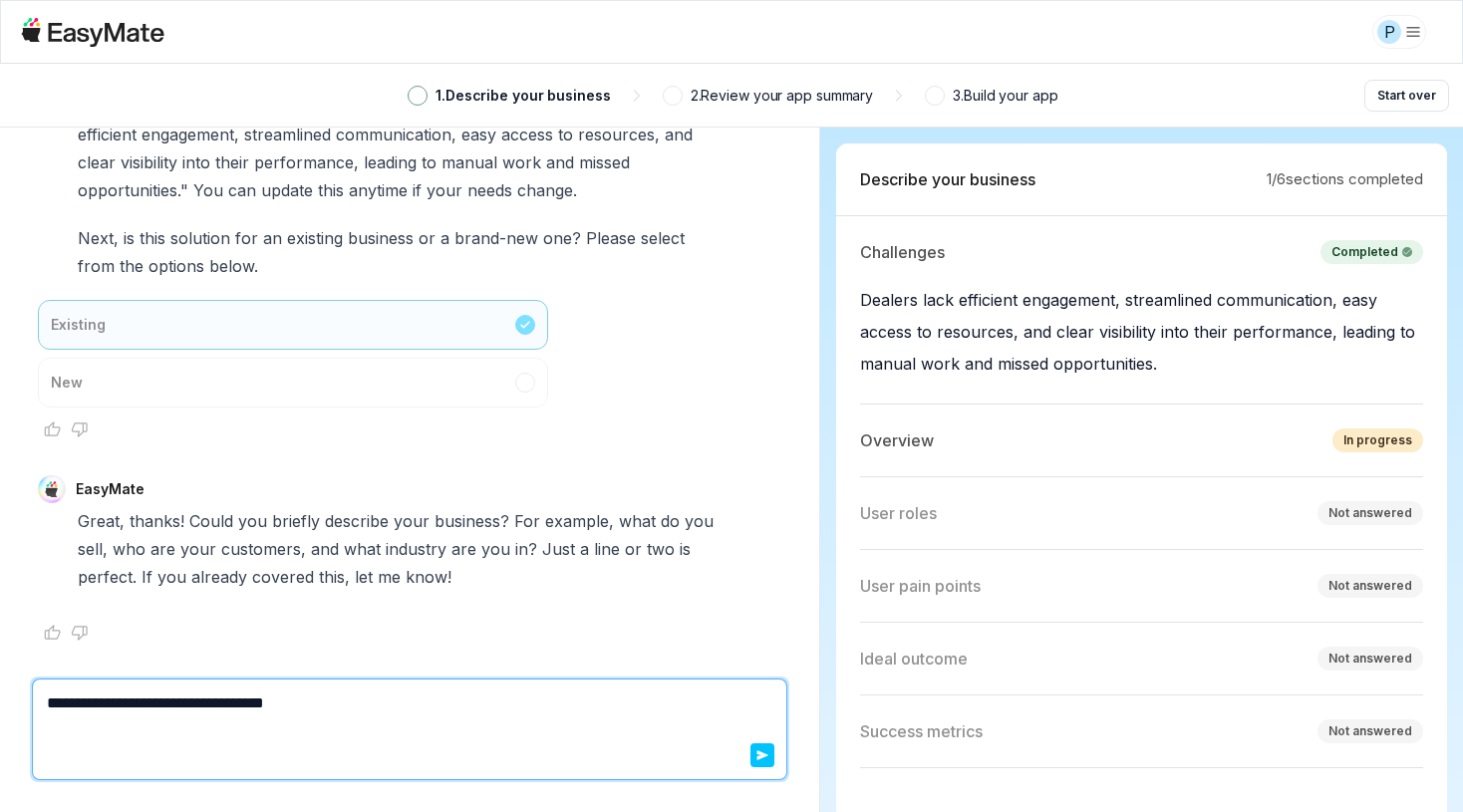 type on "*" 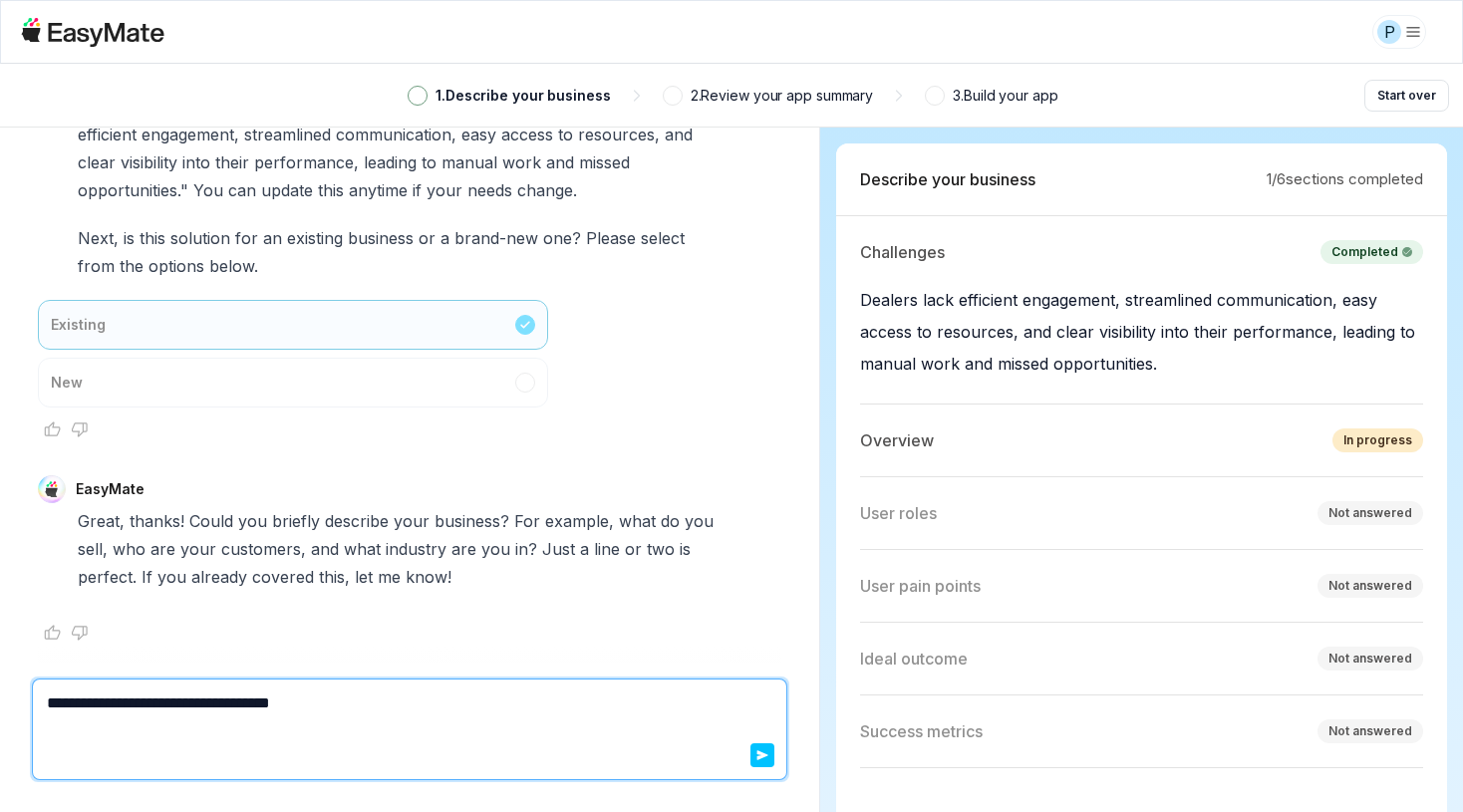 type on "*" 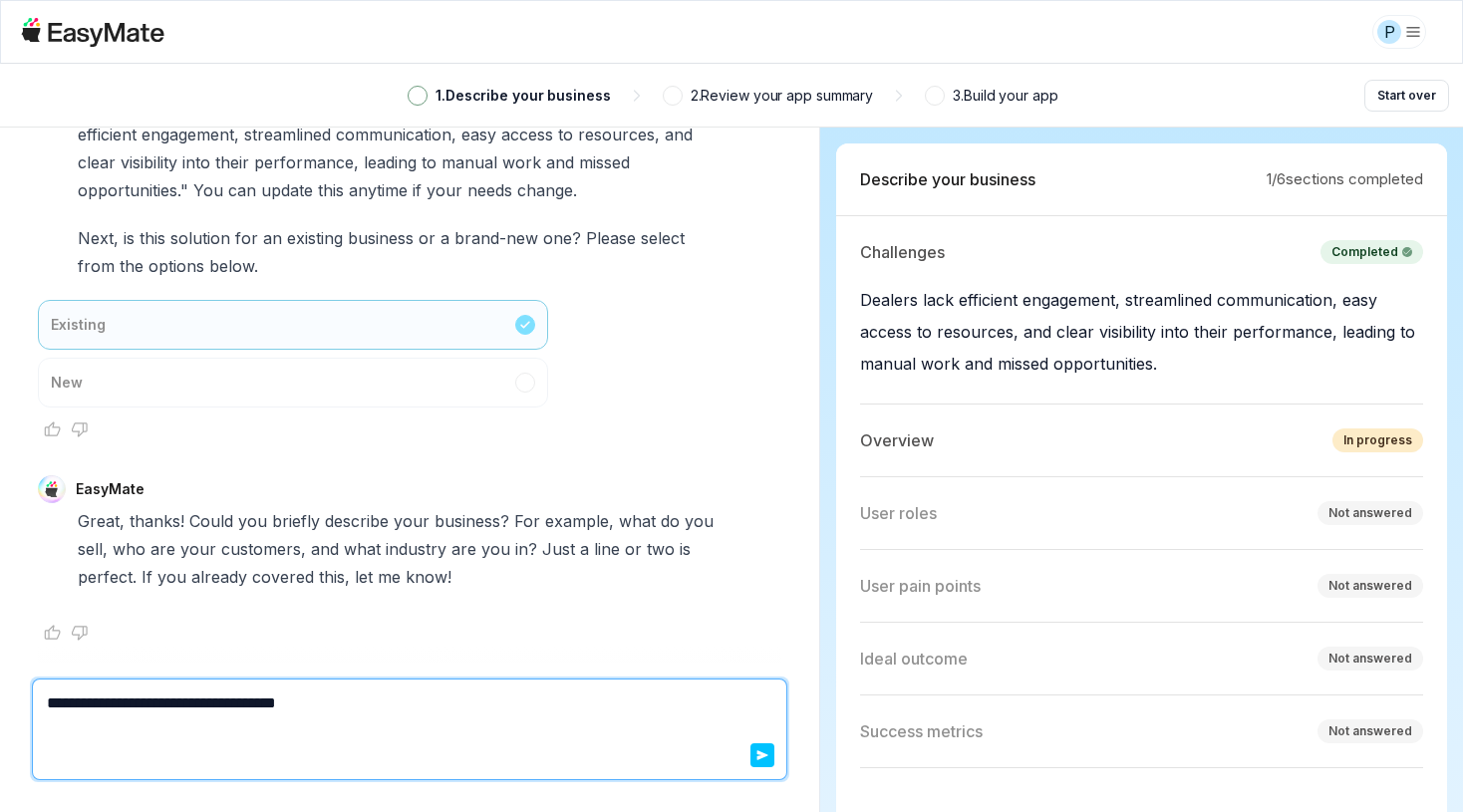 type on "*" 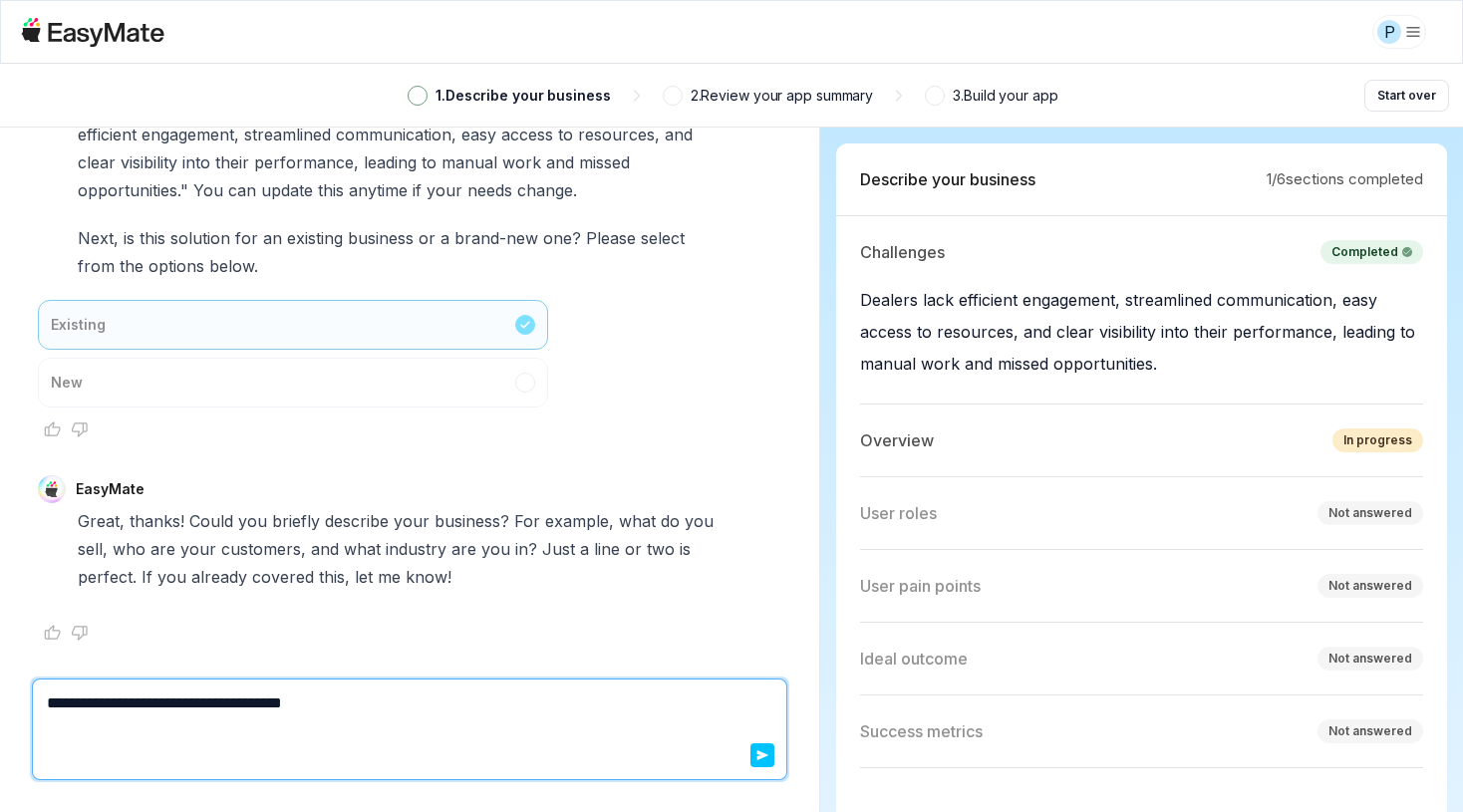 type on "*" 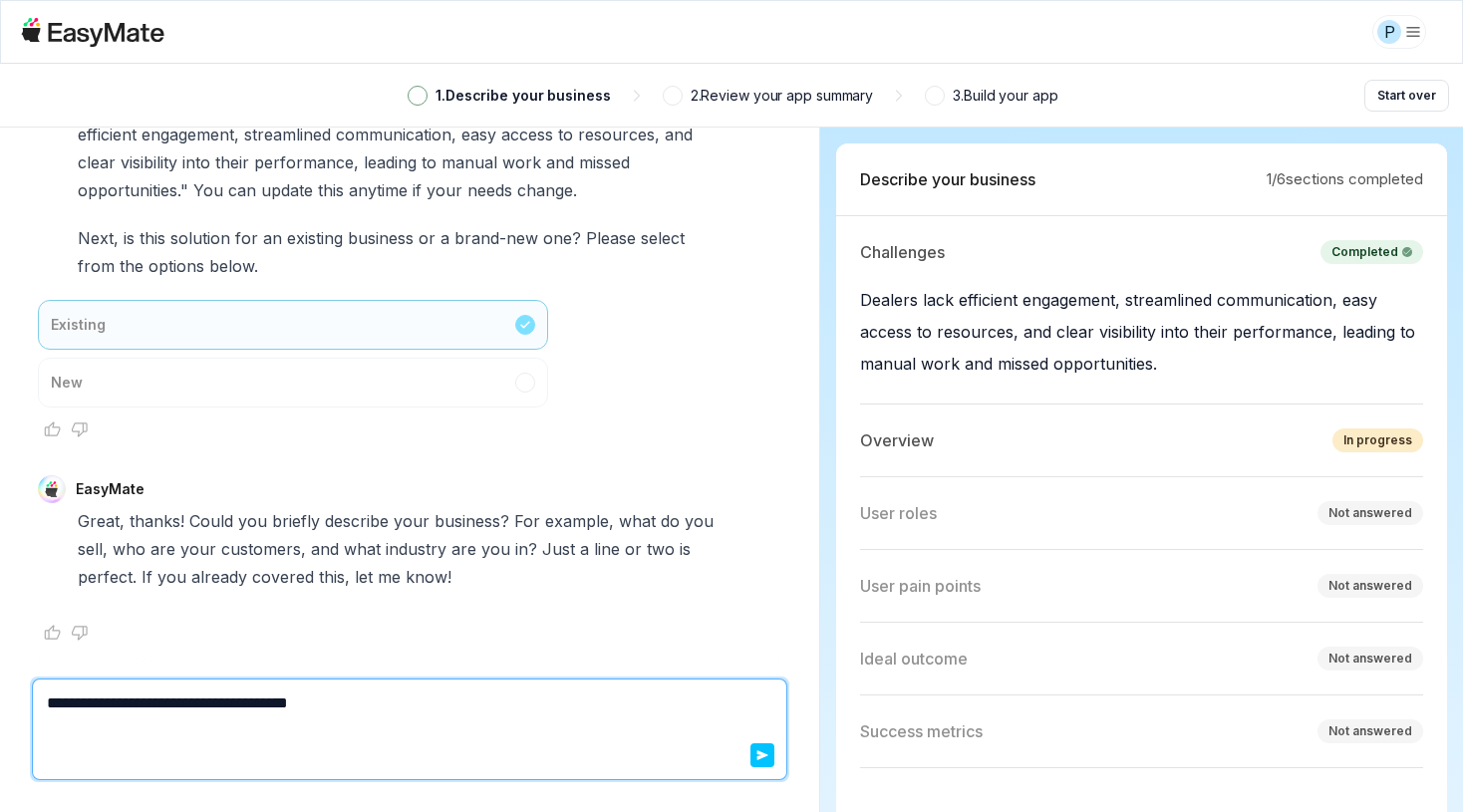 type on "**********" 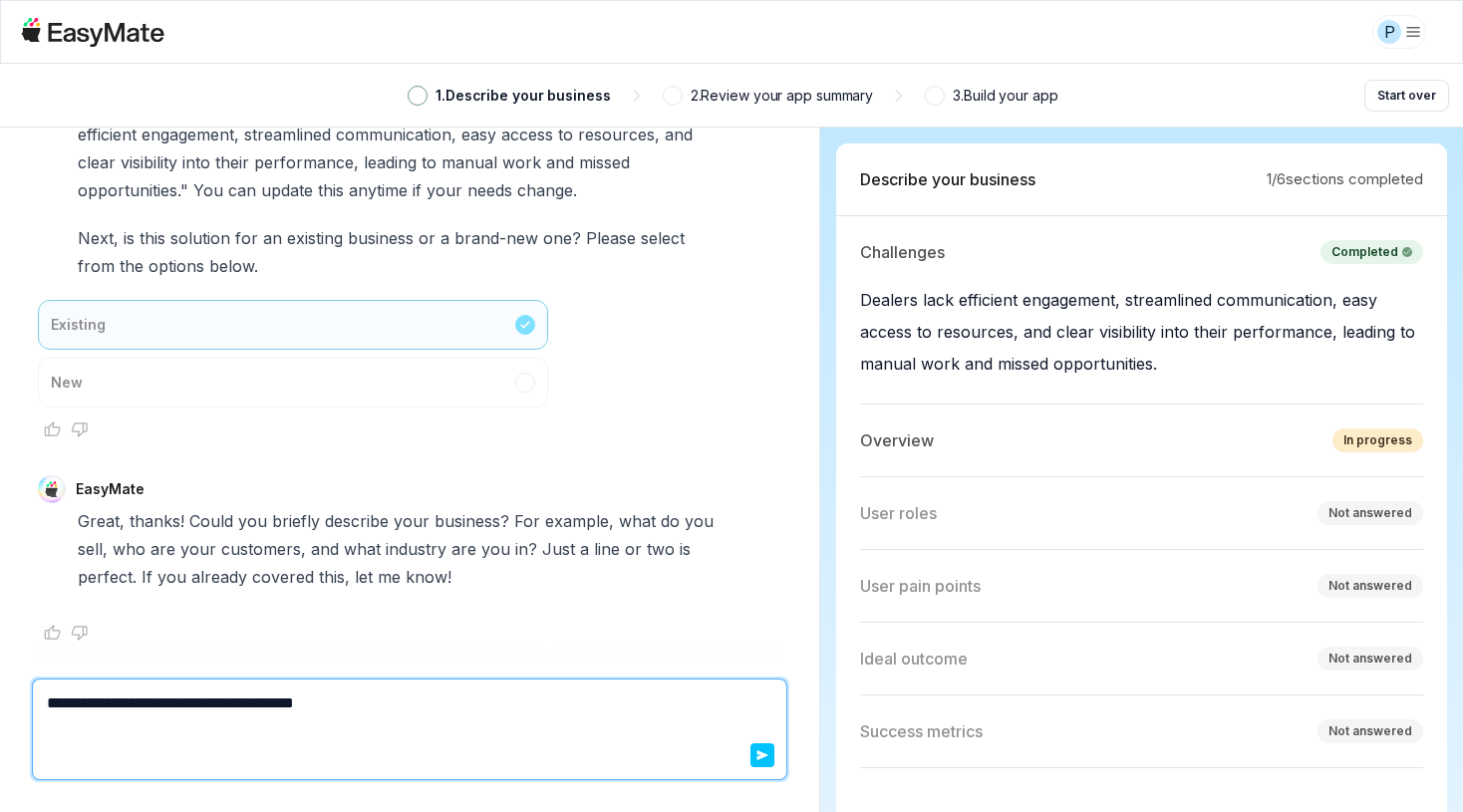 type on "*" 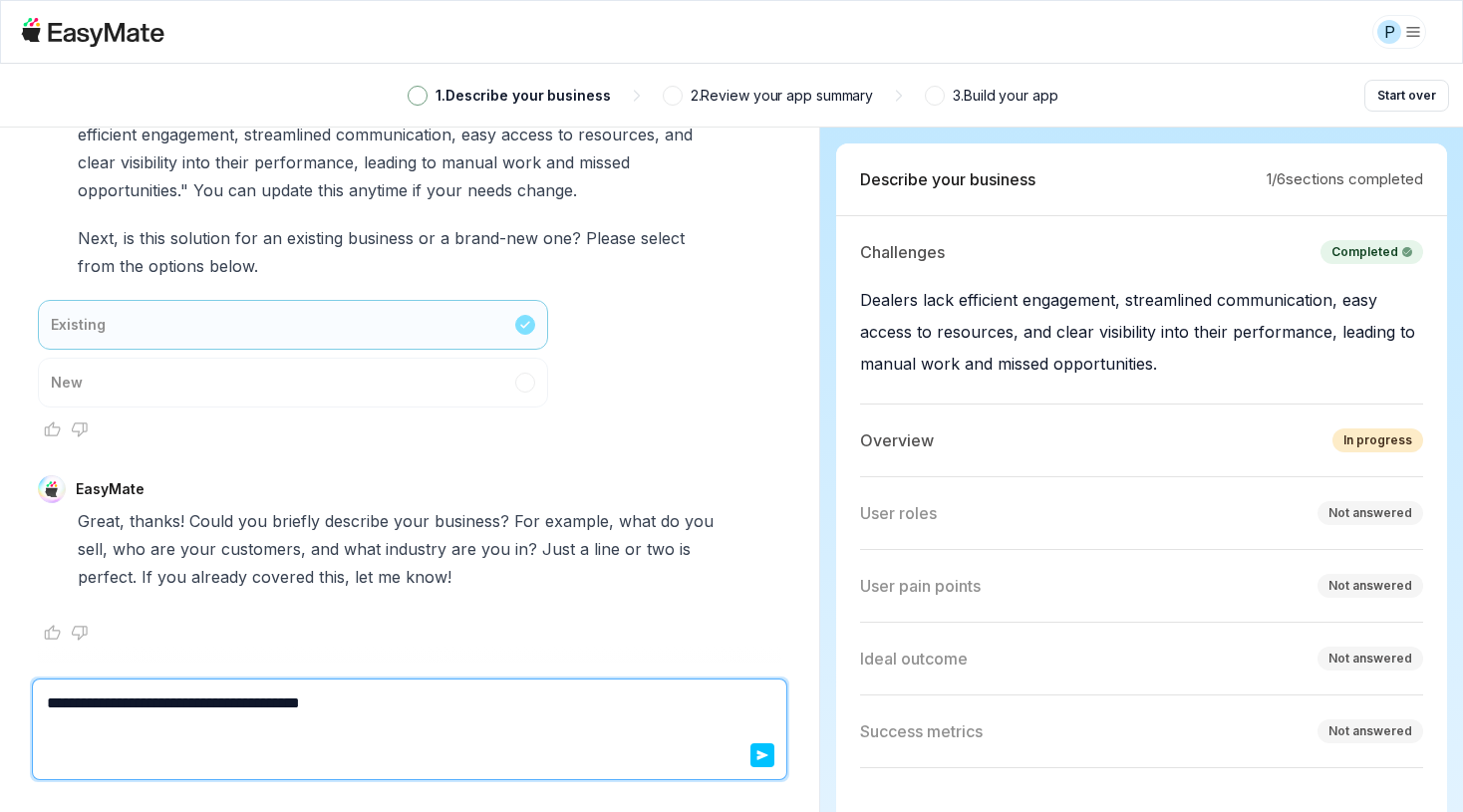 type on "*" 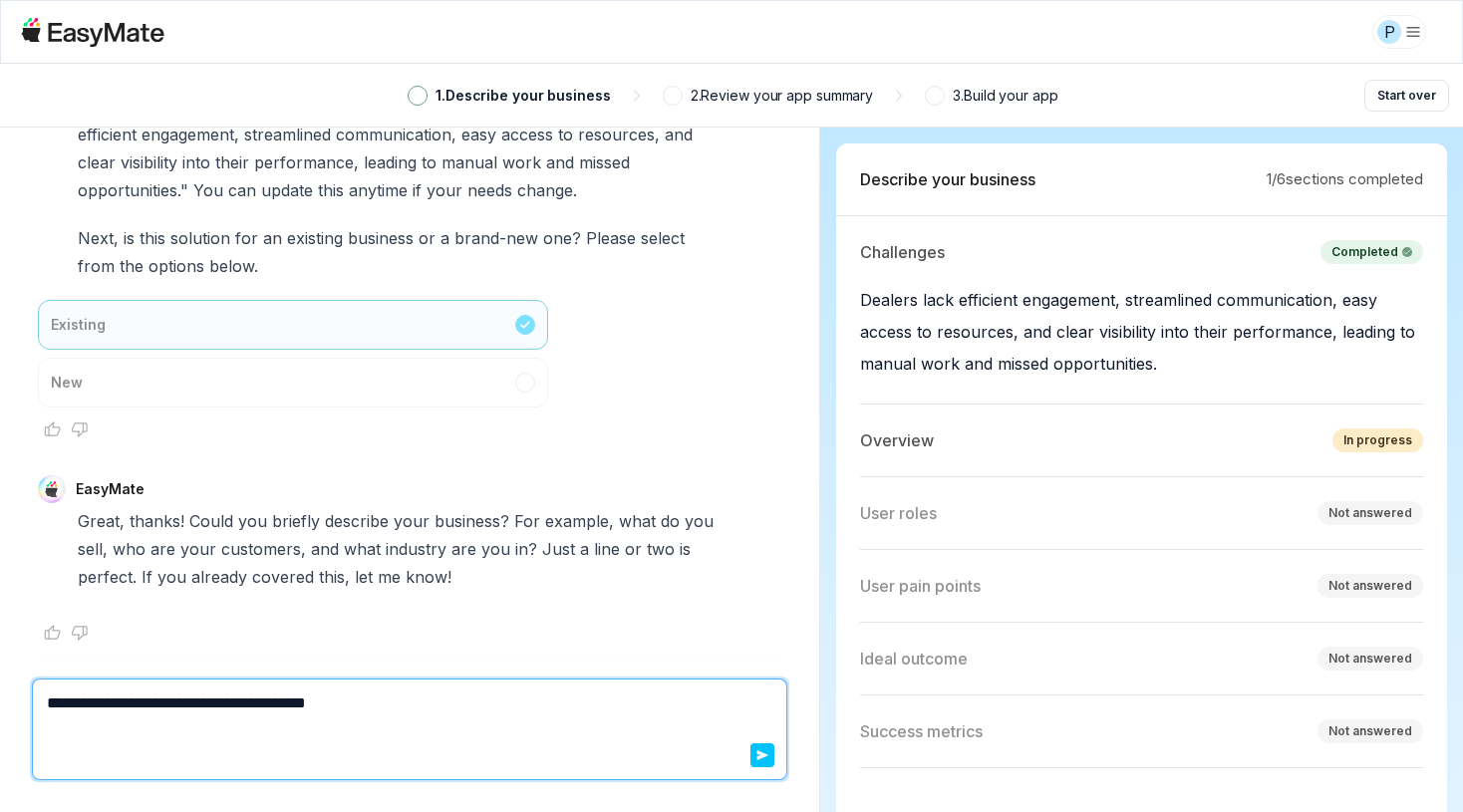 type on "*" 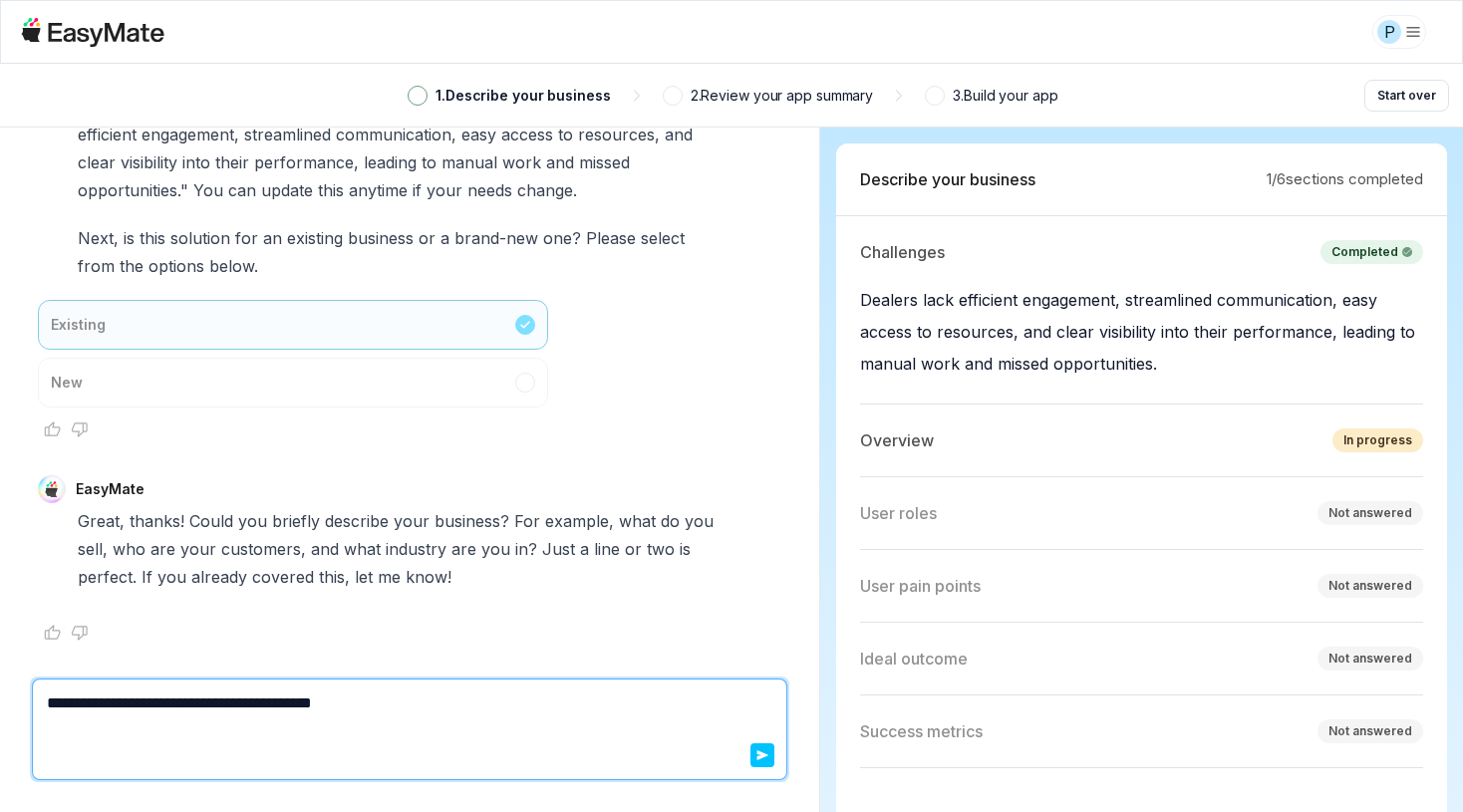 type on "*" 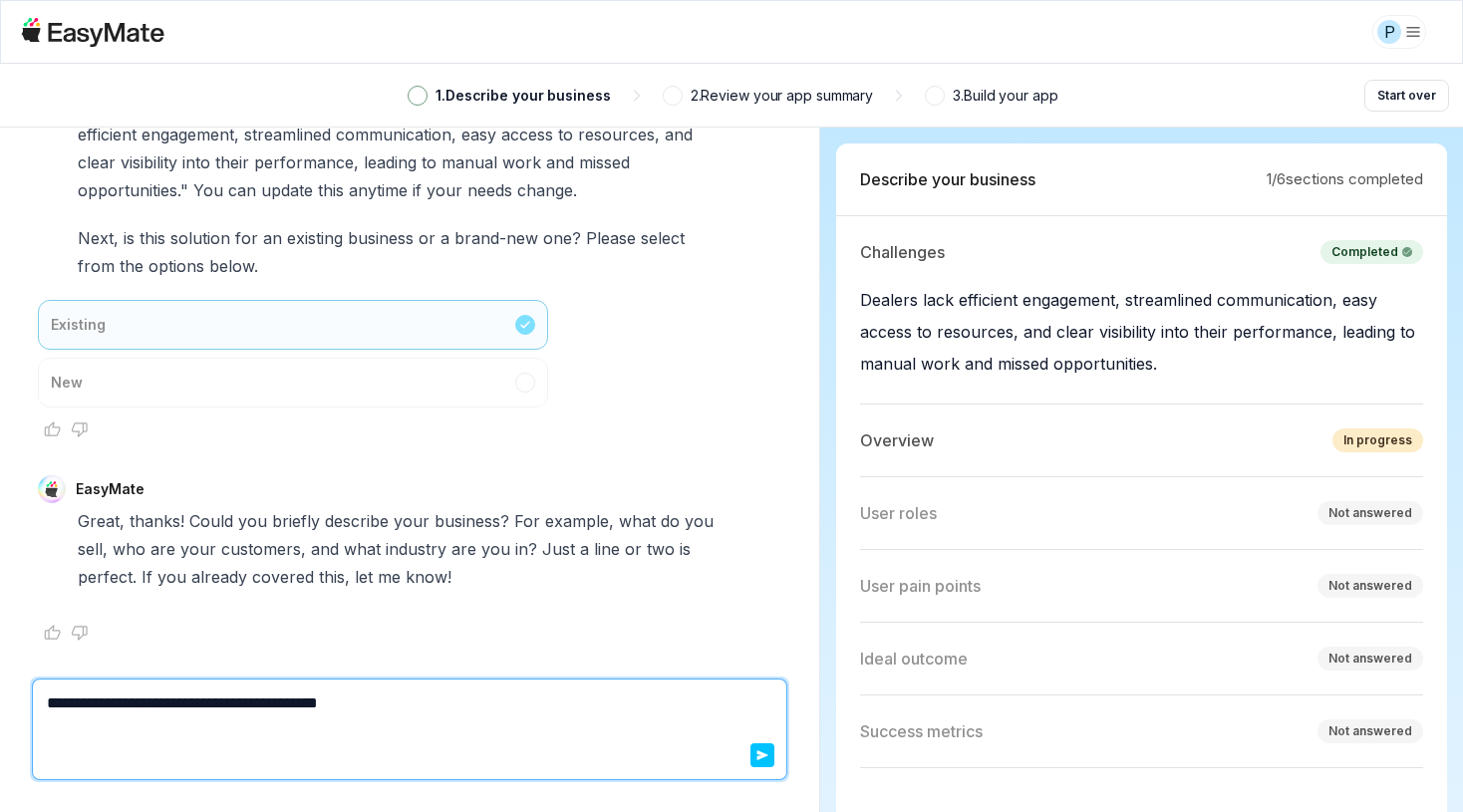 type on "*" 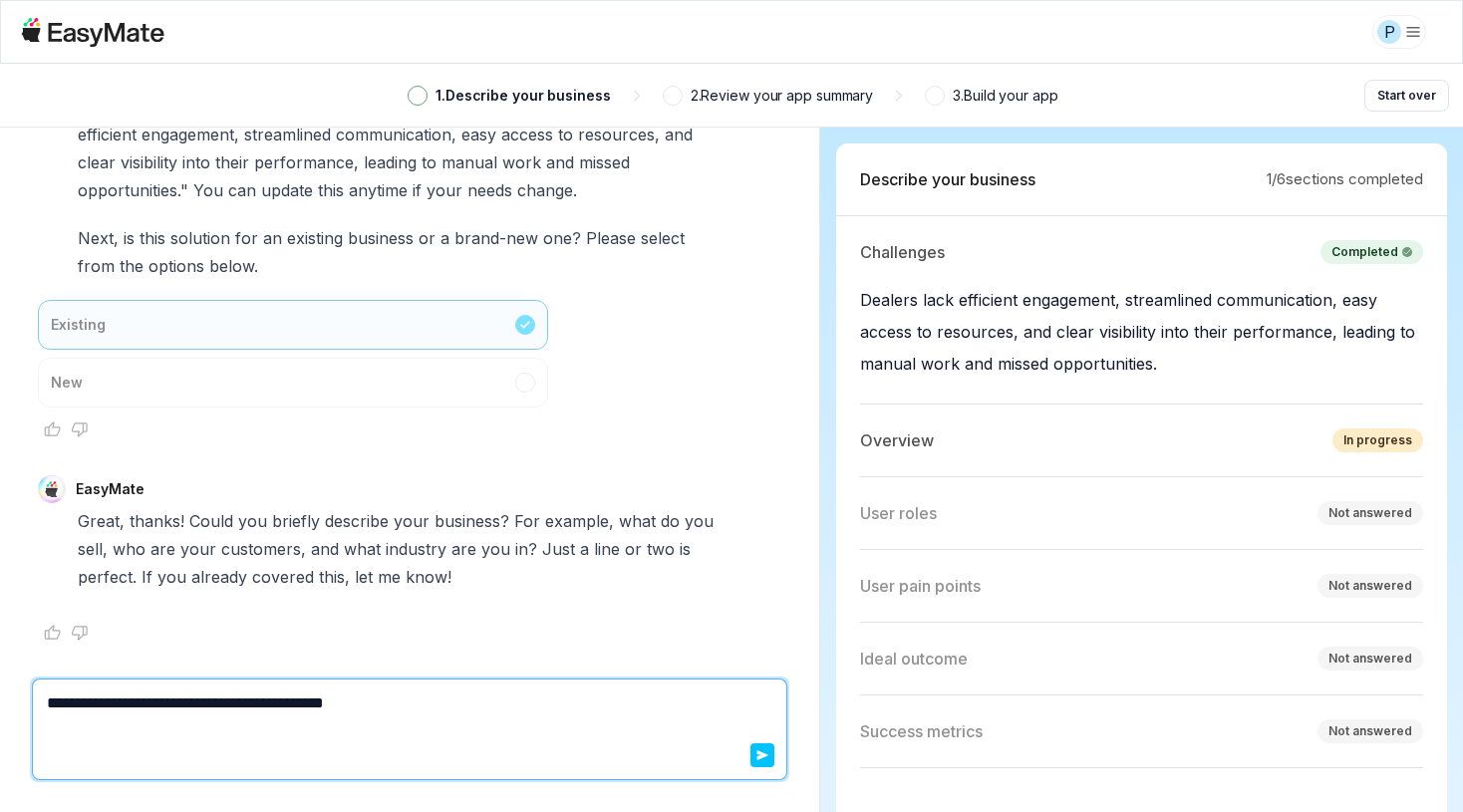 type on "*" 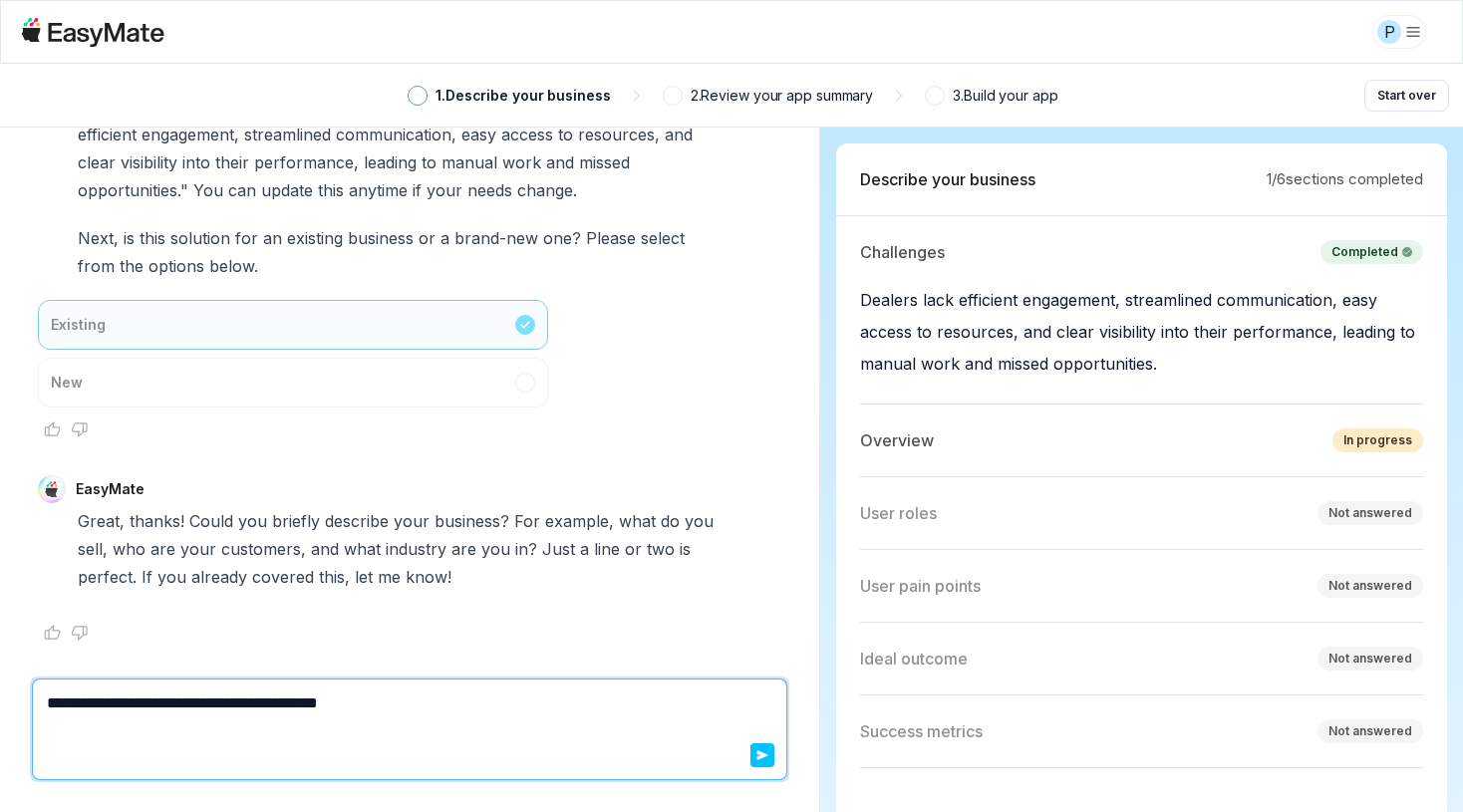 type on "*" 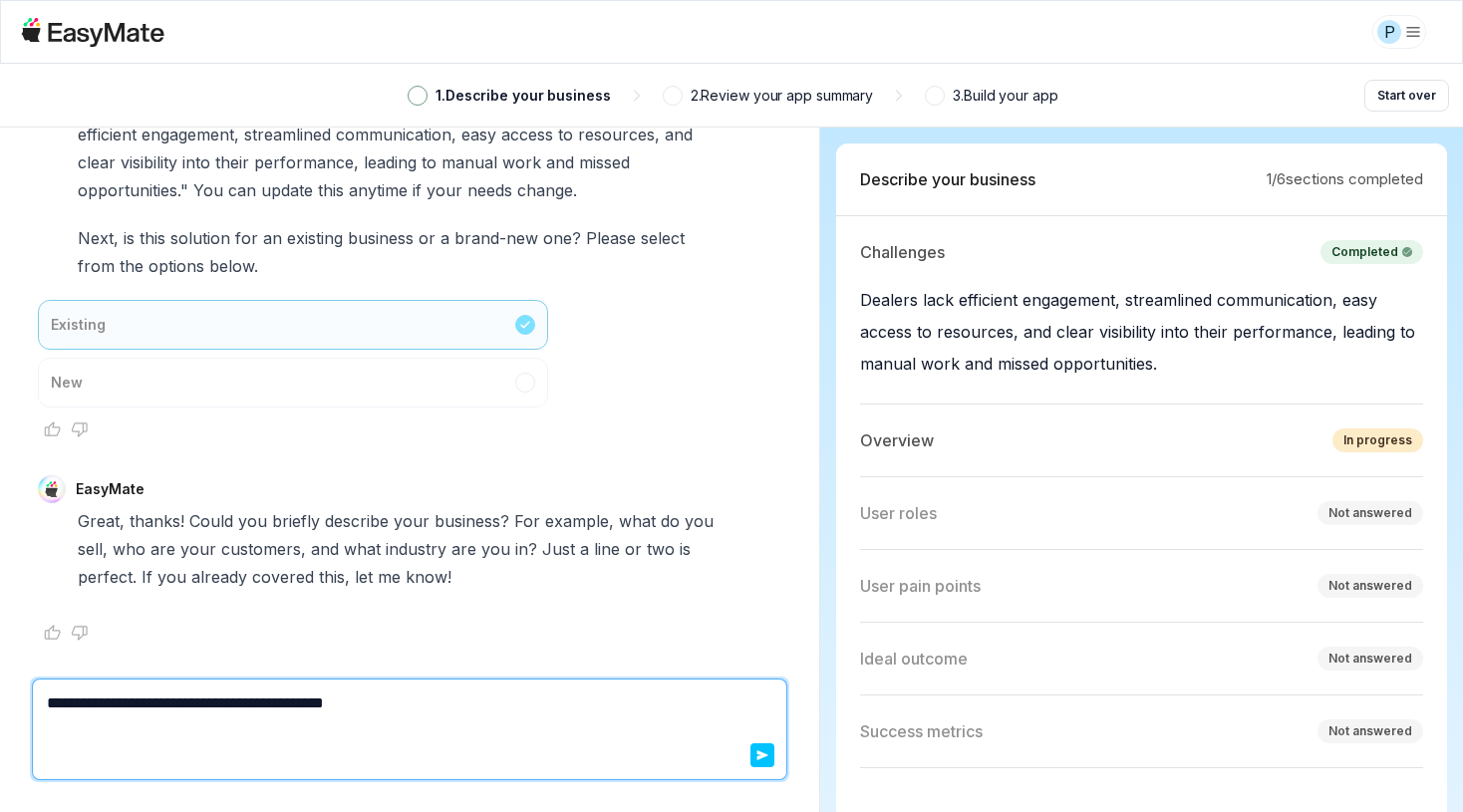 type on "*" 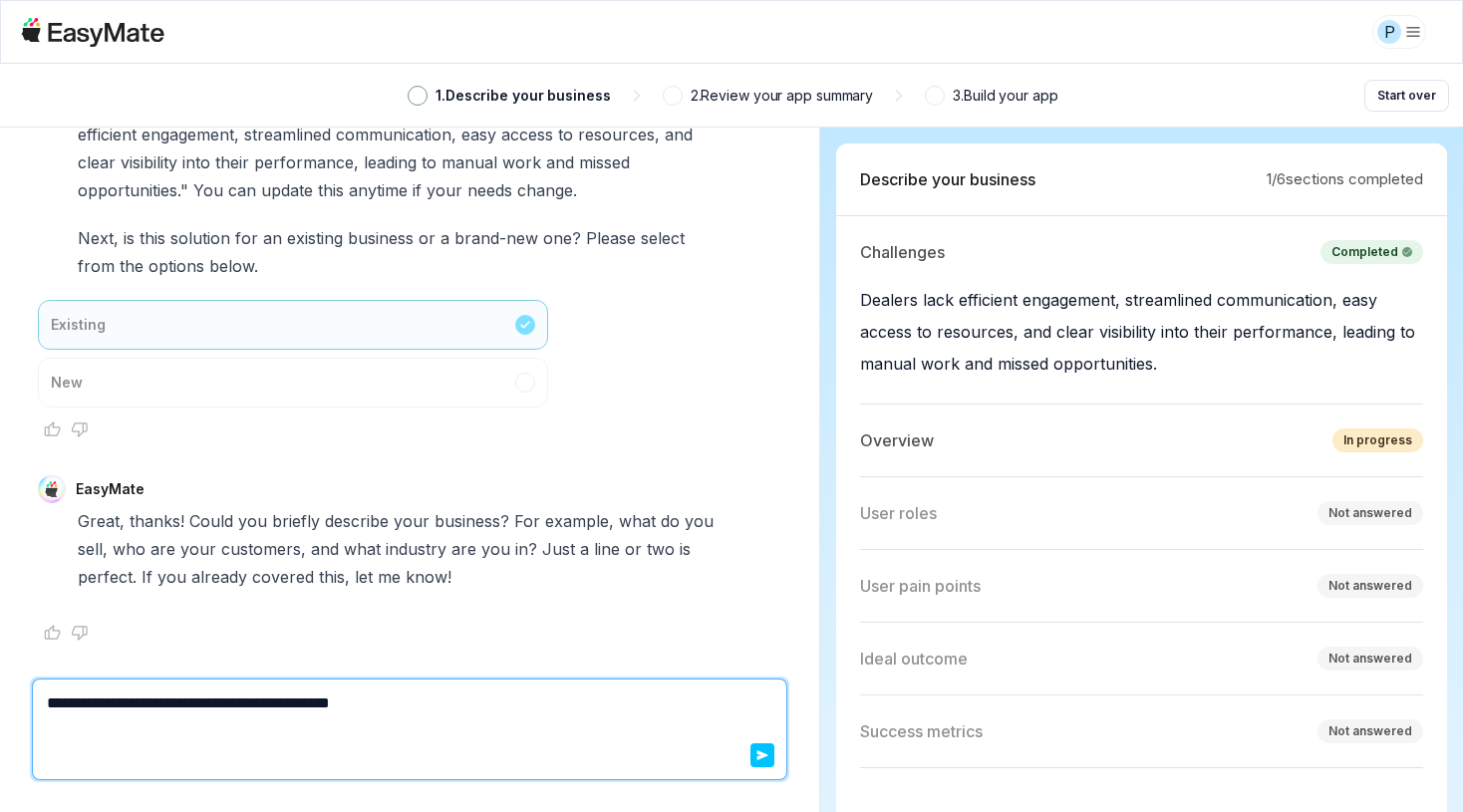 type on "*" 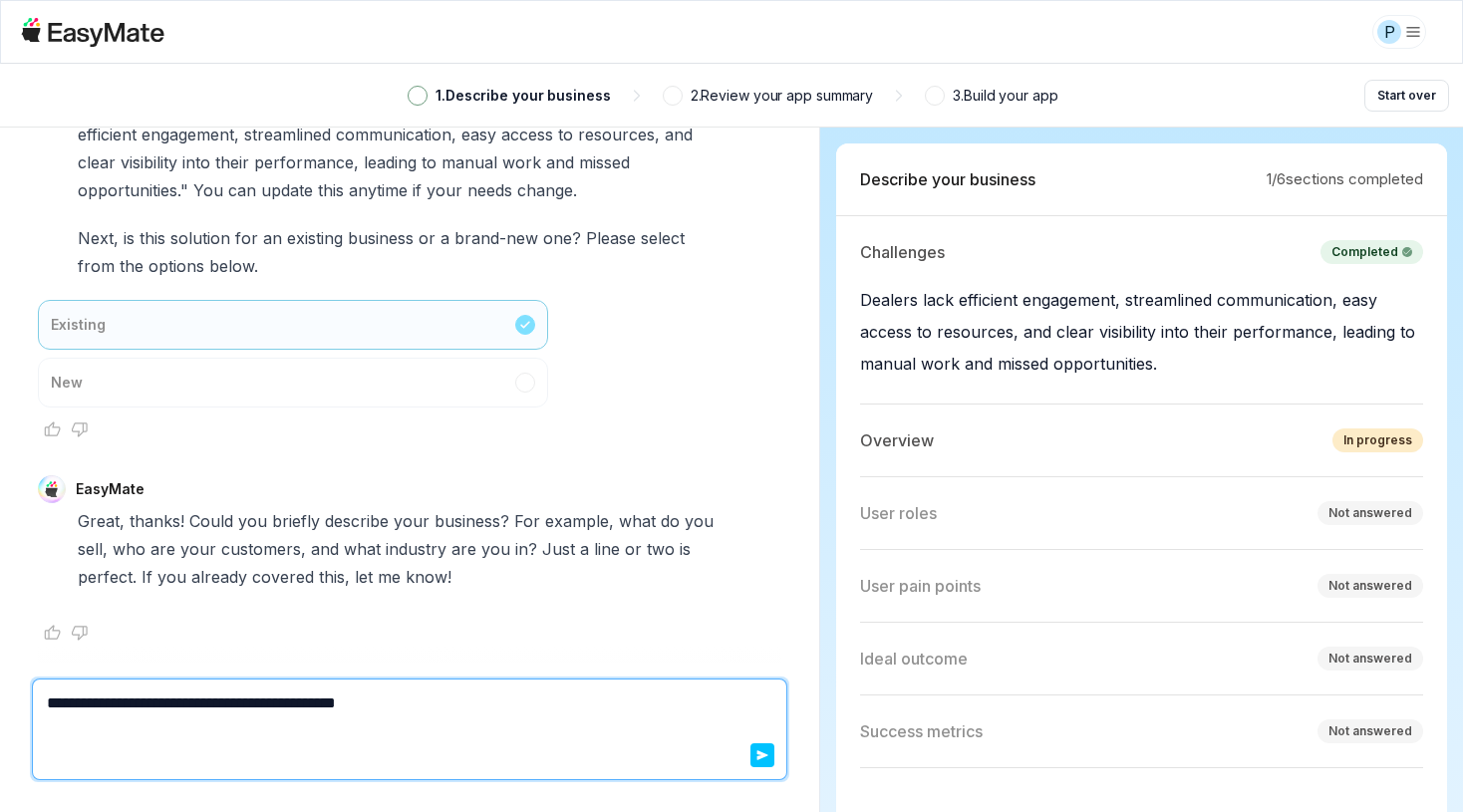 type on "*" 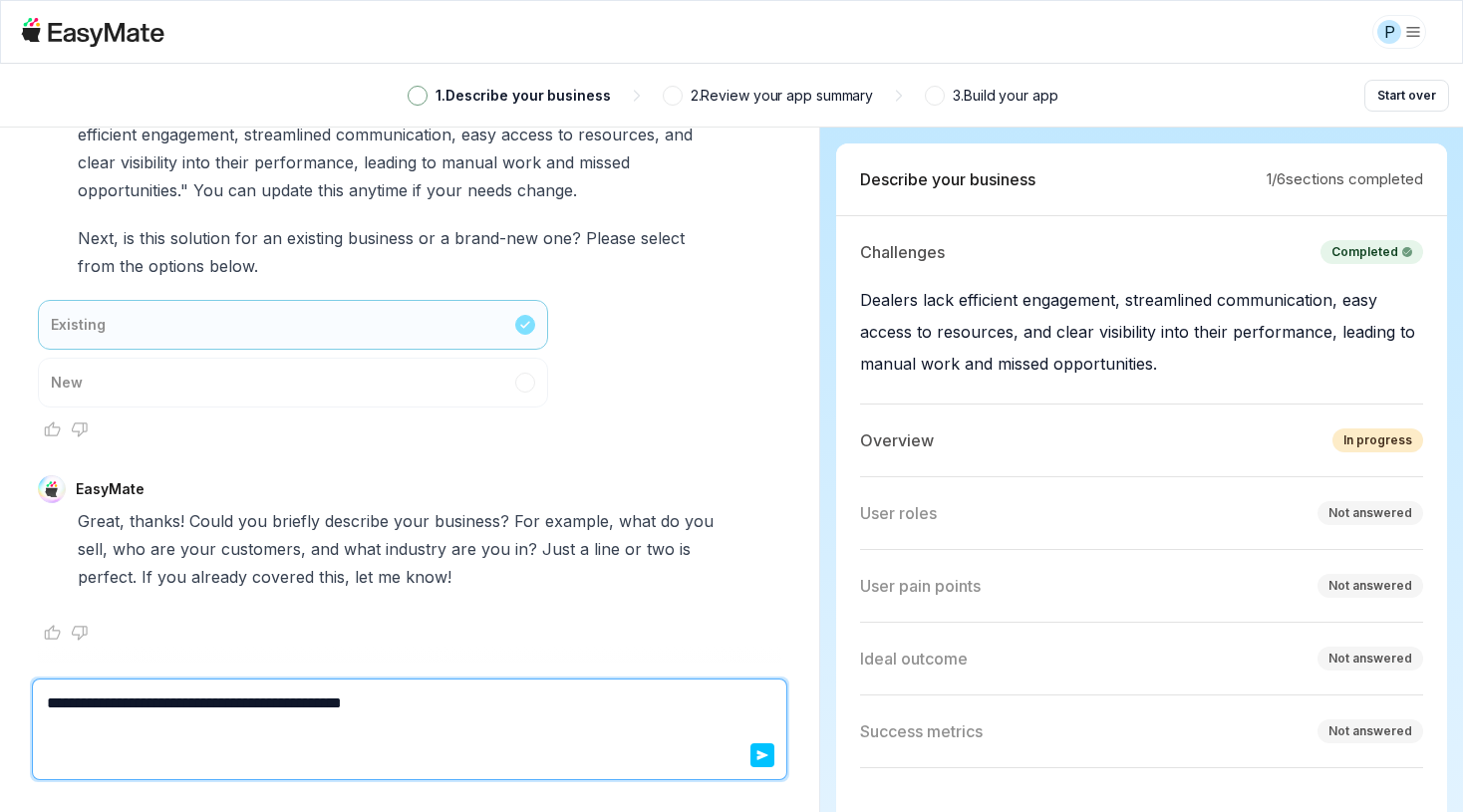 type on "*" 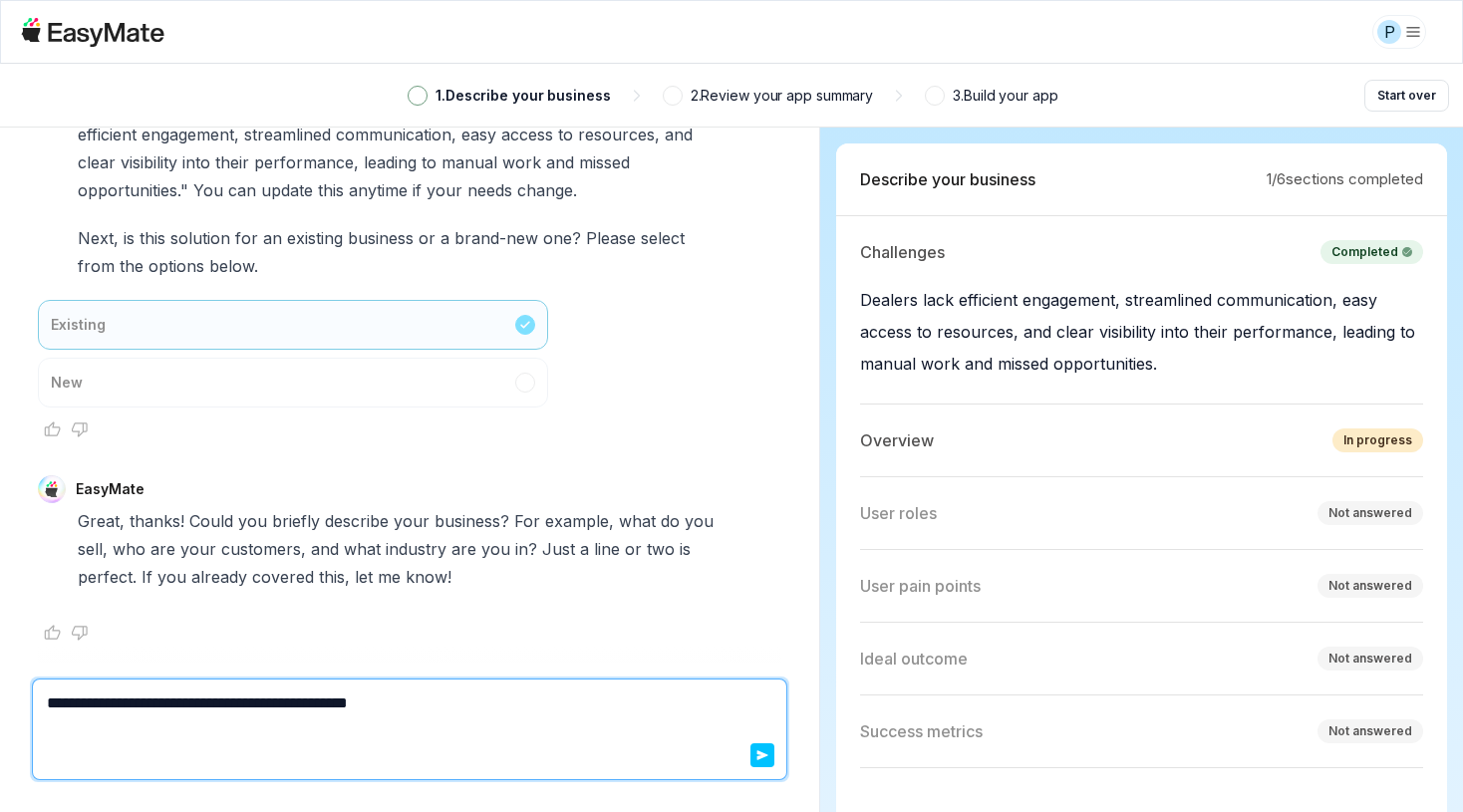 type on "*" 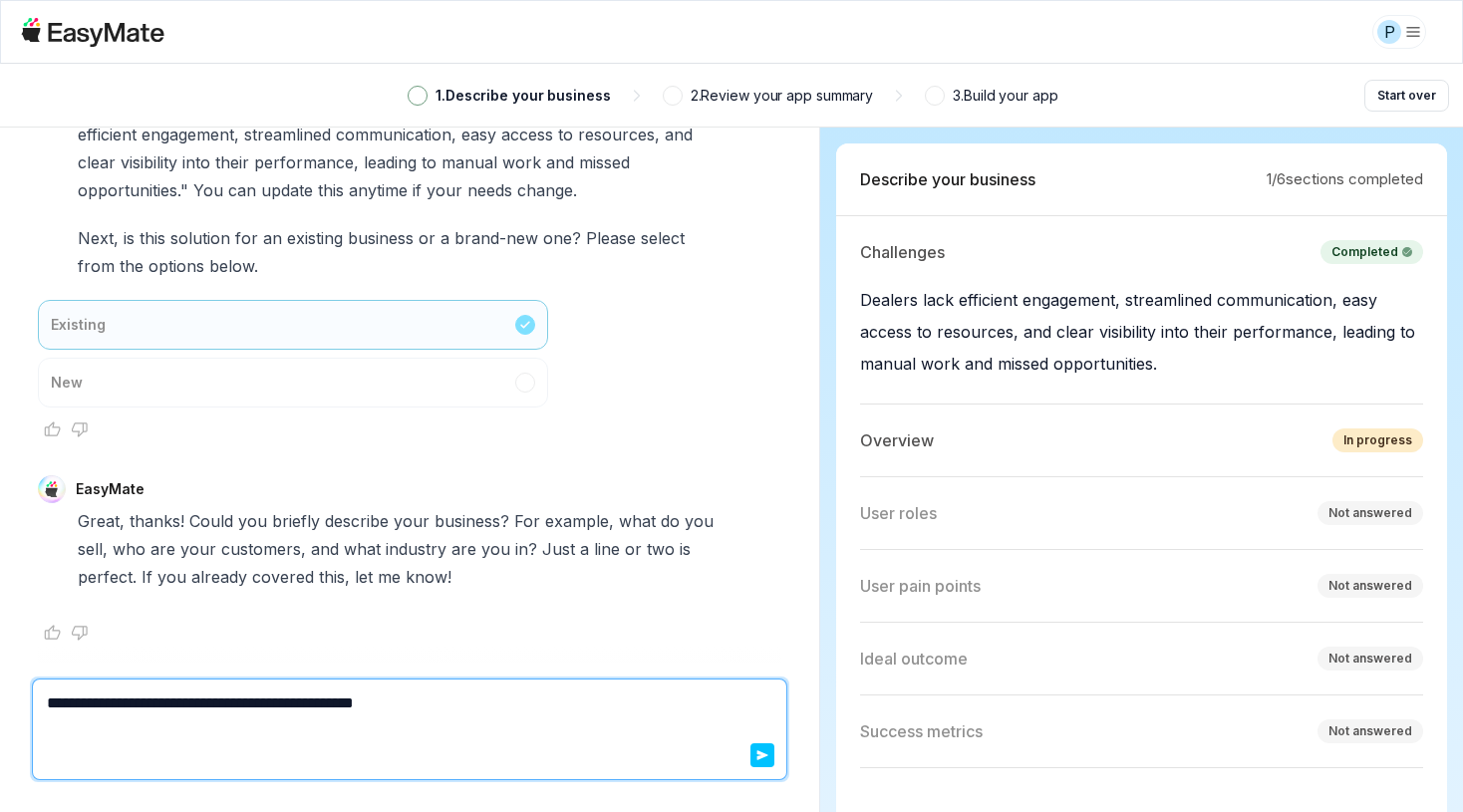 type on "*" 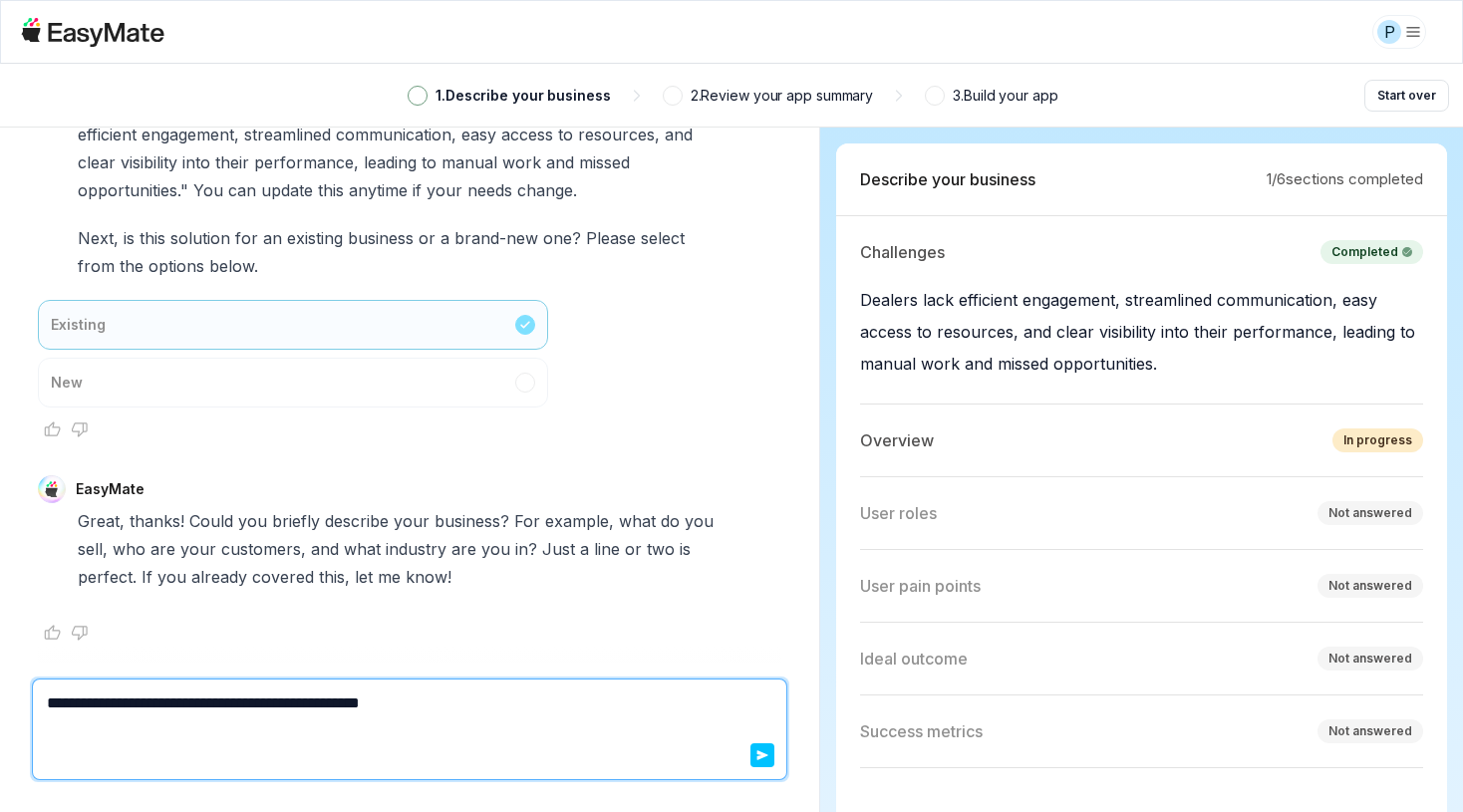 type on "*" 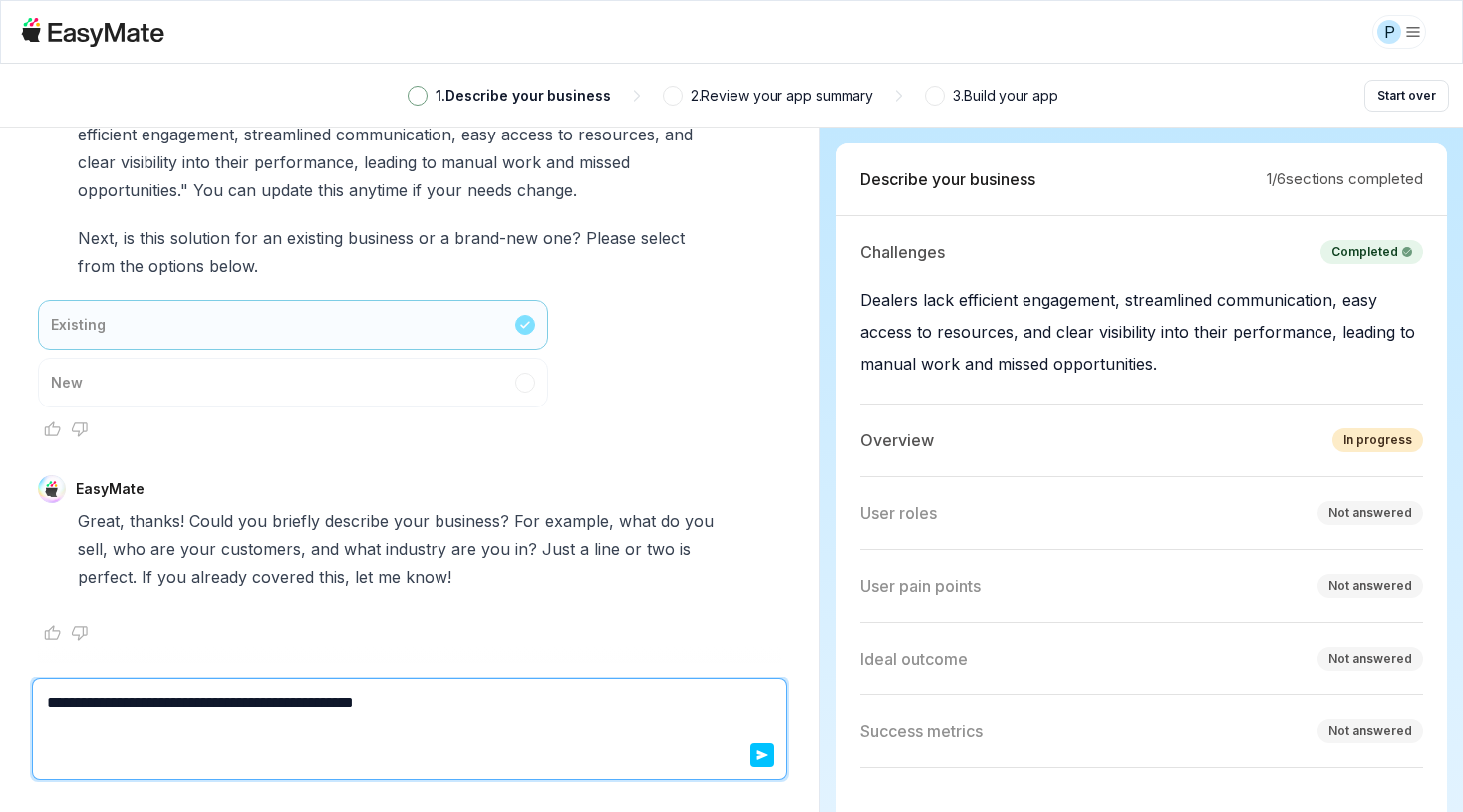 type on "*" 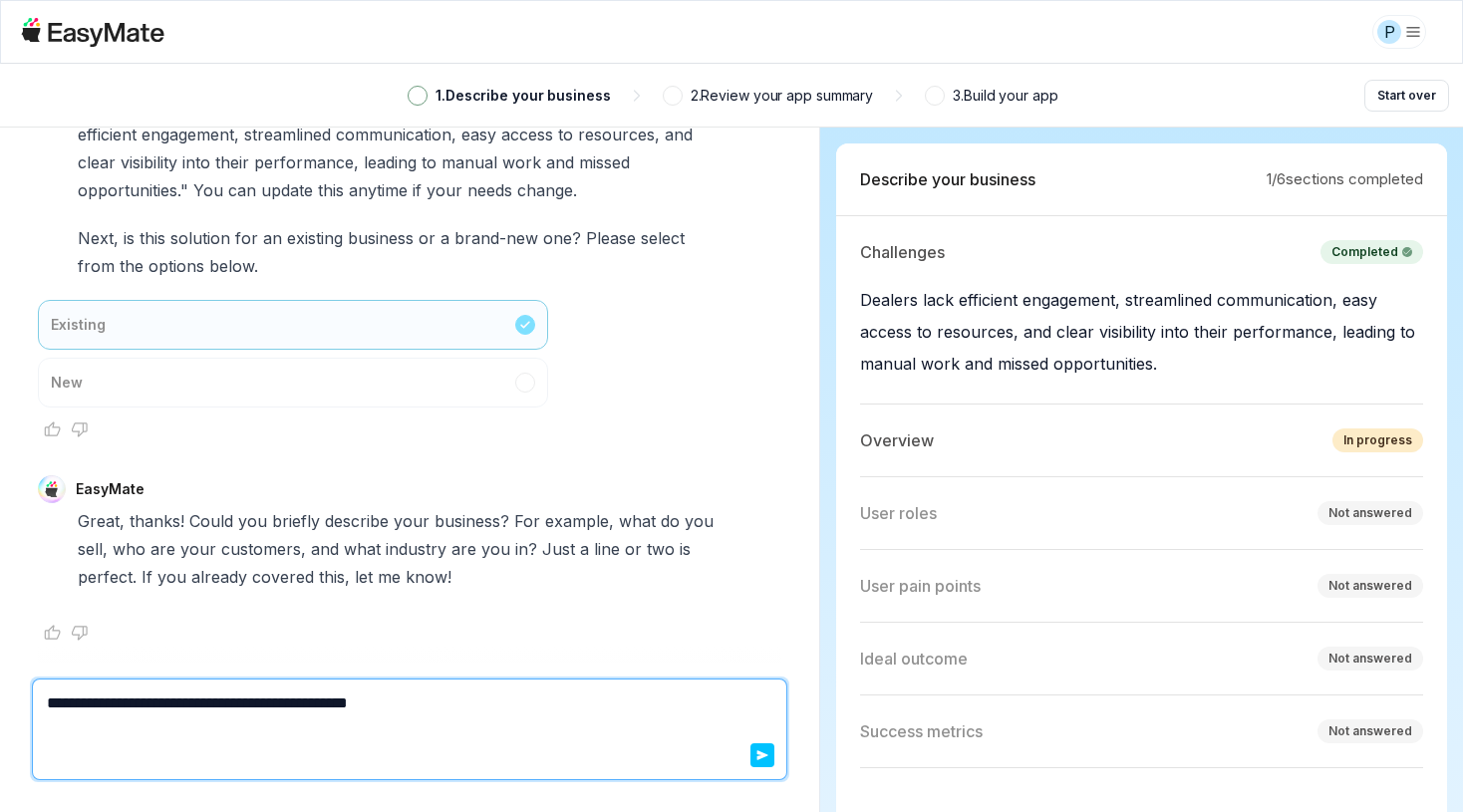 type on "*" 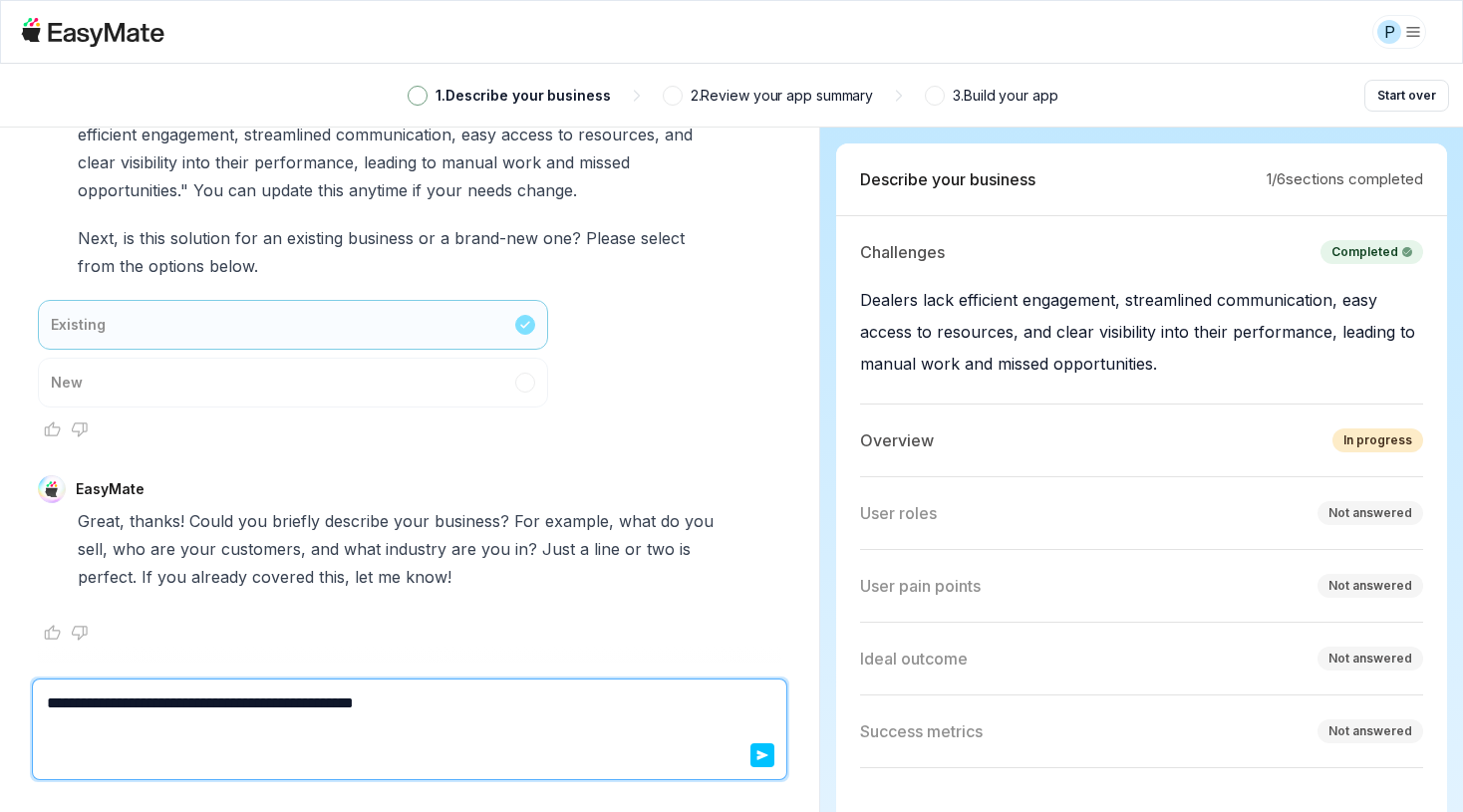 type on "*" 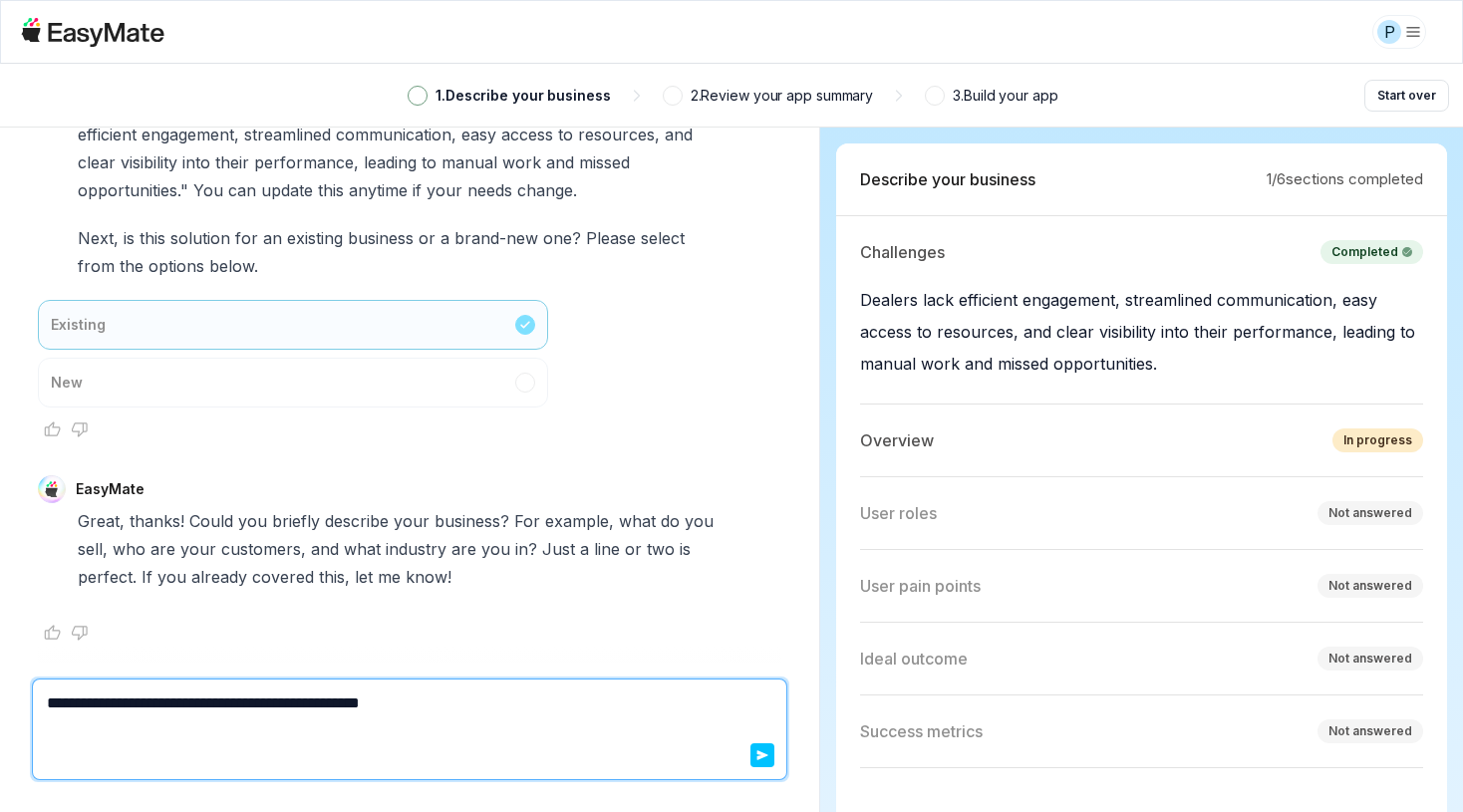 type on "*" 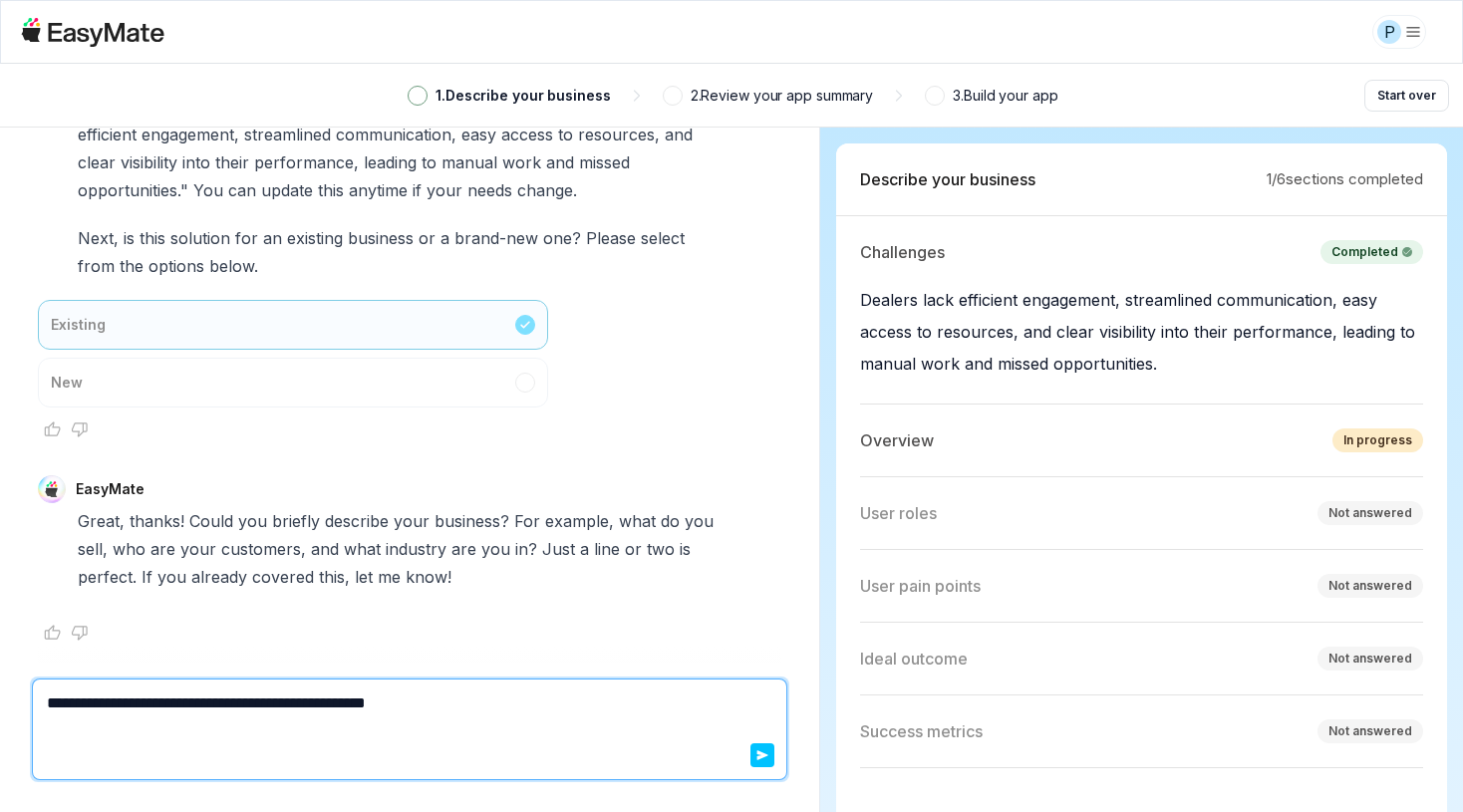type on "**********" 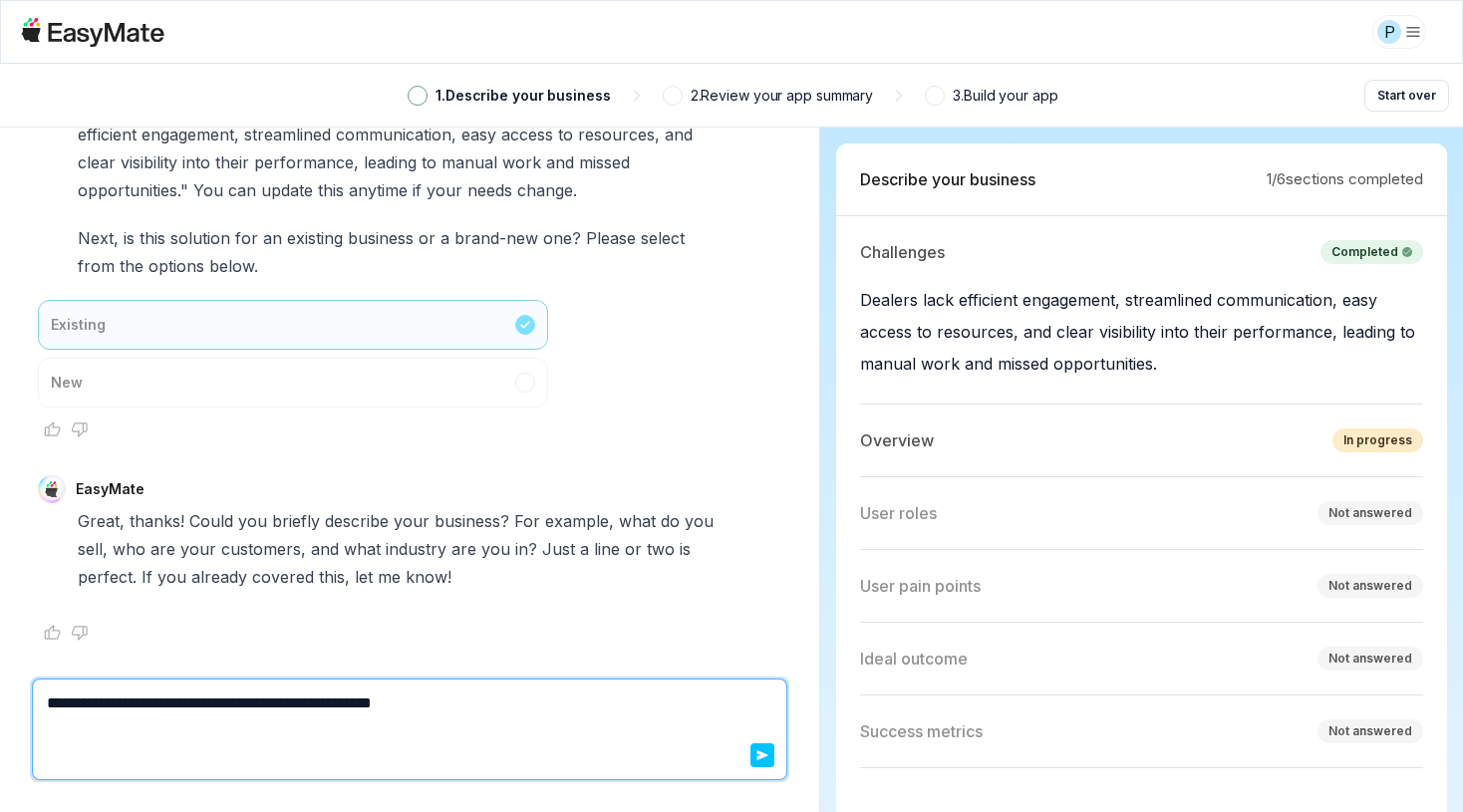 type on "*" 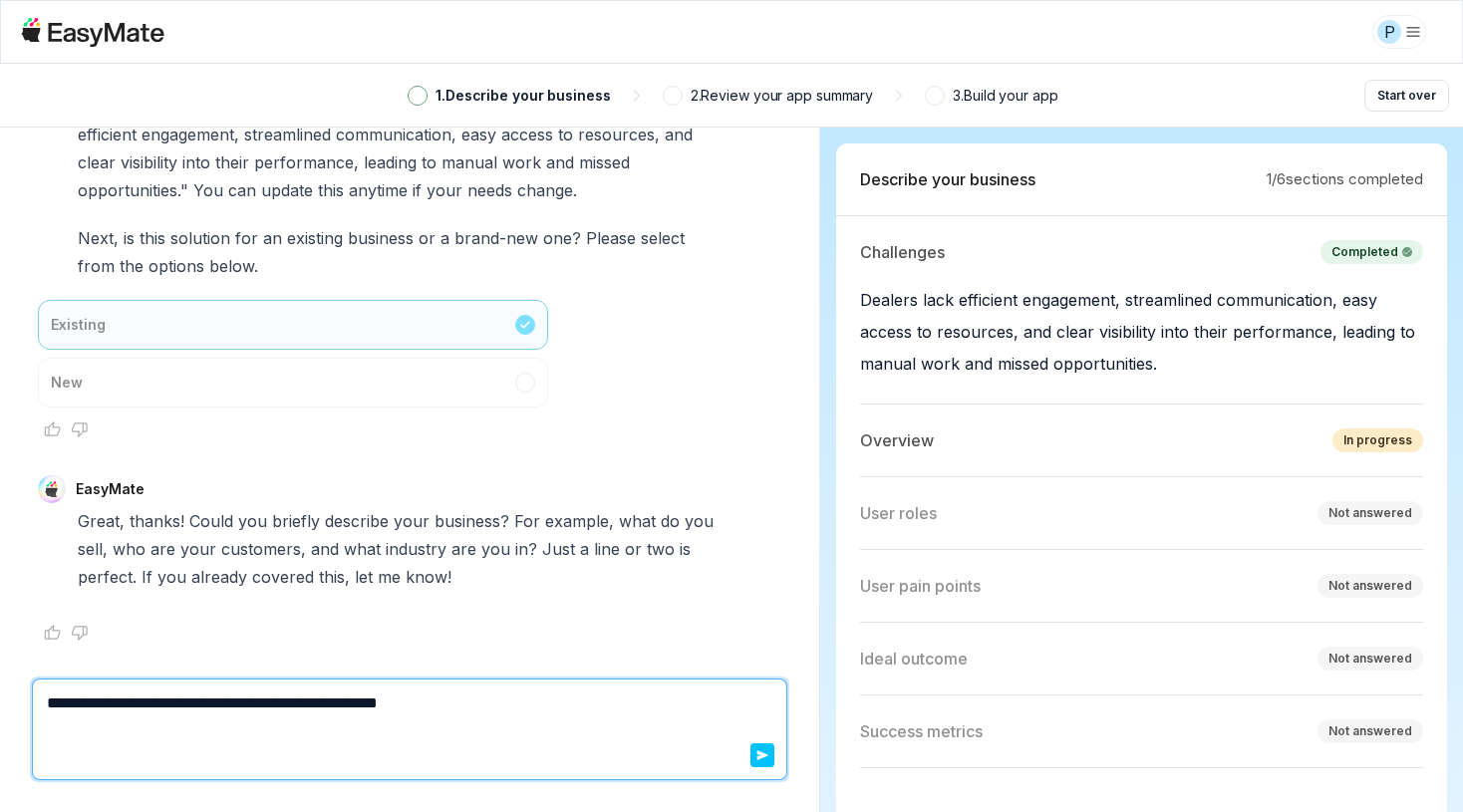 type on "*" 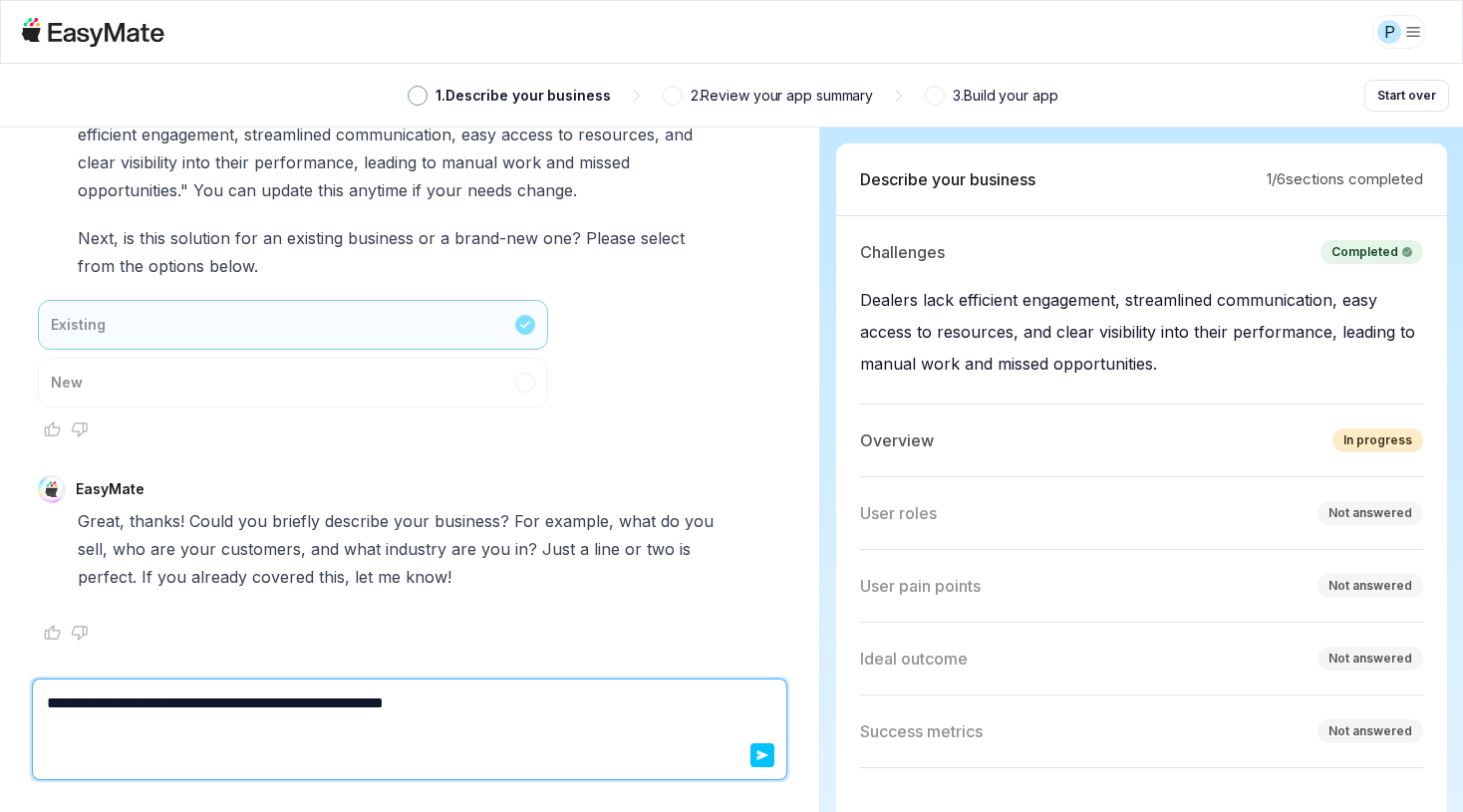 type on "*" 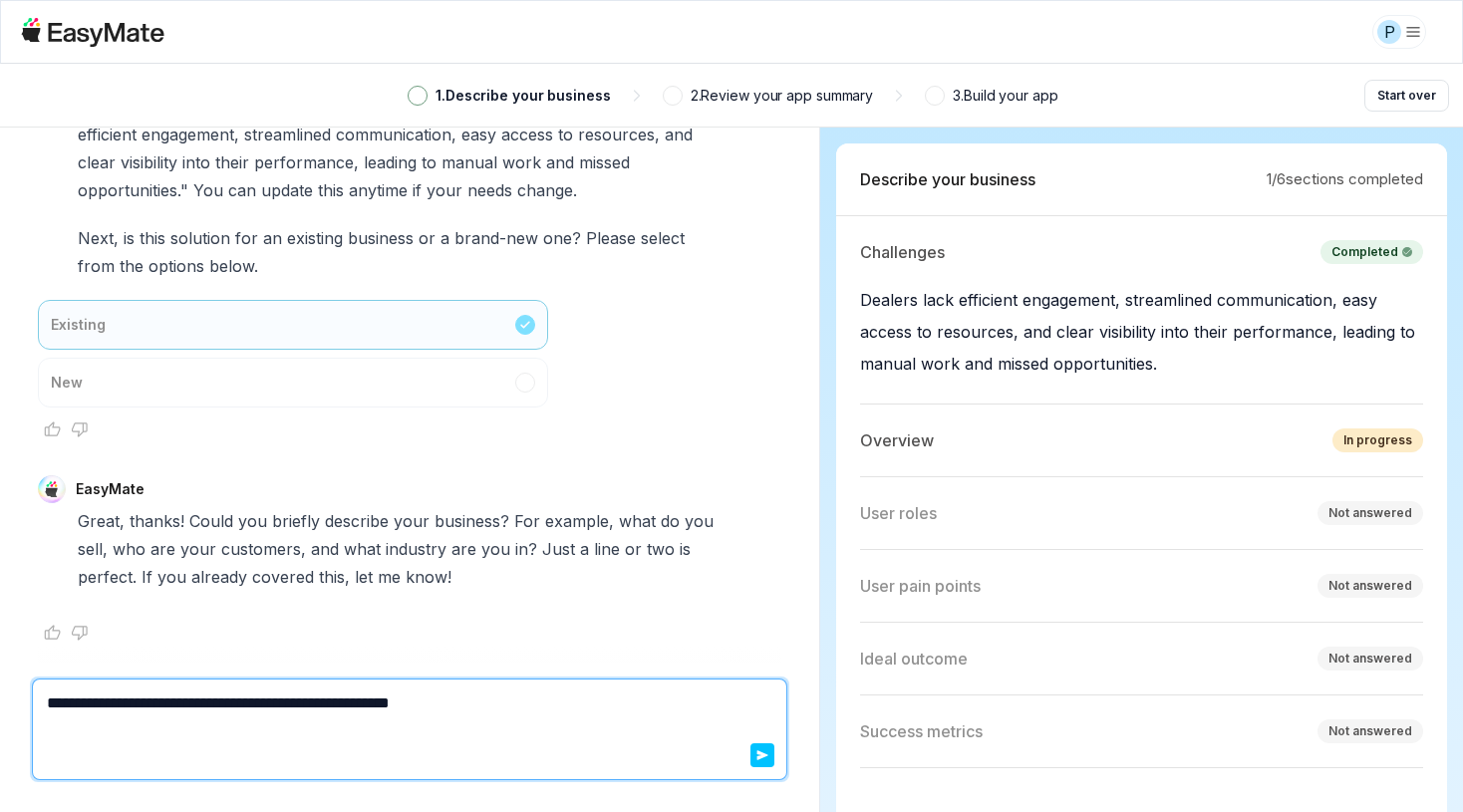 type on "*" 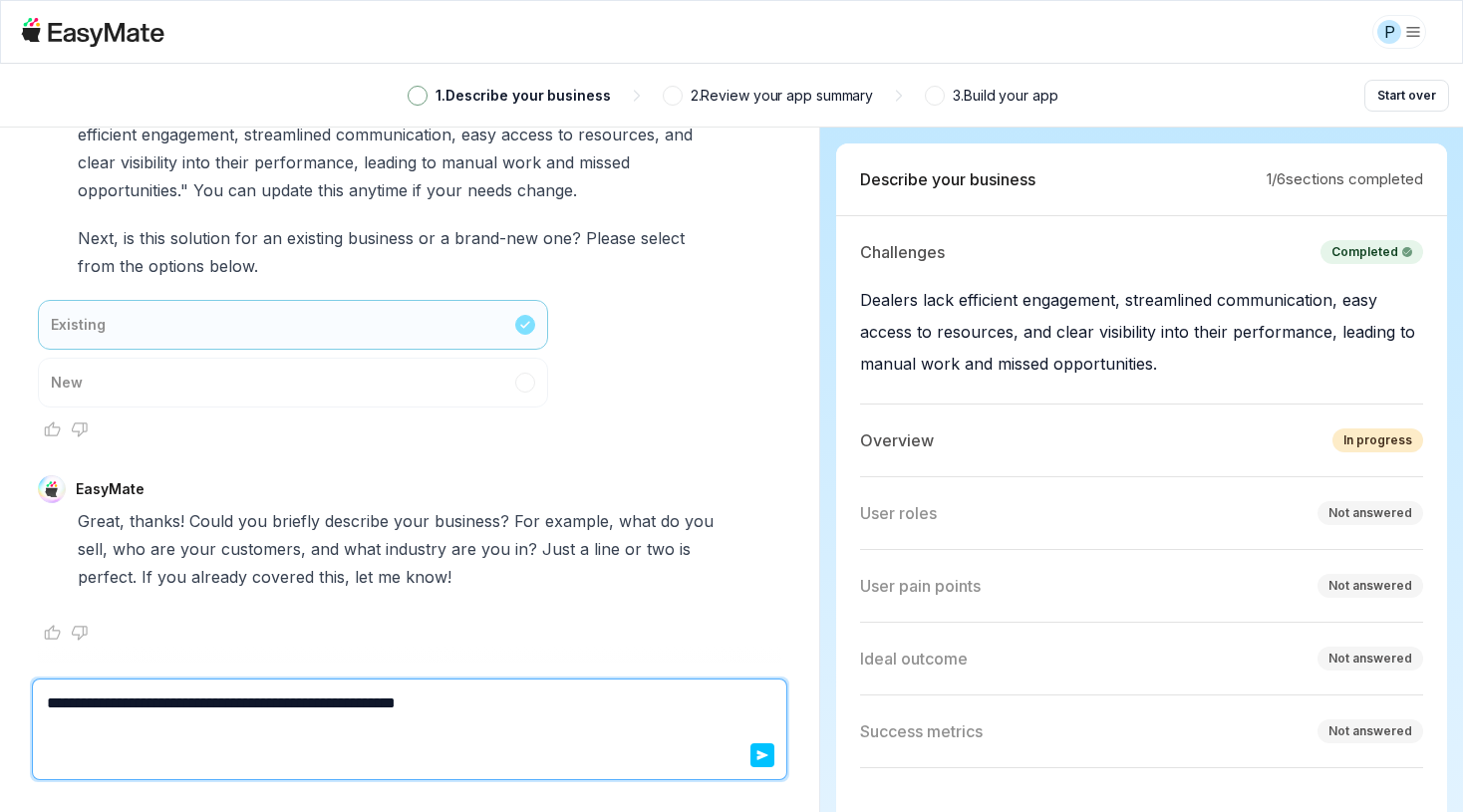 type on "*" 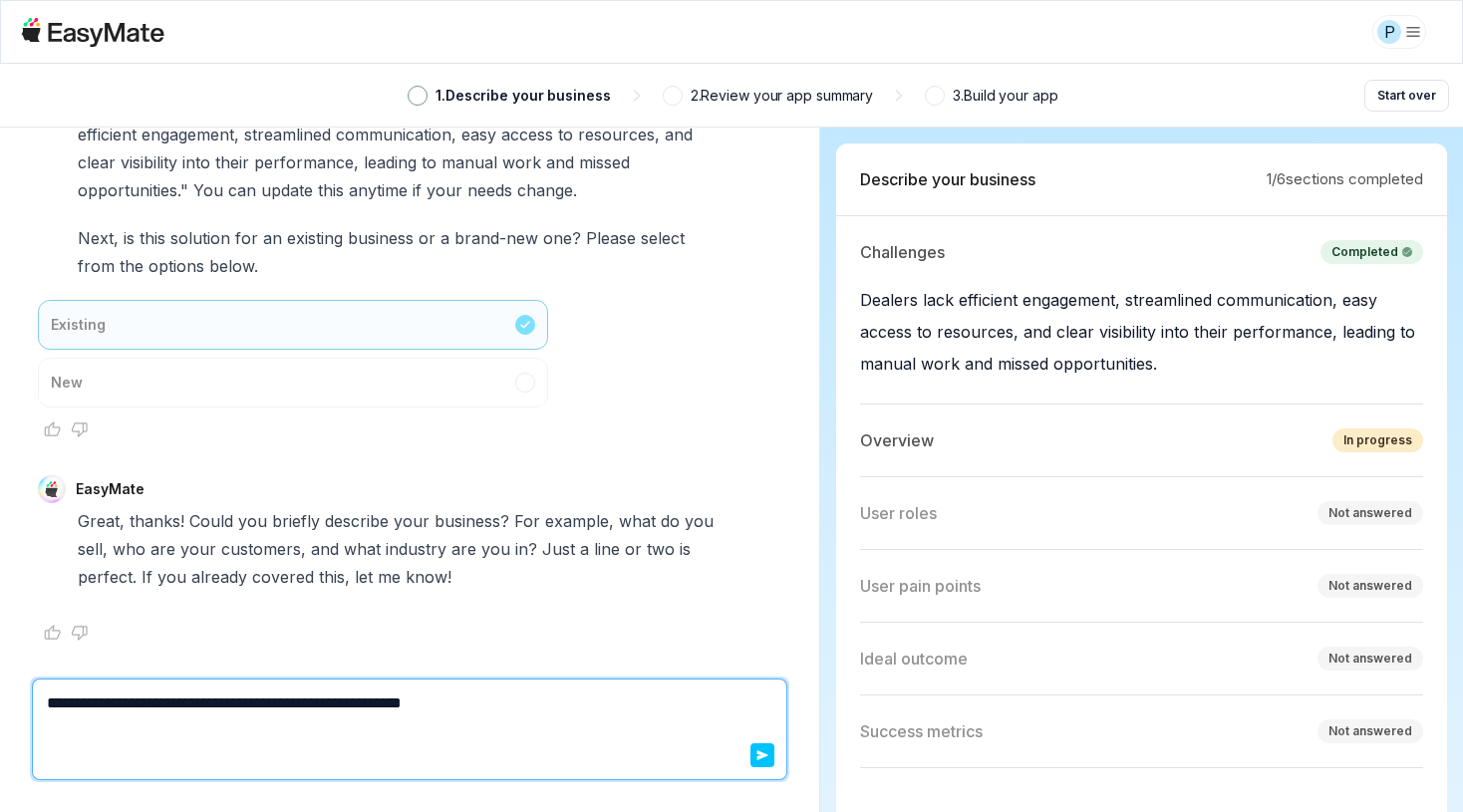 type on "*" 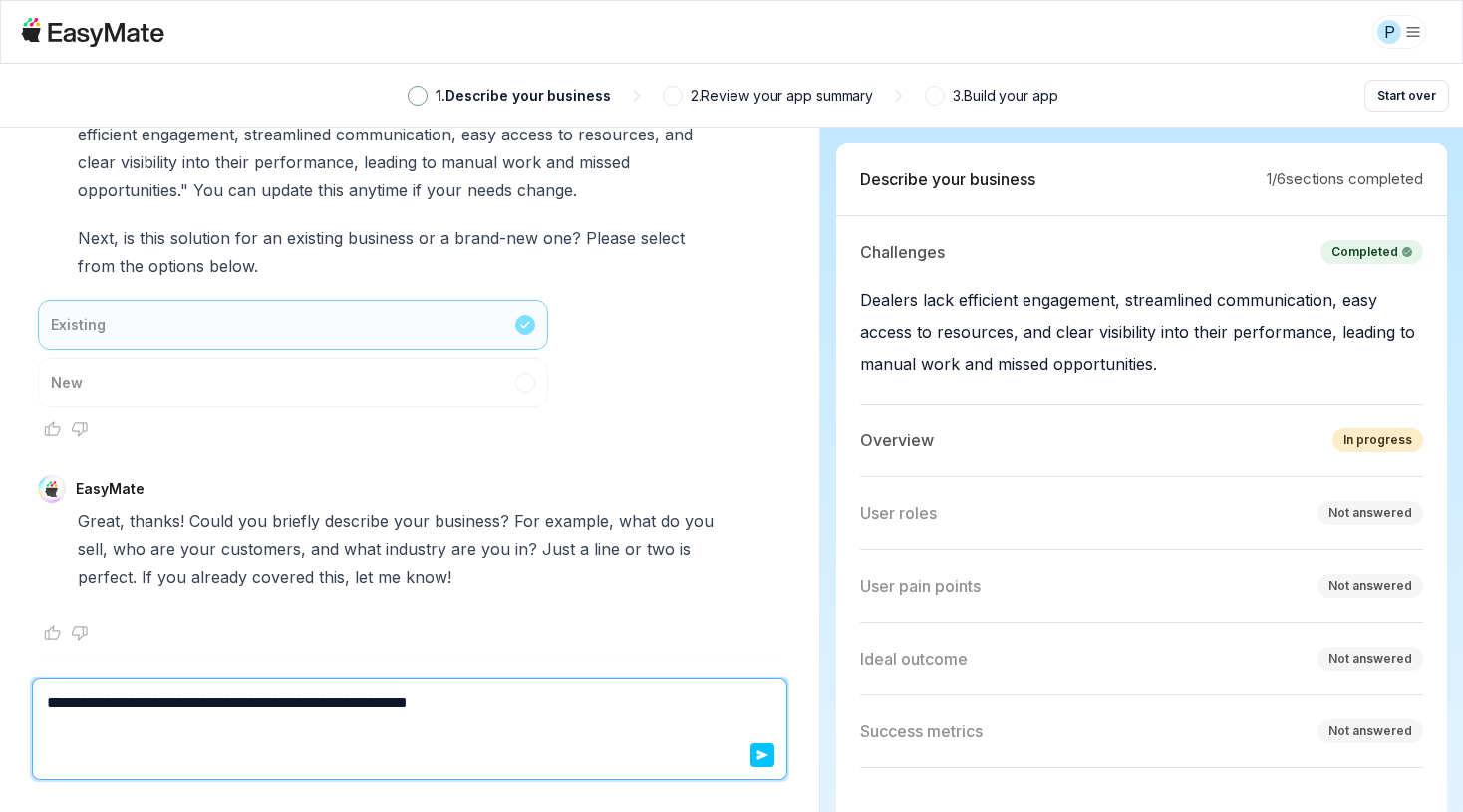 type on "*" 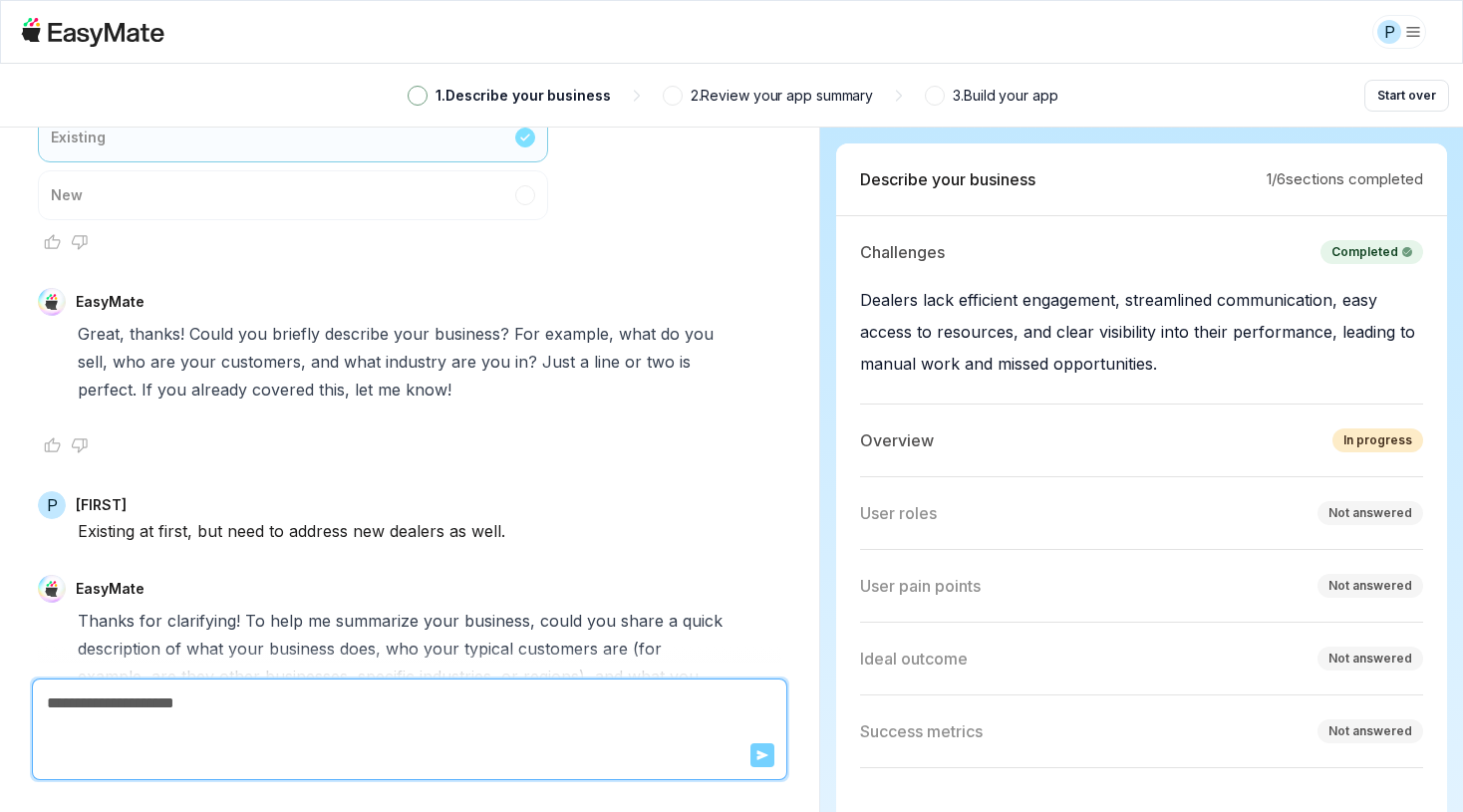 scroll, scrollTop: 1290, scrollLeft: 0, axis: vertical 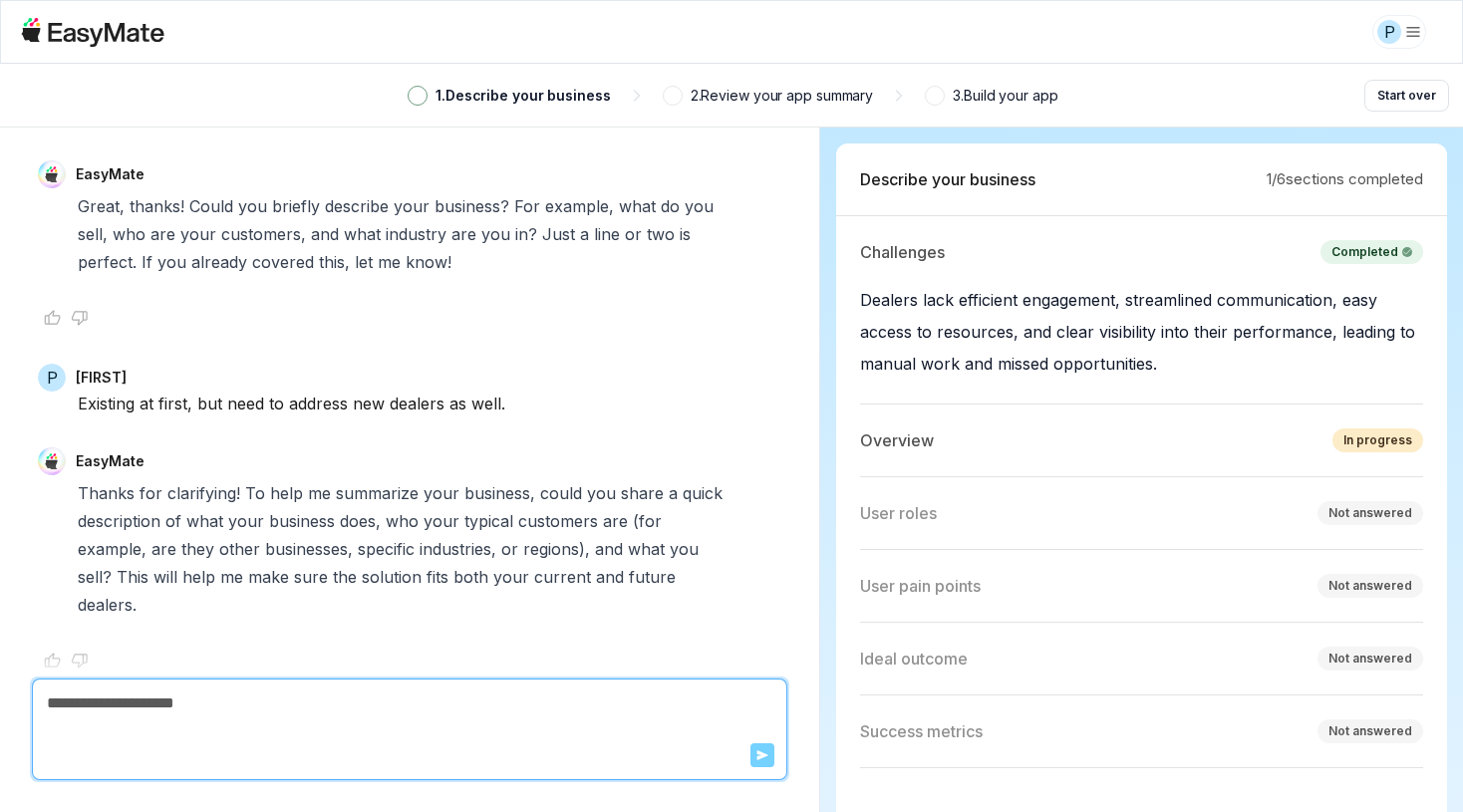 click at bounding box center (410, 703) 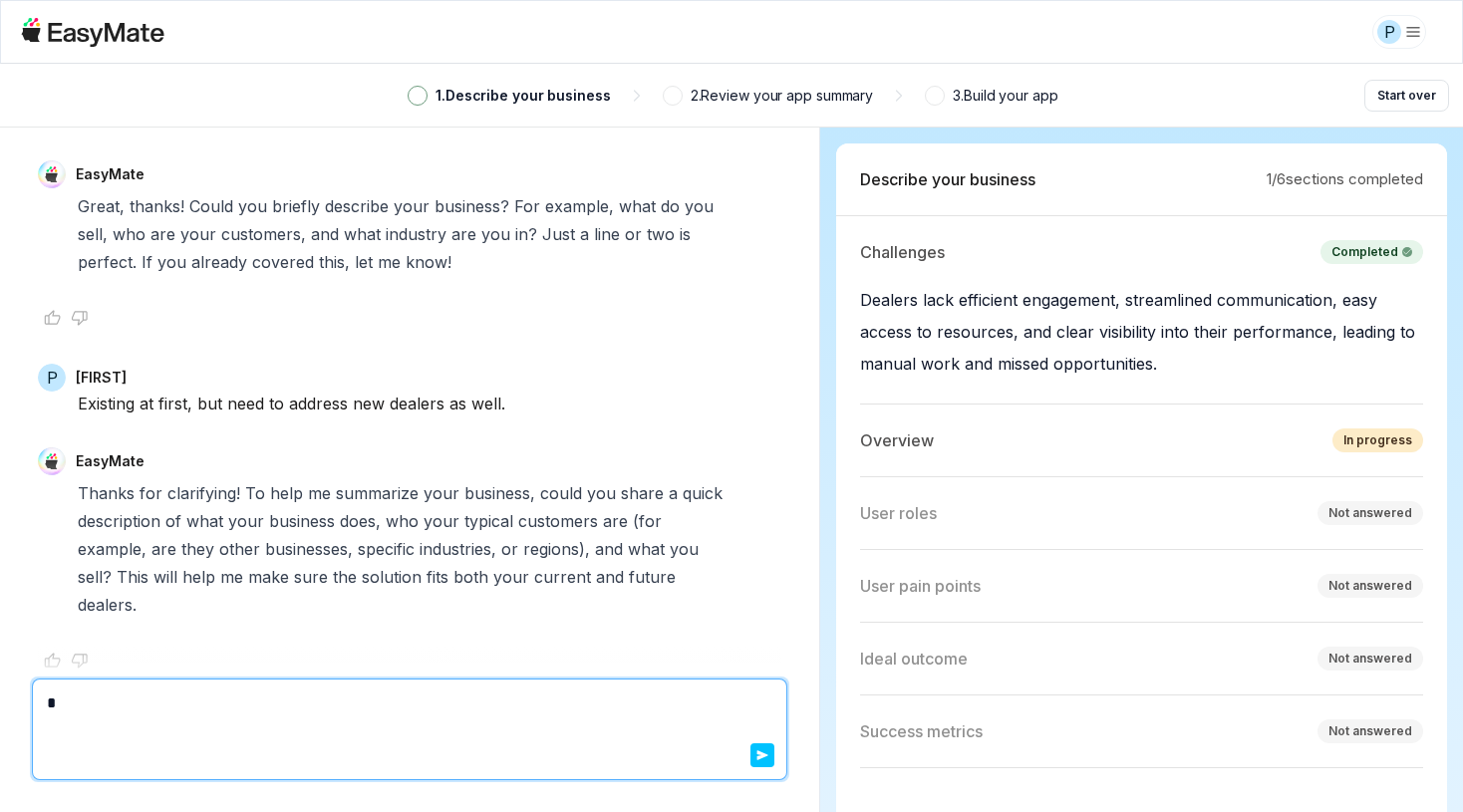type on "*" 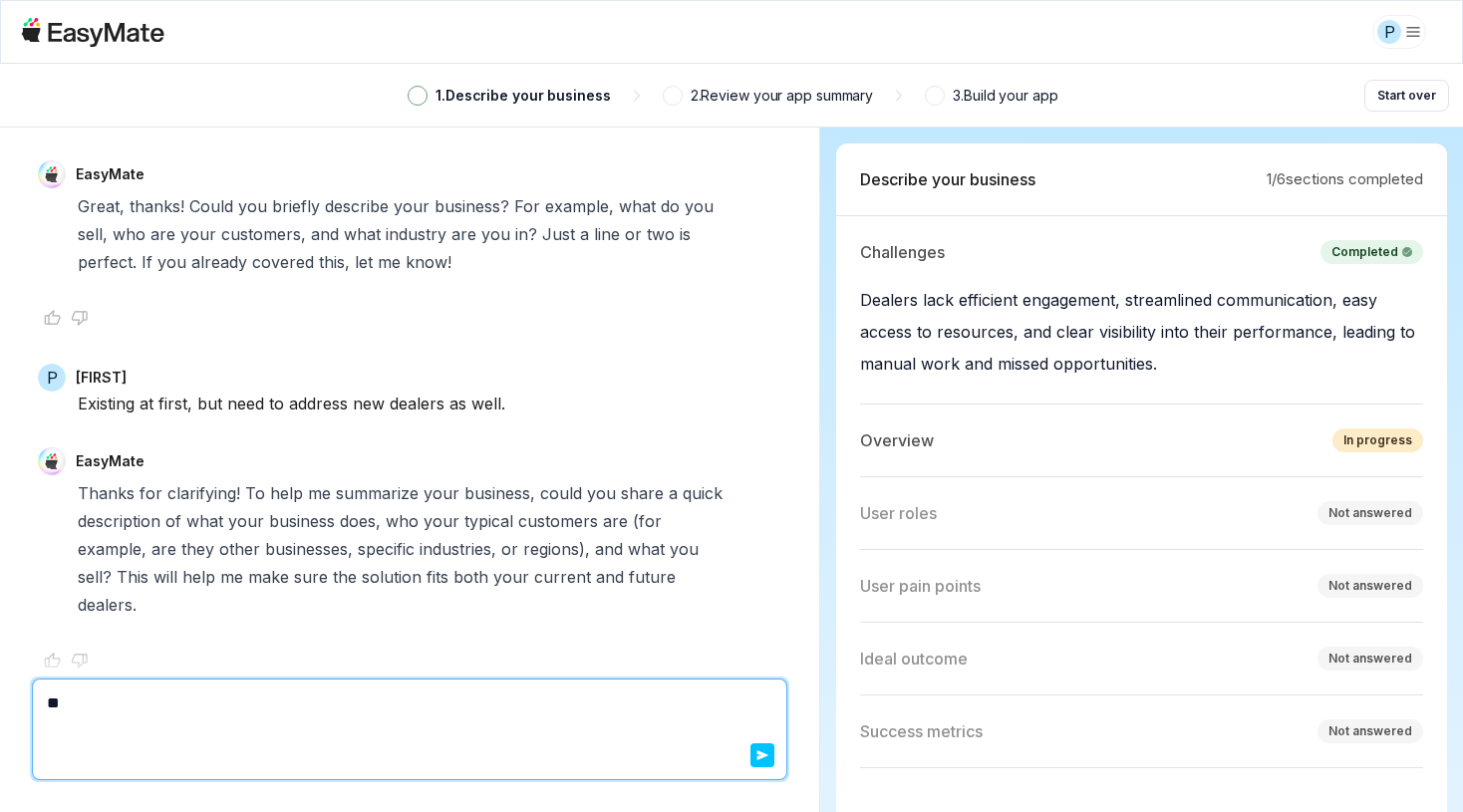type on "*" 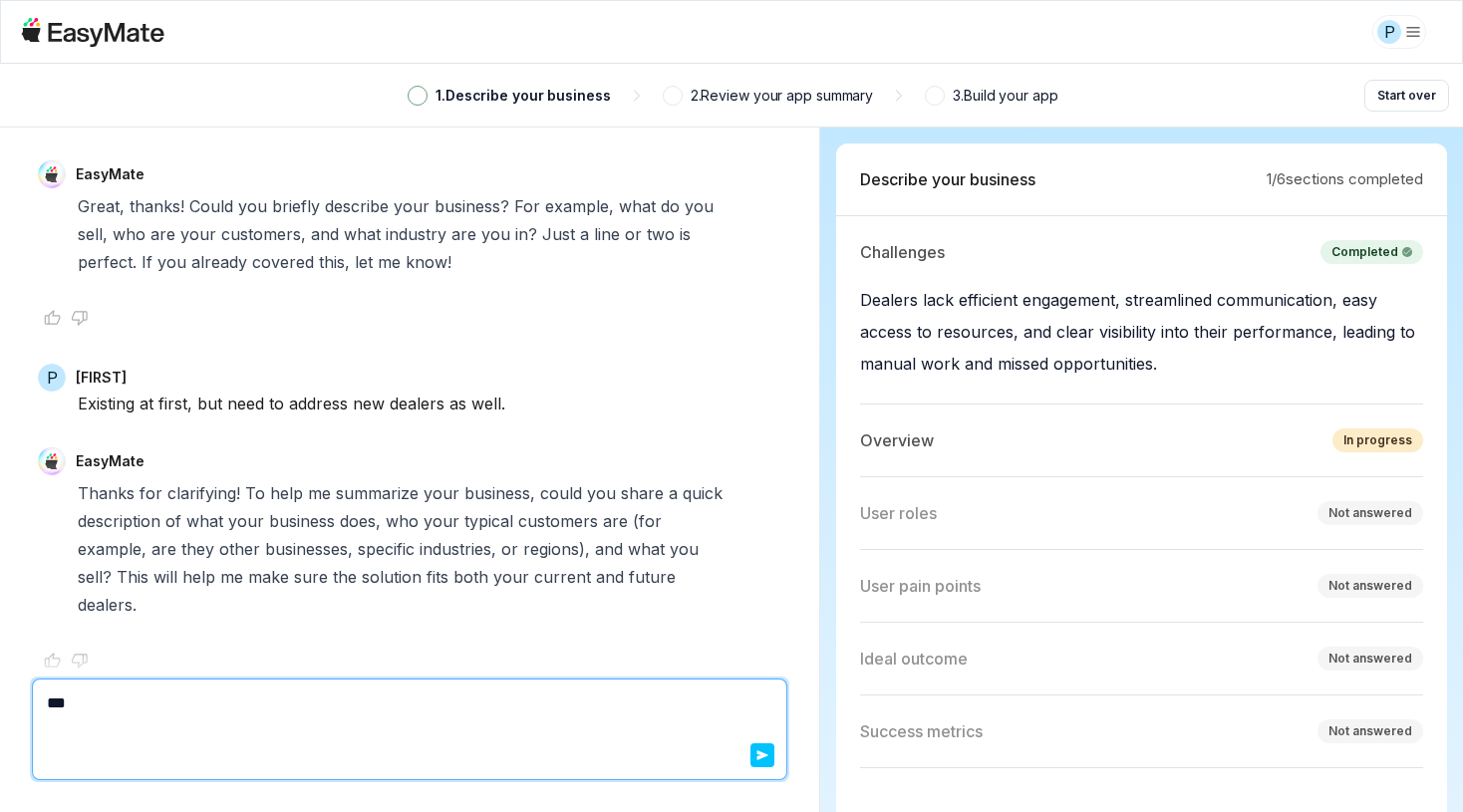 type on "*" 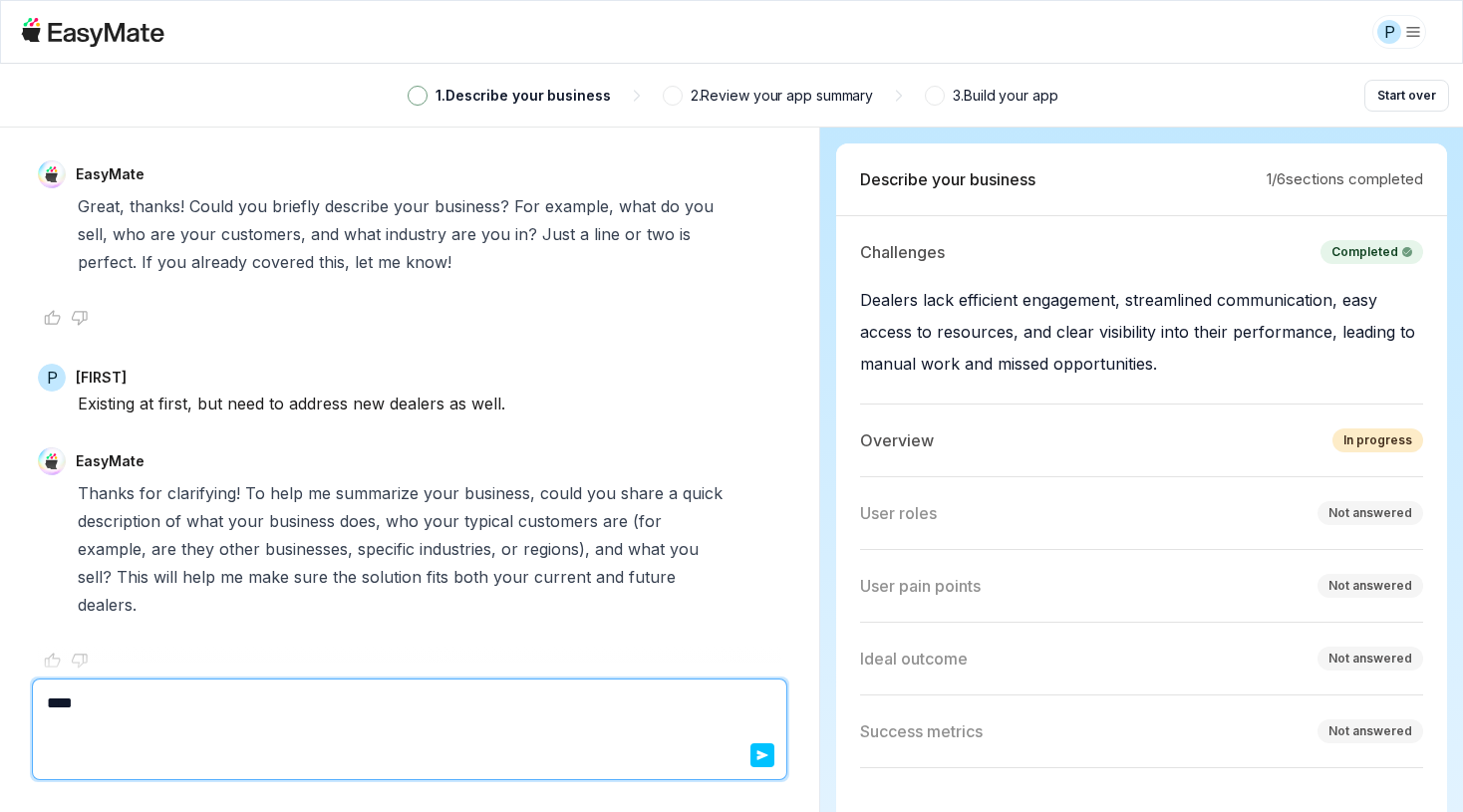 type on "*" 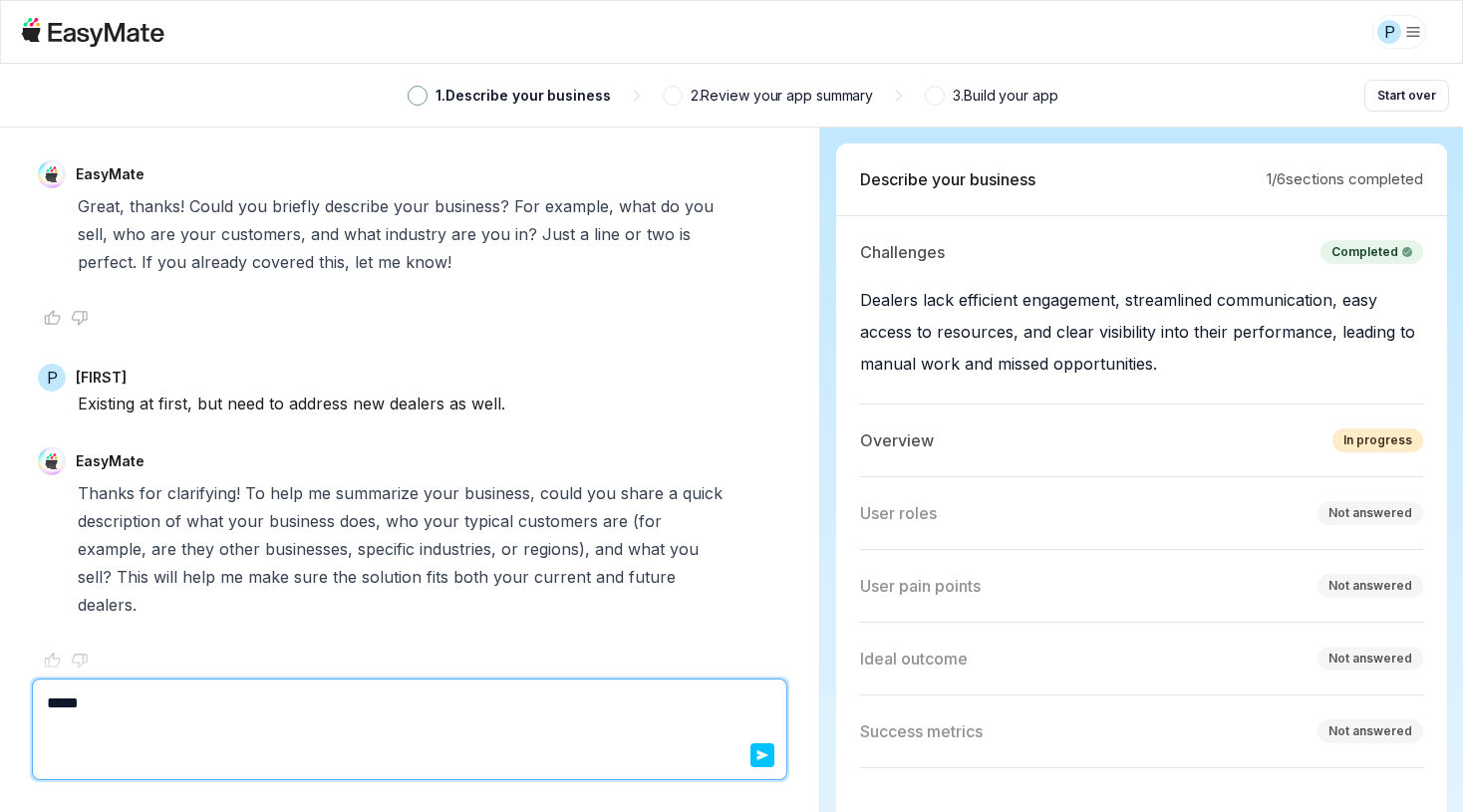 type on "******" 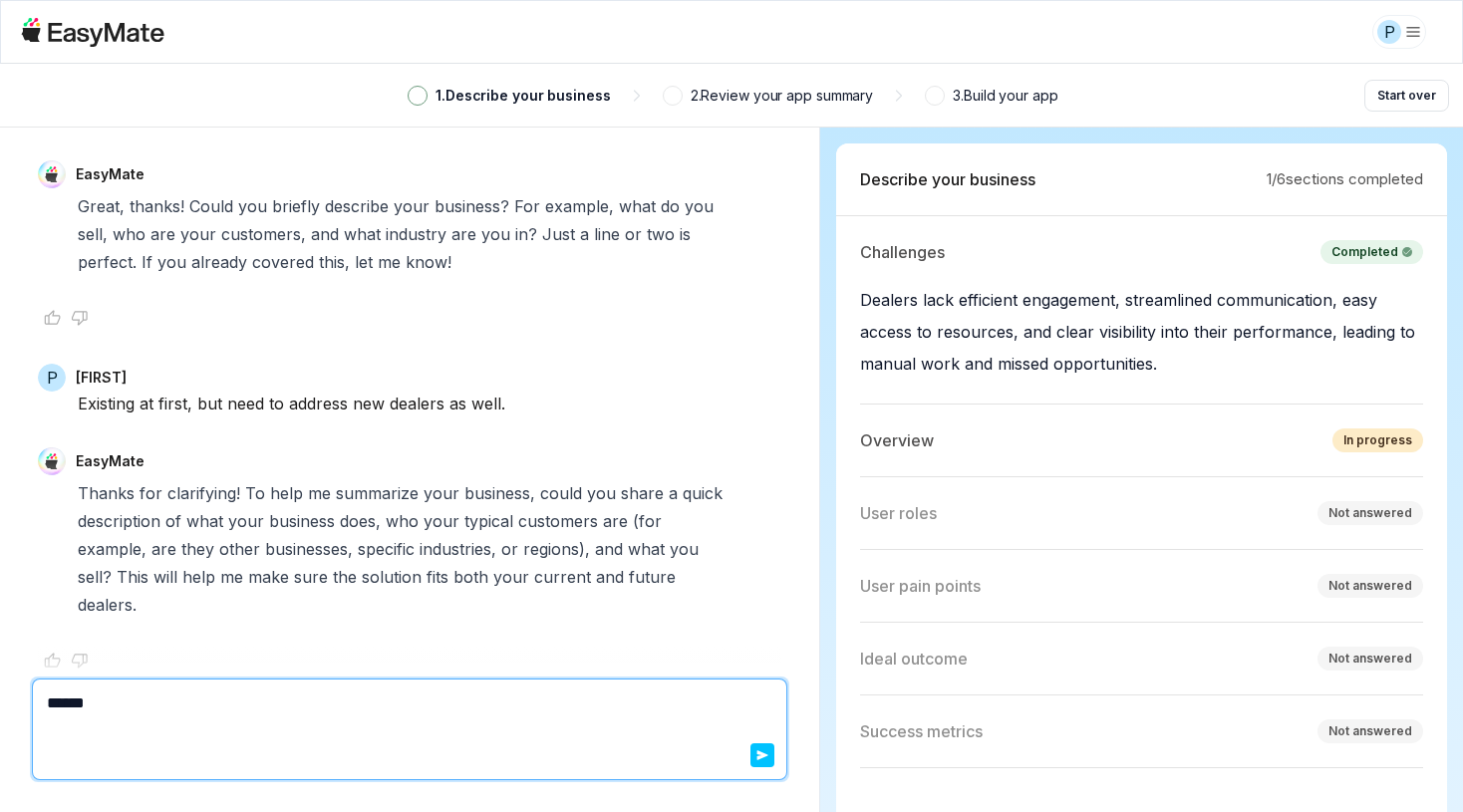 type on "*" 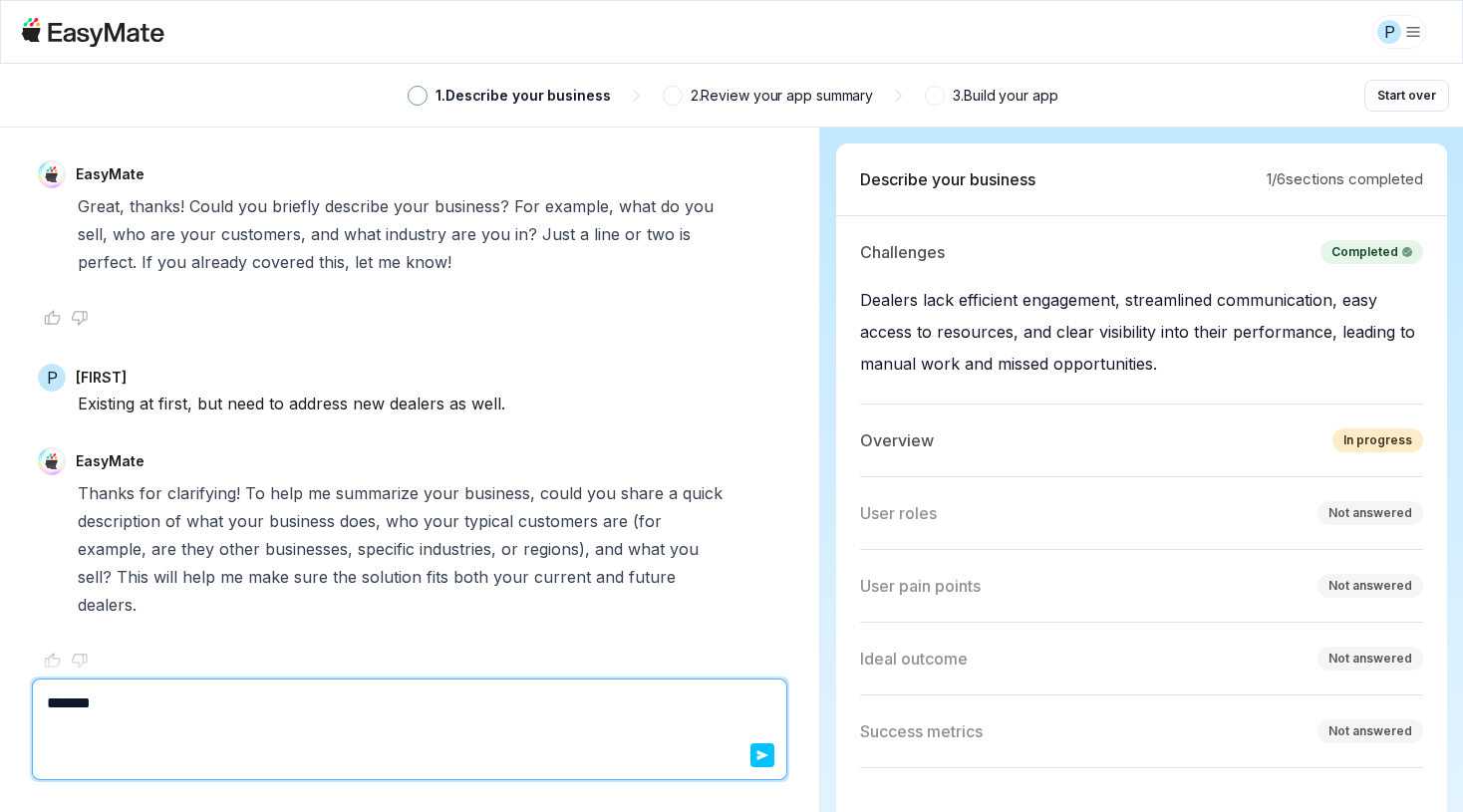 type on "*" 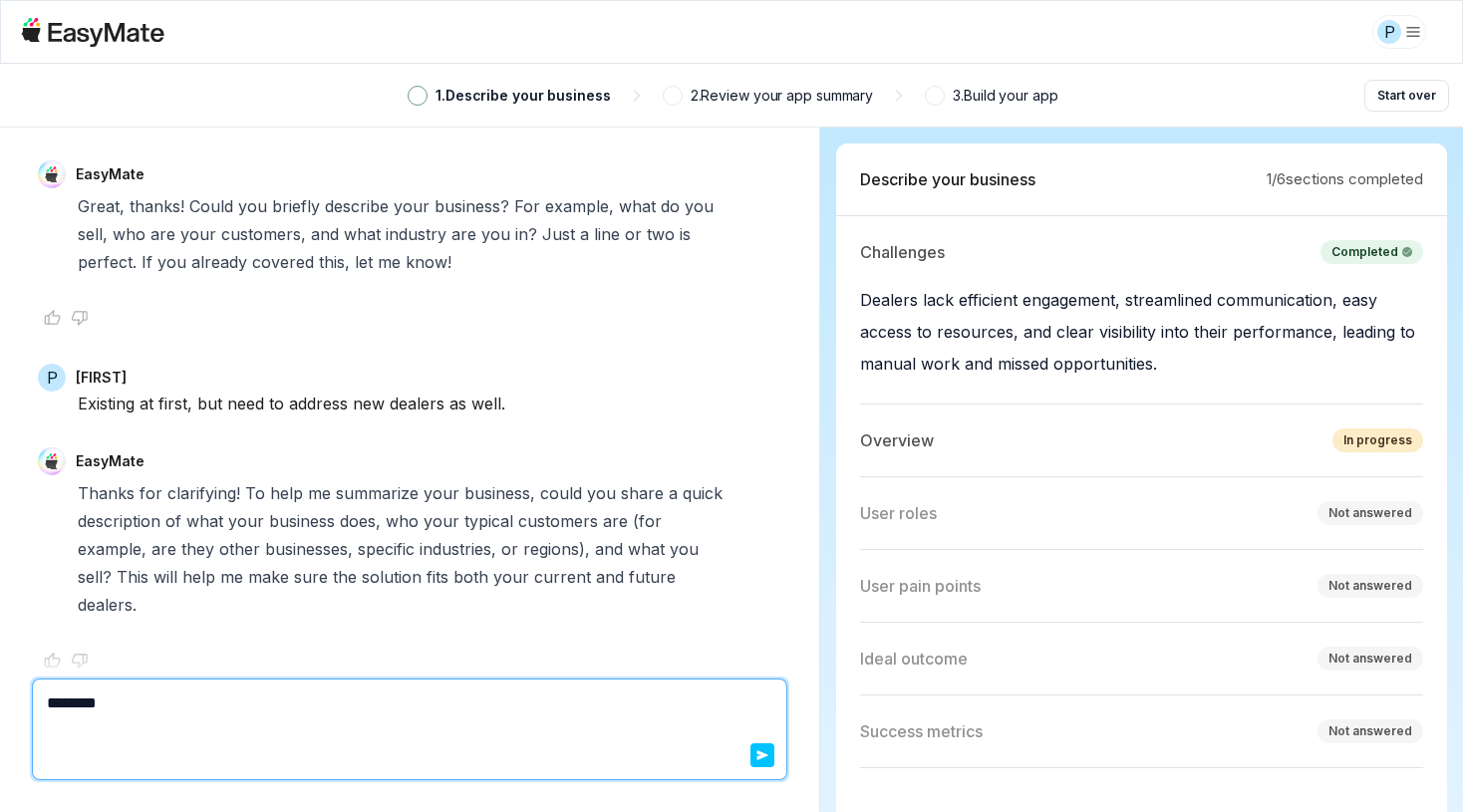 type on "*" 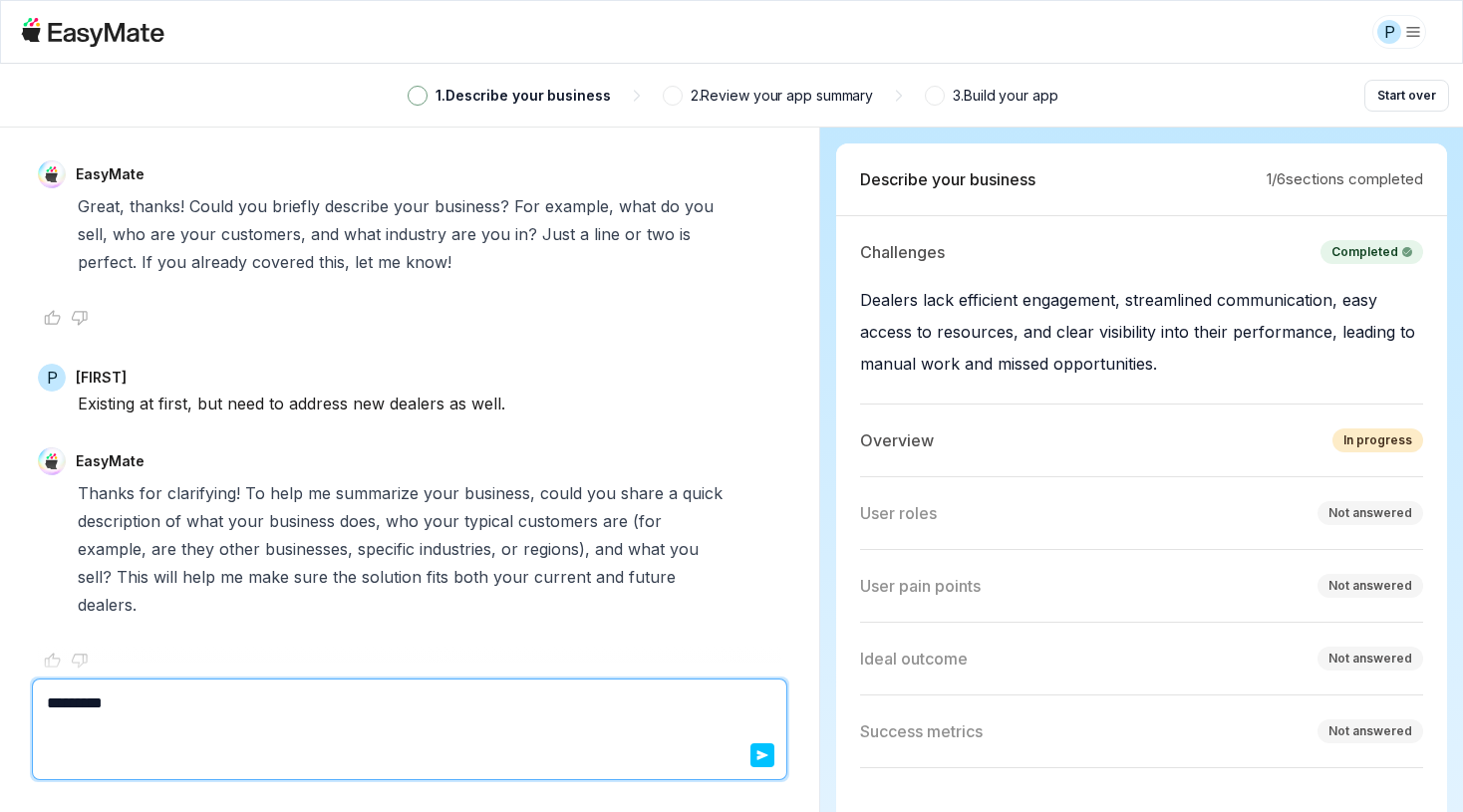 type on "*" 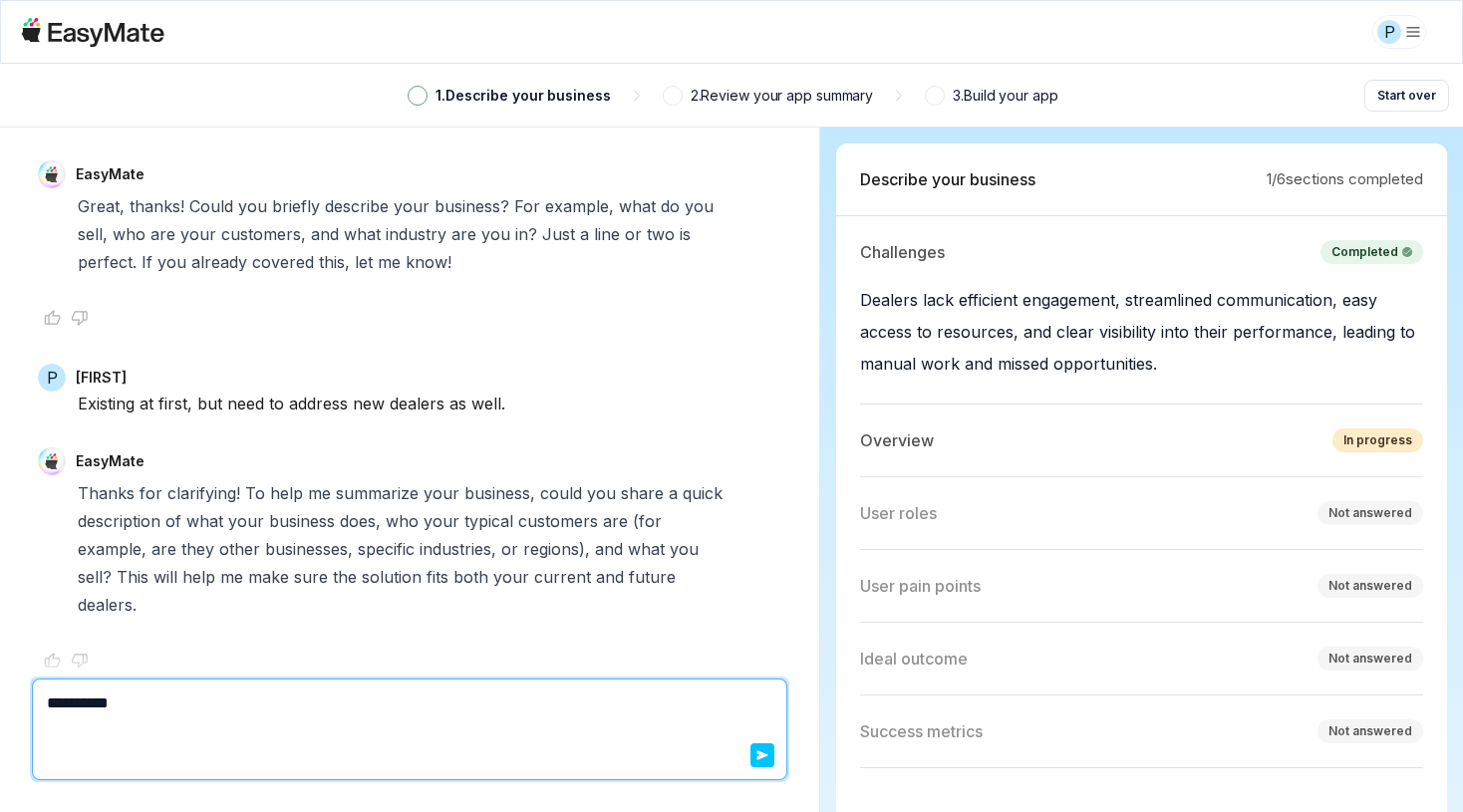 type on "*" 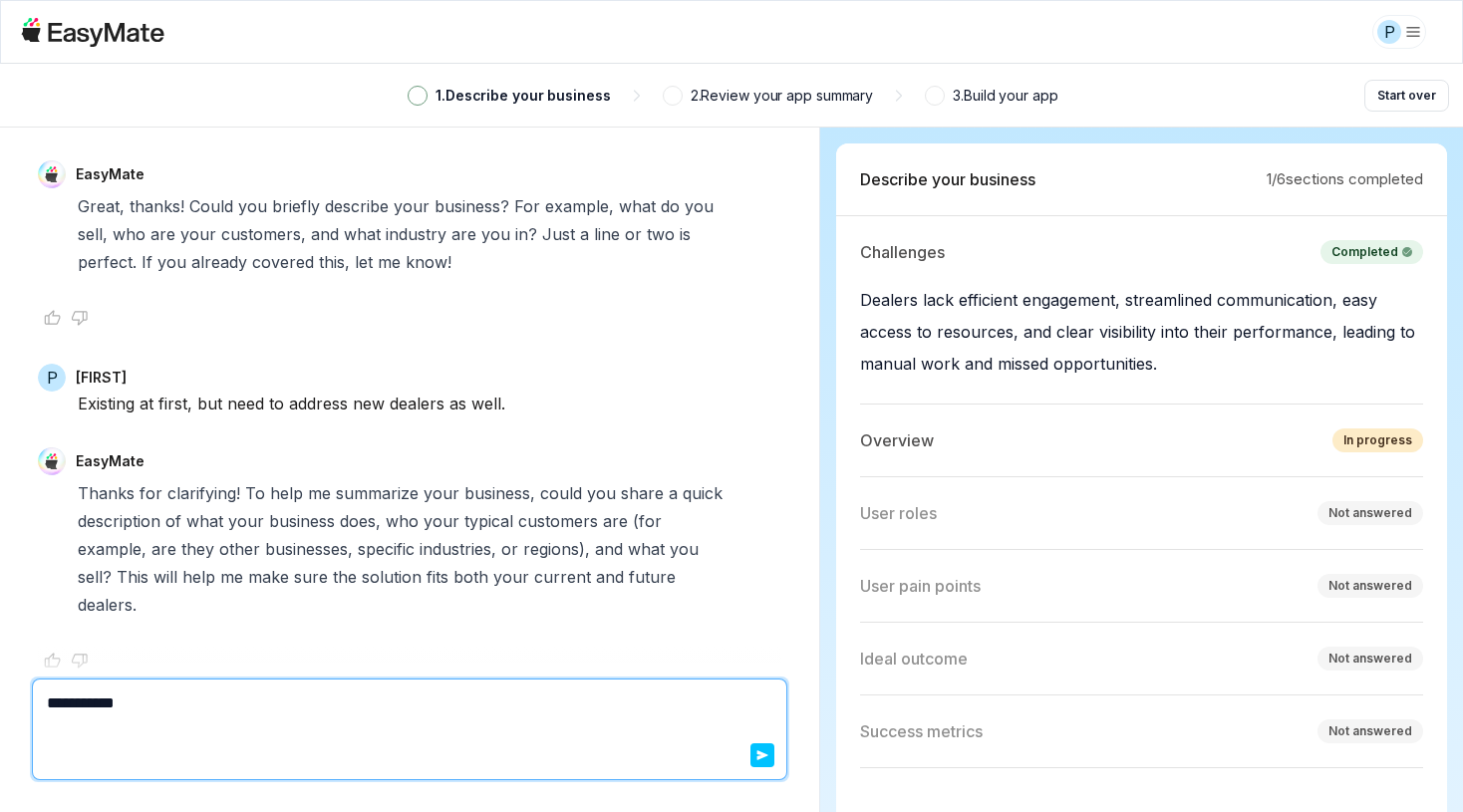 type on "*" 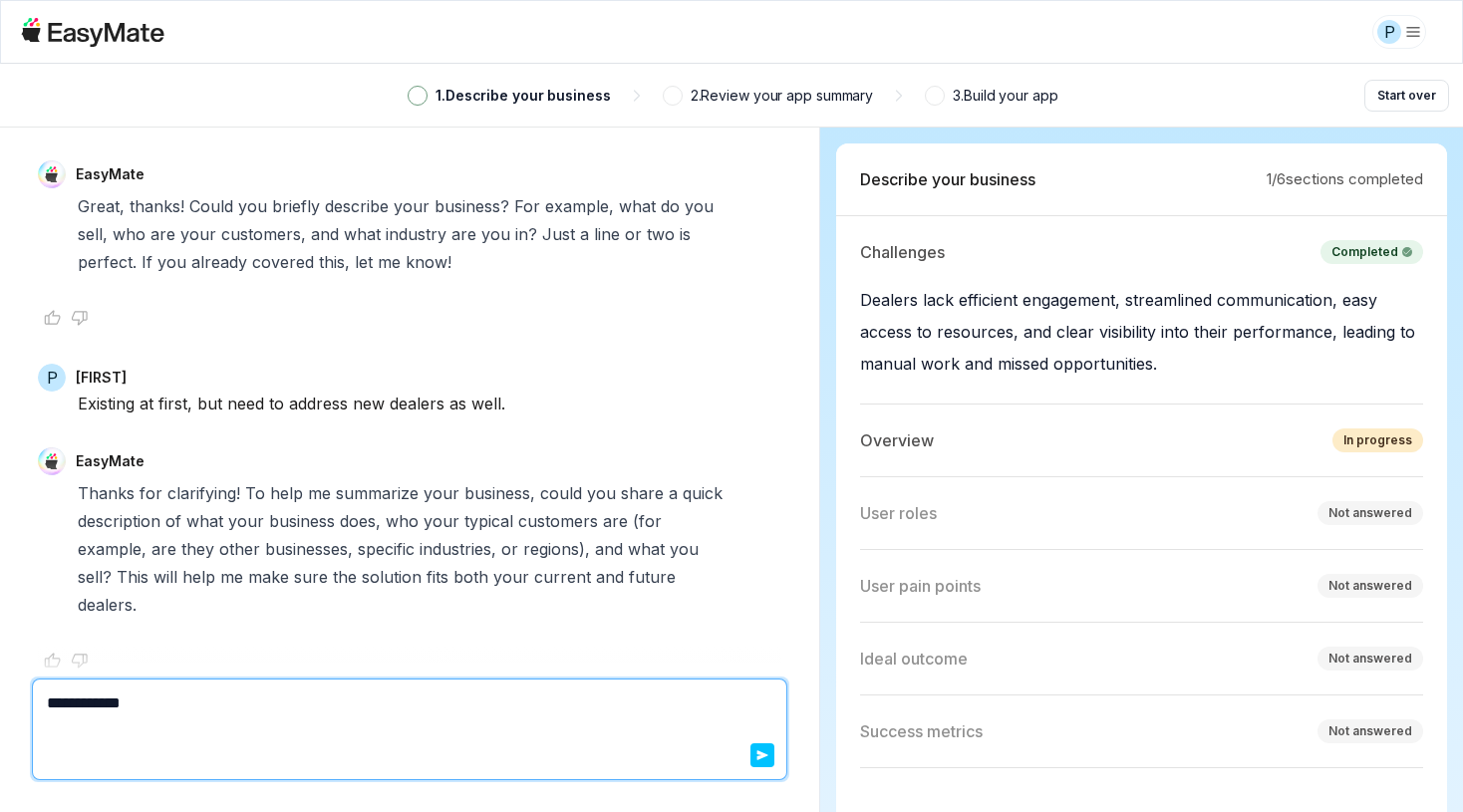 type on "*" 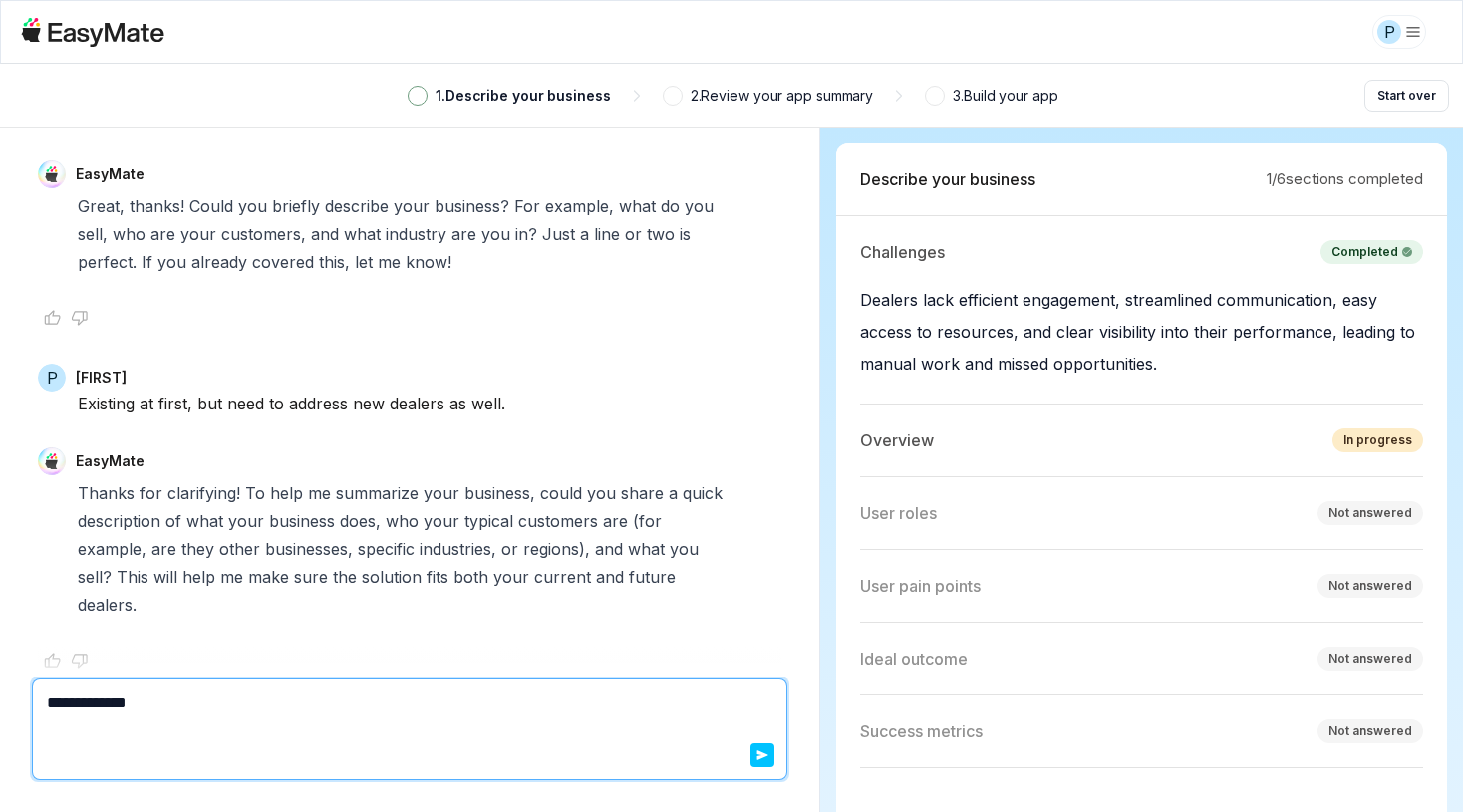 type on "*" 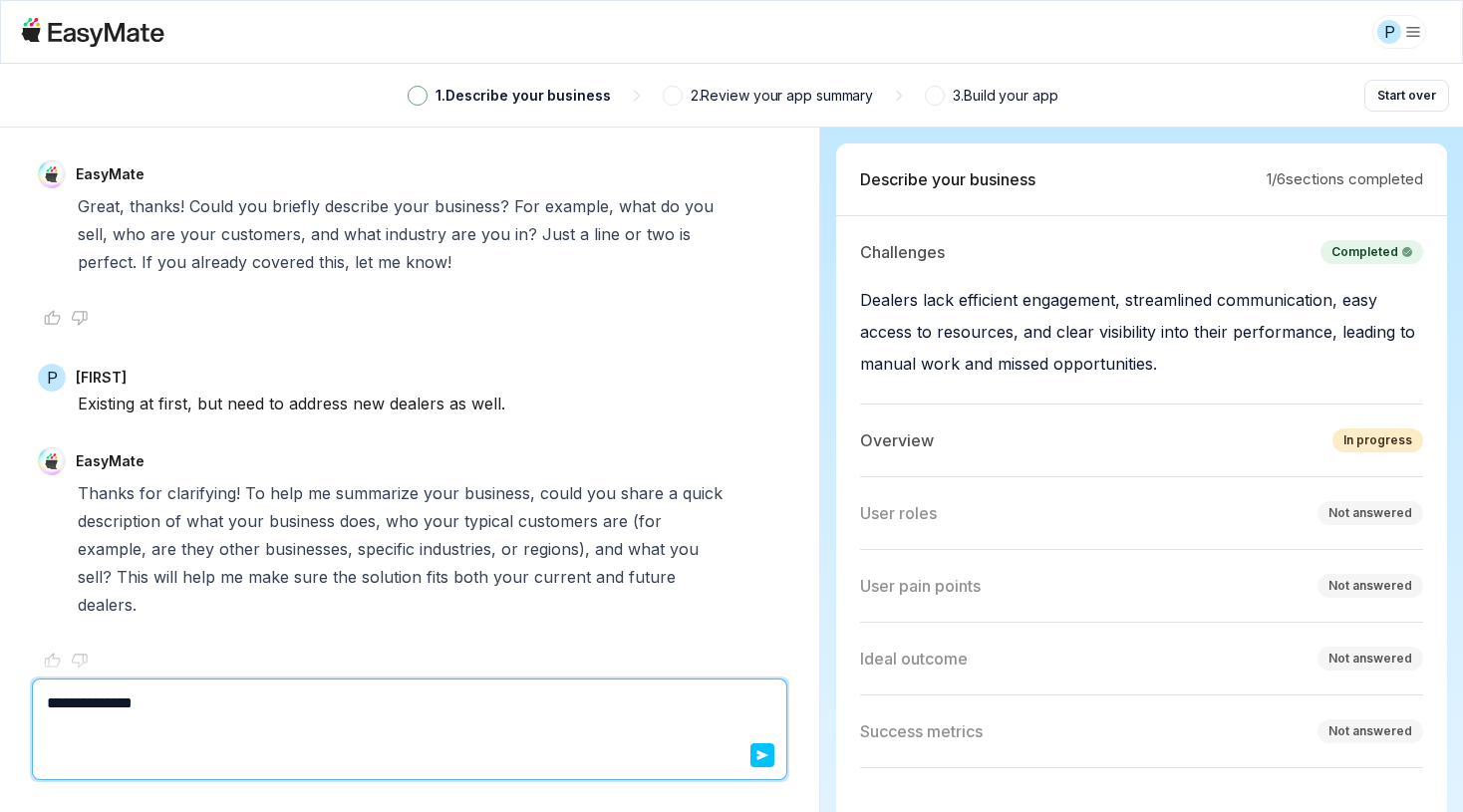 type on "**********" 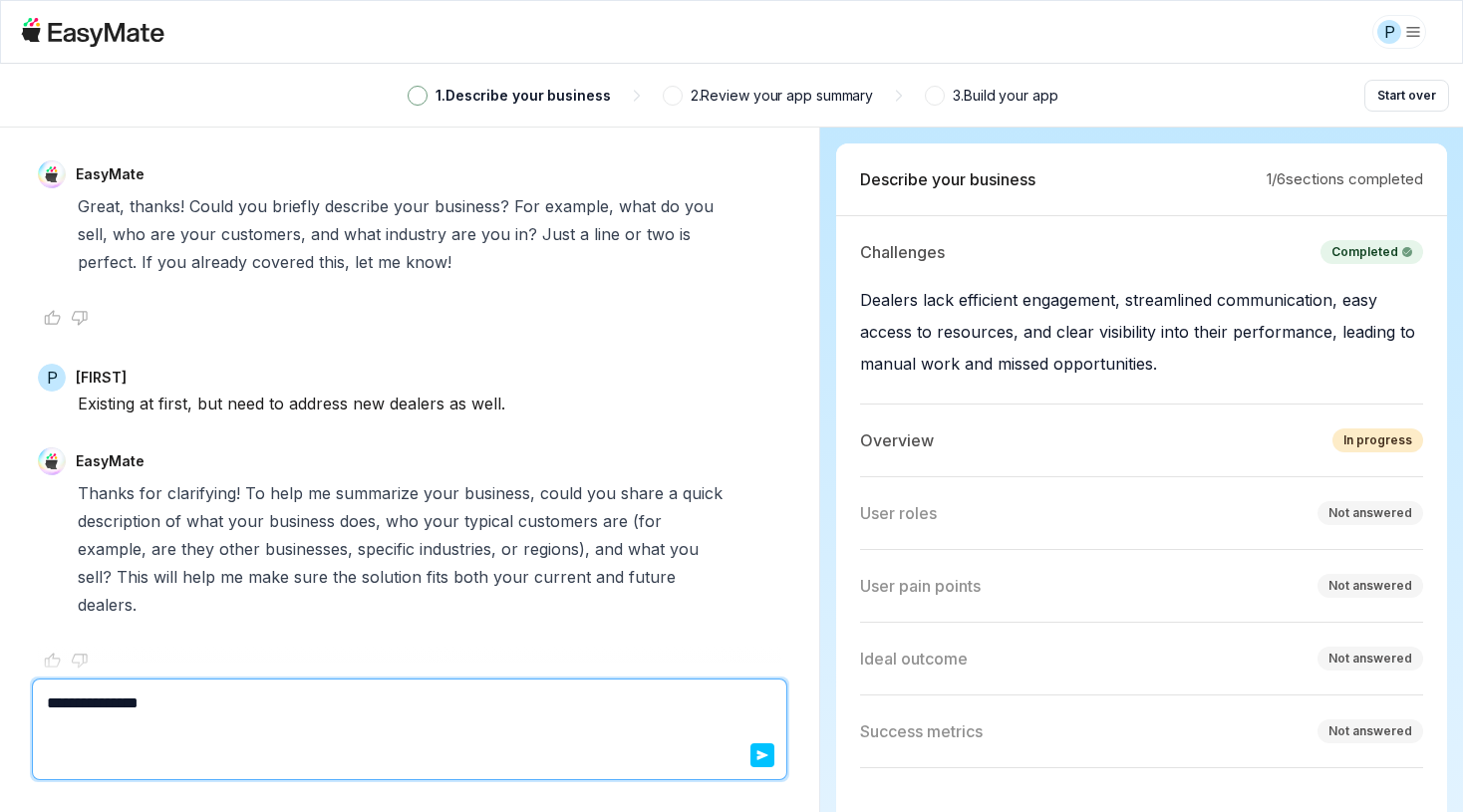 type on "*" 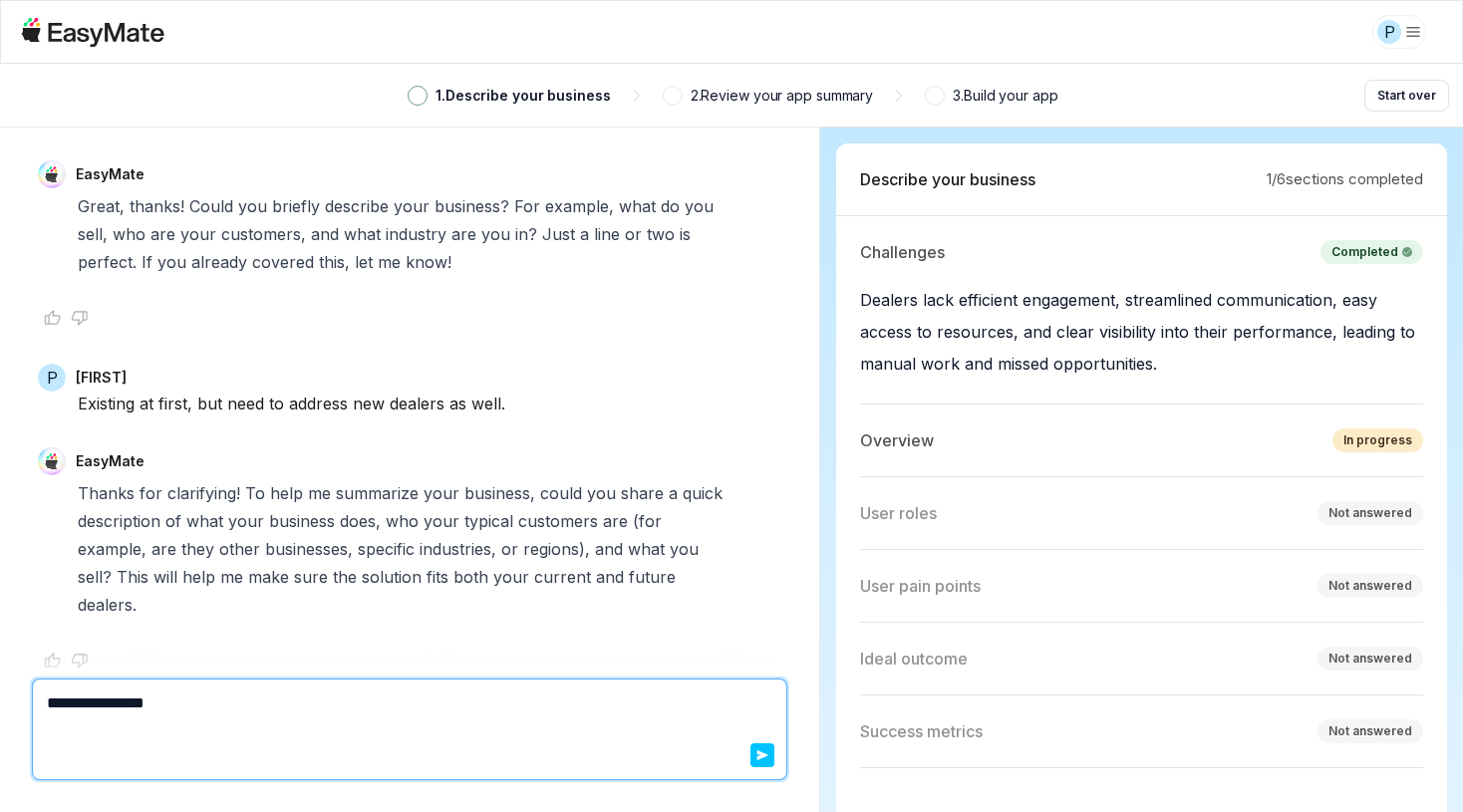type on "**********" 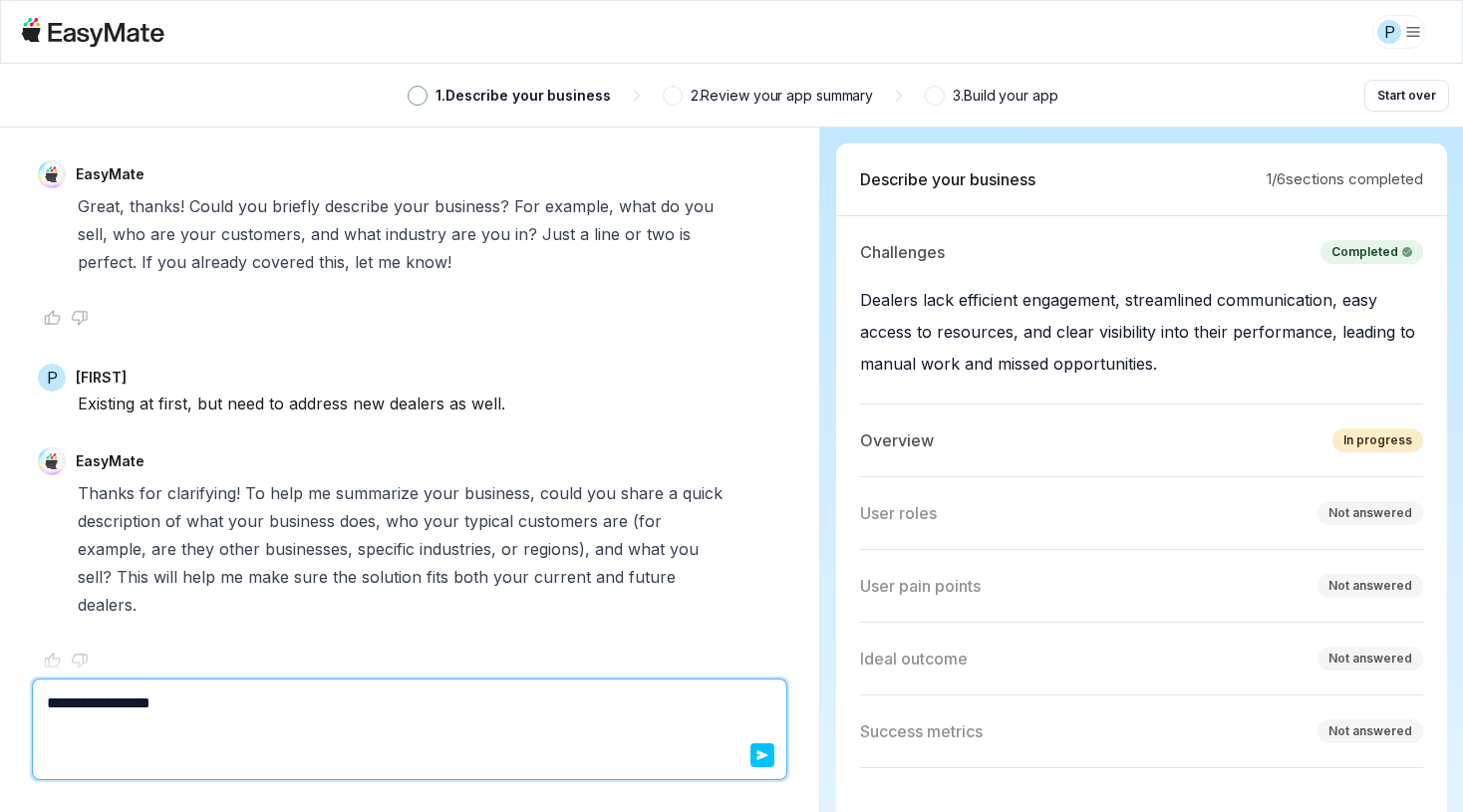 type on "*" 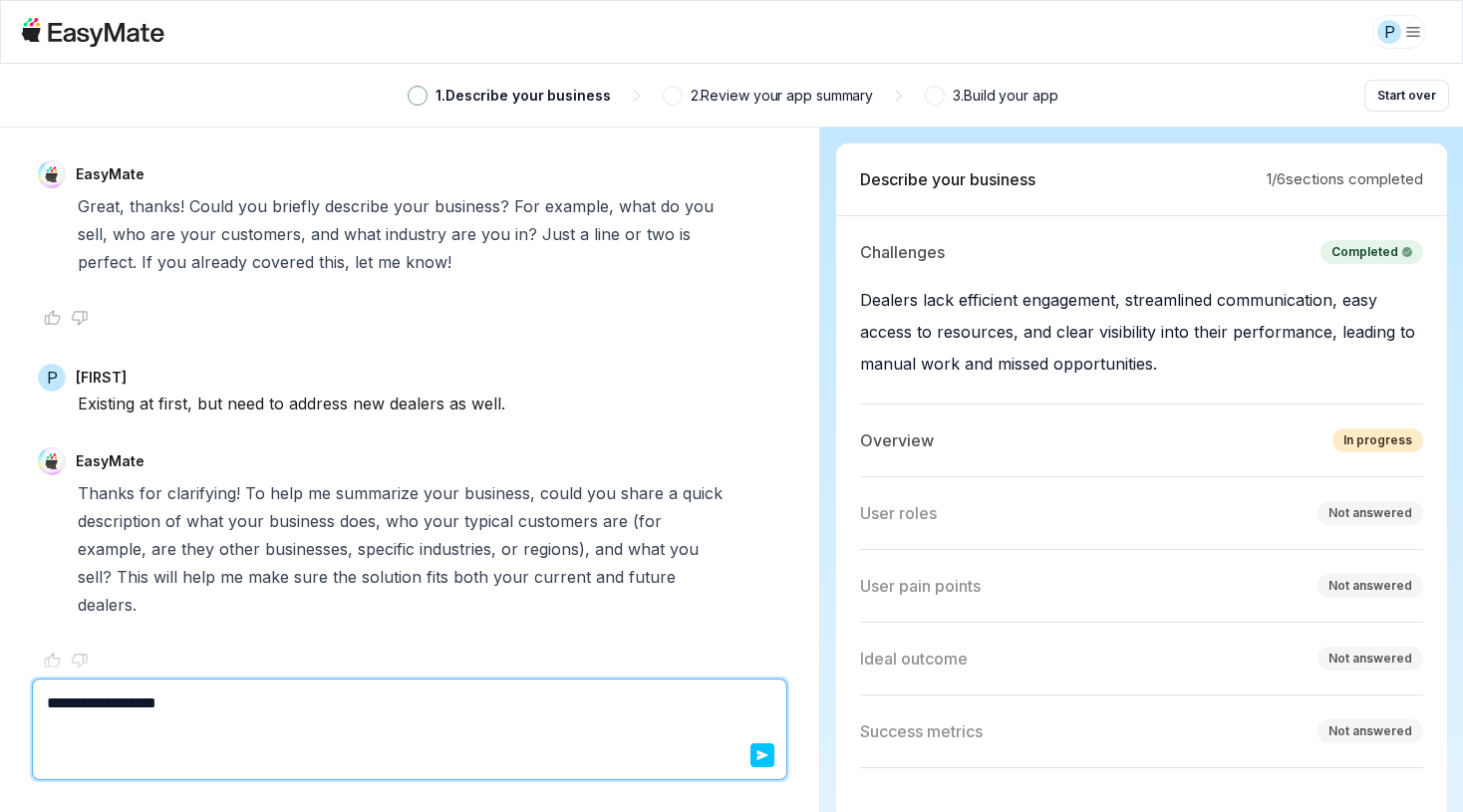 type on "*" 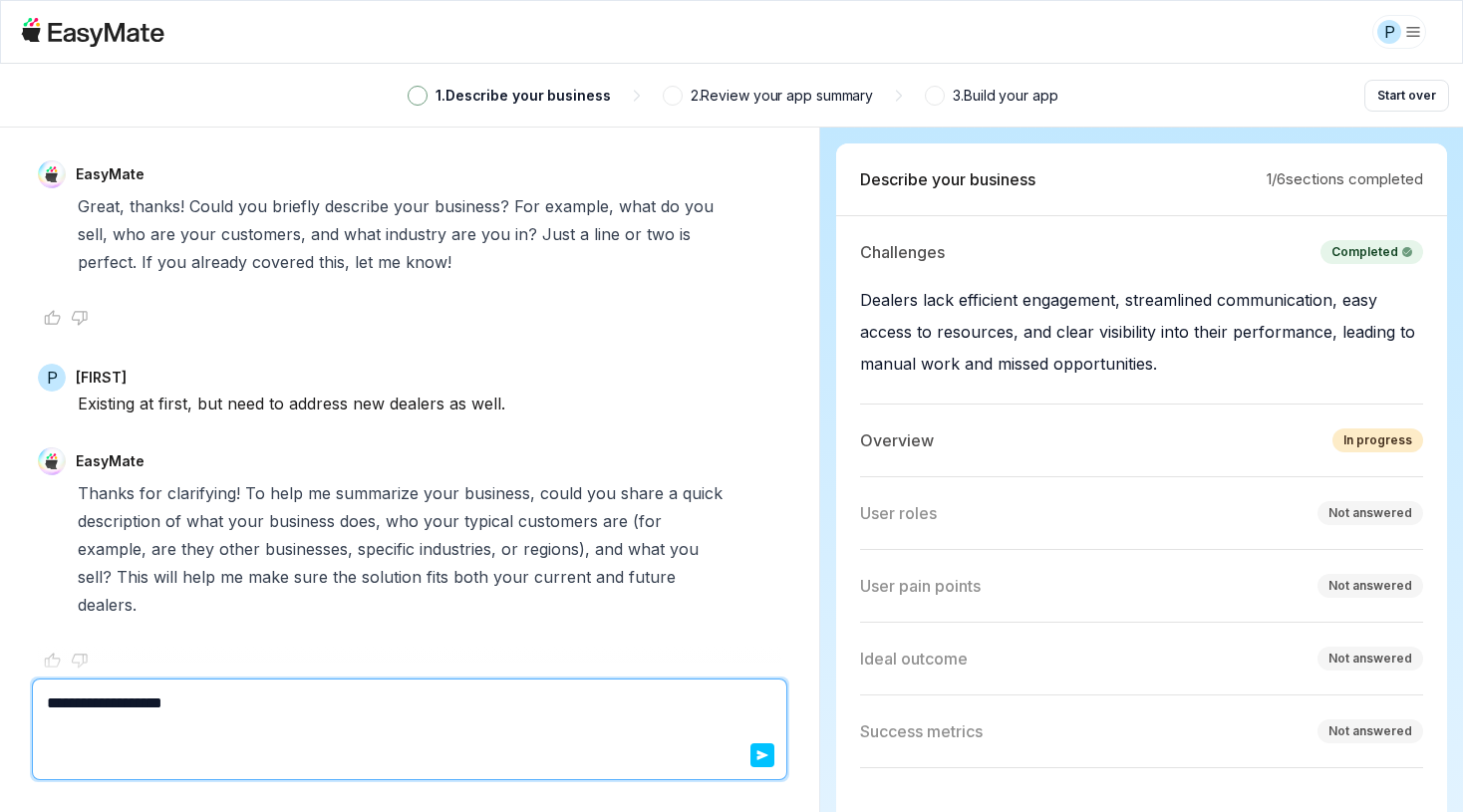 type on "*" 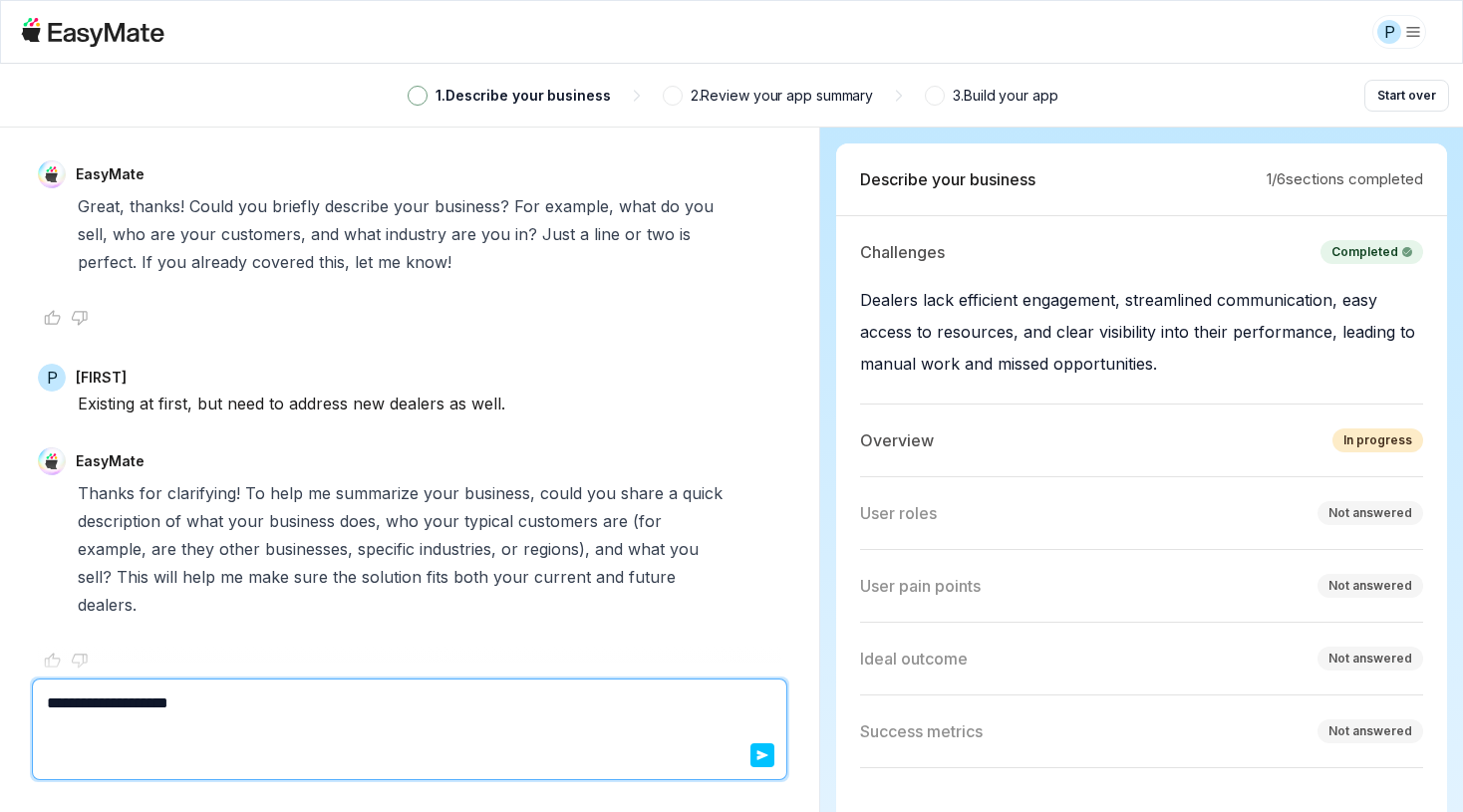type on "*" 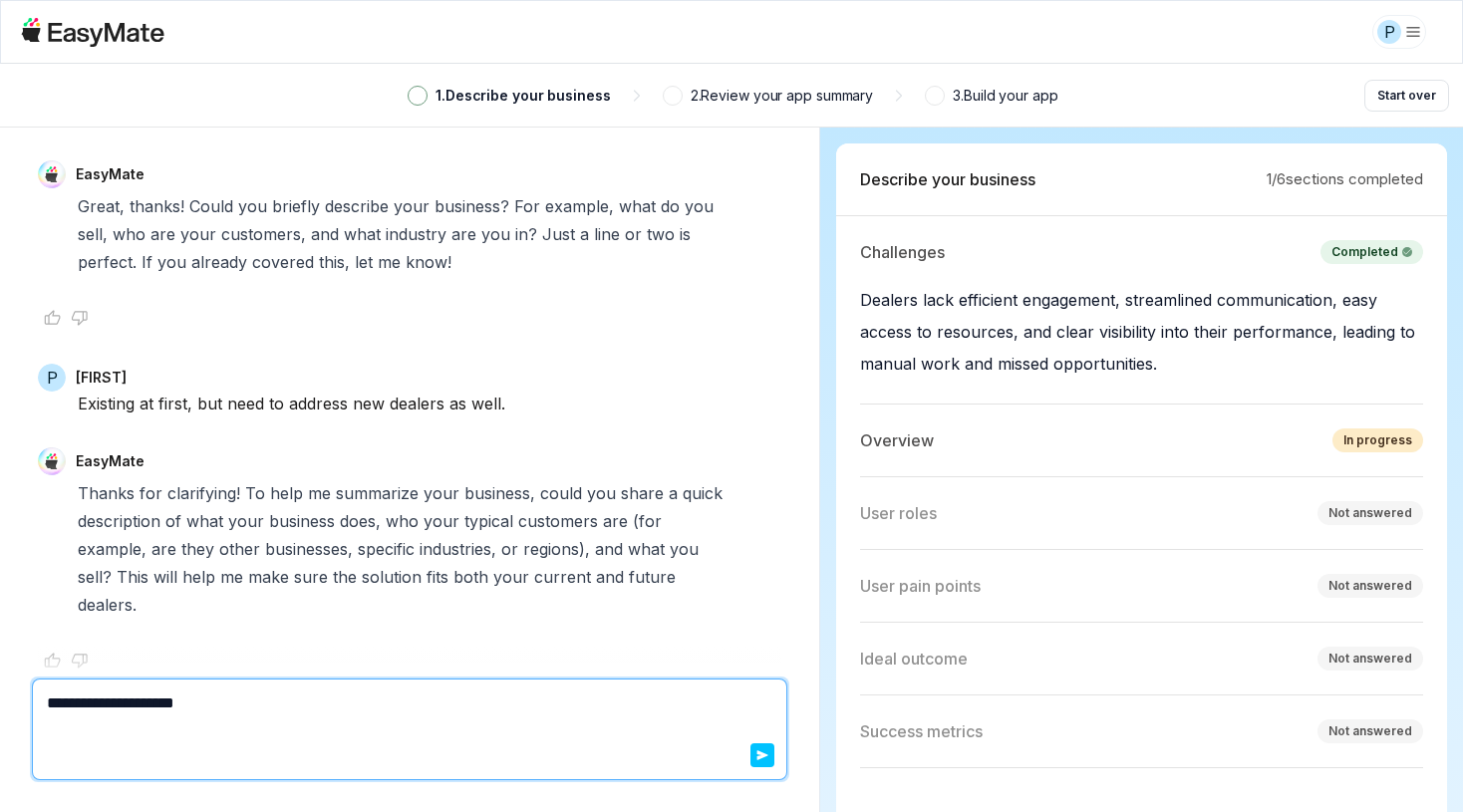 type on "*" 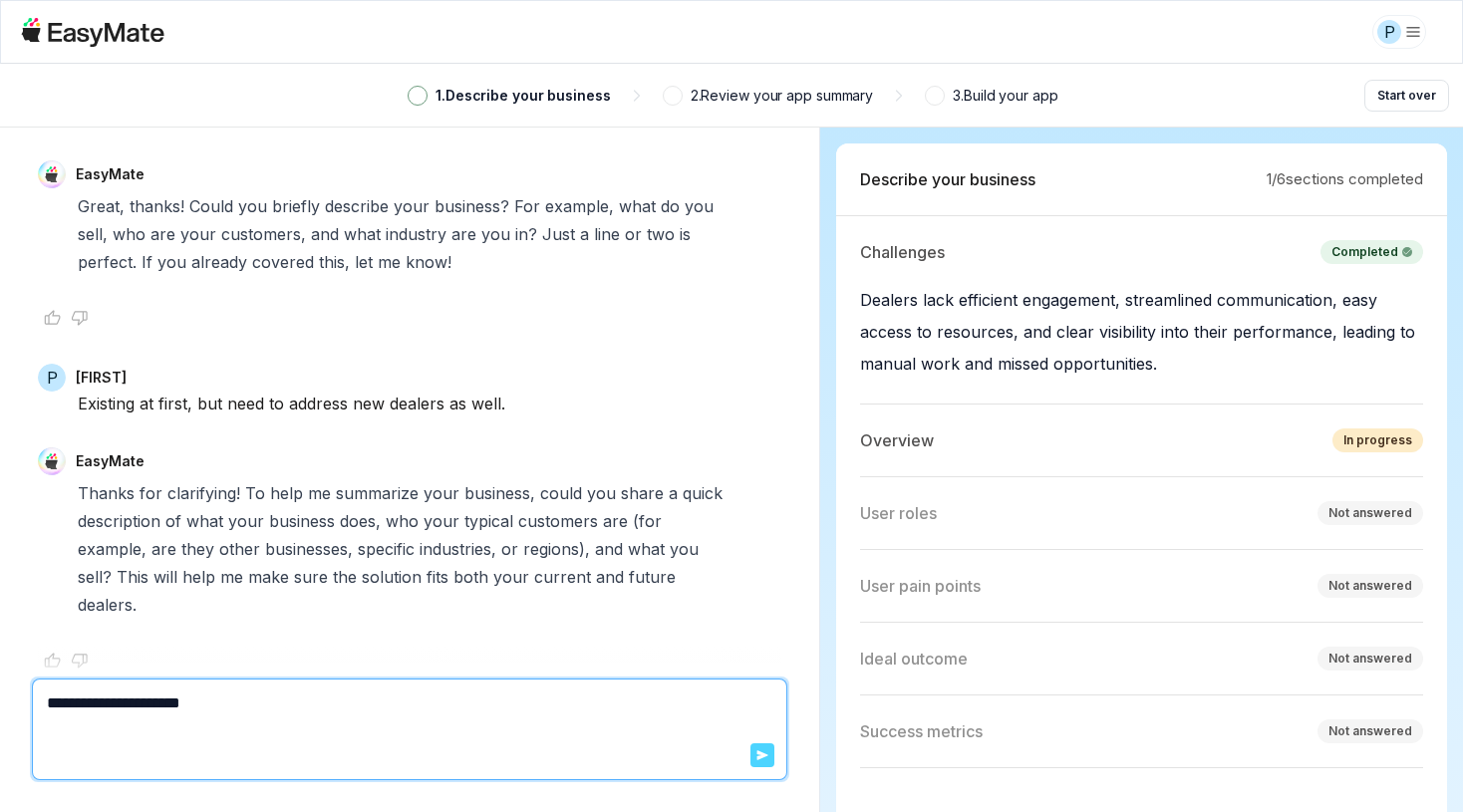 type on "**********" 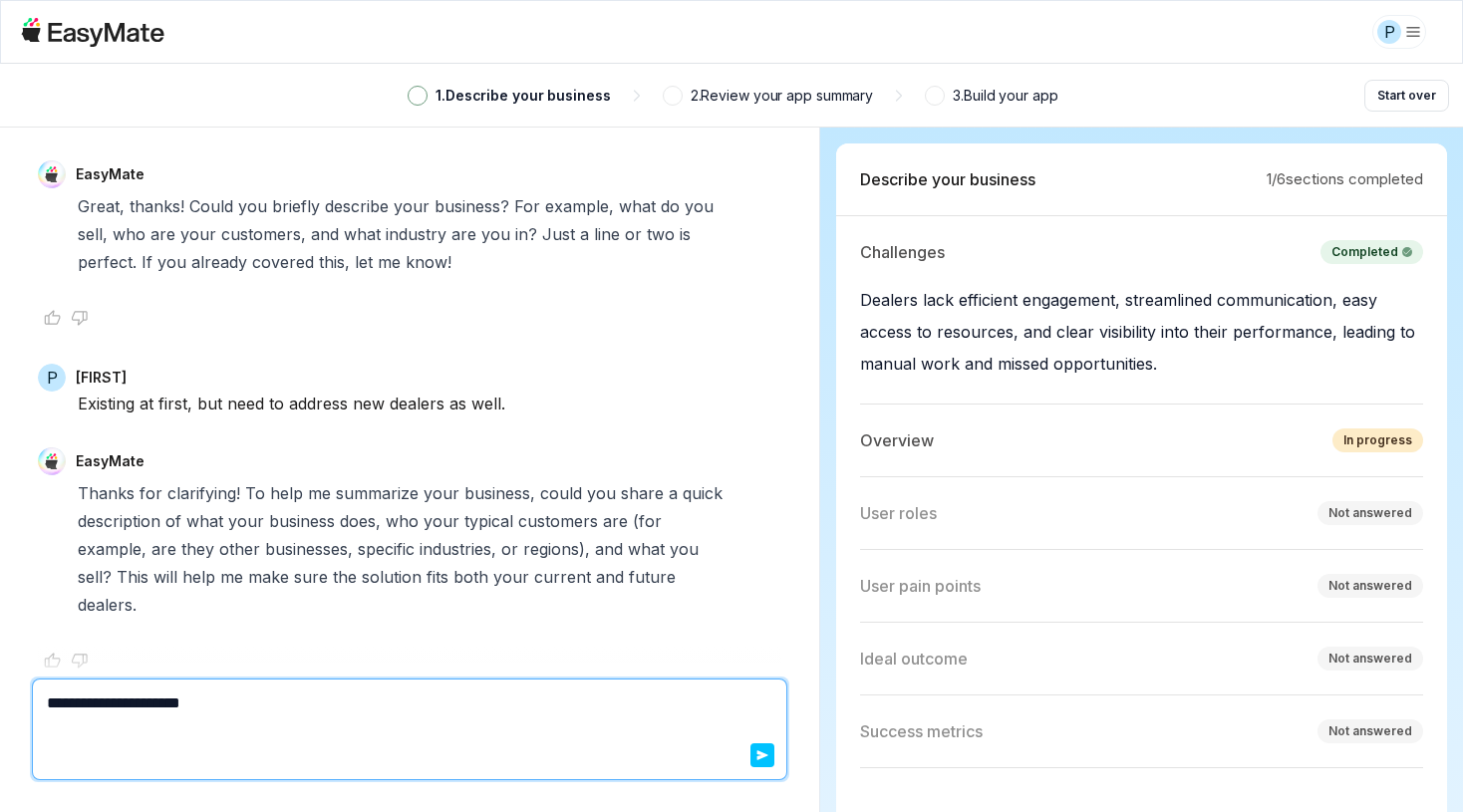 click on "Send" at bounding box center (762, 755) 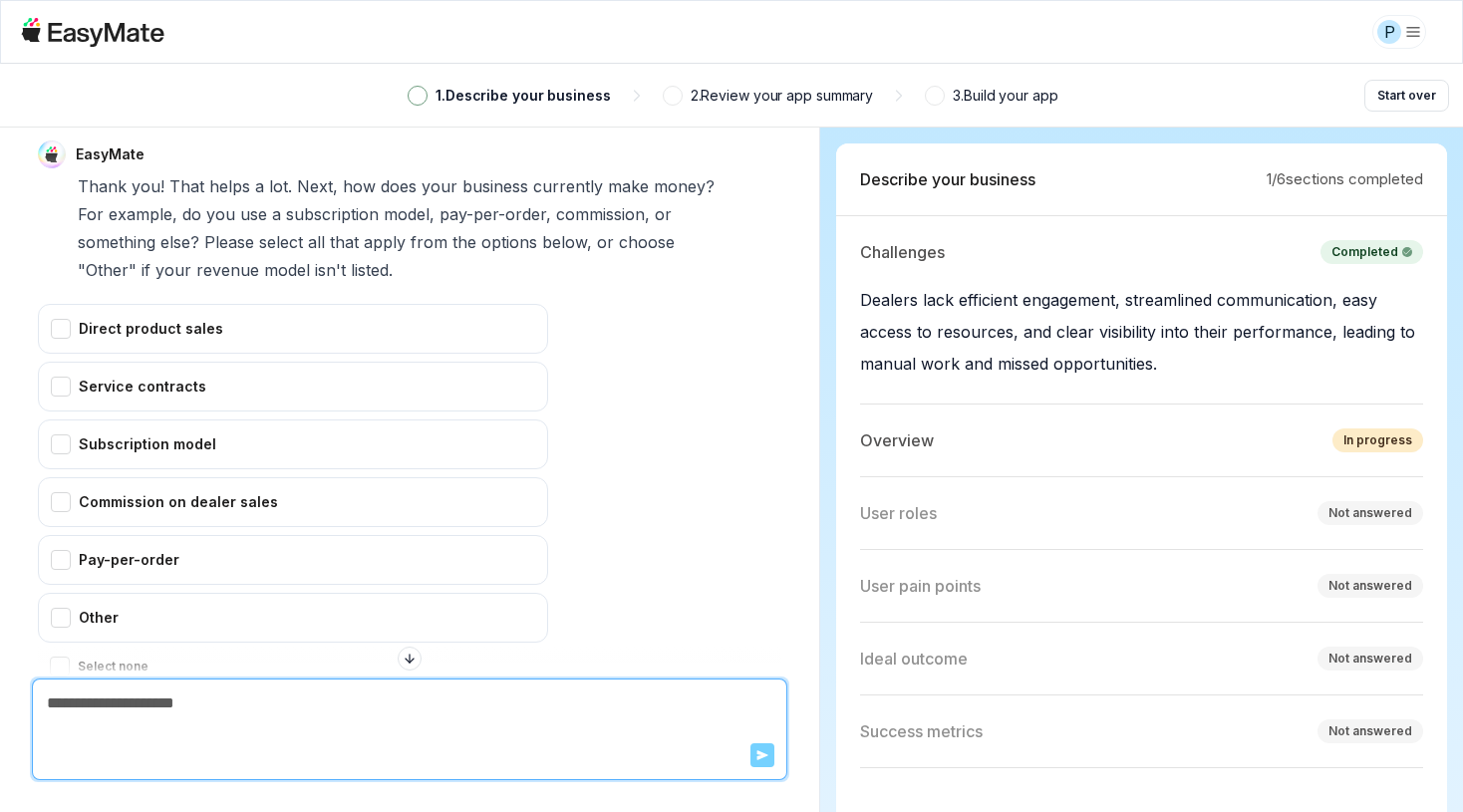 scroll, scrollTop: 1933, scrollLeft: 0, axis: vertical 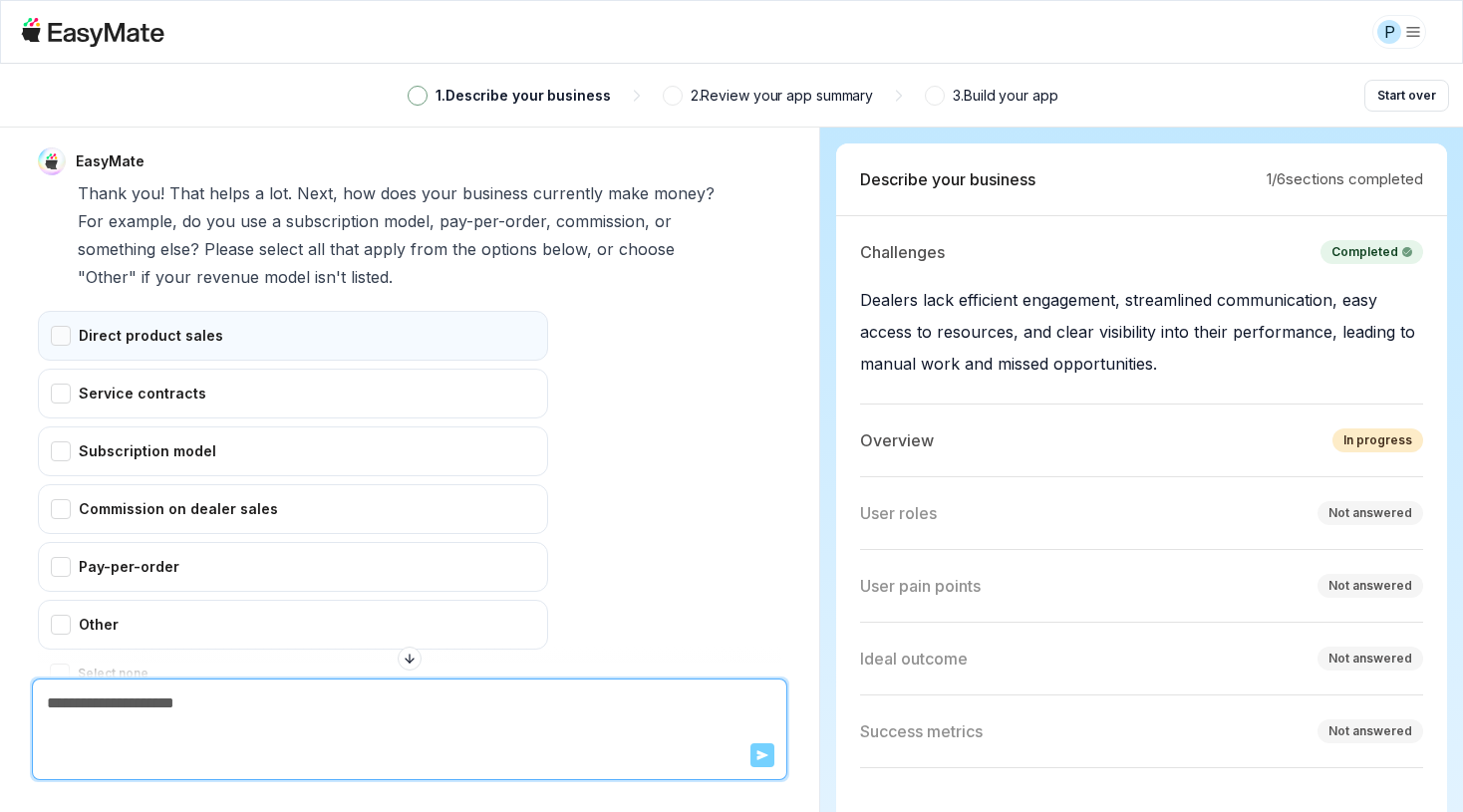 click on "Direct product sales" at bounding box center (293, 336) 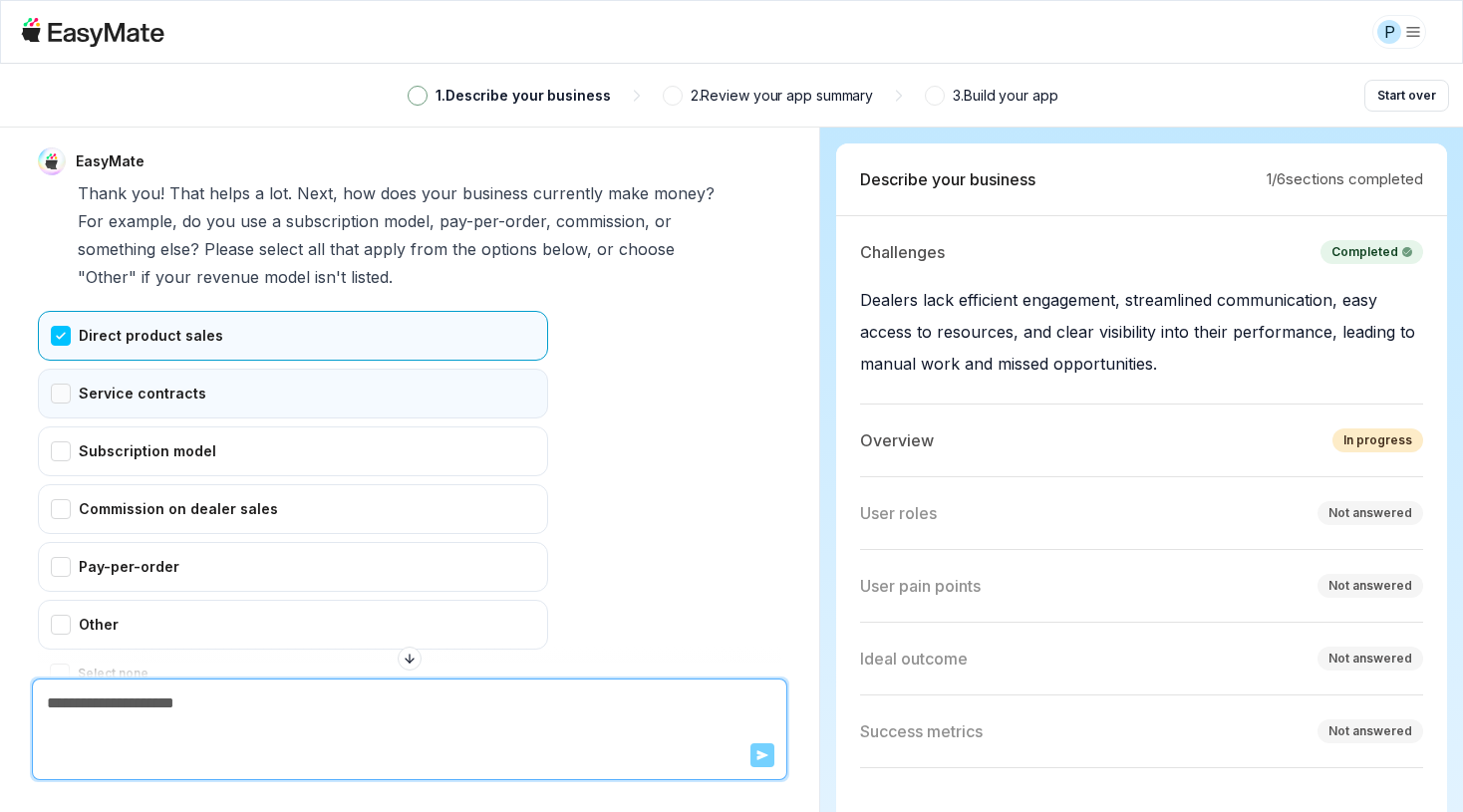 click on "Service contracts" at bounding box center (293, 394) 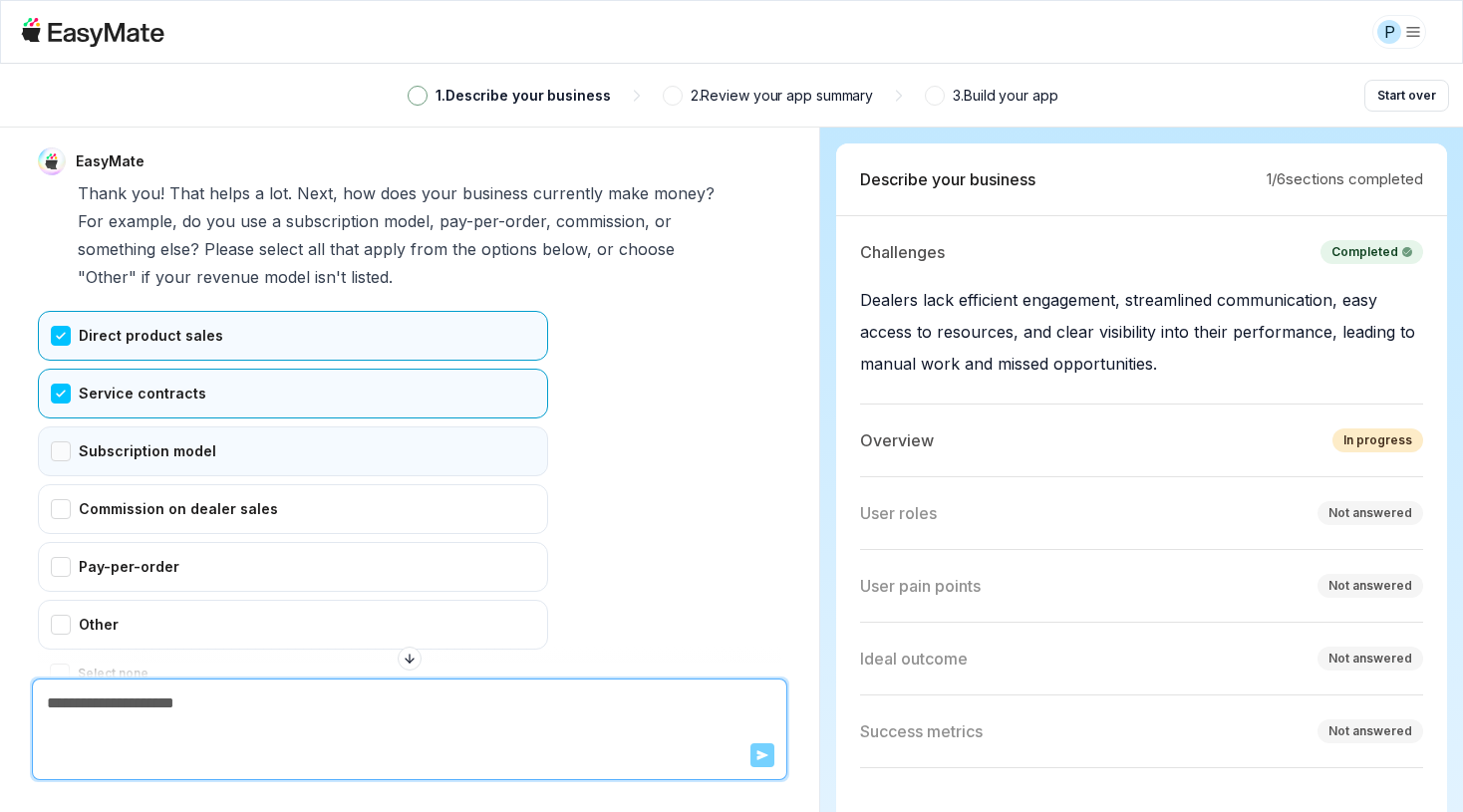 click on "Subscription model" at bounding box center [293, 451] 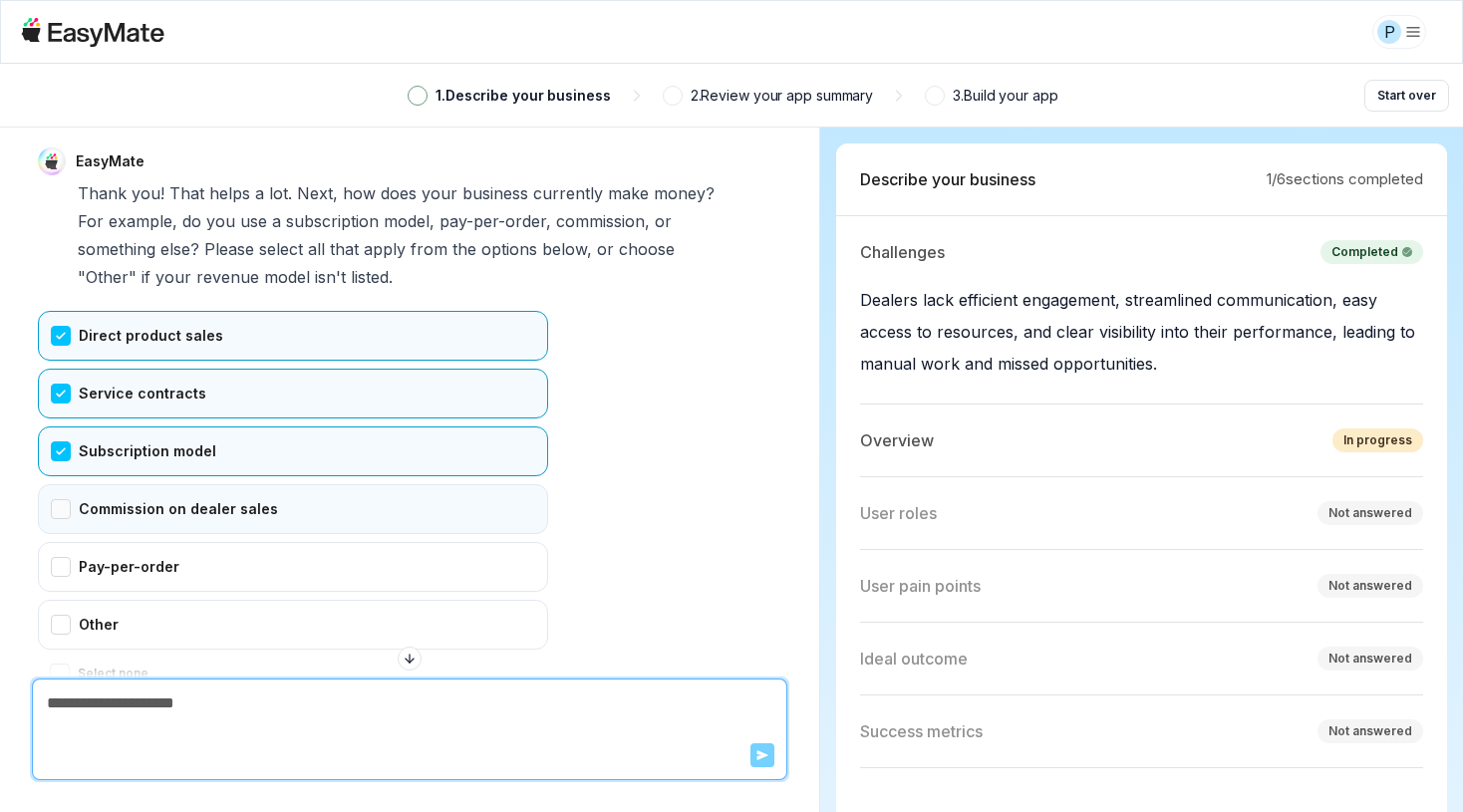 click on "Commission on dealer sales" at bounding box center [293, 509] 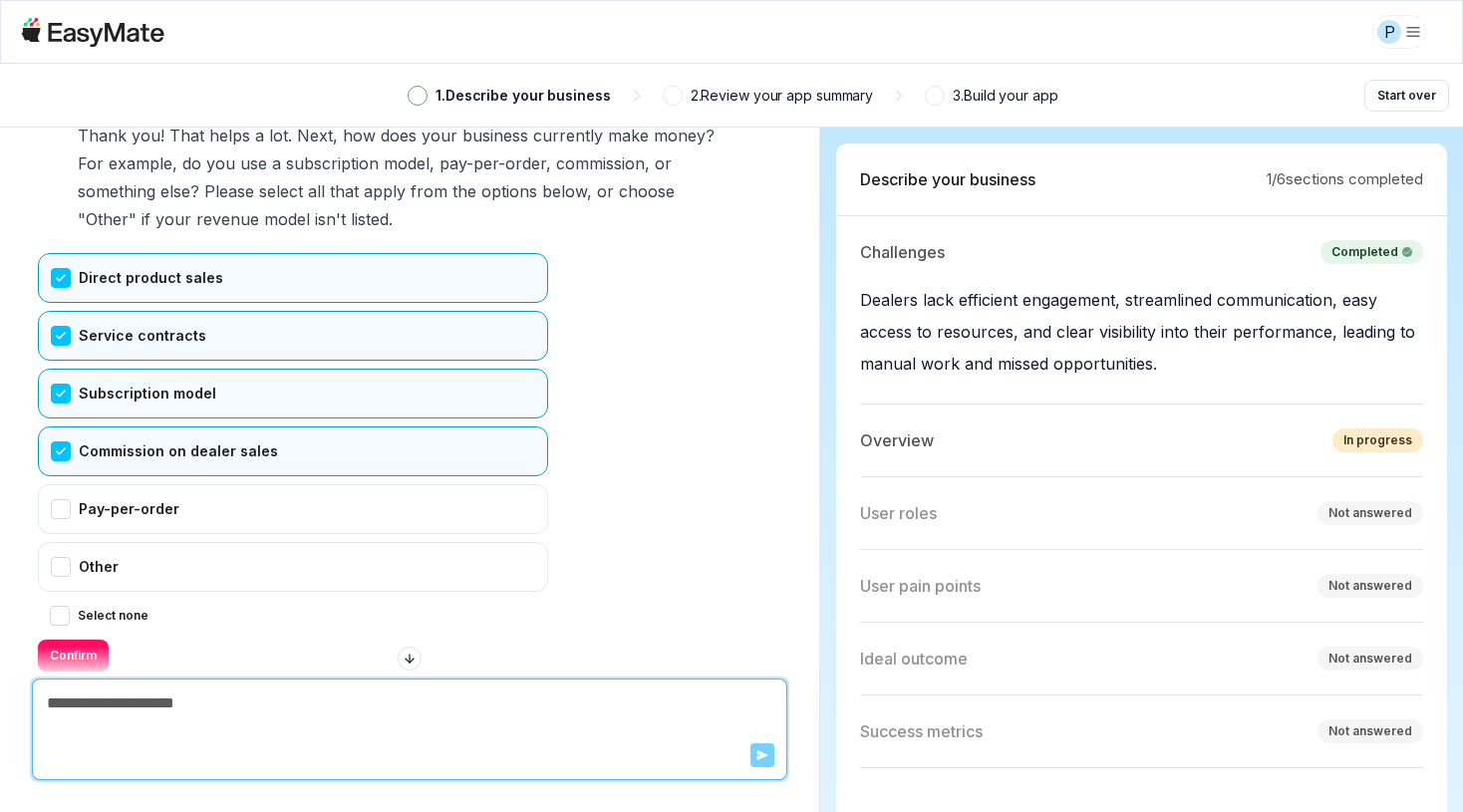 scroll, scrollTop: 2016, scrollLeft: 0, axis: vertical 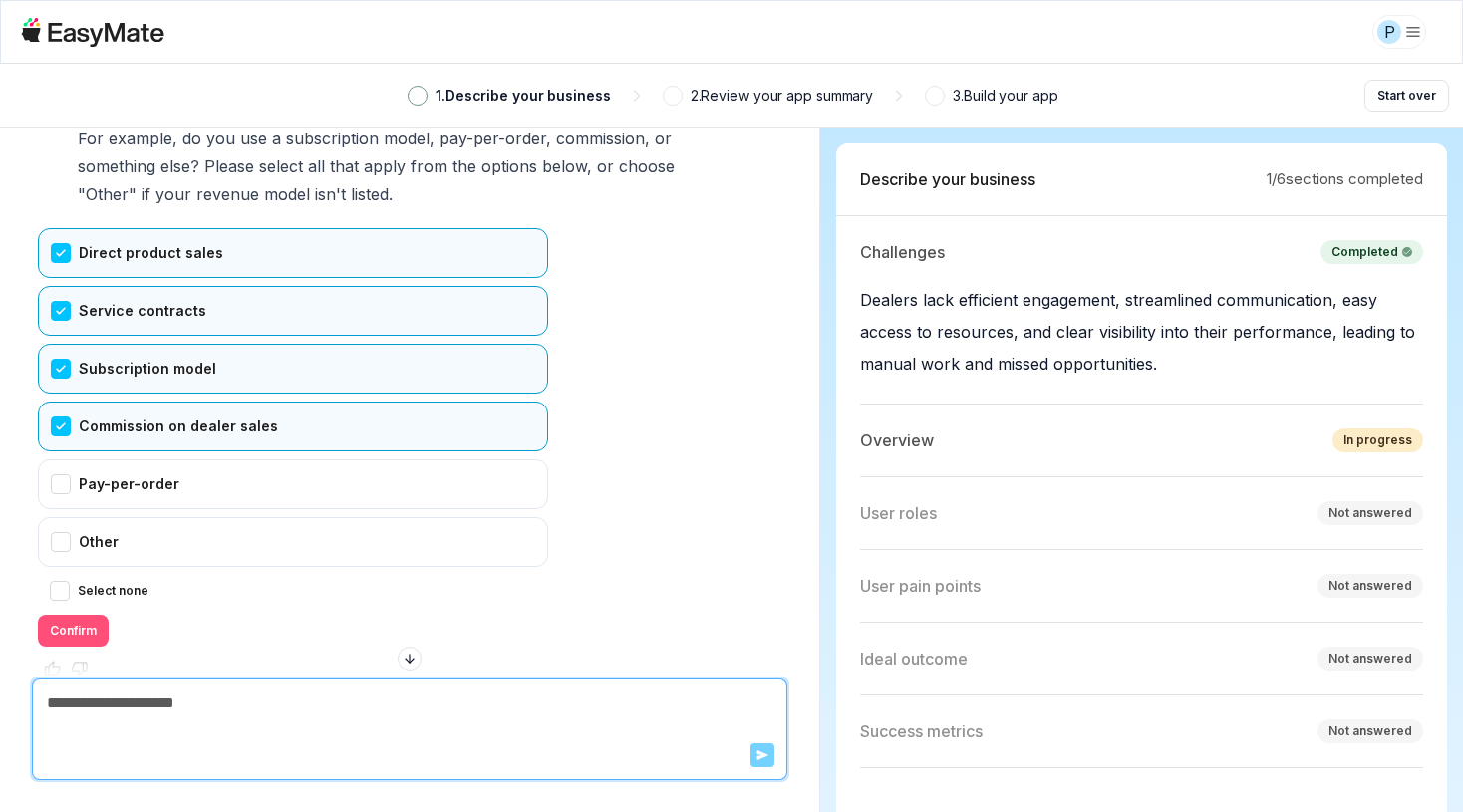 click on "Confirm" at bounding box center (73, 631) 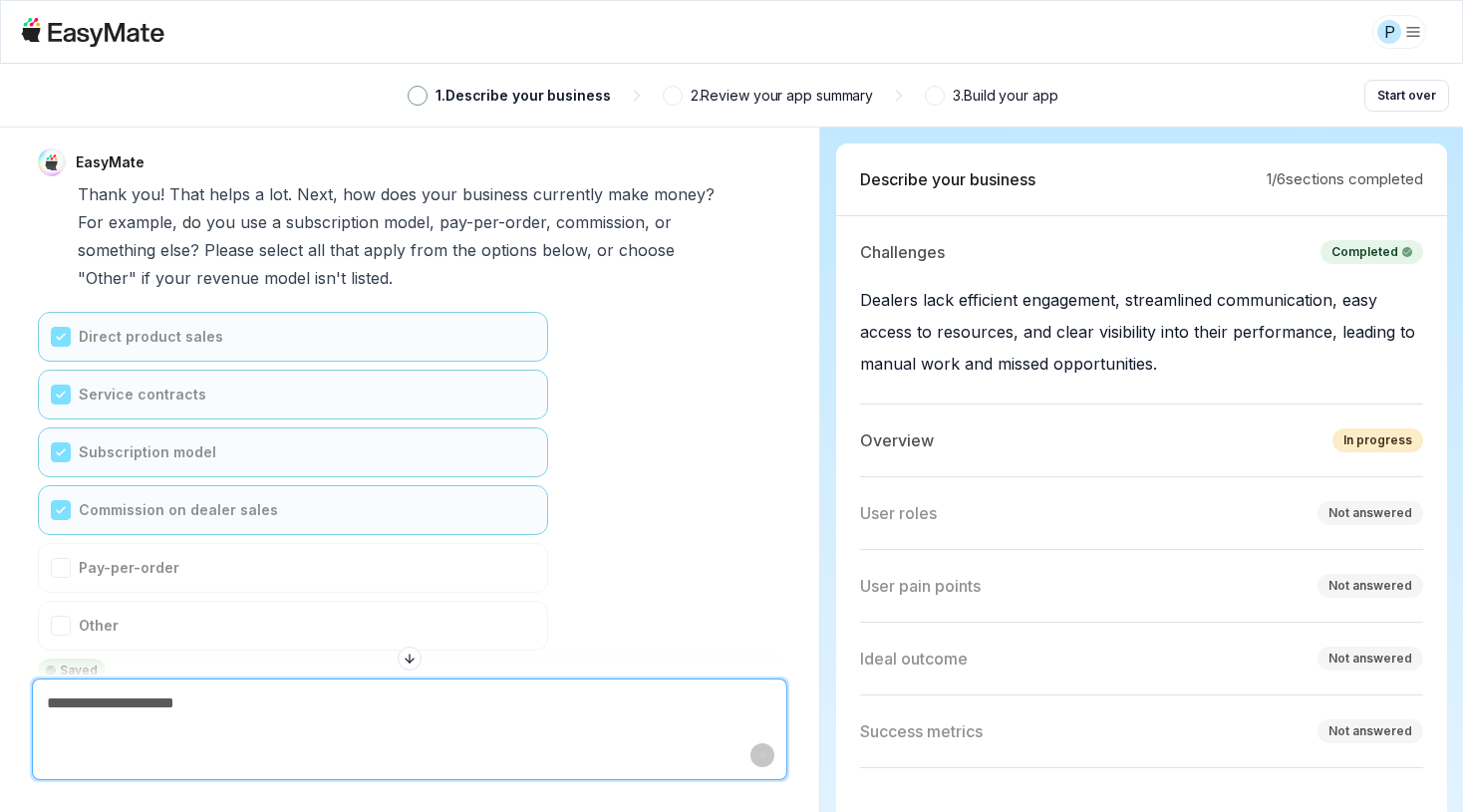 scroll, scrollTop: 1936, scrollLeft: 0, axis: vertical 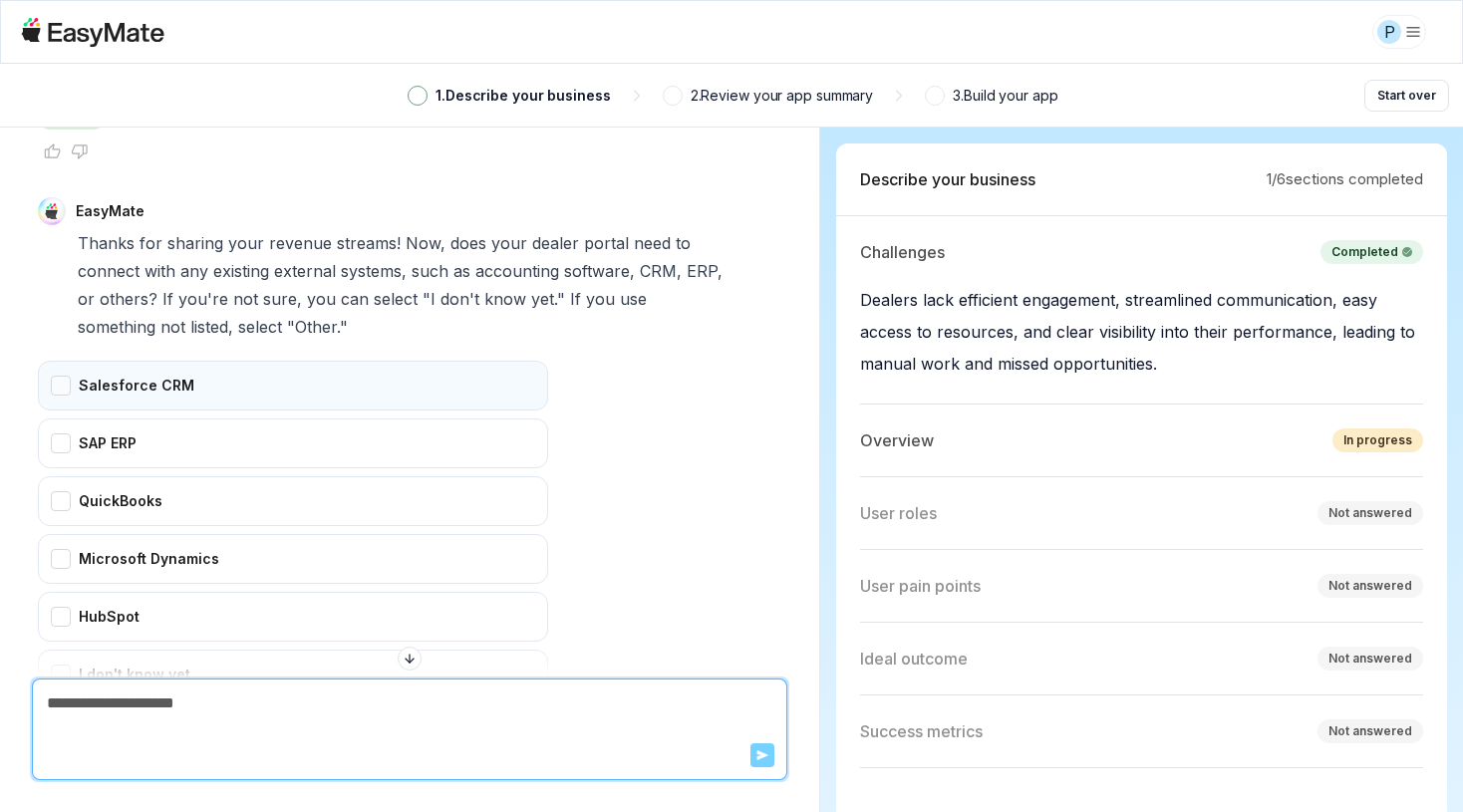 click on "Salesforce CRM" at bounding box center (293, 386) 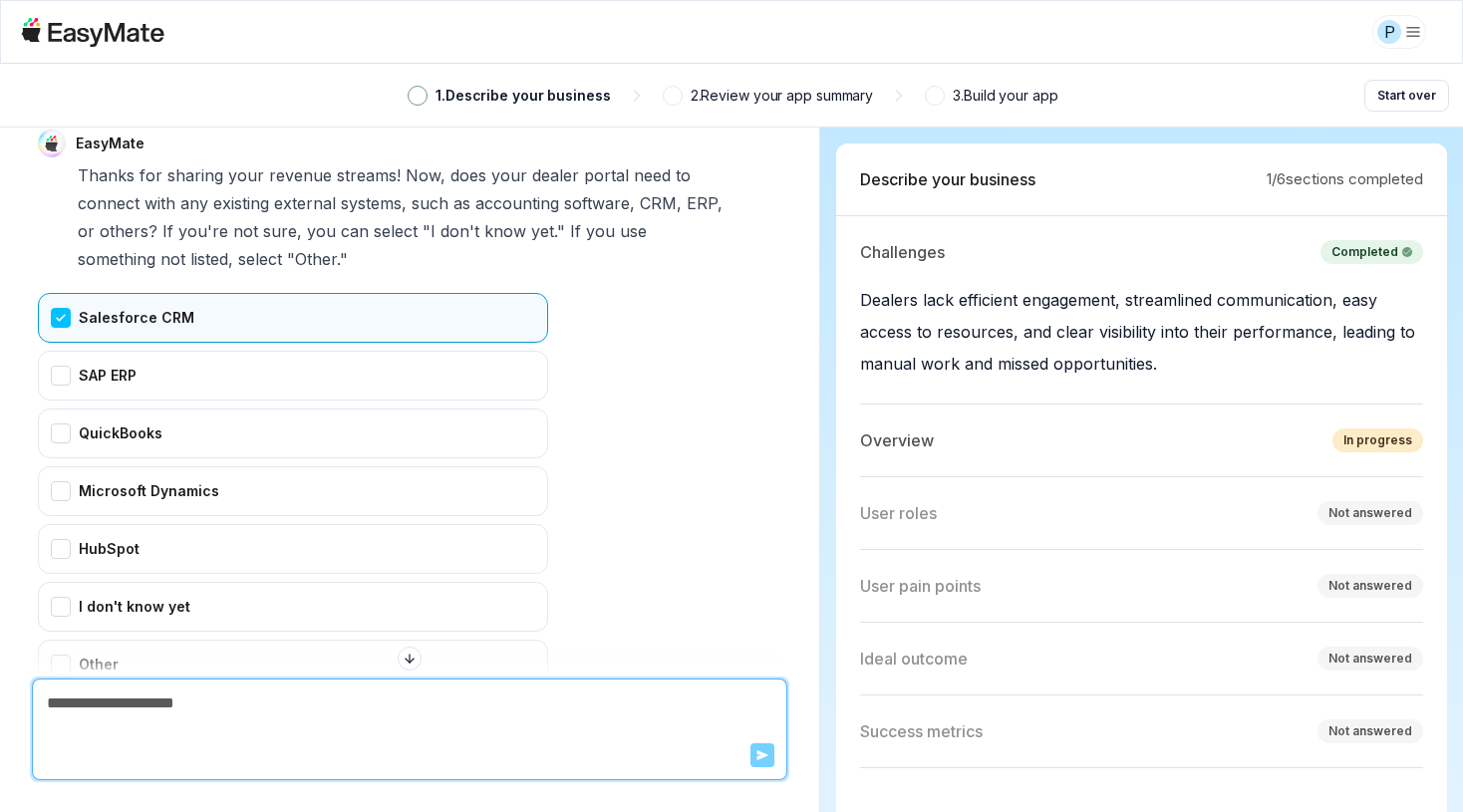 scroll, scrollTop: 2559, scrollLeft: 0, axis: vertical 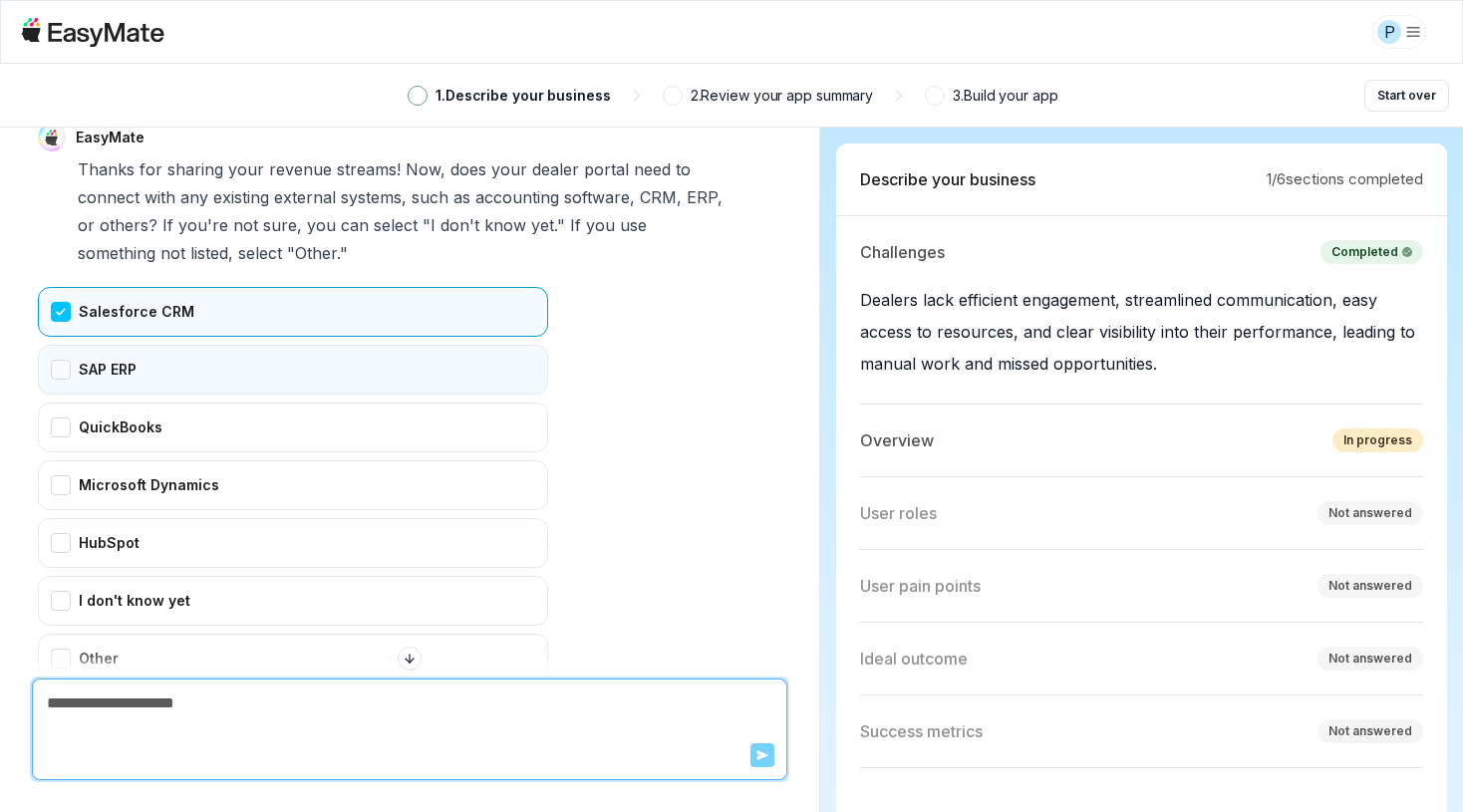 click on "SAP ERP" at bounding box center (293, 370) 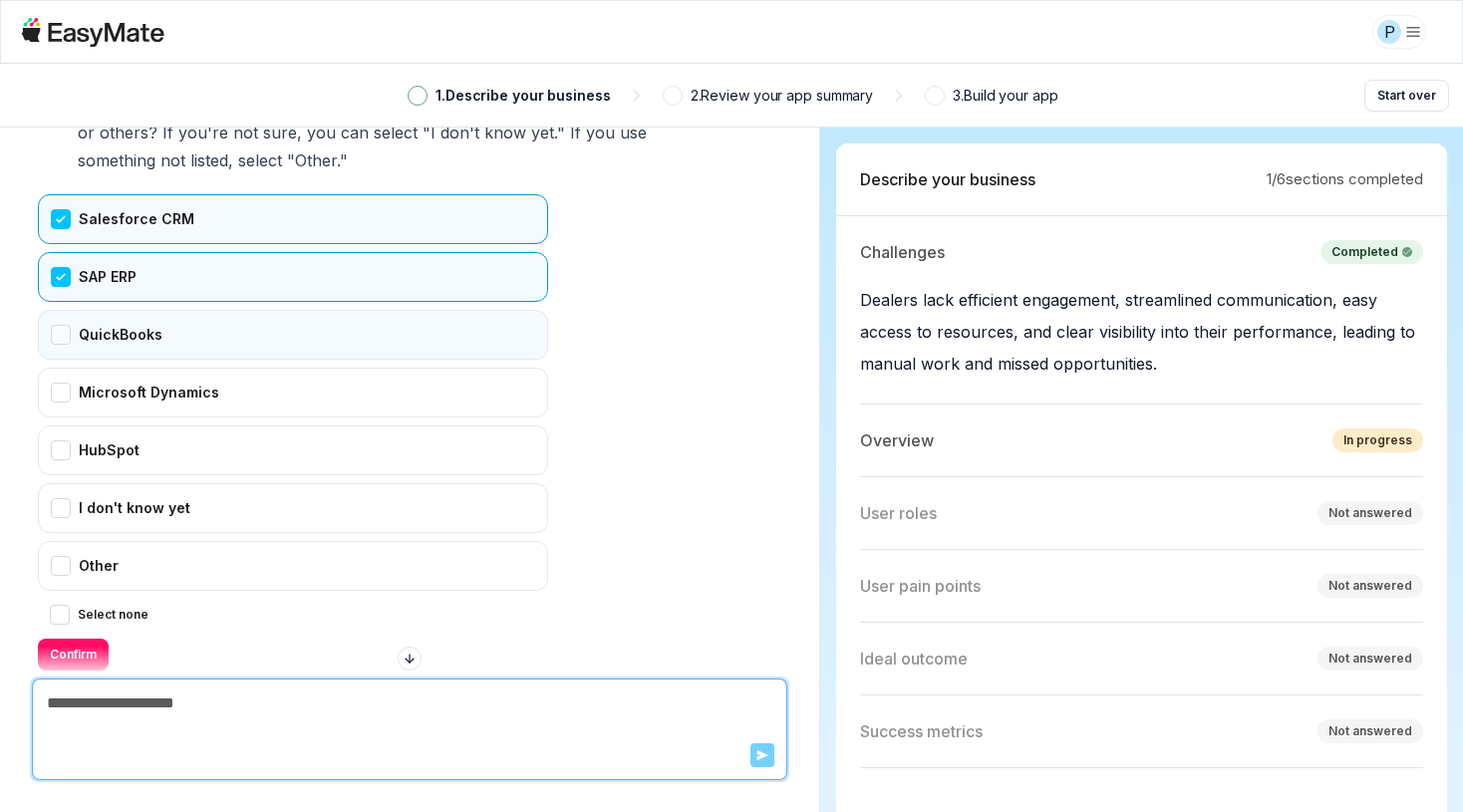 scroll, scrollTop: 2683, scrollLeft: 0, axis: vertical 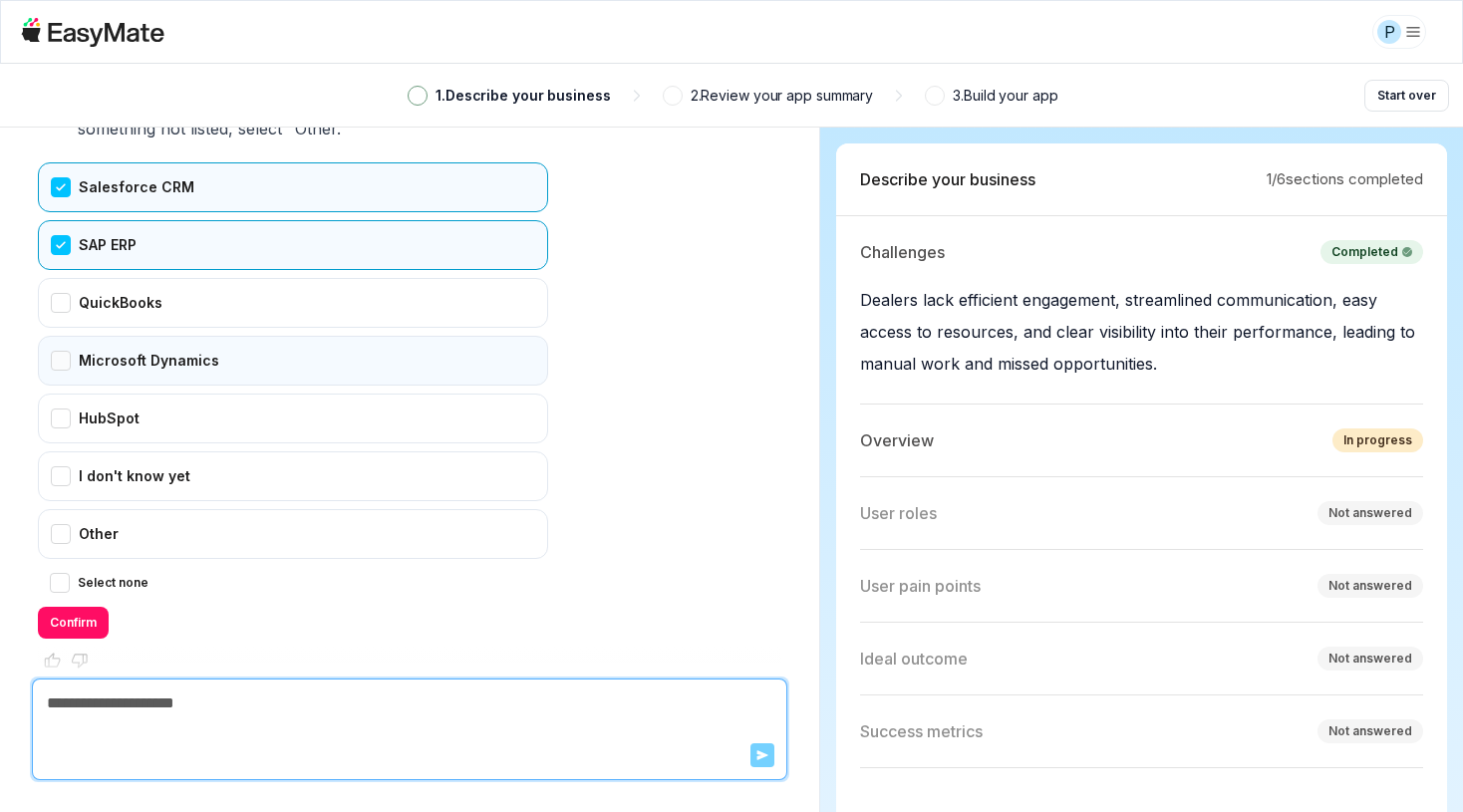 click on "Microsoft Dynamics" at bounding box center (293, 361) 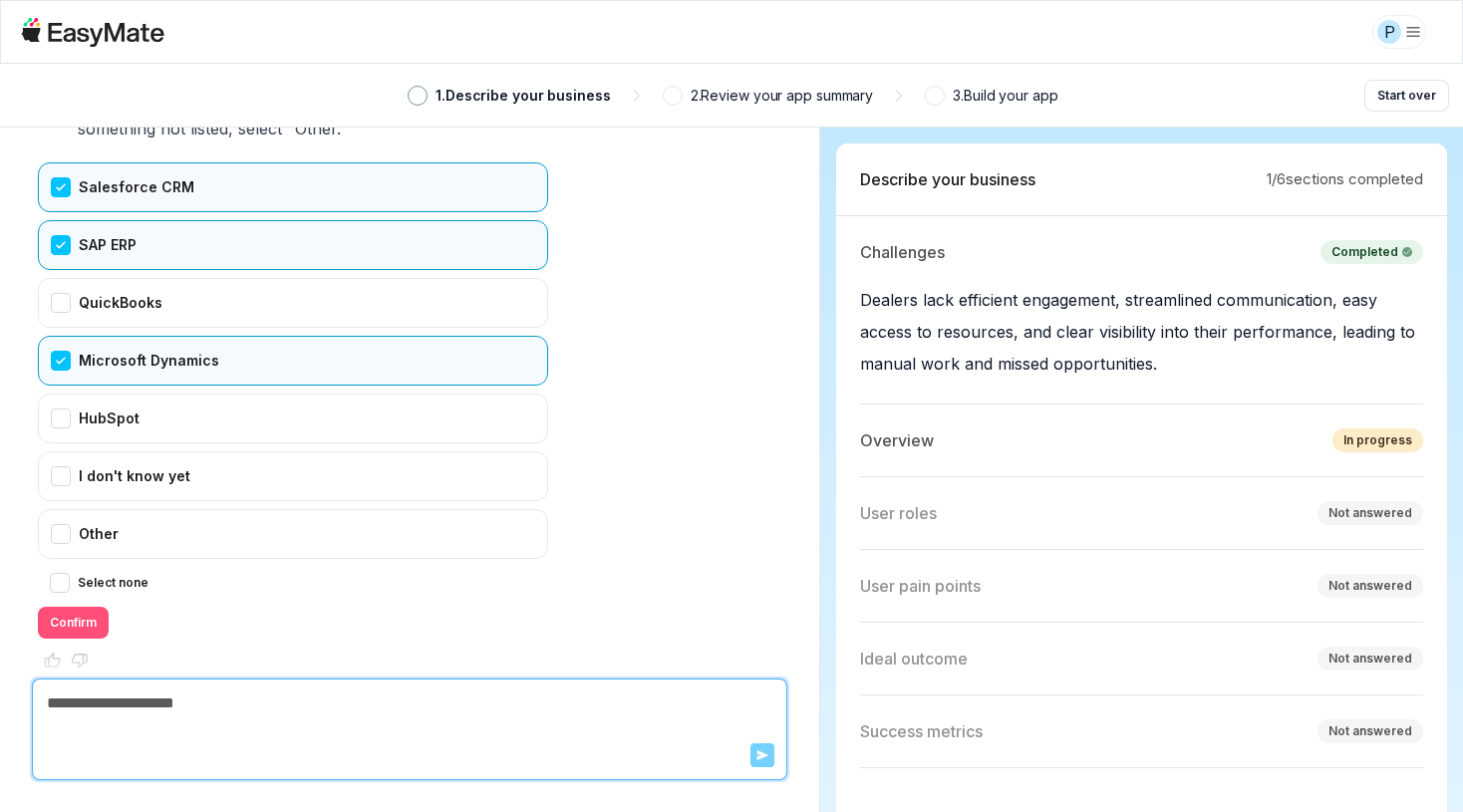 click on "Confirm" at bounding box center (73, 623) 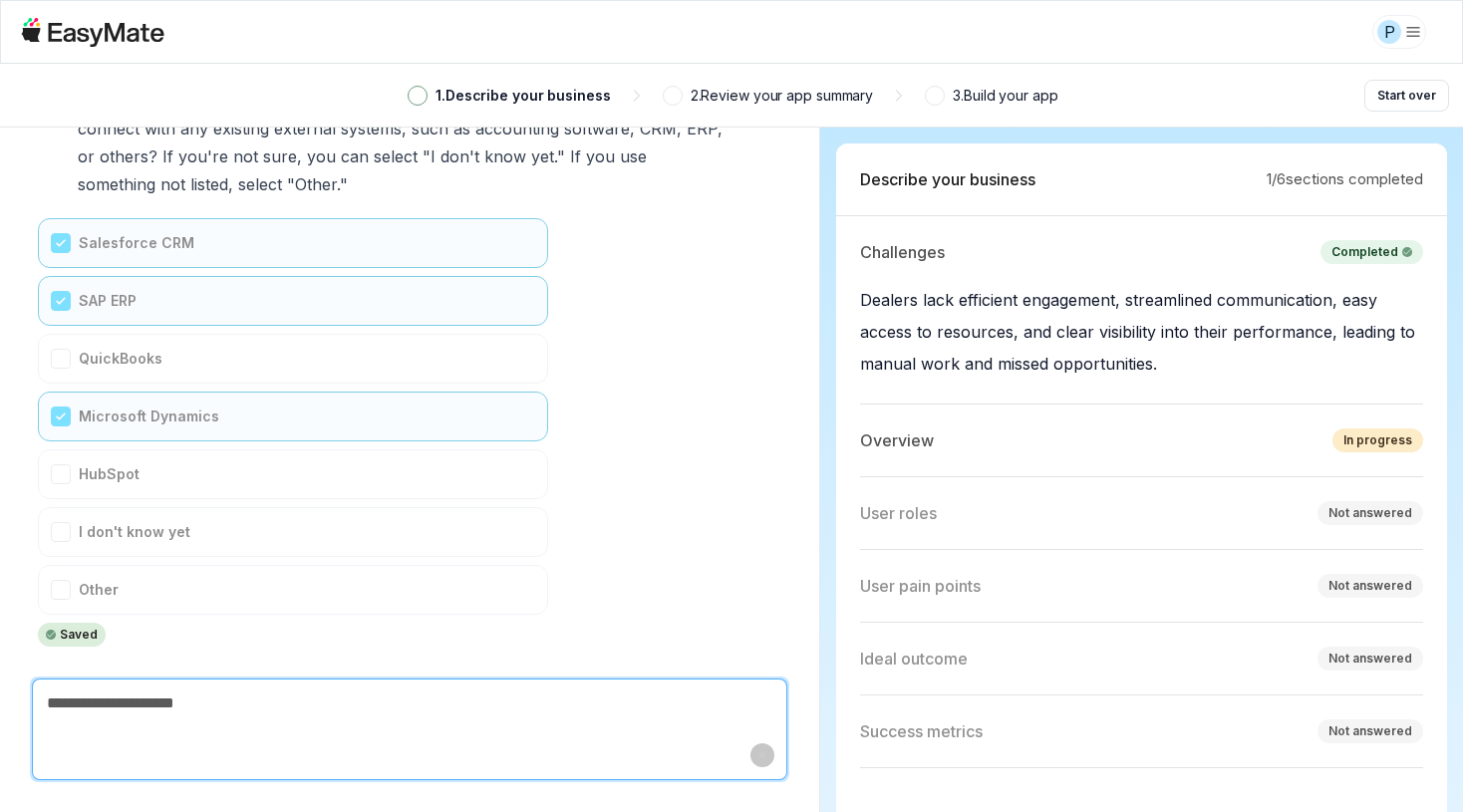 scroll, scrollTop: 2599, scrollLeft: 0, axis: vertical 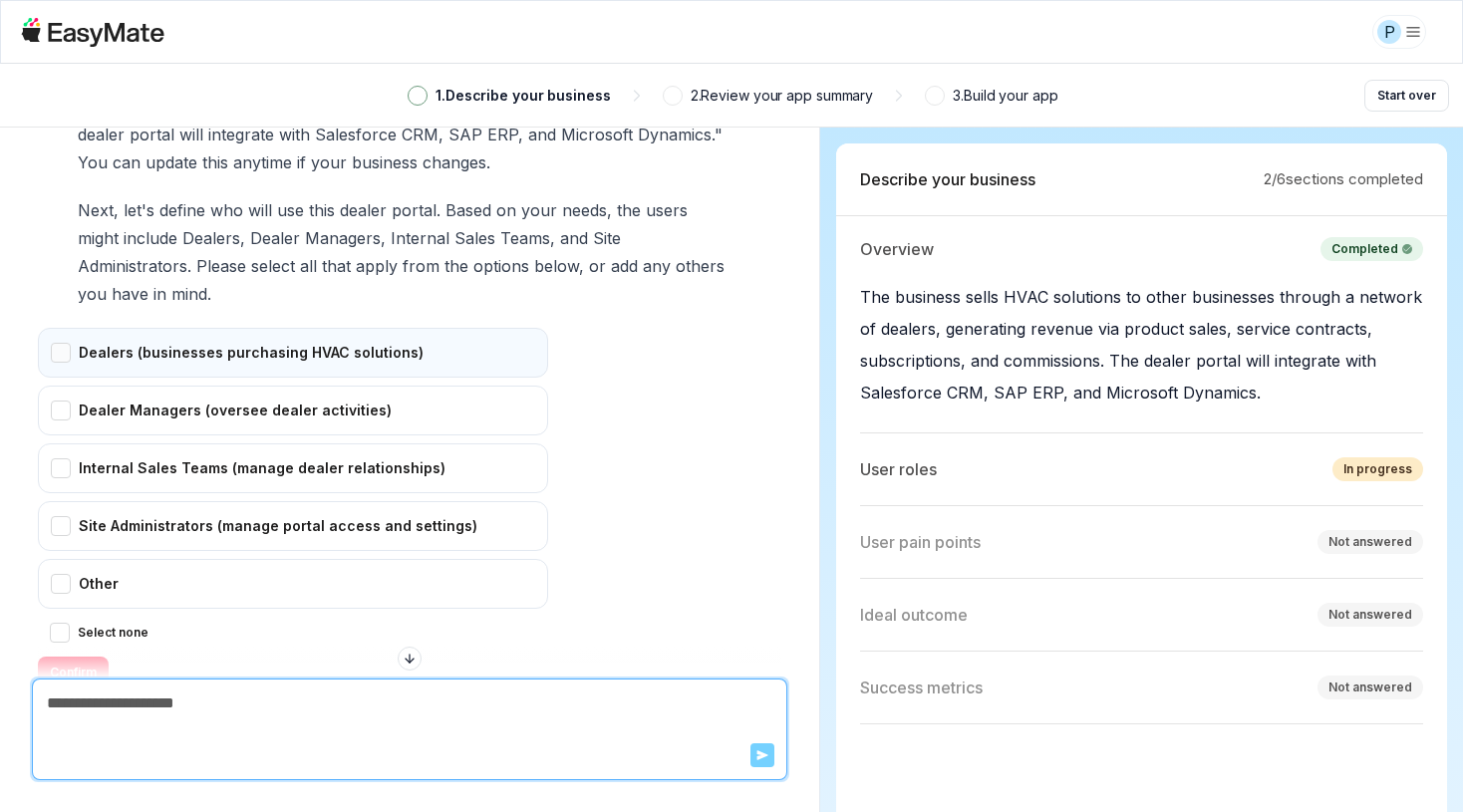 click on "Dealers (businesses purchasing HVAC solutions)" at bounding box center (293, 353) 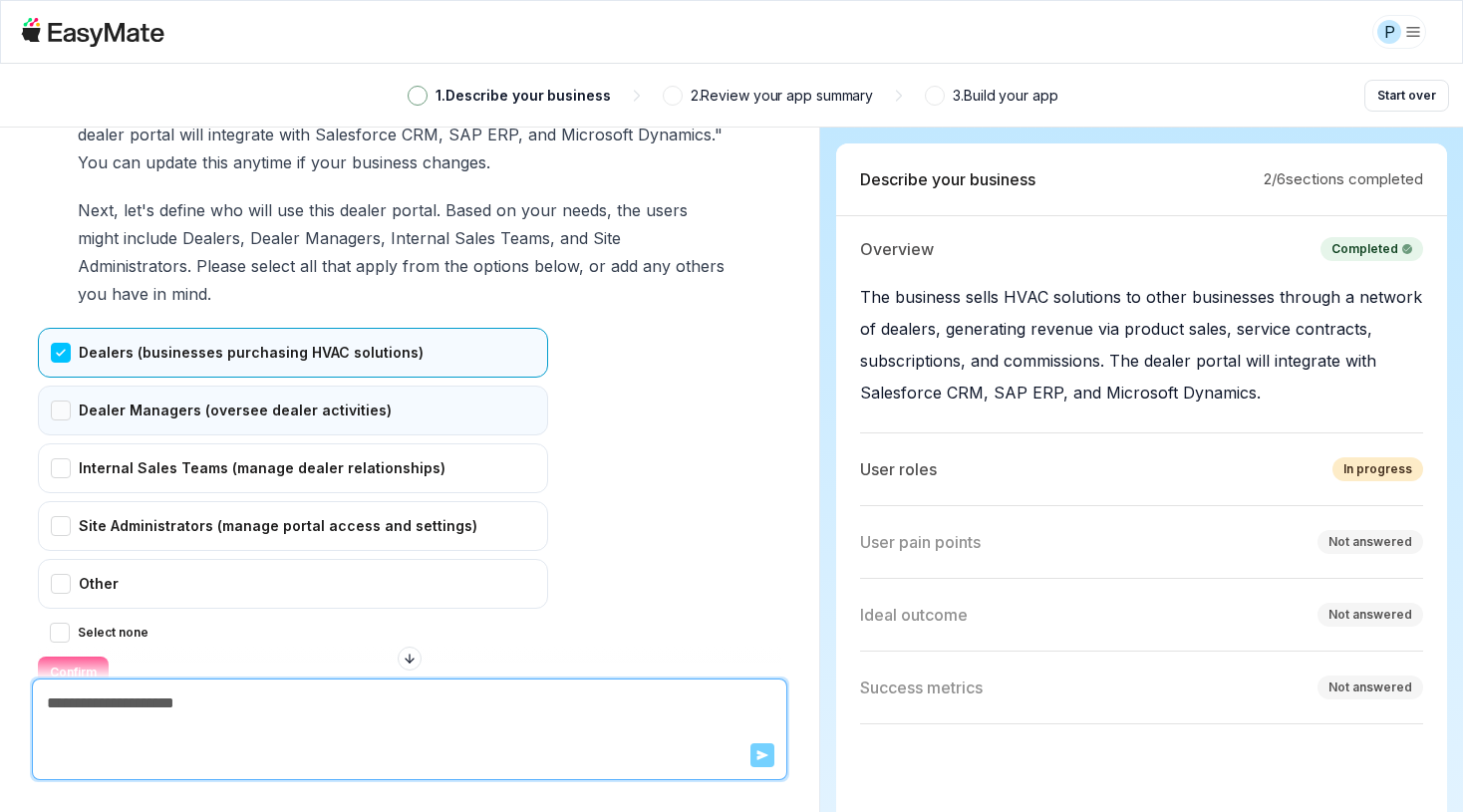 click on "Dealer Managers (oversee dealer activities)" at bounding box center (293, 410) 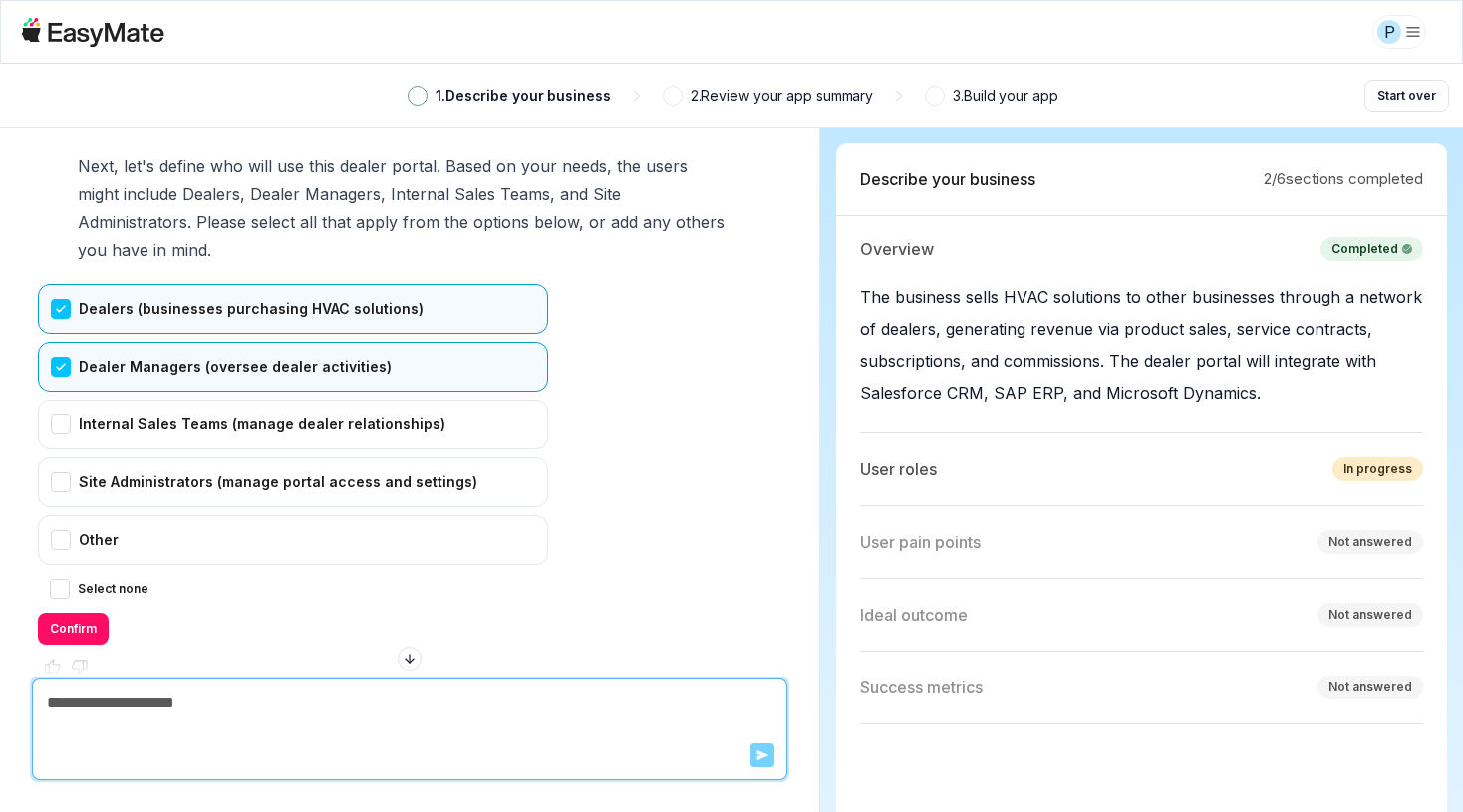scroll, scrollTop: 3384, scrollLeft: 0, axis: vertical 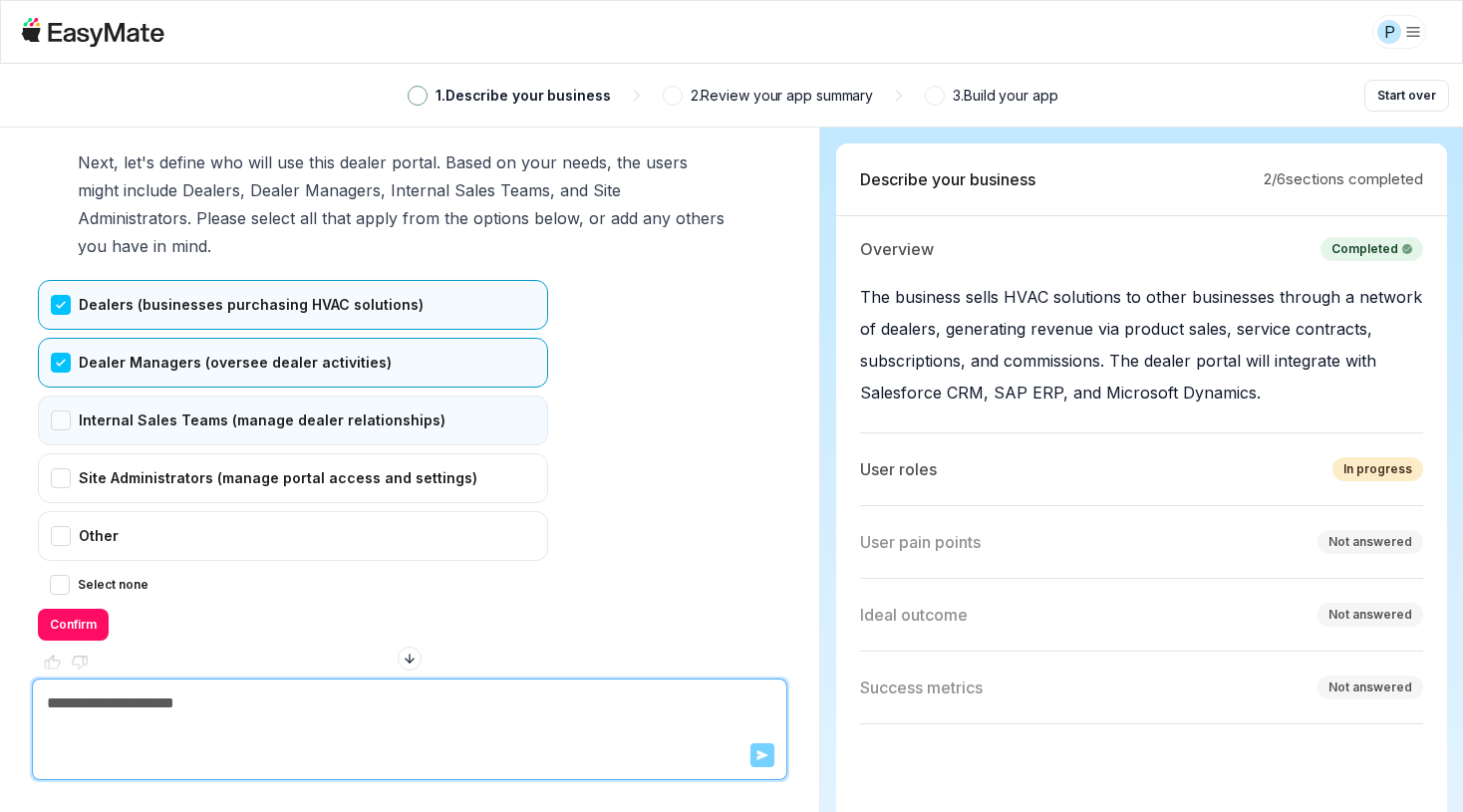 click on "Internal Sales Teams (manage dealer relationships)" at bounding box center [293, 420] 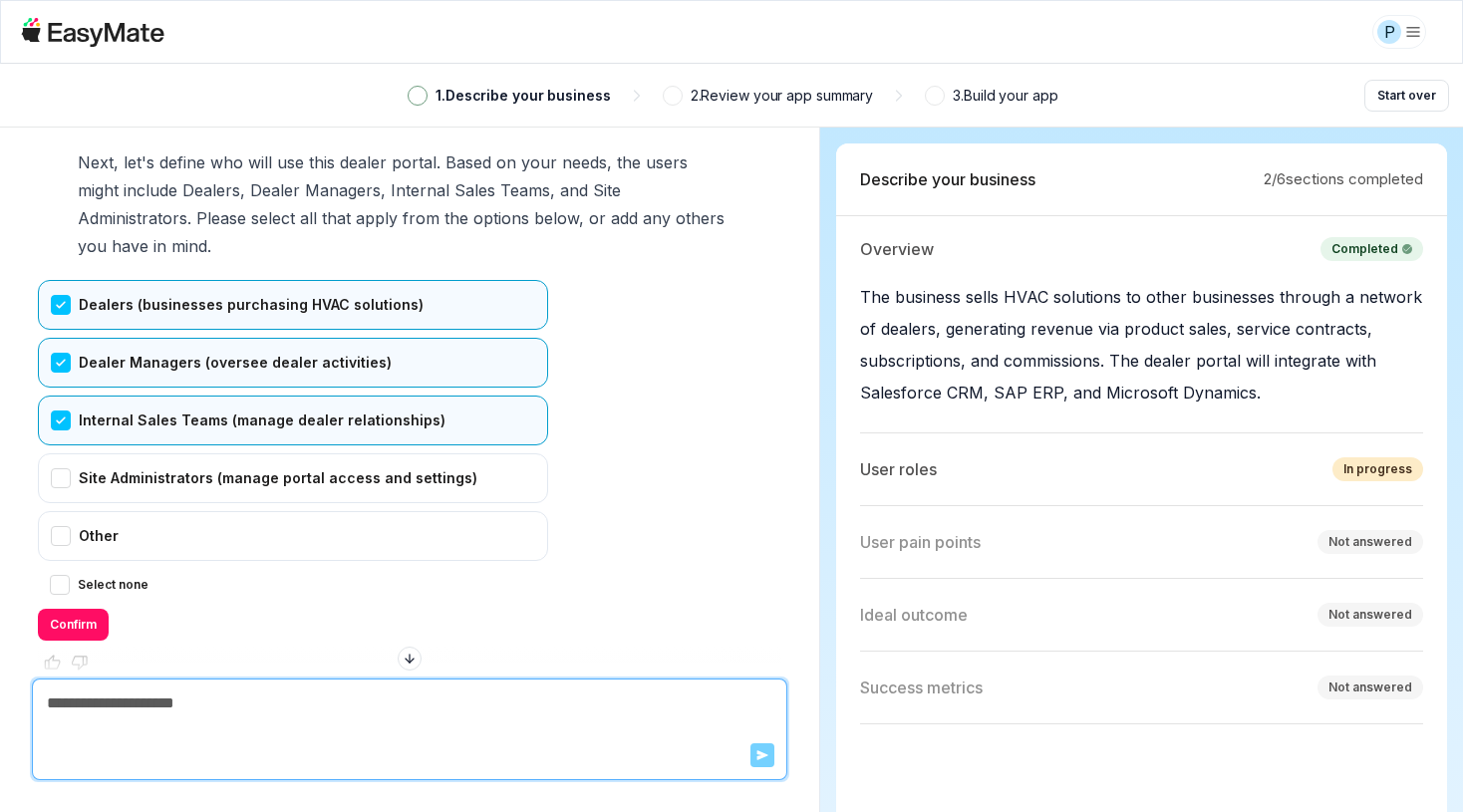 scroll, scrollTop: 3386, scrollLeft: 0, axis: vertical 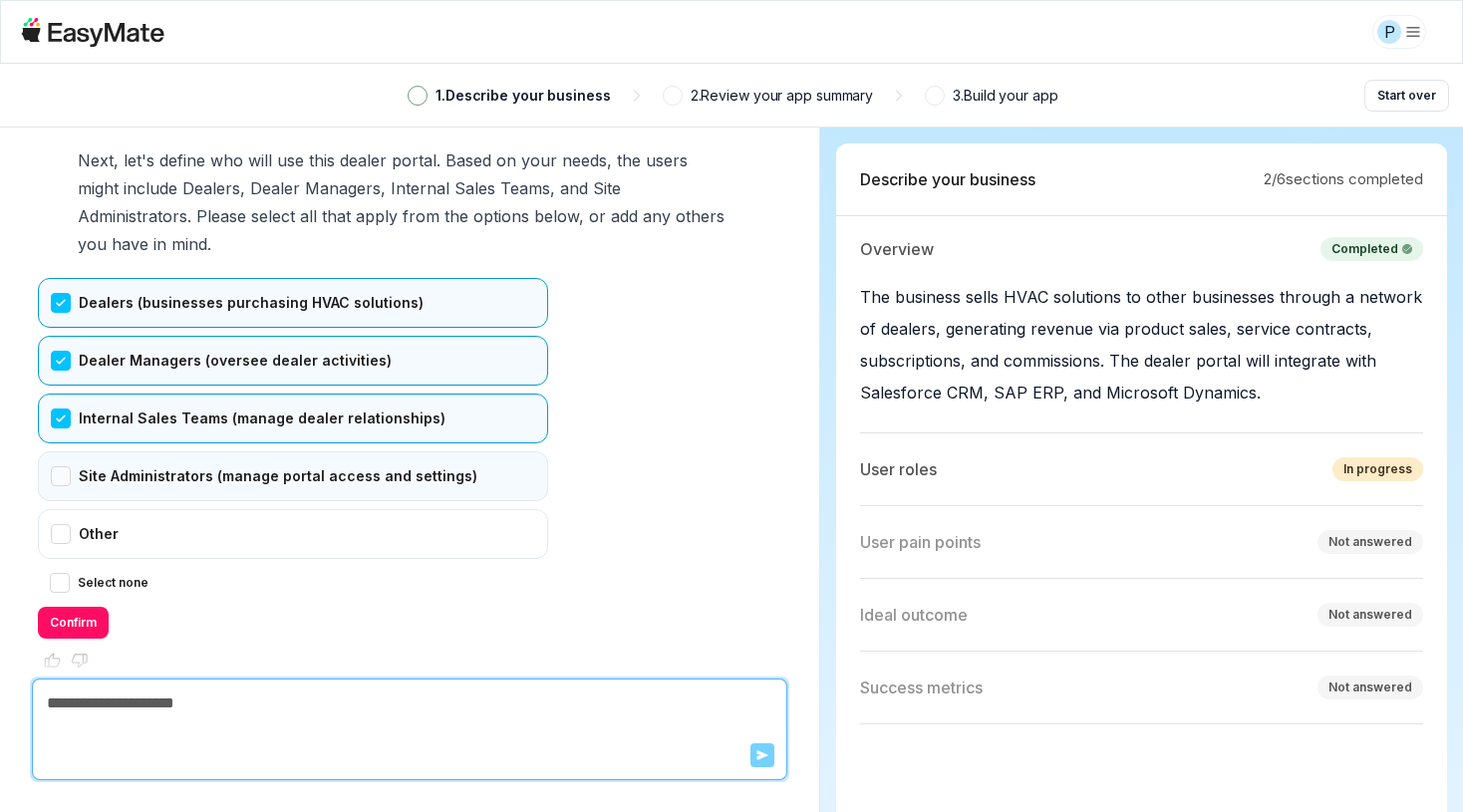 click on "Site Administrators (manage portal access and settings)" at bounding box center [293, 476] 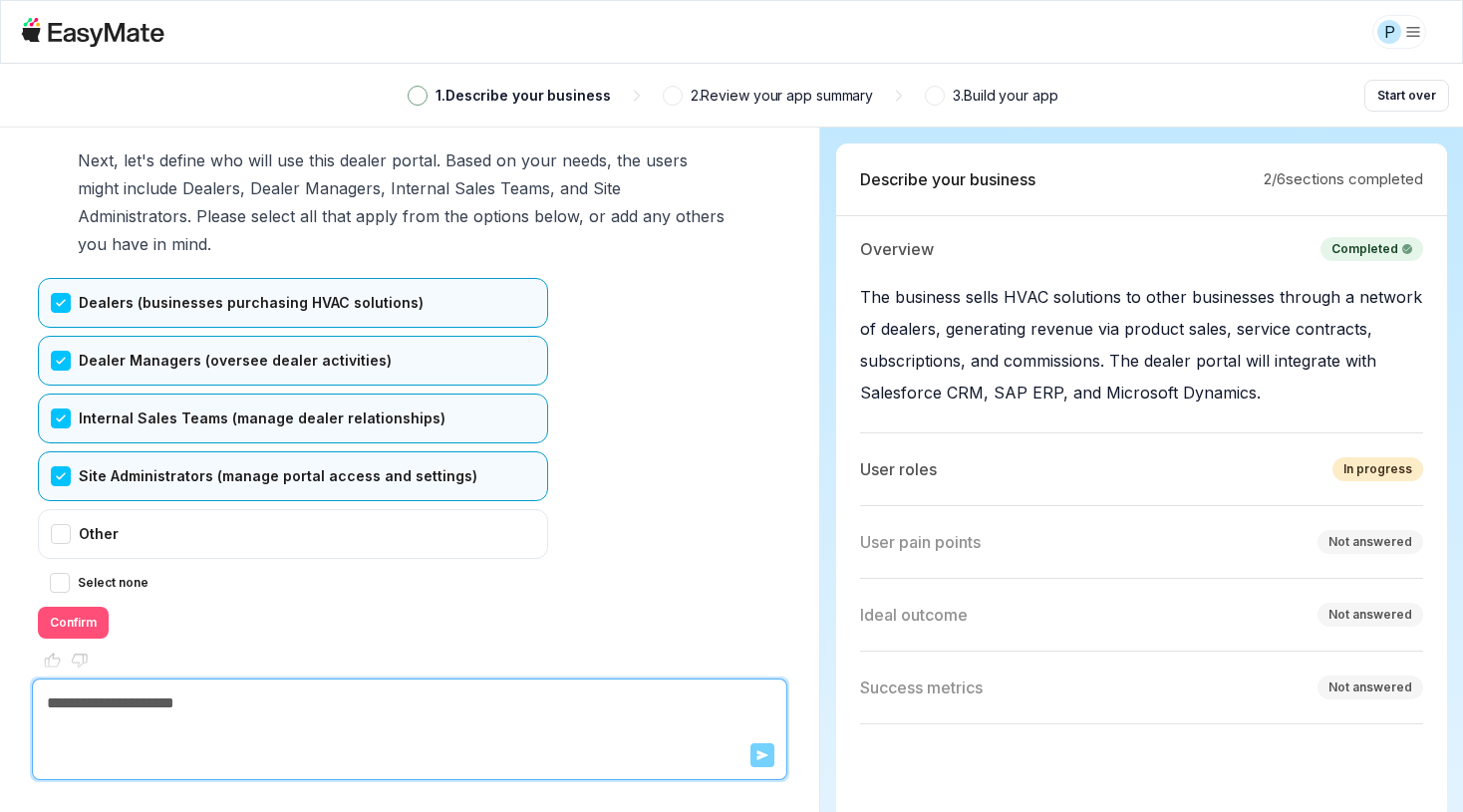 click on "Confirm" at bounding box center (73, 623) 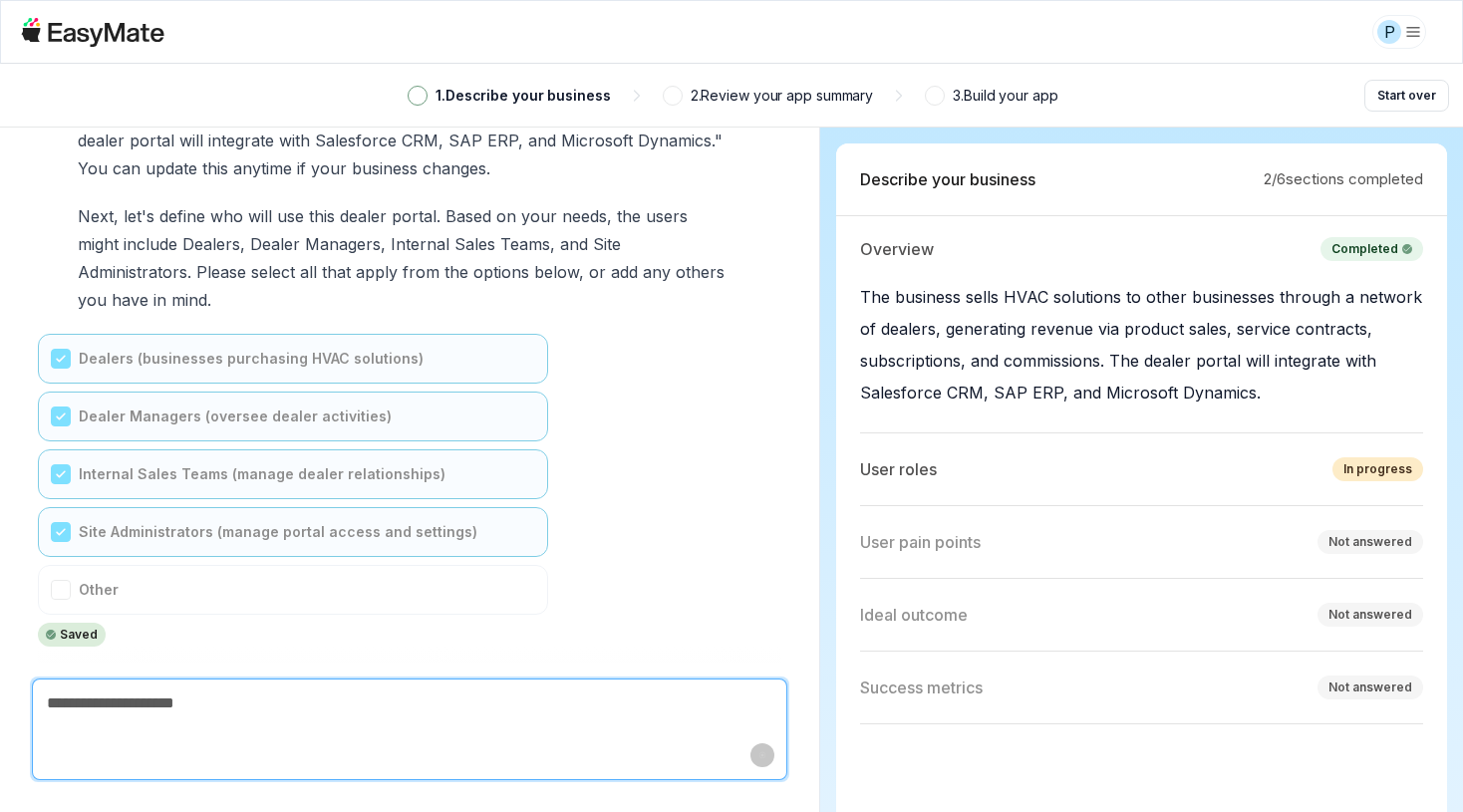 scroll, scrollTop: 3303, scrollLeft: 0, axis: vertical 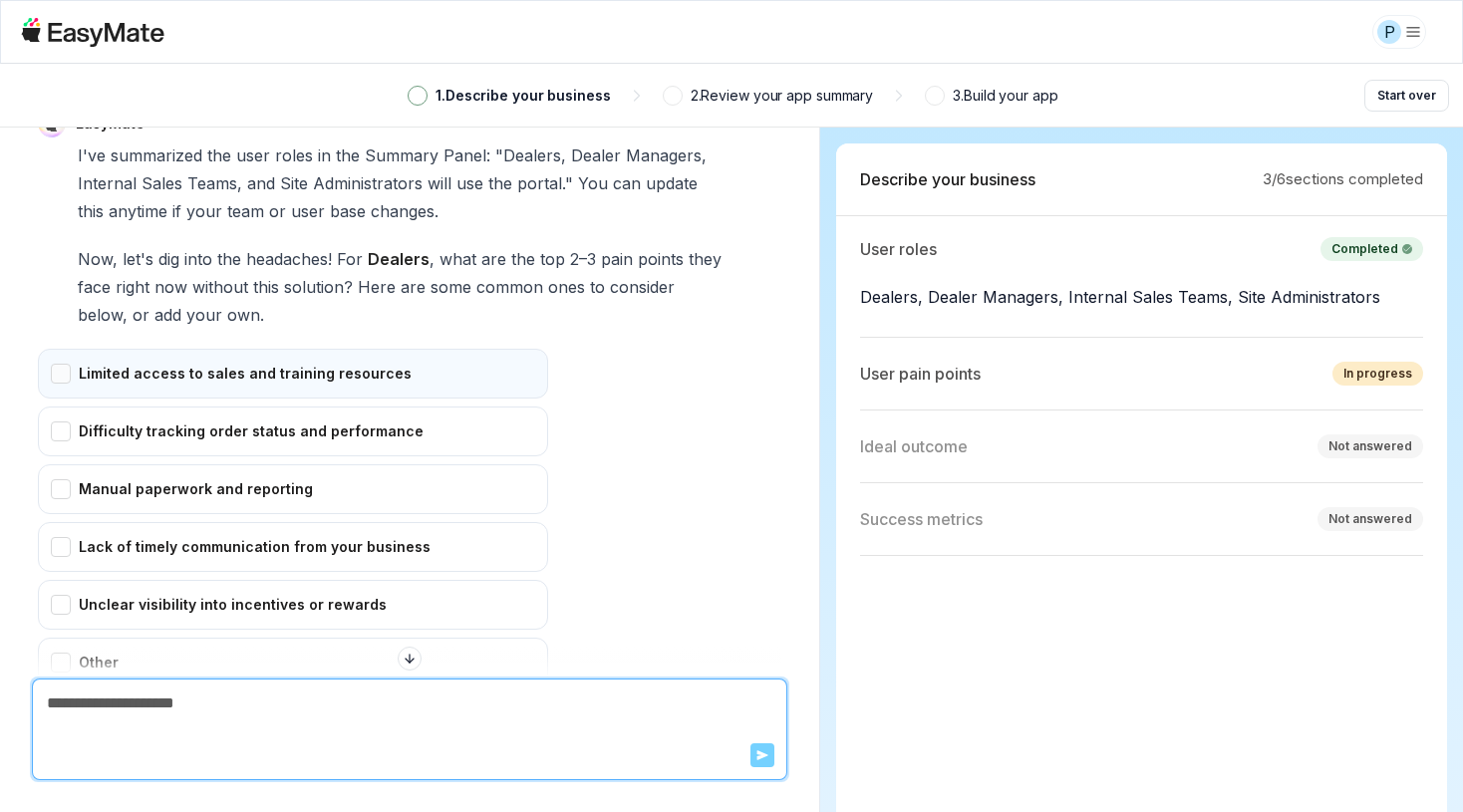 click on "Limited access to sales and training resources" at bounding box center (293, 374) 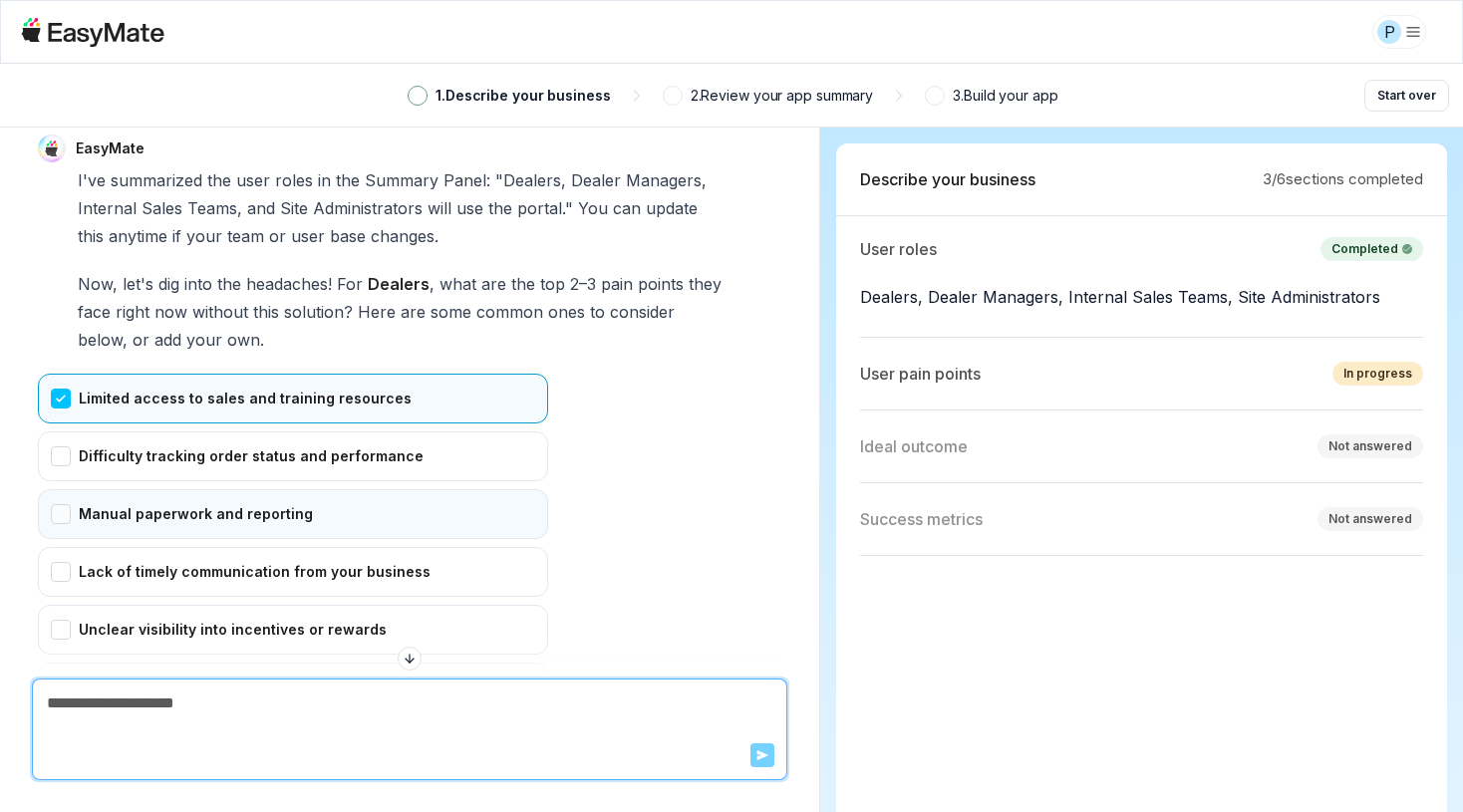 scroll, scrollTop: 3918, scrollLeft: 0, axis: vertical 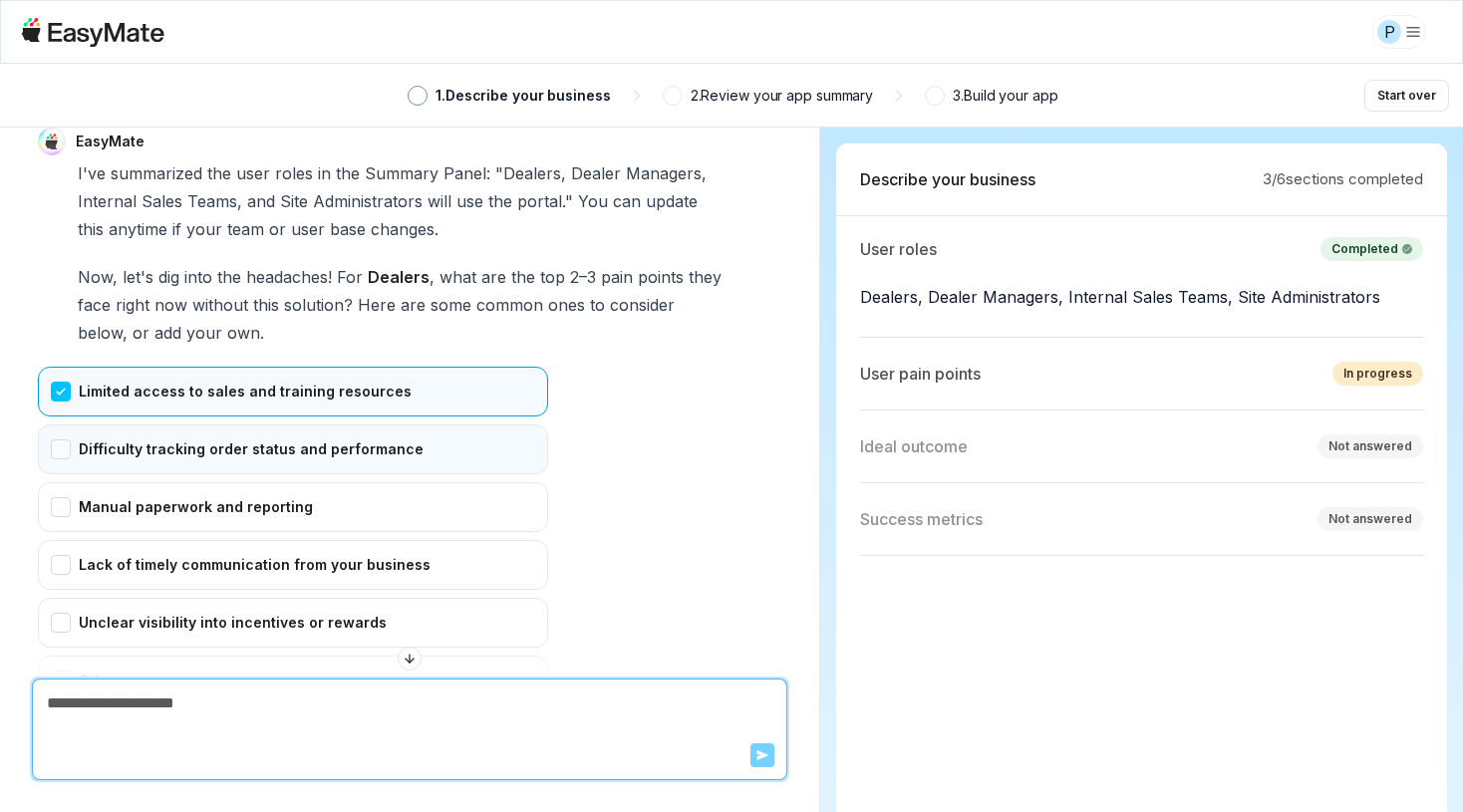click on "Difficulty tracking order status and performance" at bounding box center [293, 449] 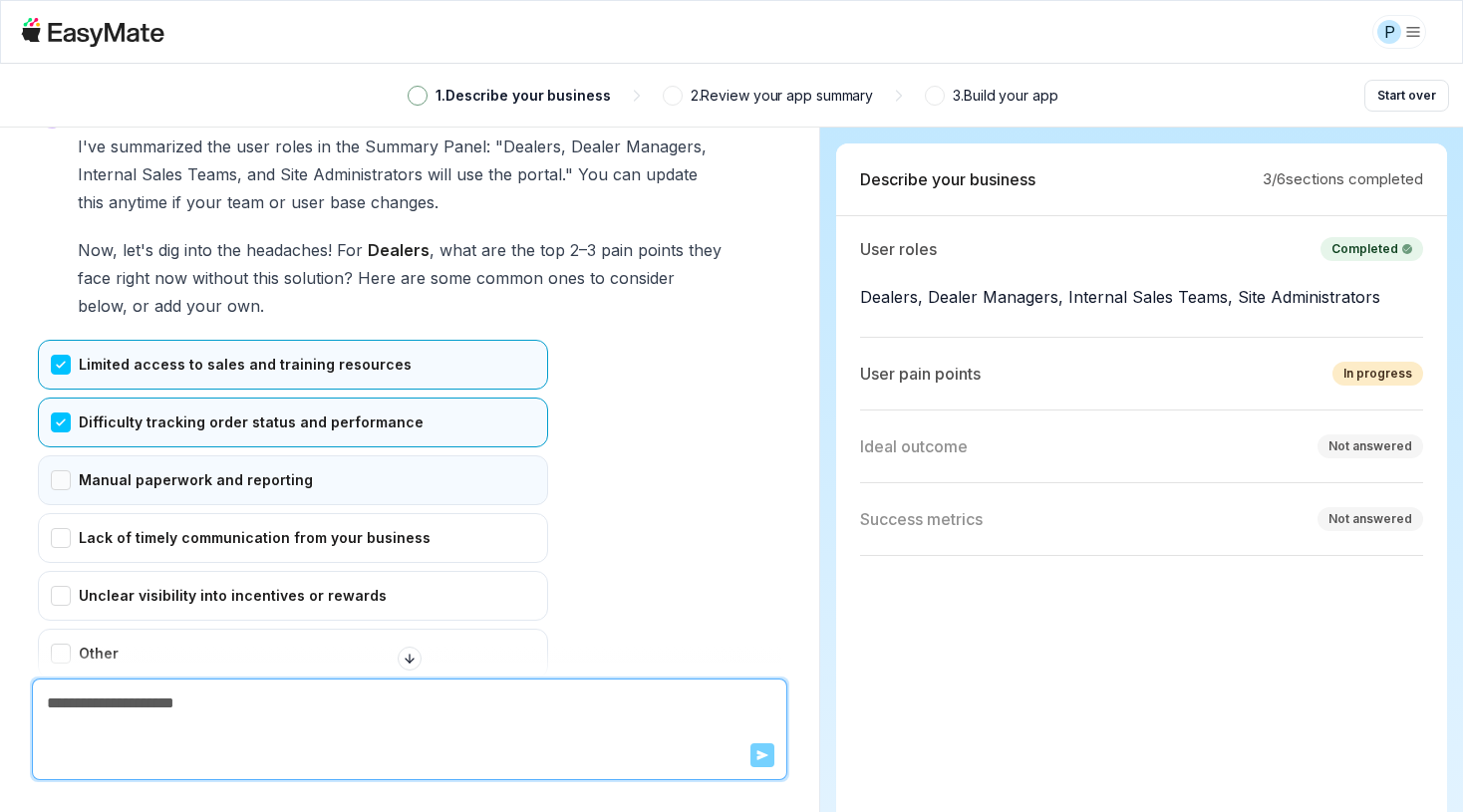 scroll, scrollTop: 3945, scrollLeft: 0, axis: vertical 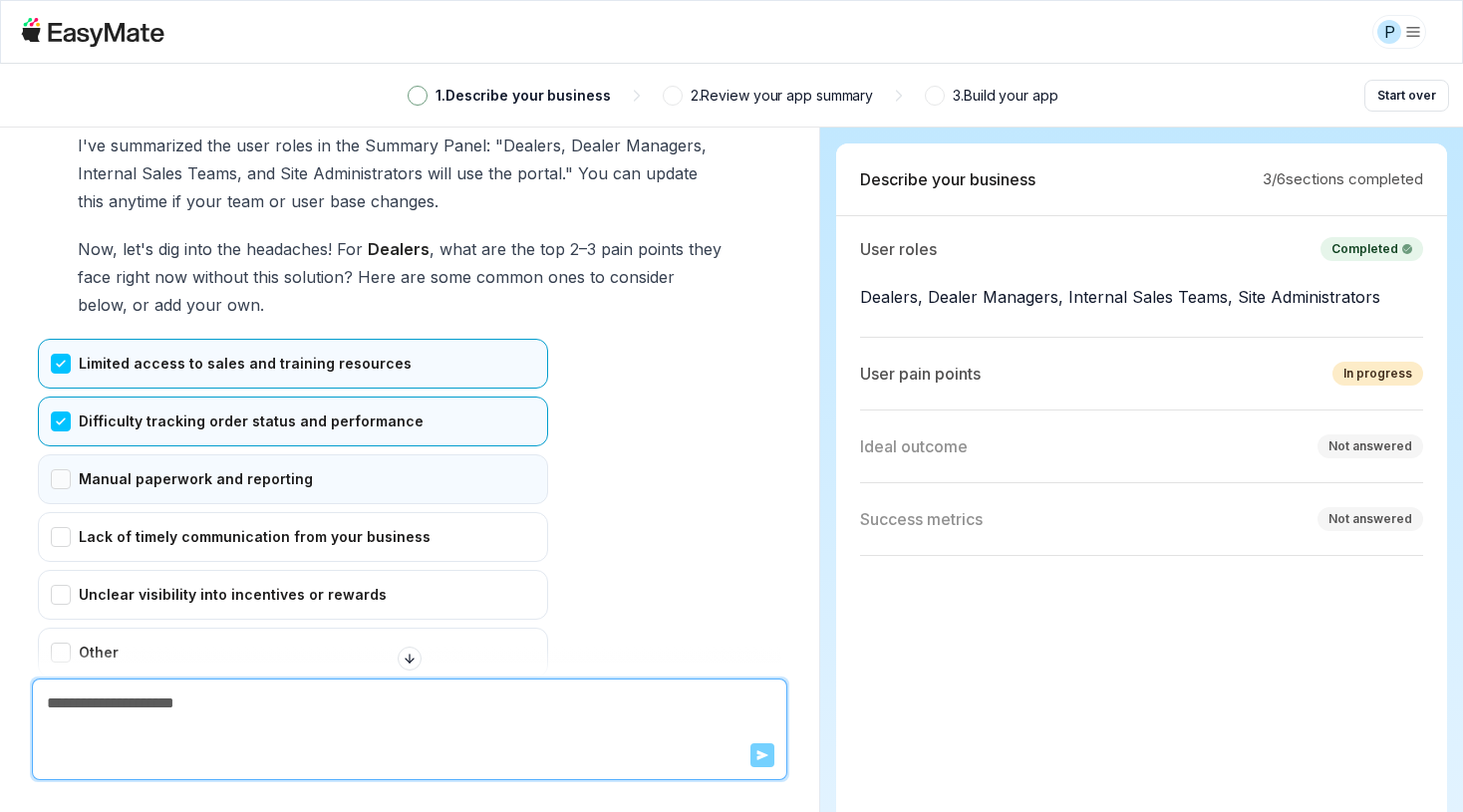 click on "Manual paperwork and reporting" at bounding box center [293, 479] 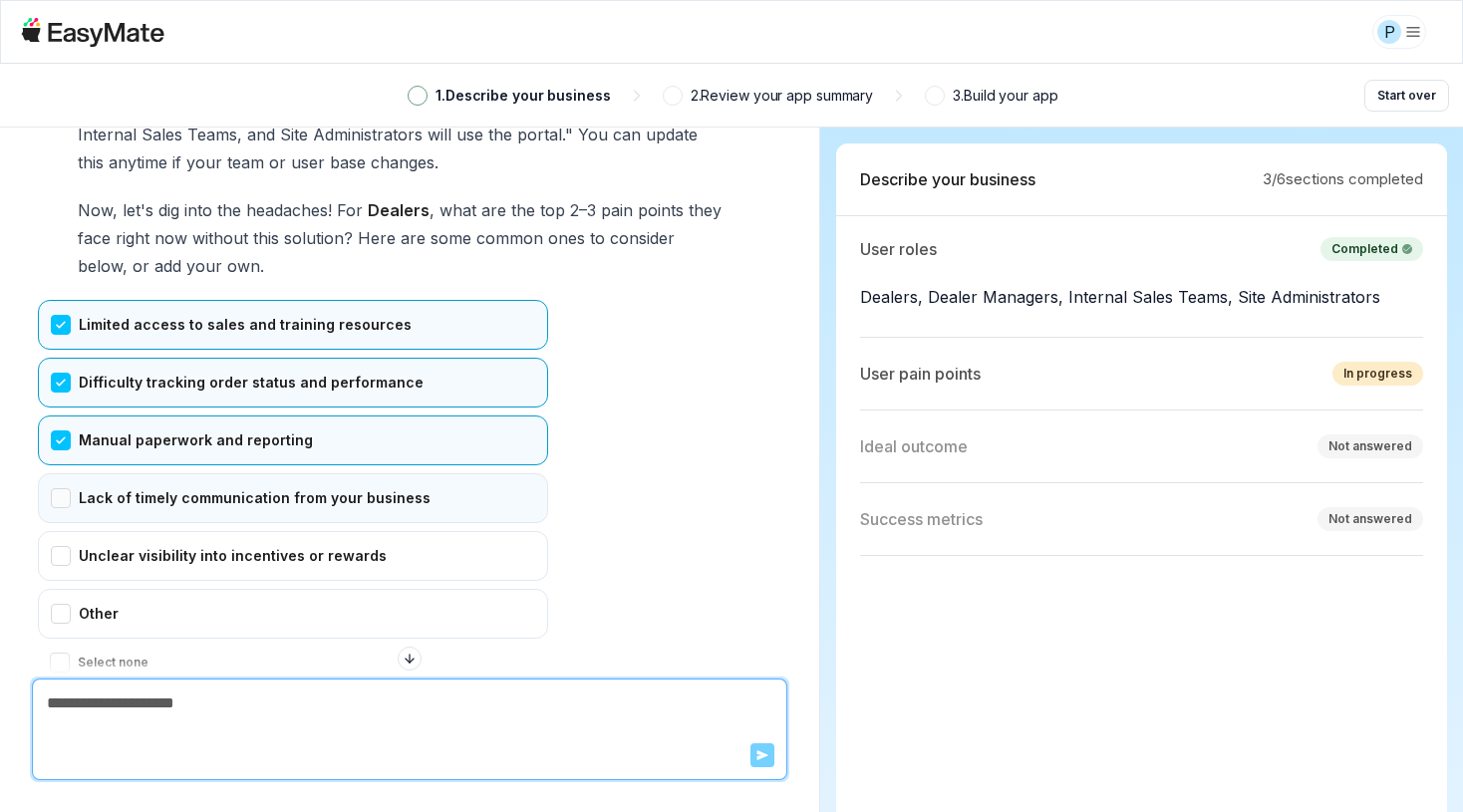 scroll, scrollTop: 3989, scrollLeft: 0, axis: vertical 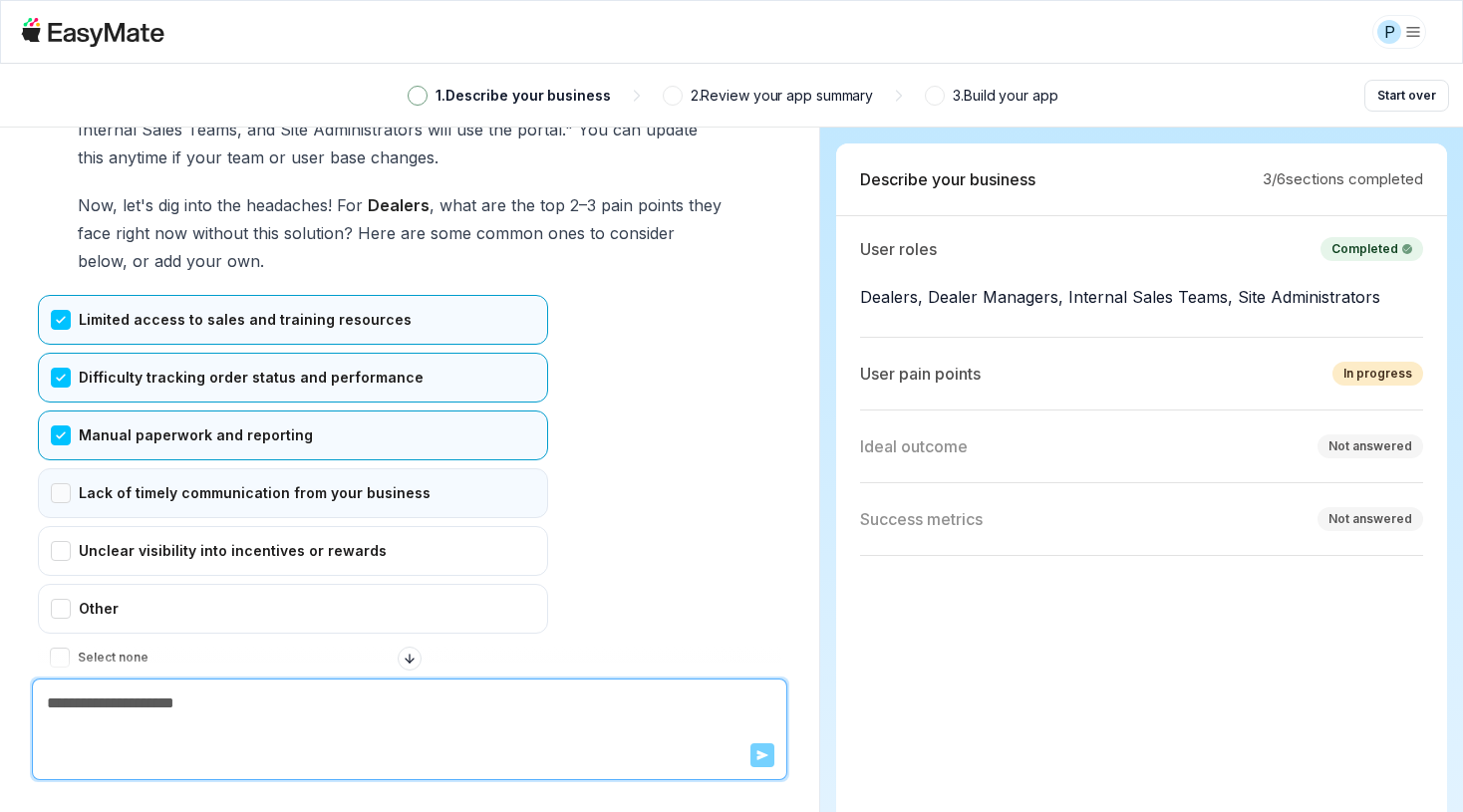 click on "Lack of timely communication from your business" at bounding box center (293, 493) 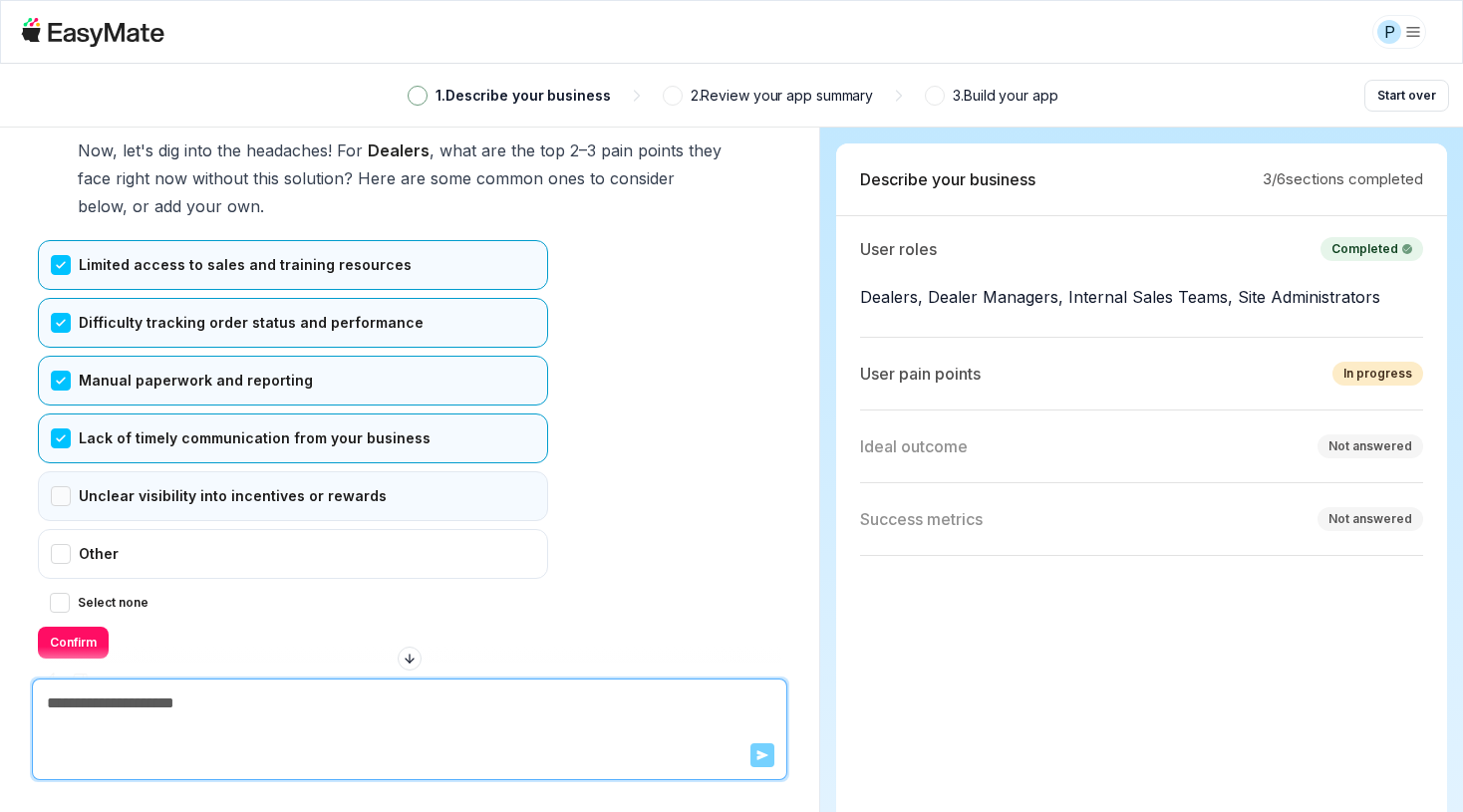 click on "Unclear visibility into incentives or rewards" at bounding box center (293, 496) 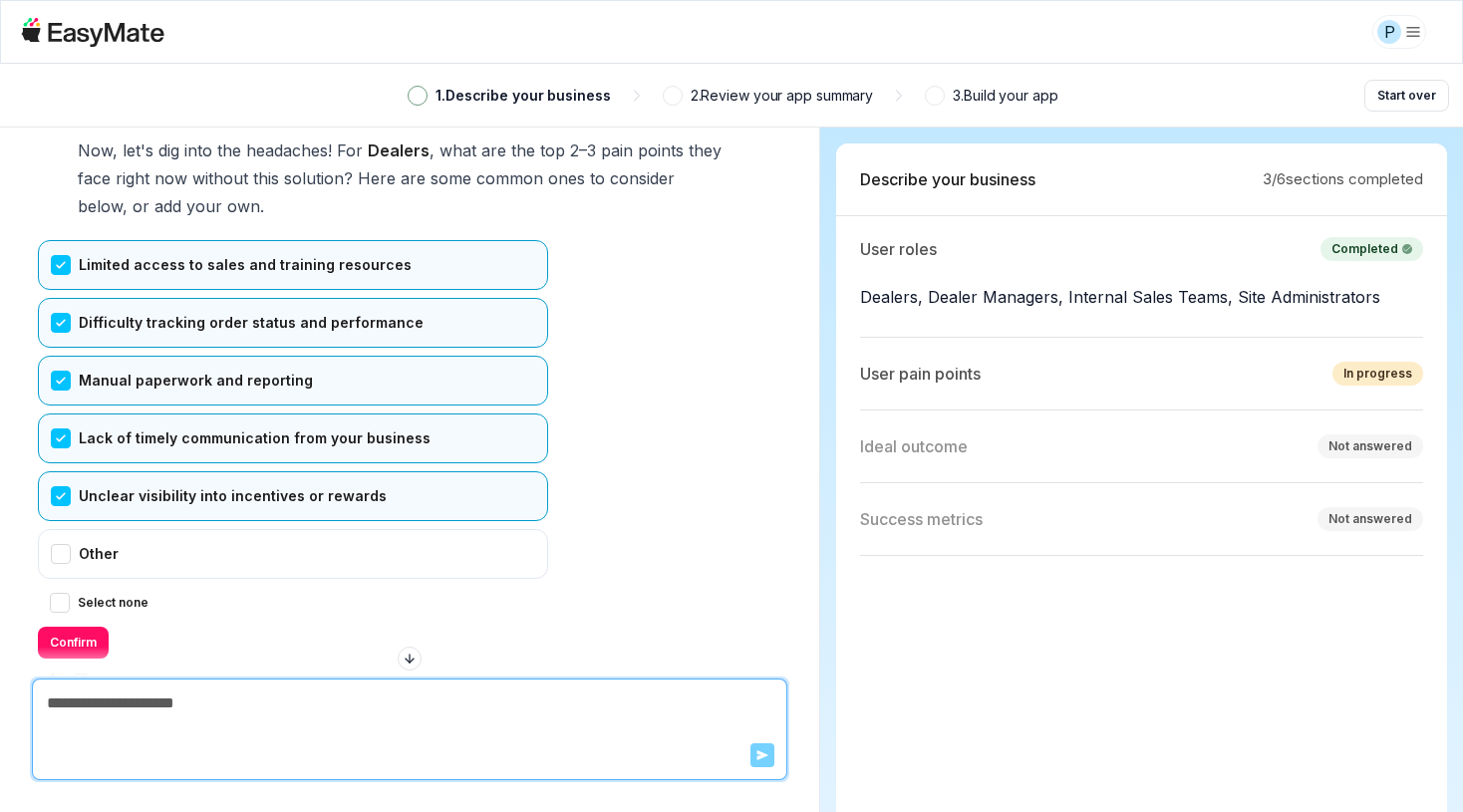 scroll, scrollTop: 4064, scrollLeft: 0, axis: vertical 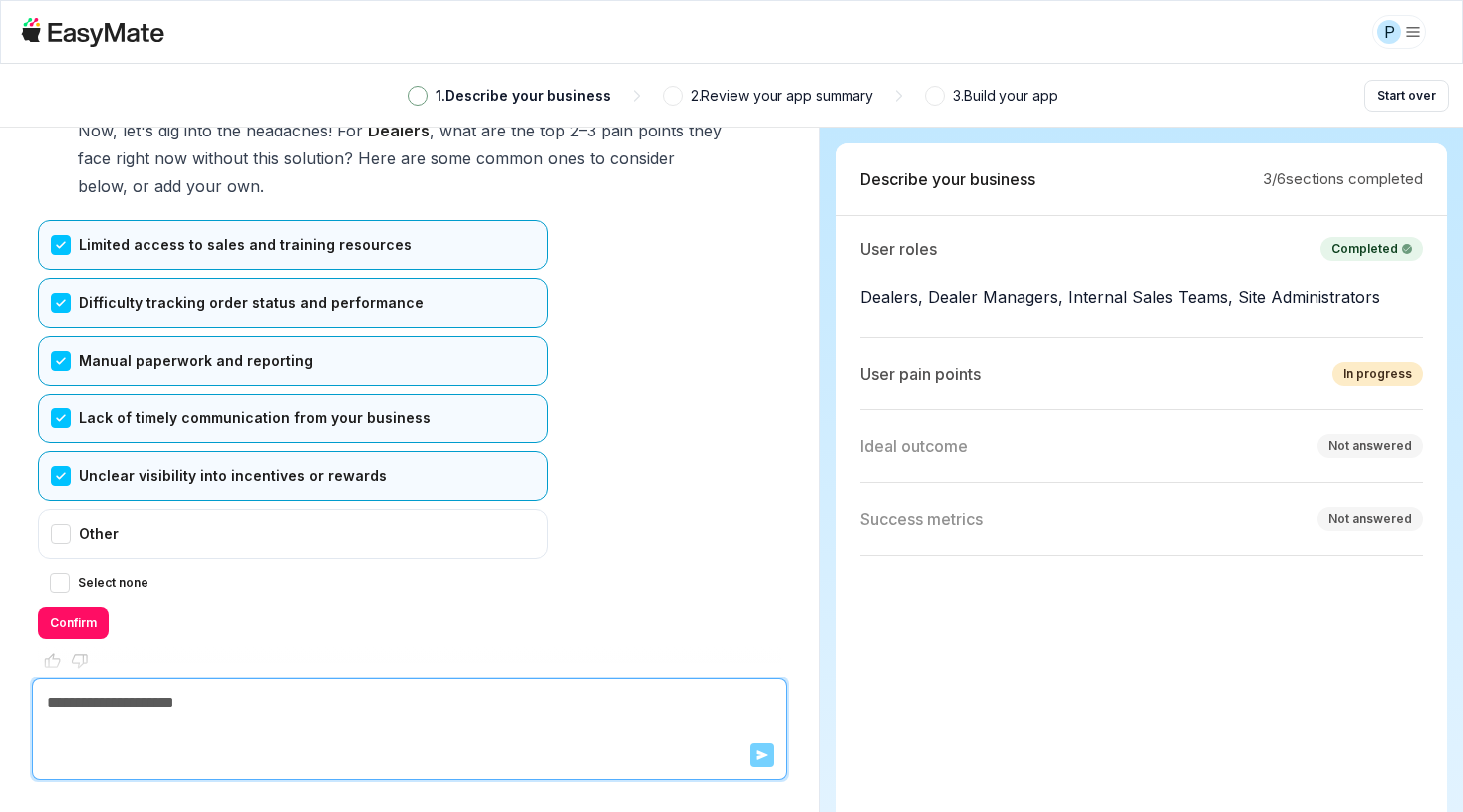 click on "Confirm" at bounding box center [73, 623] 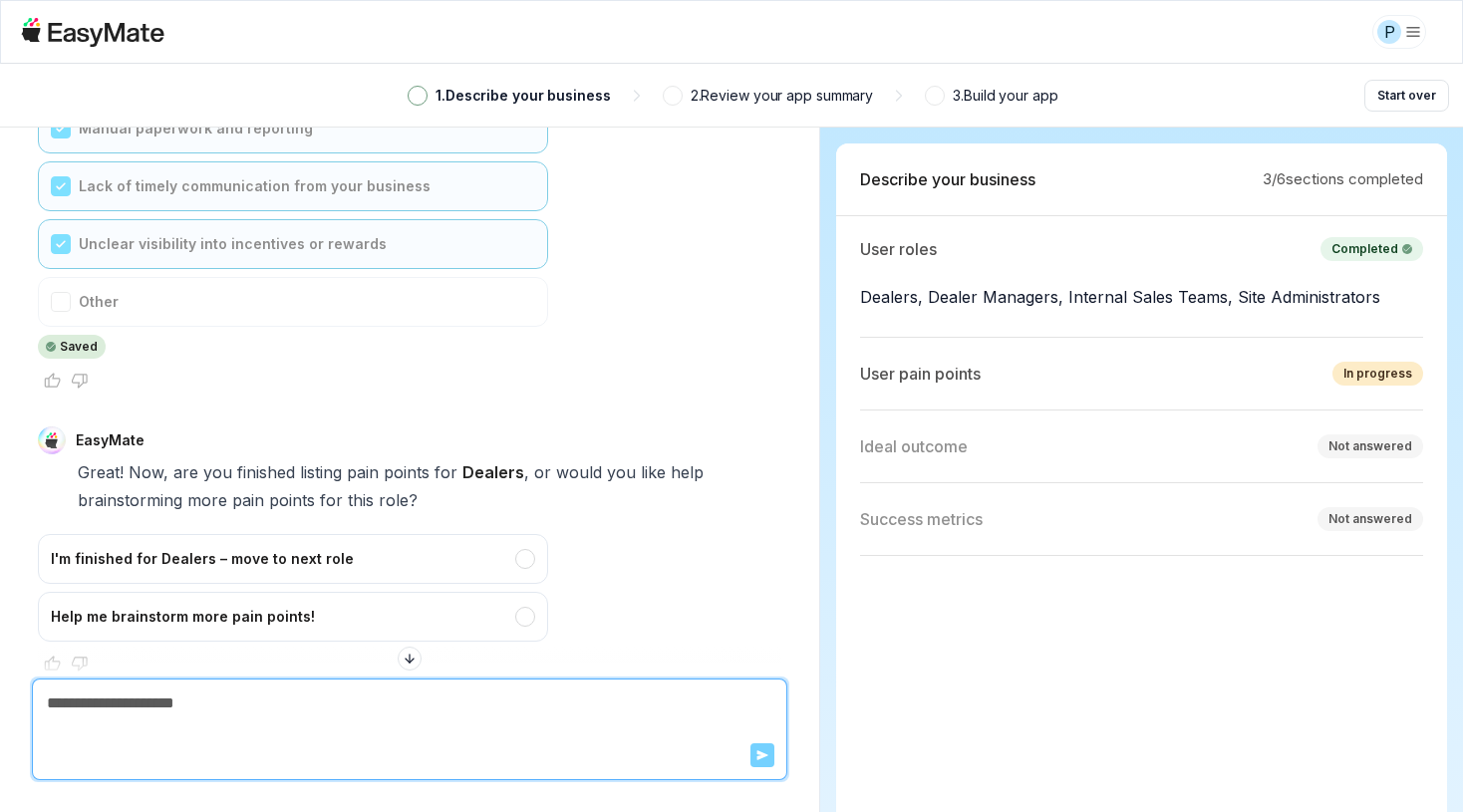 scroll, scrollTop: 4299, scrollLeft: 0, axis: vertical 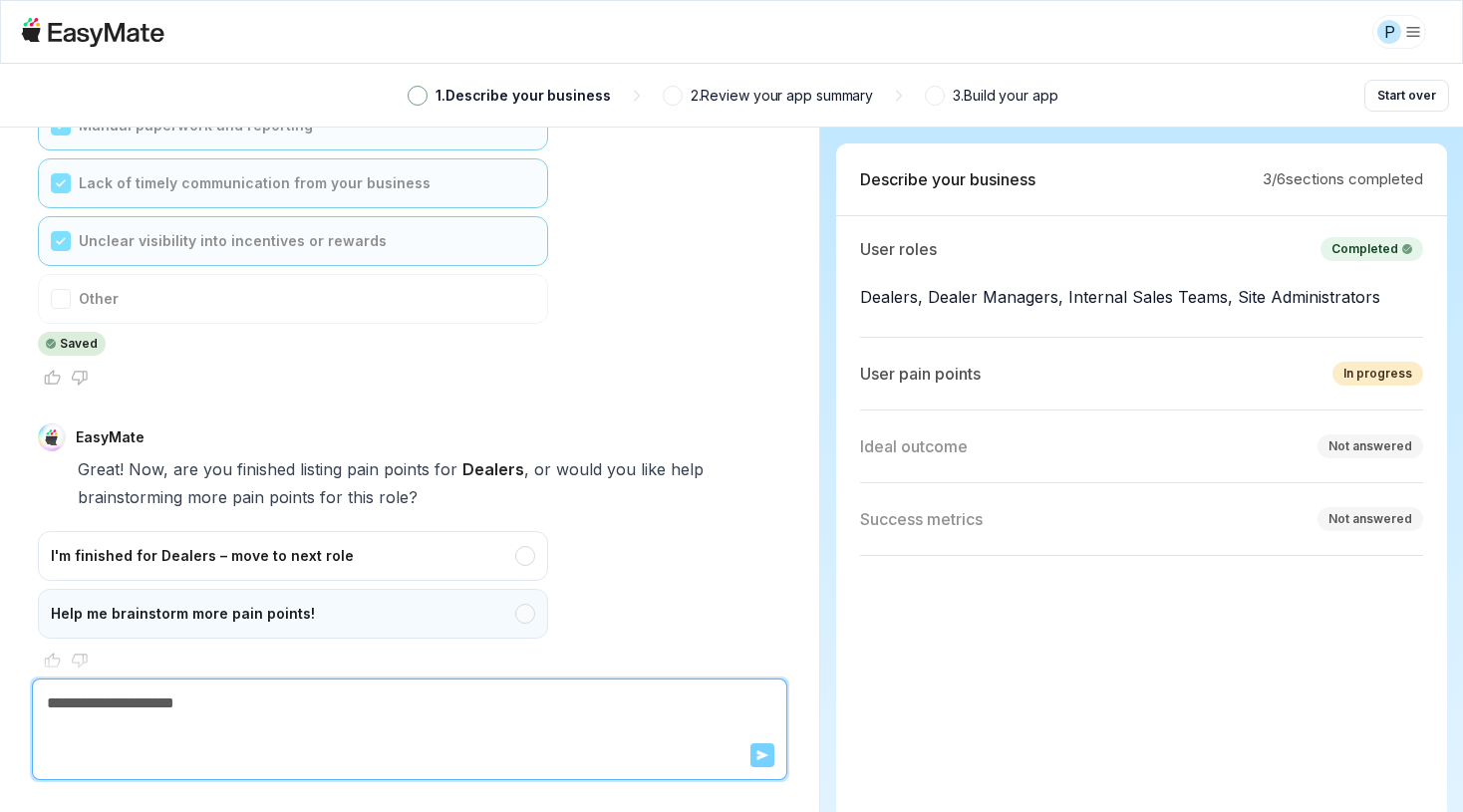 click on "Help me brainstorm more pain points!" at bounding box center (293, 614) 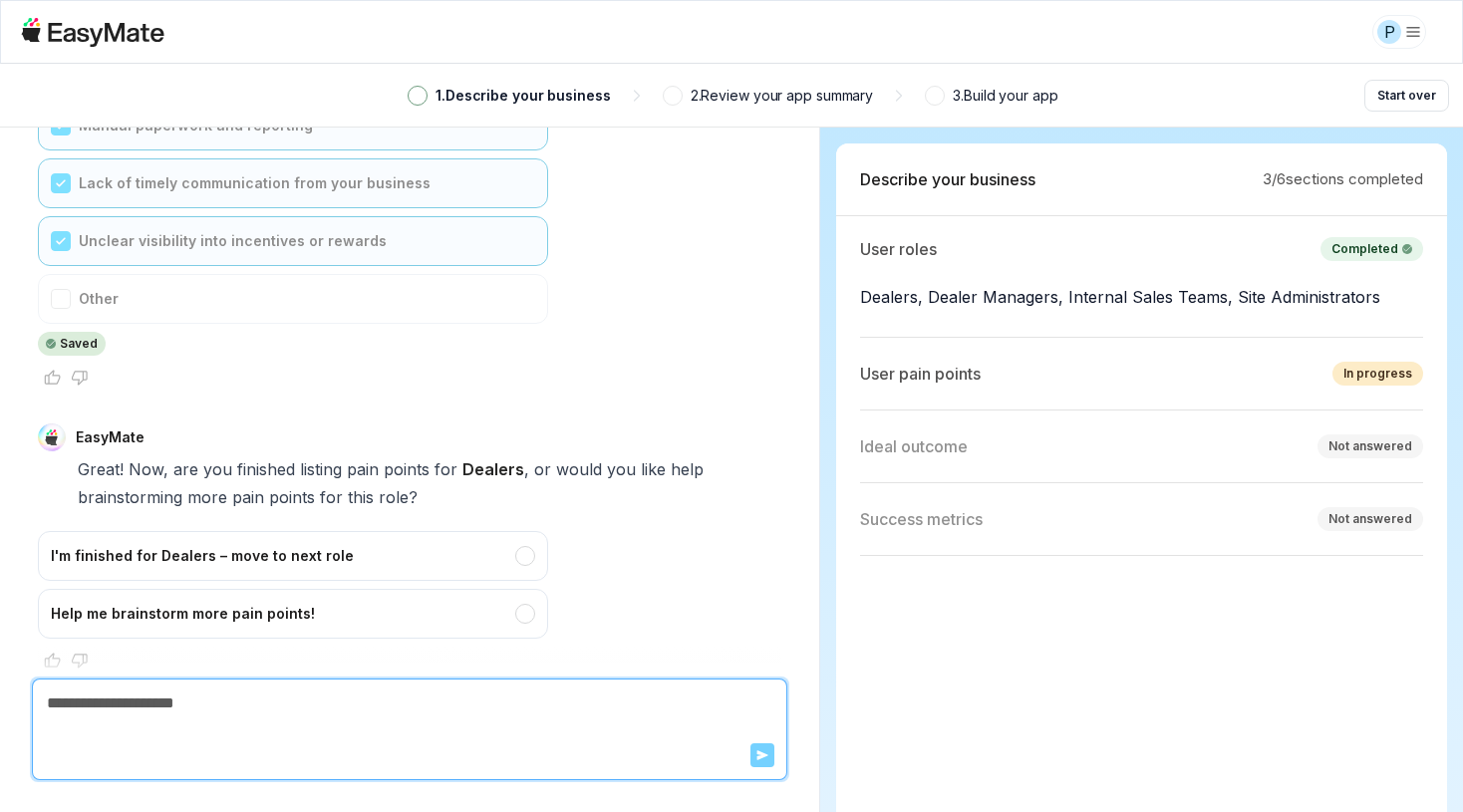 scroll, scrollTop: 4263, scrollLeft: 0, axis: vertical 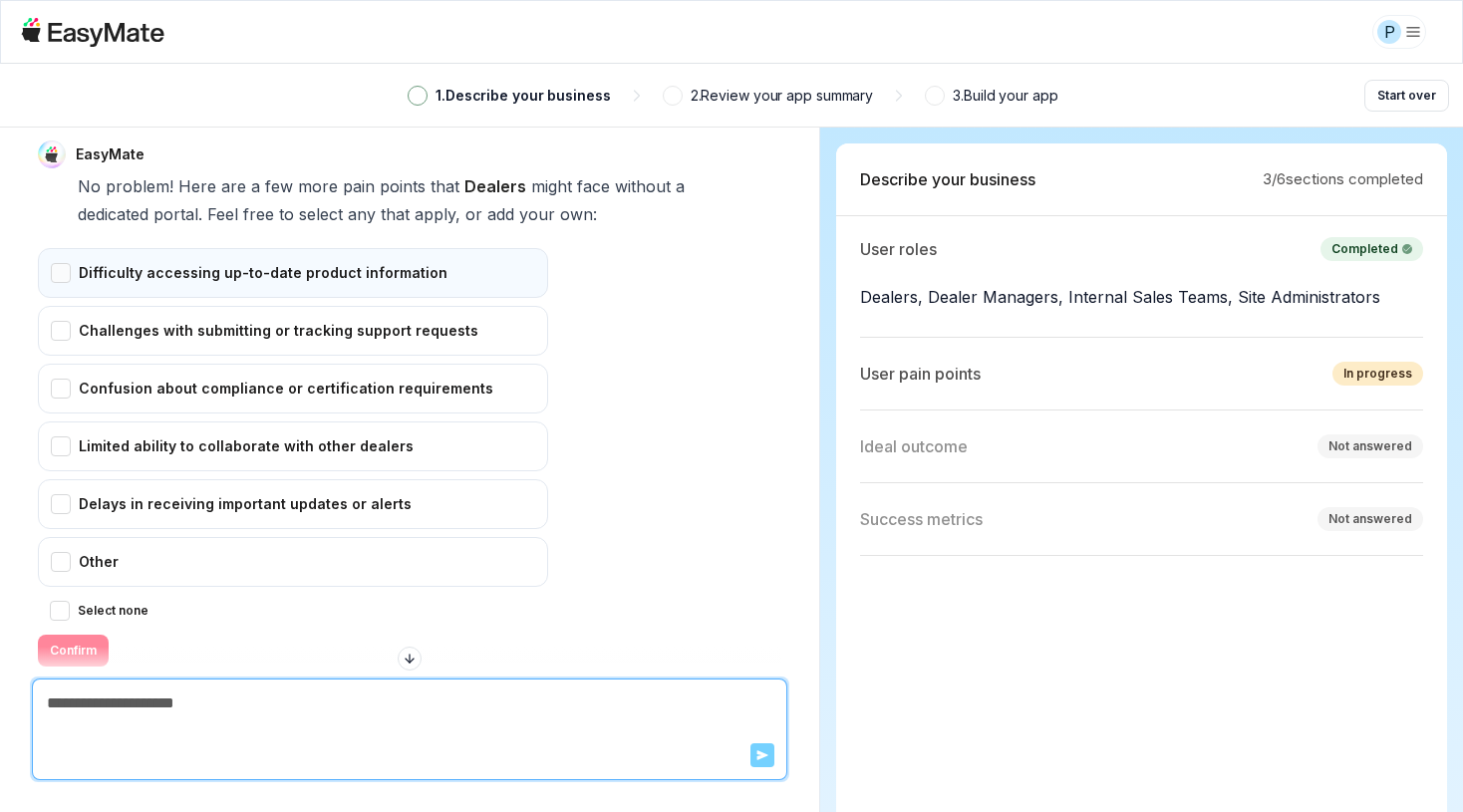 click on "Difficulty accessing up-to-date product information" at bounding box center [293, 273] 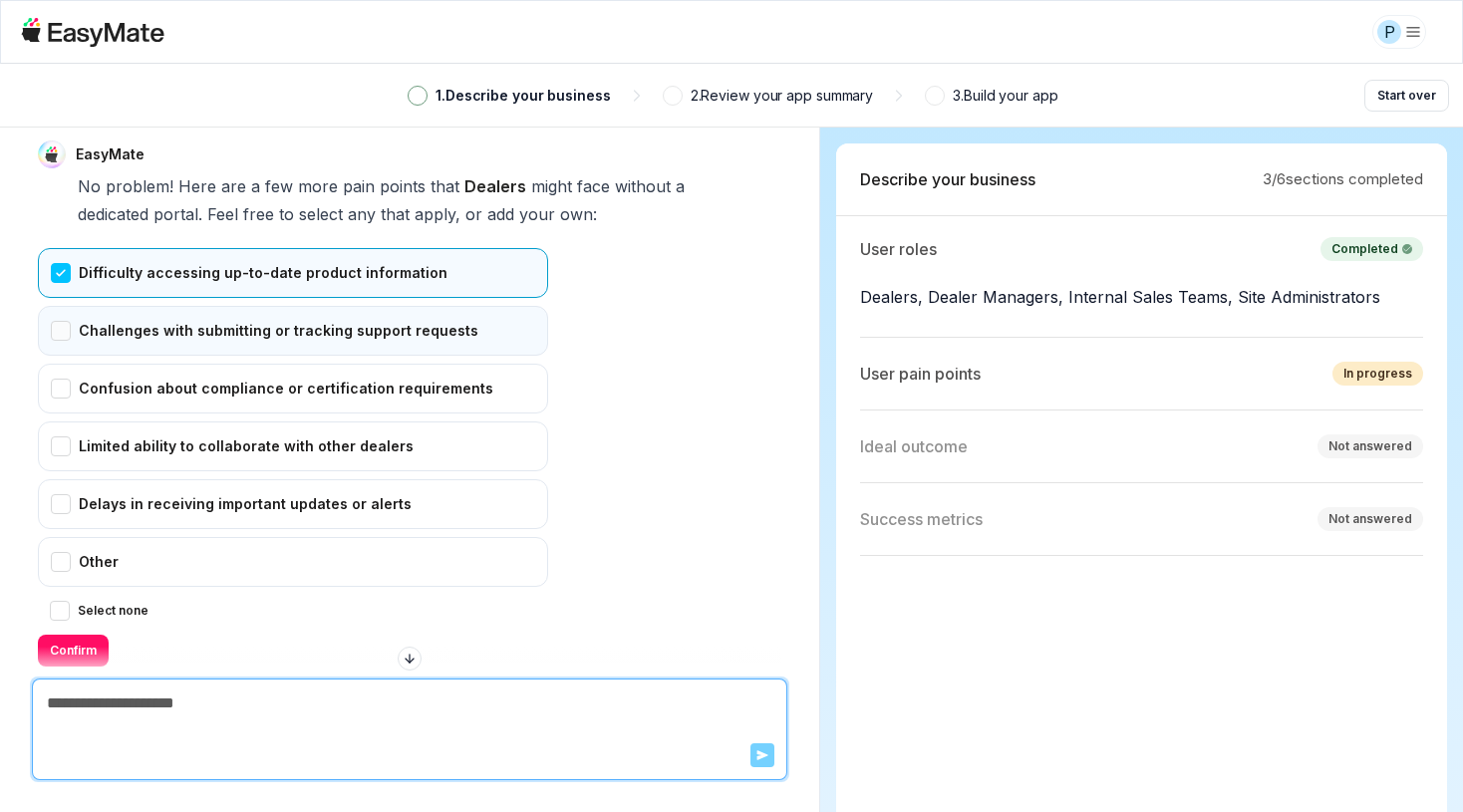 click on "Challenges with submitting or tracking support requests" at bounding box center [293, 331] 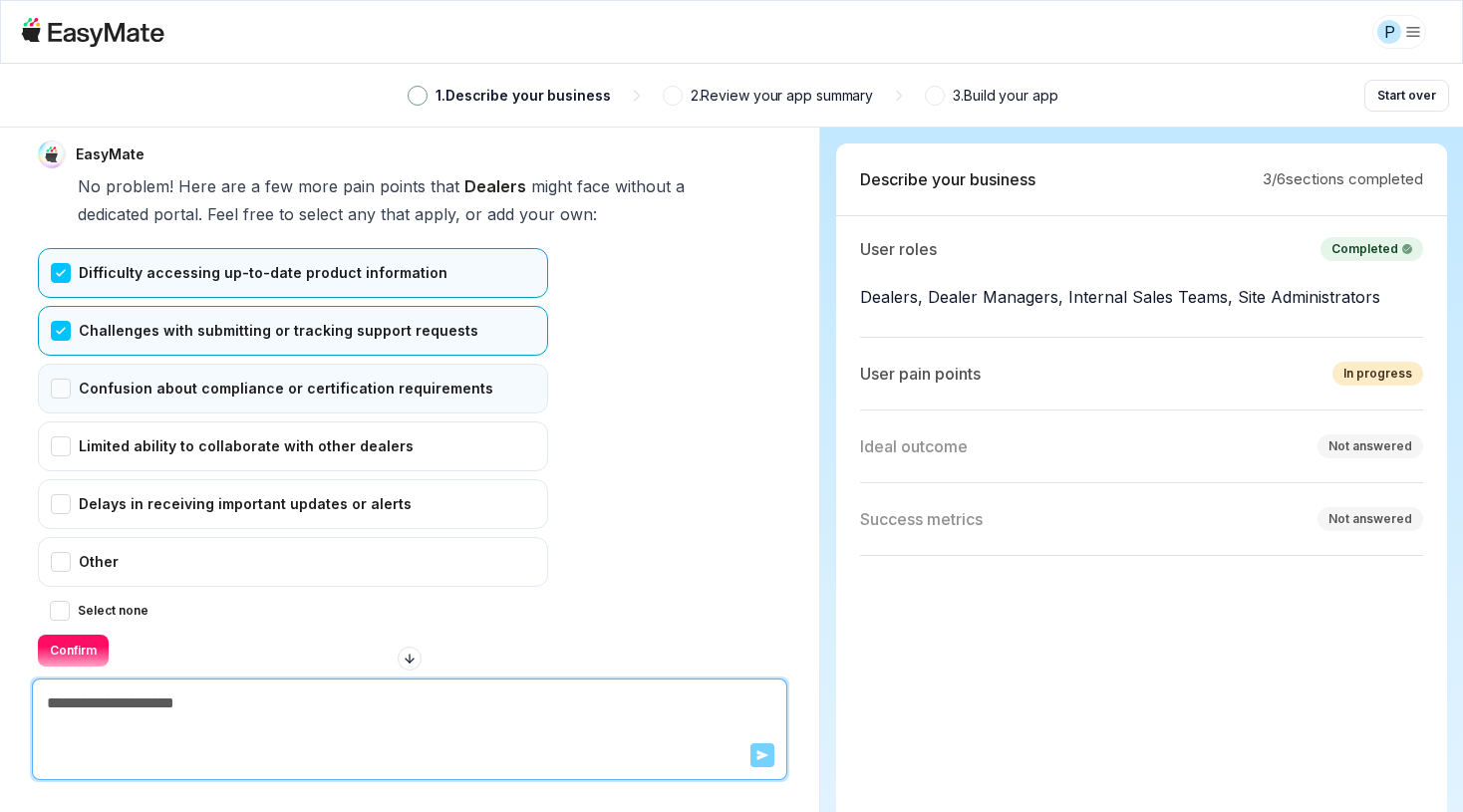 click on "Confusion about compliance or certification requirements" at bounding box center (293, 389) 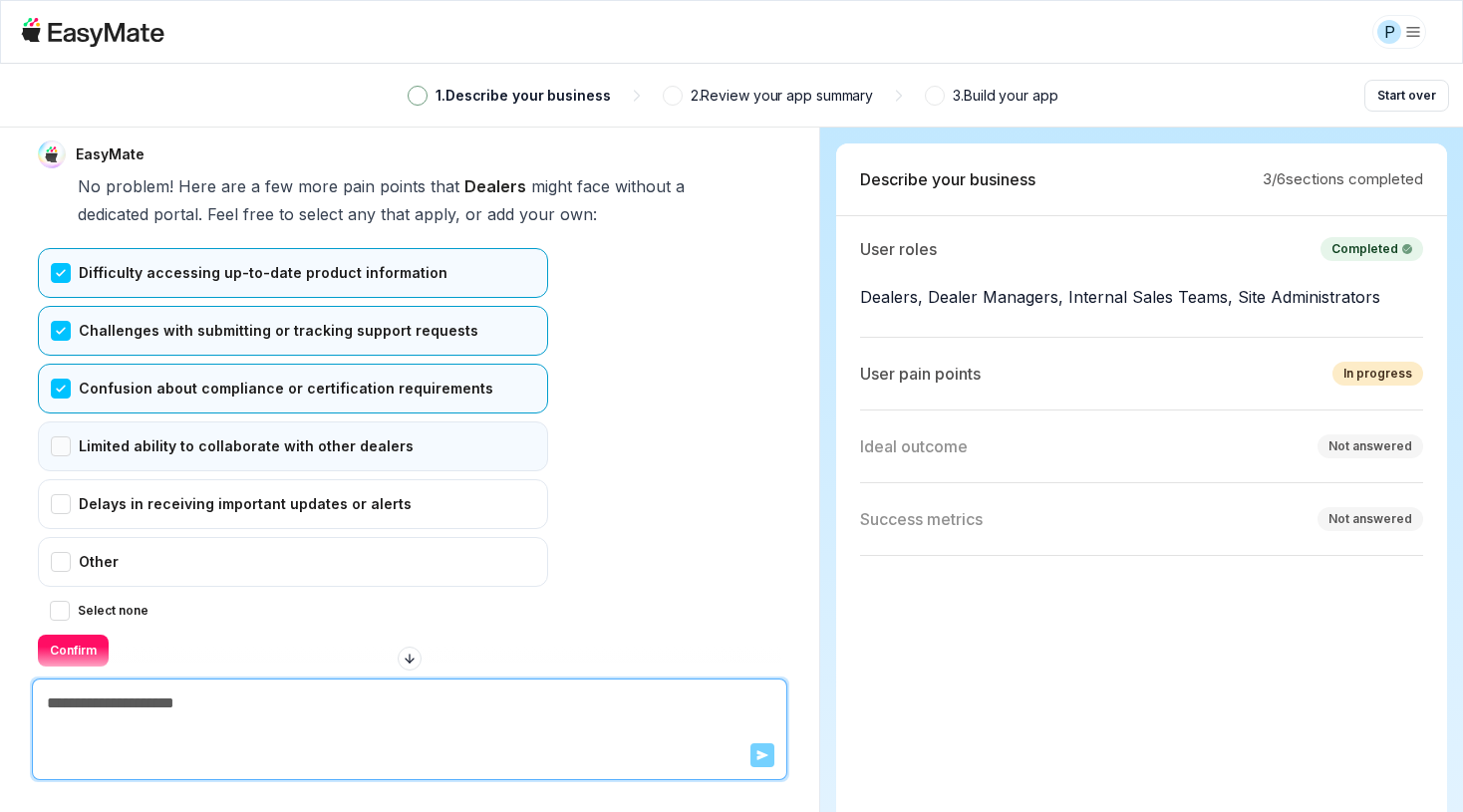 click on "Limited ability to collaborate with other dealers" at bounding box center [293, 446] 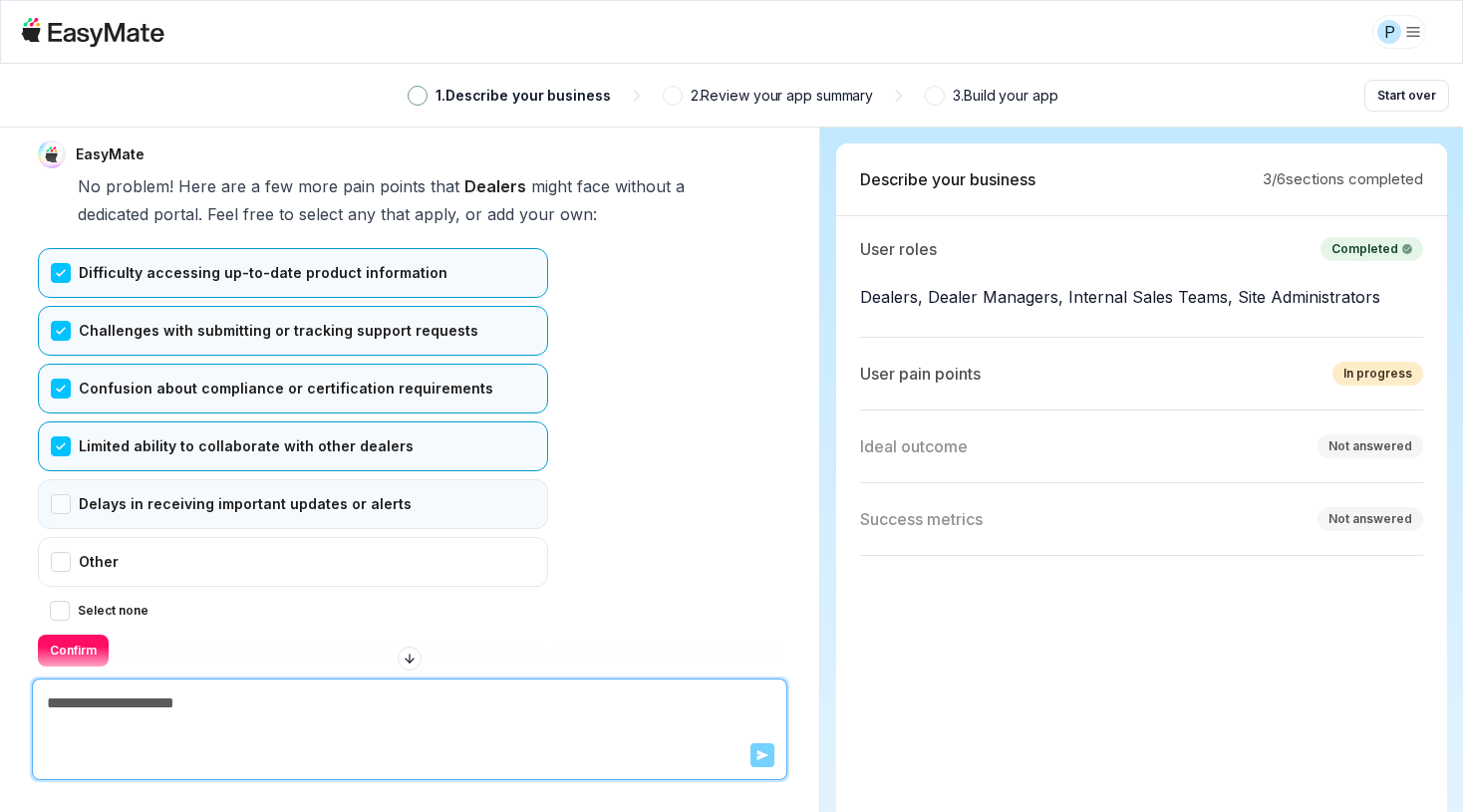 click on "Delays in receiving important updates or alerts" at bounding box center (293, 504) 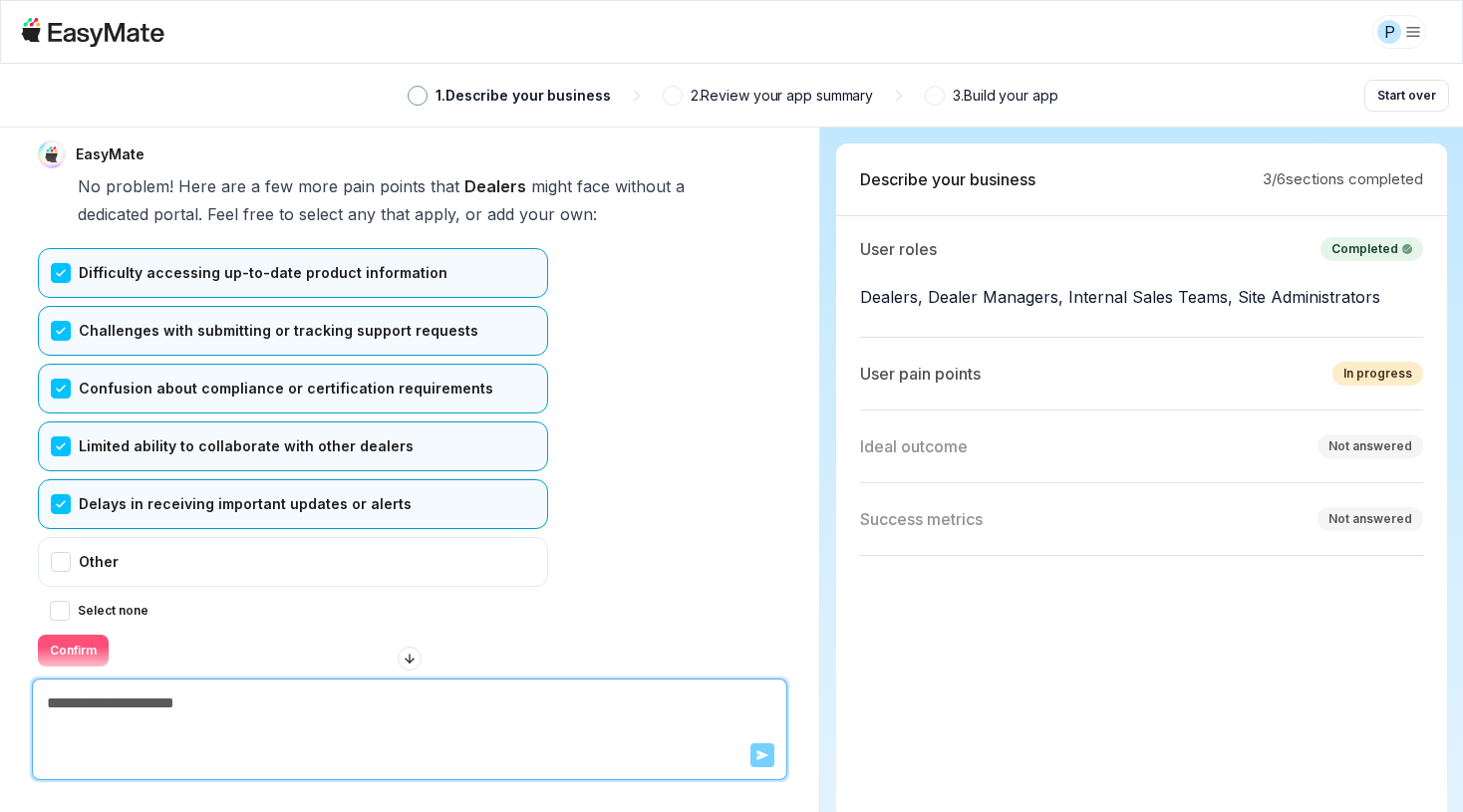 click on "Confirm" at bounding box center [73, 651] 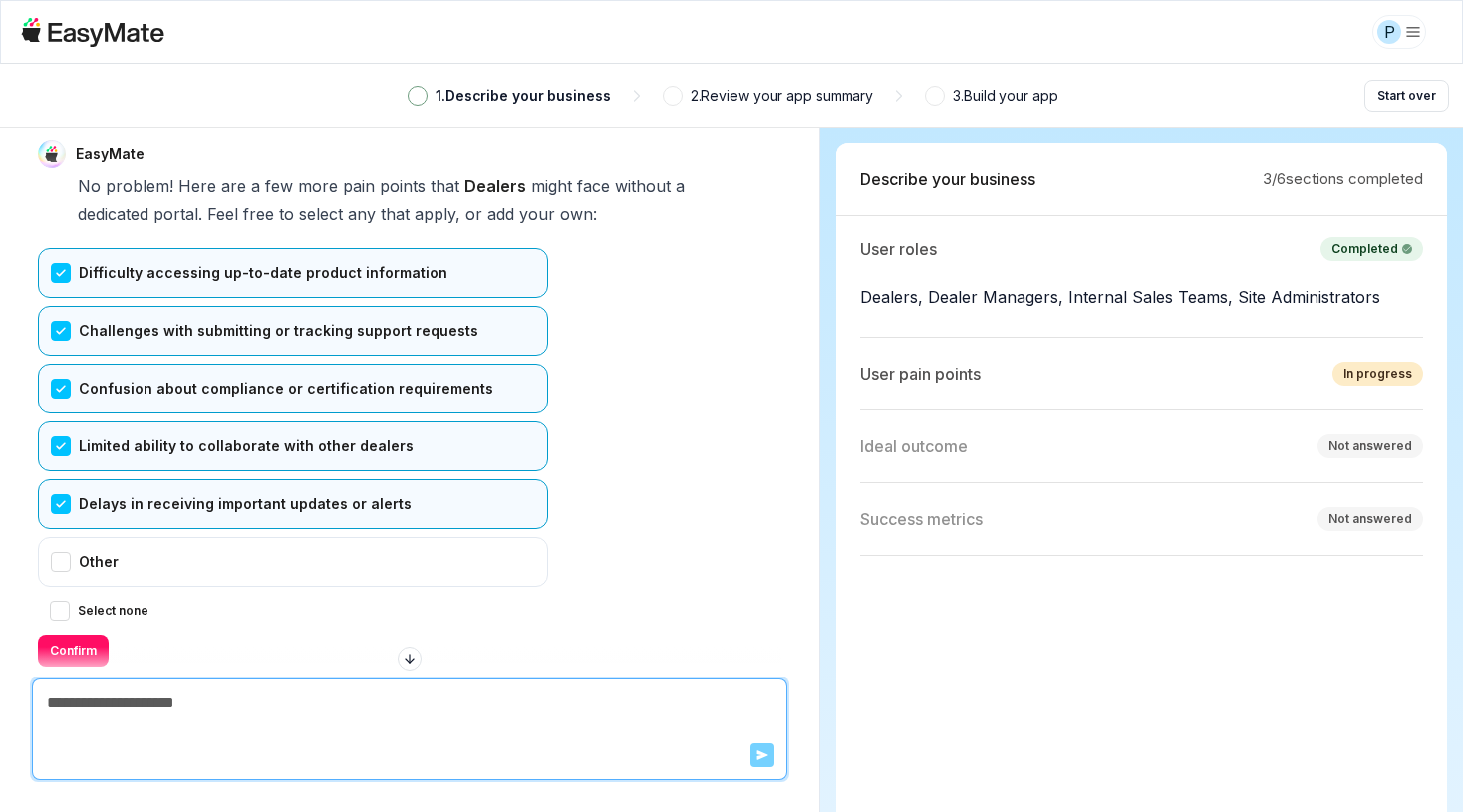 scroll, scrollTop: 4809, scrollLeft: 0, axis: vertical 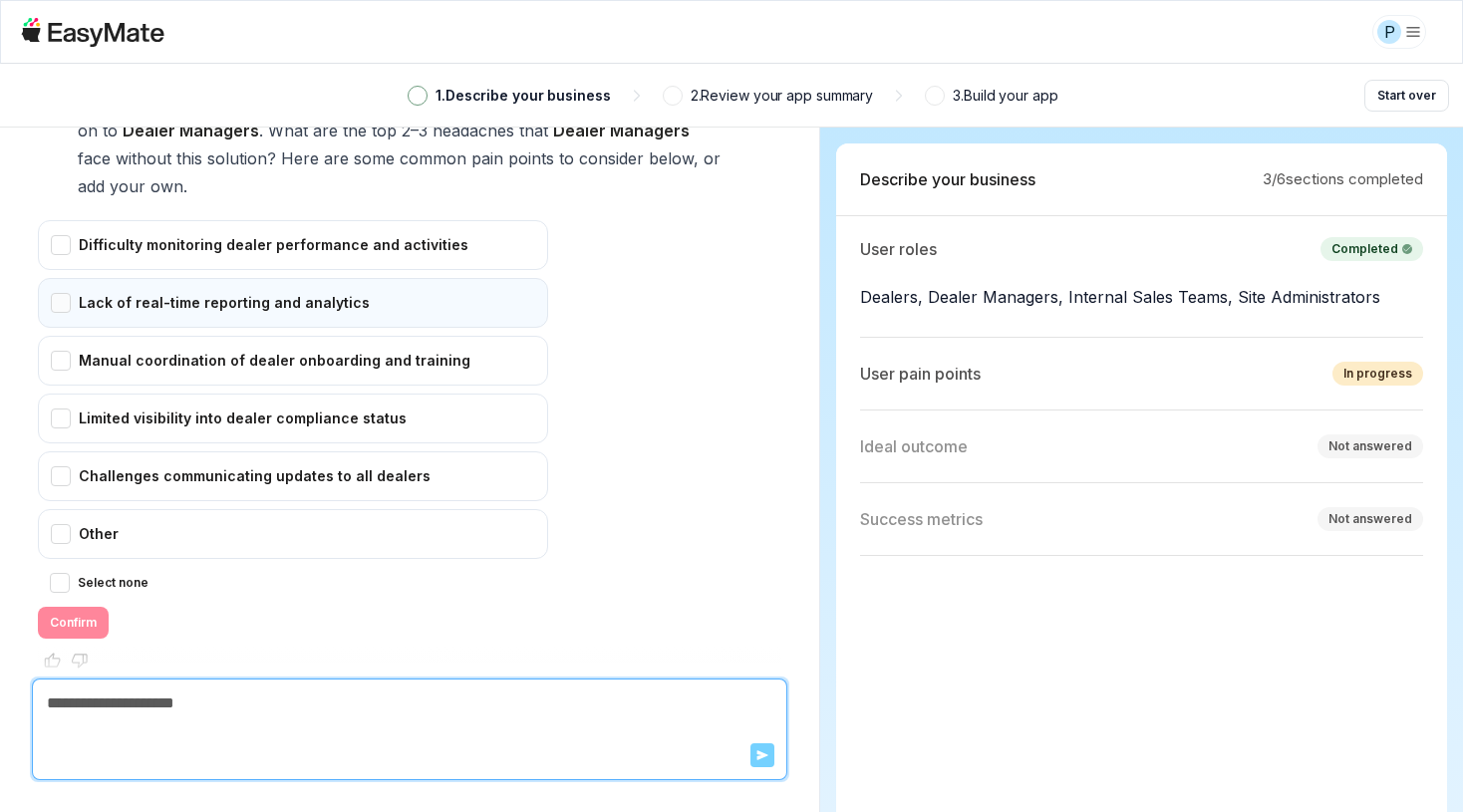 click on "Lack of real-time reporting and analytics" at bounding box center (293, 303) 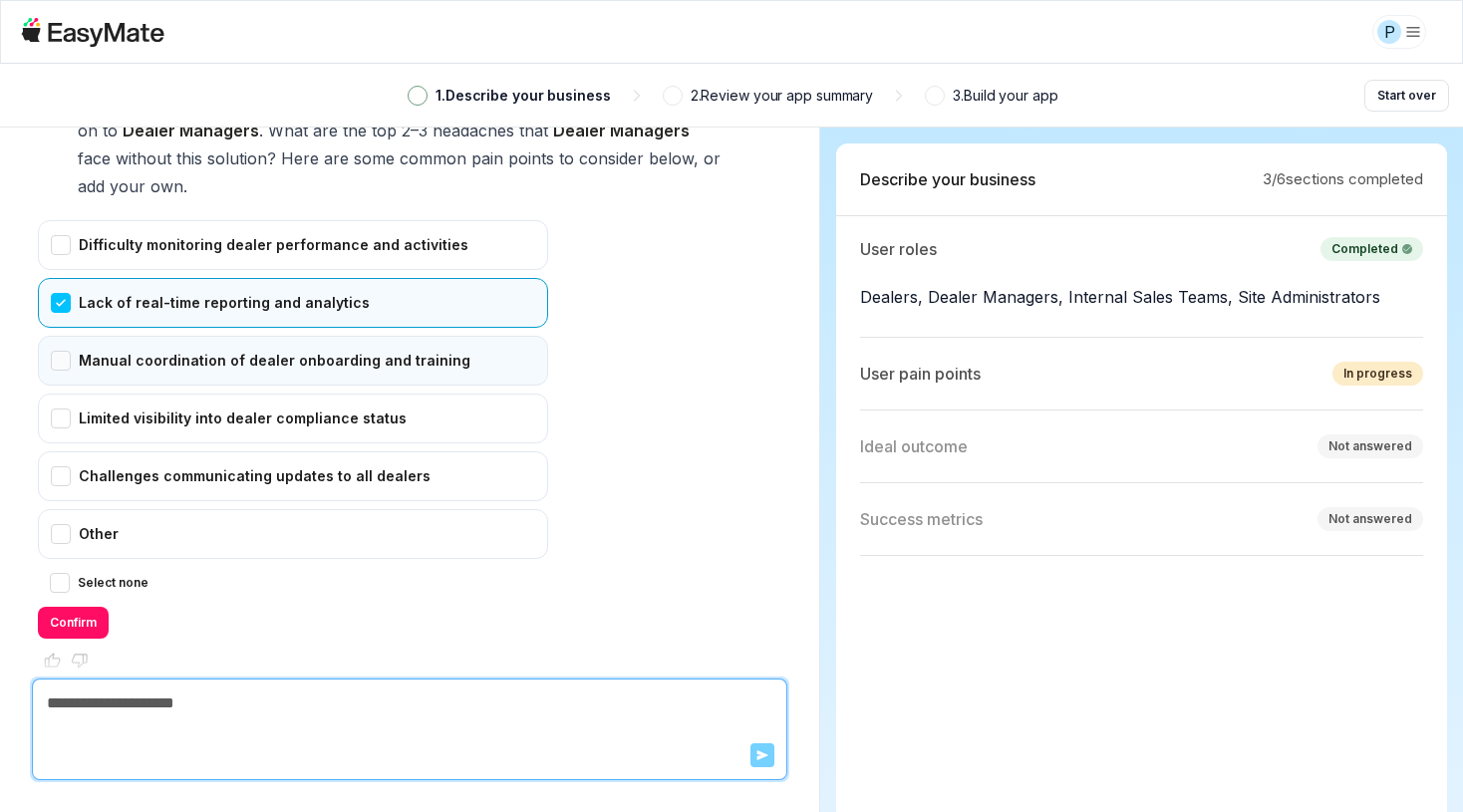 click on "Manual coordination of dealer onboarding and training" at bounding box center [293, 361] 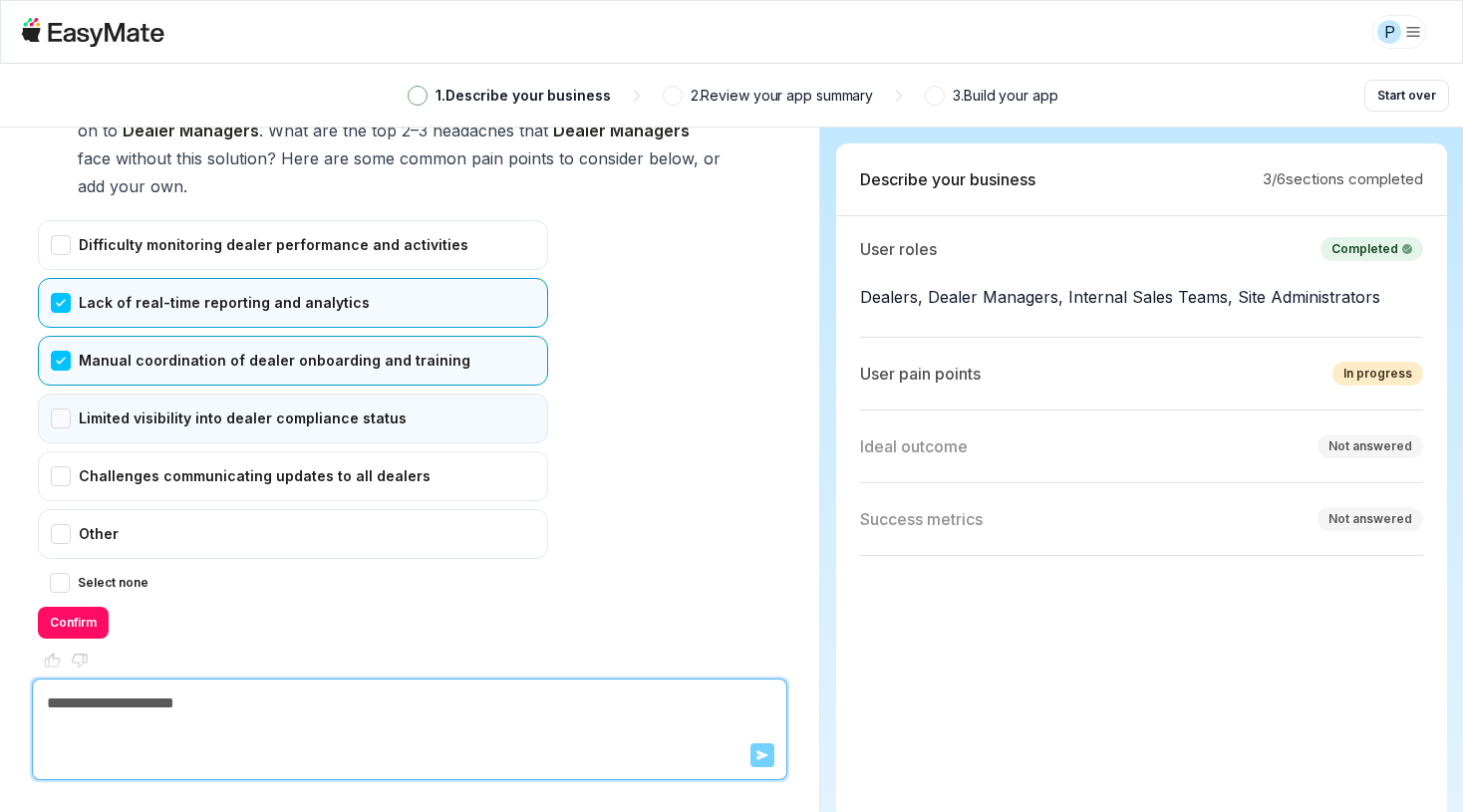 click on "Limited visibility into dealer compliance status" at bounding box center (293, 418) 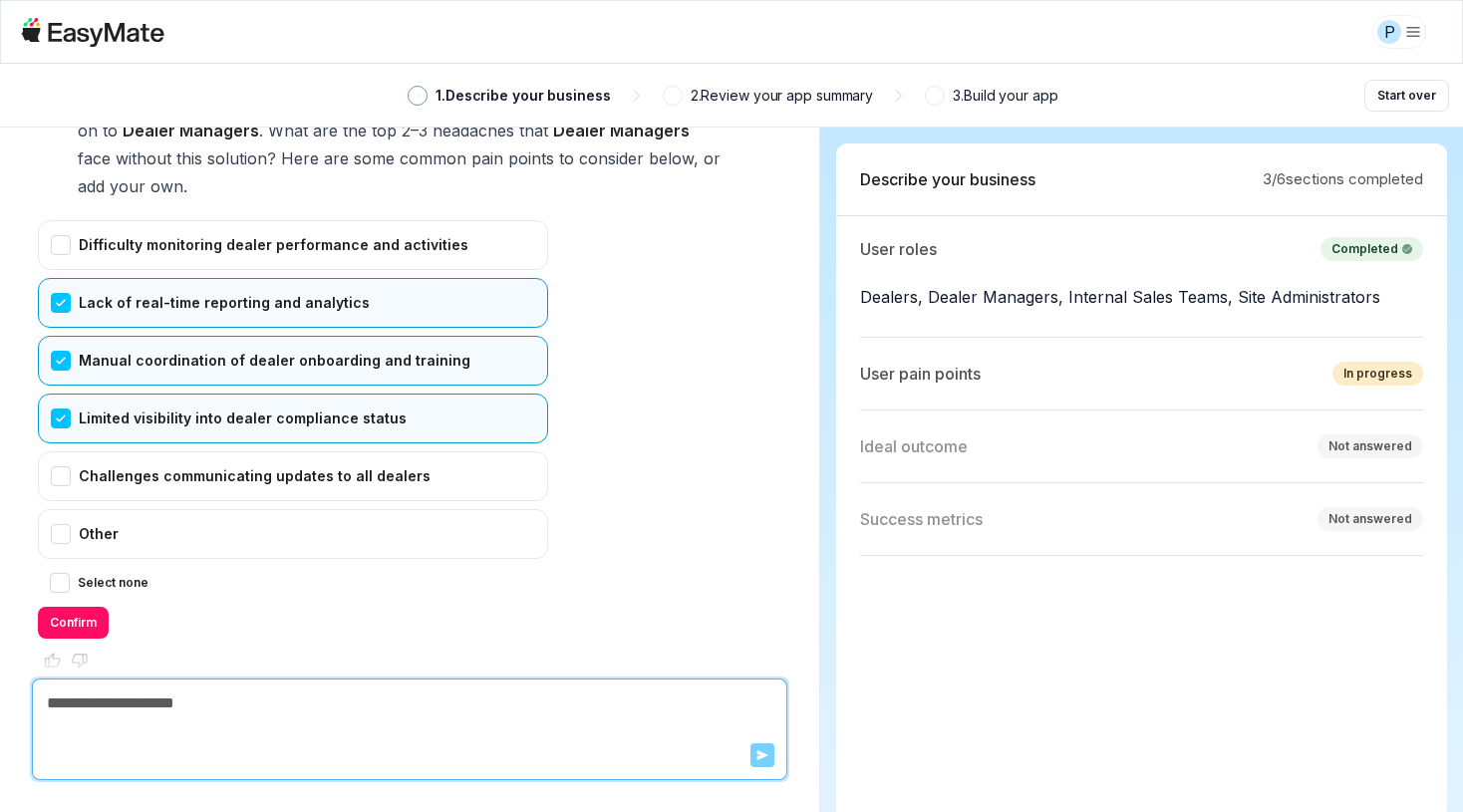 click on "Limited visibility into dealer compliance status" at bounding box center (293, 418) 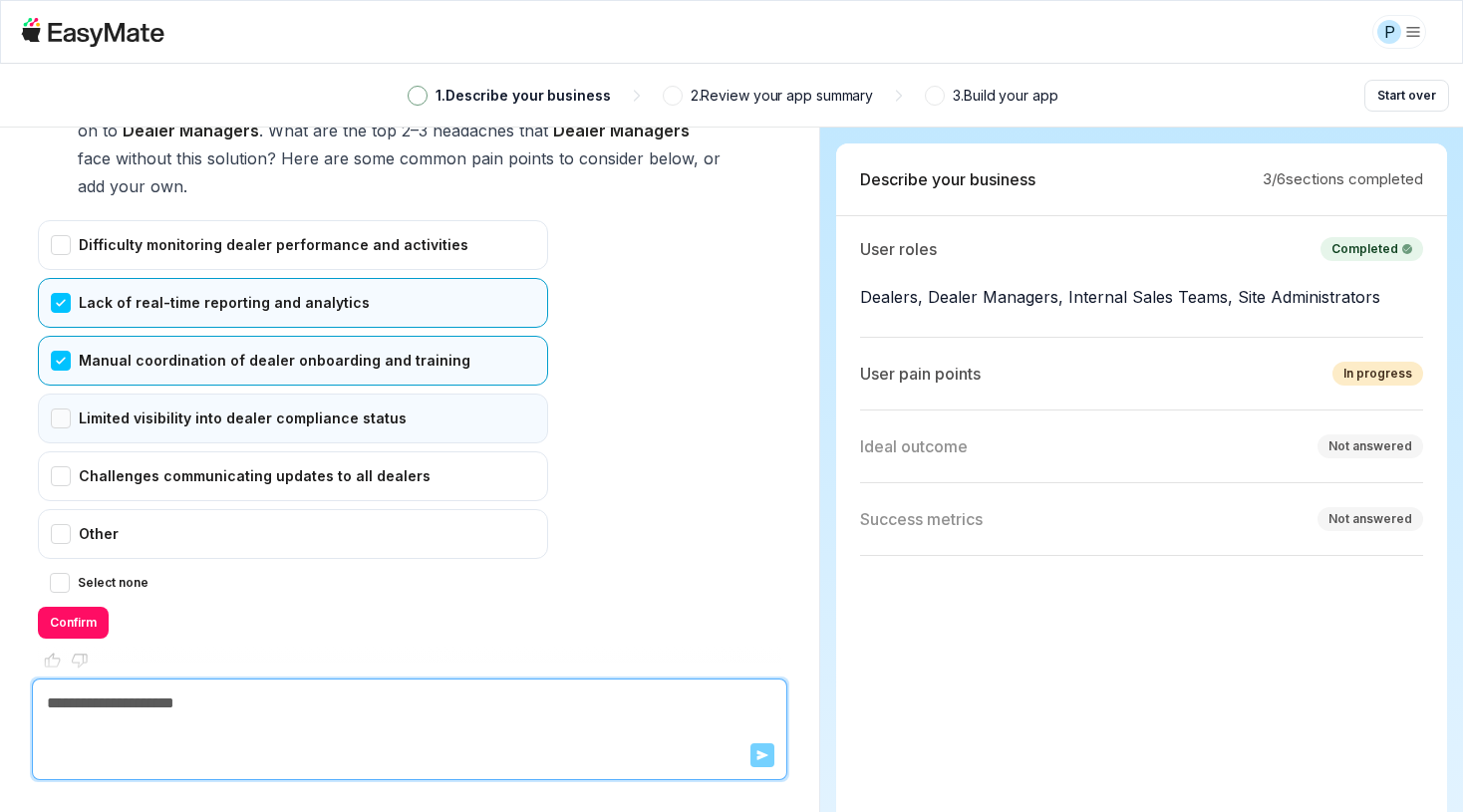 click on "Limited visibility into dealer compliance status" at bounding box center [293, 418] 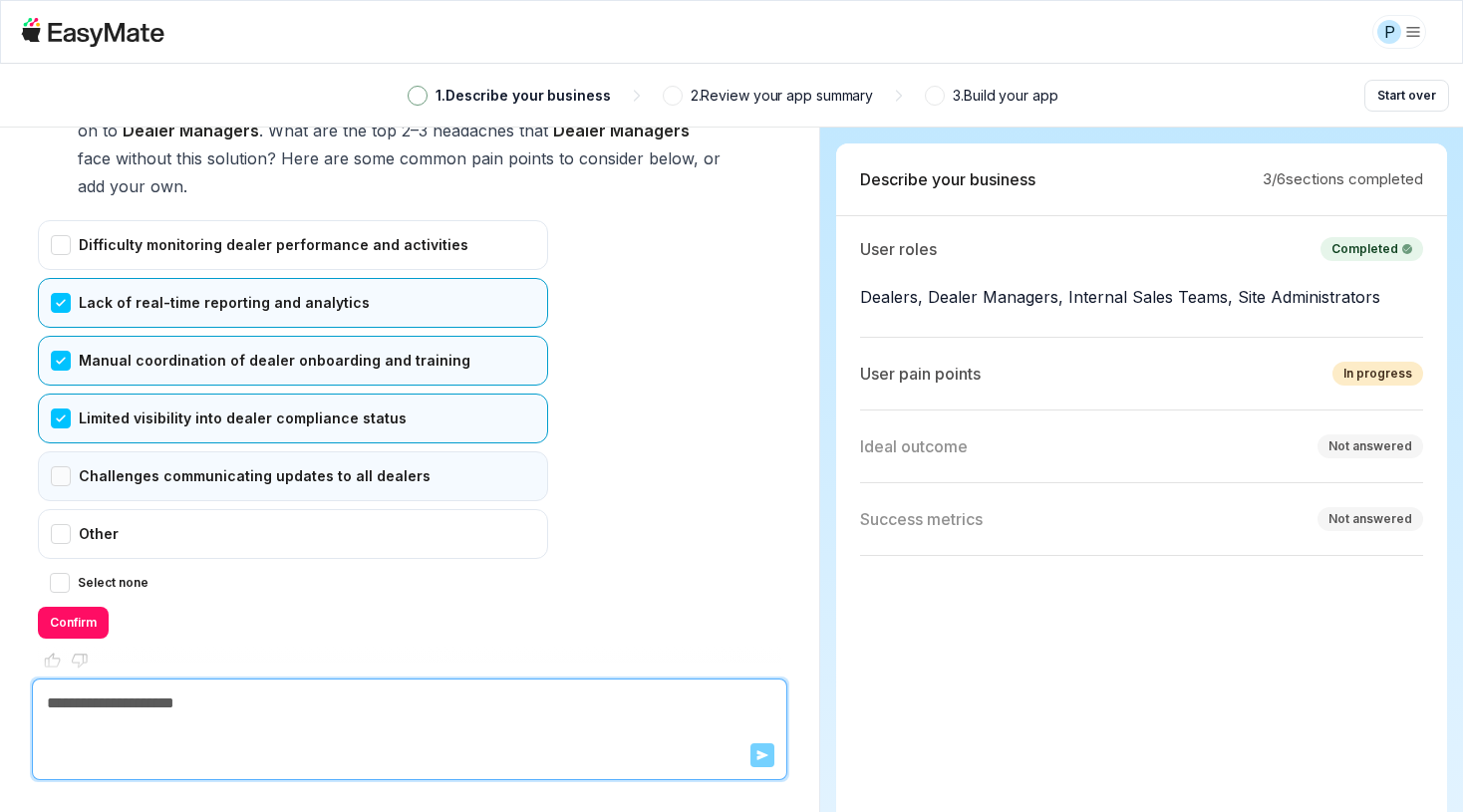 click on "Challenges communicating updates to all dealers" at bounding box center (293, 476) 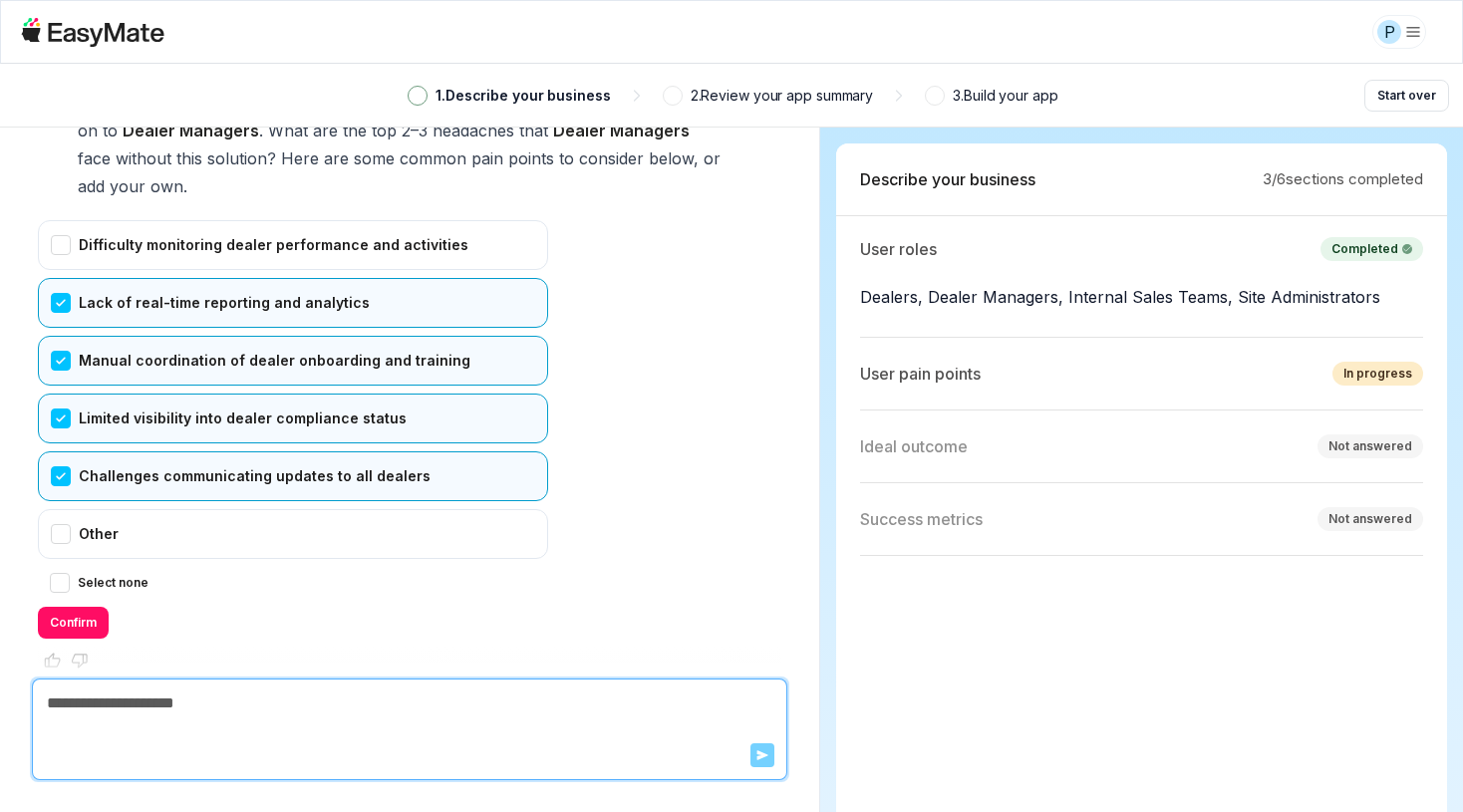 click on "Challenges communicating updates to all dealers" at bounding box center (293, 476) 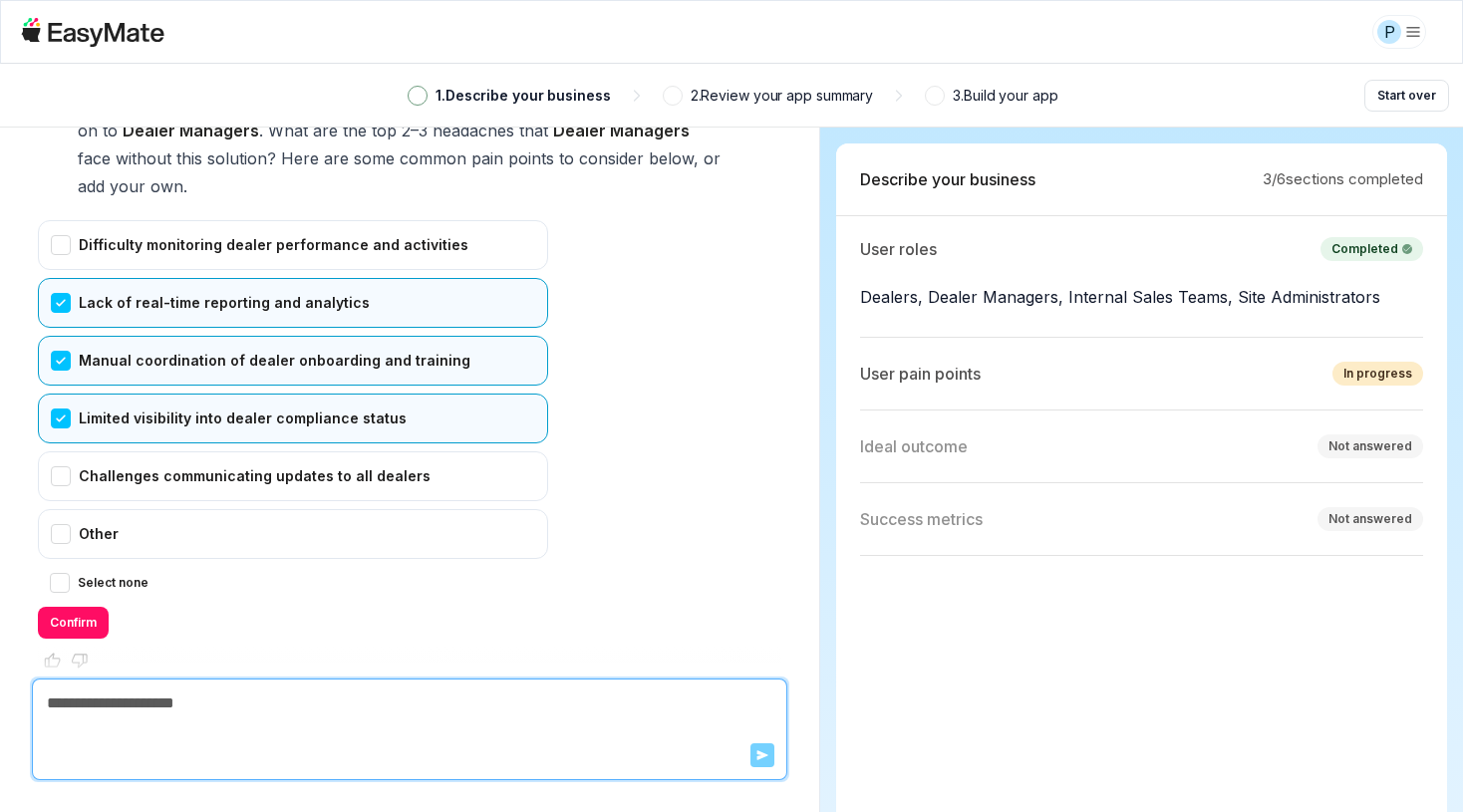 click on "Confirm" at bounding box center (73, 623) 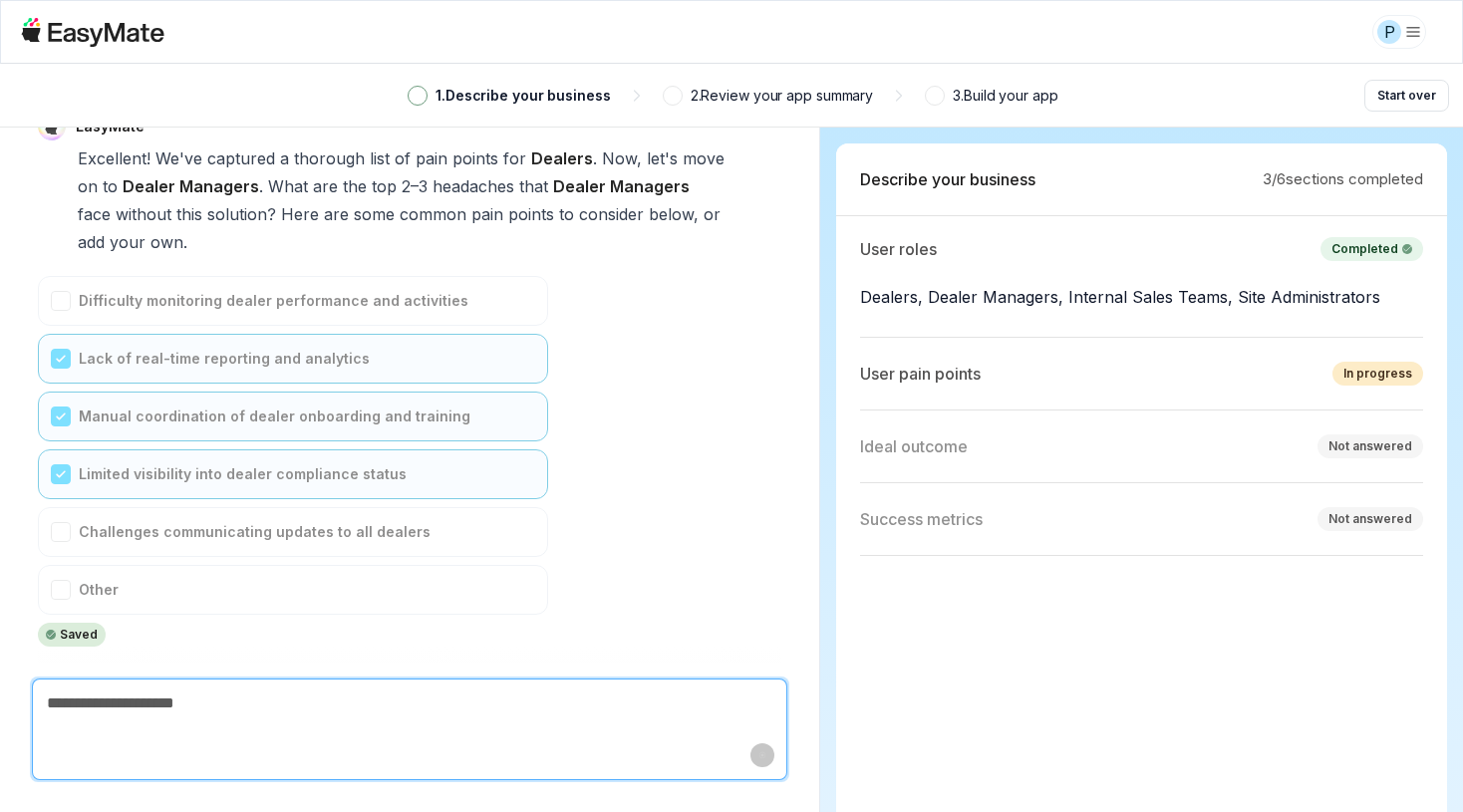 scroll, scrollTop: 5411, scrollLeft: 0, axis: vertical 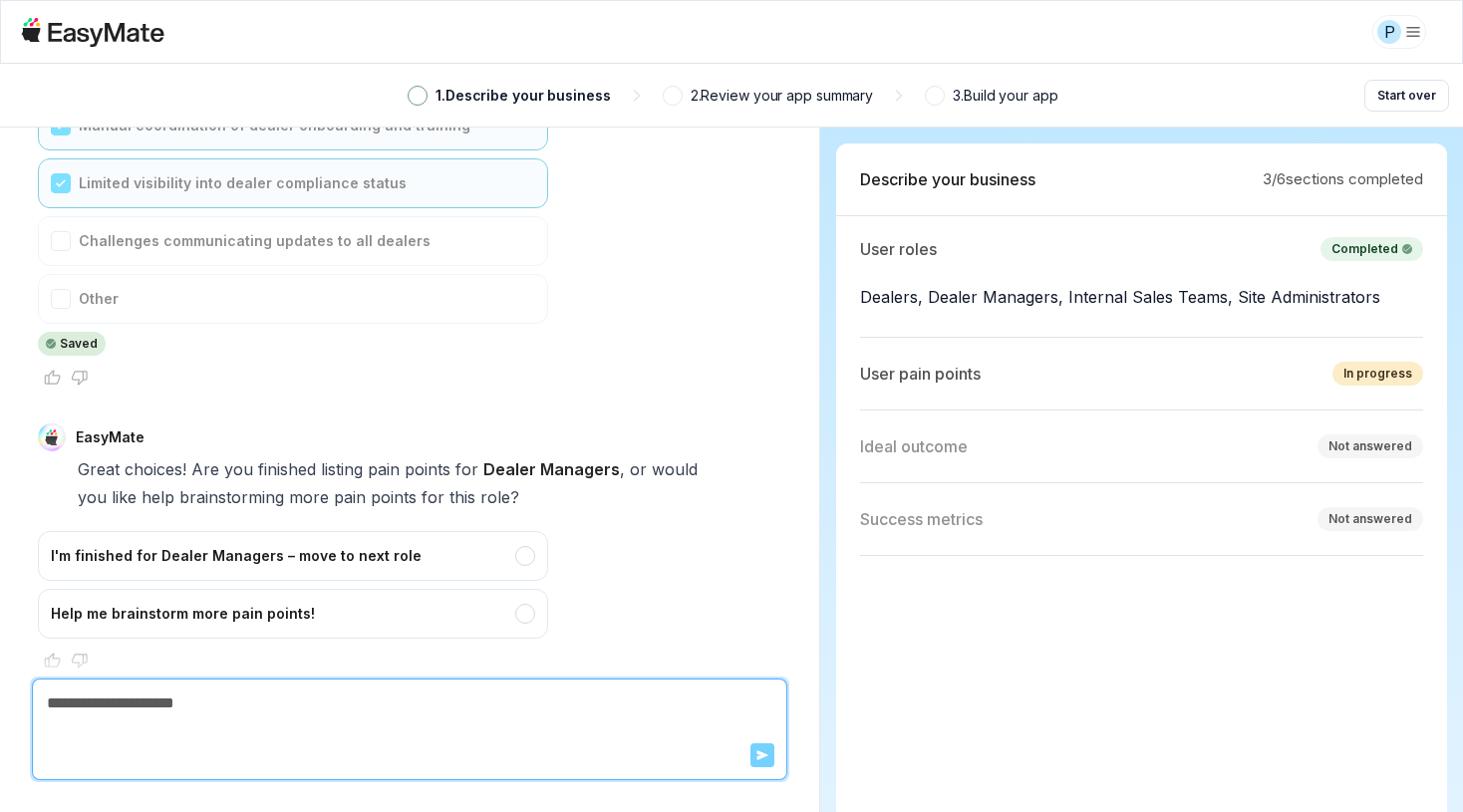 click on "I'm finished for Dealer Managers – move to next role" at bounding box center [293, 556] 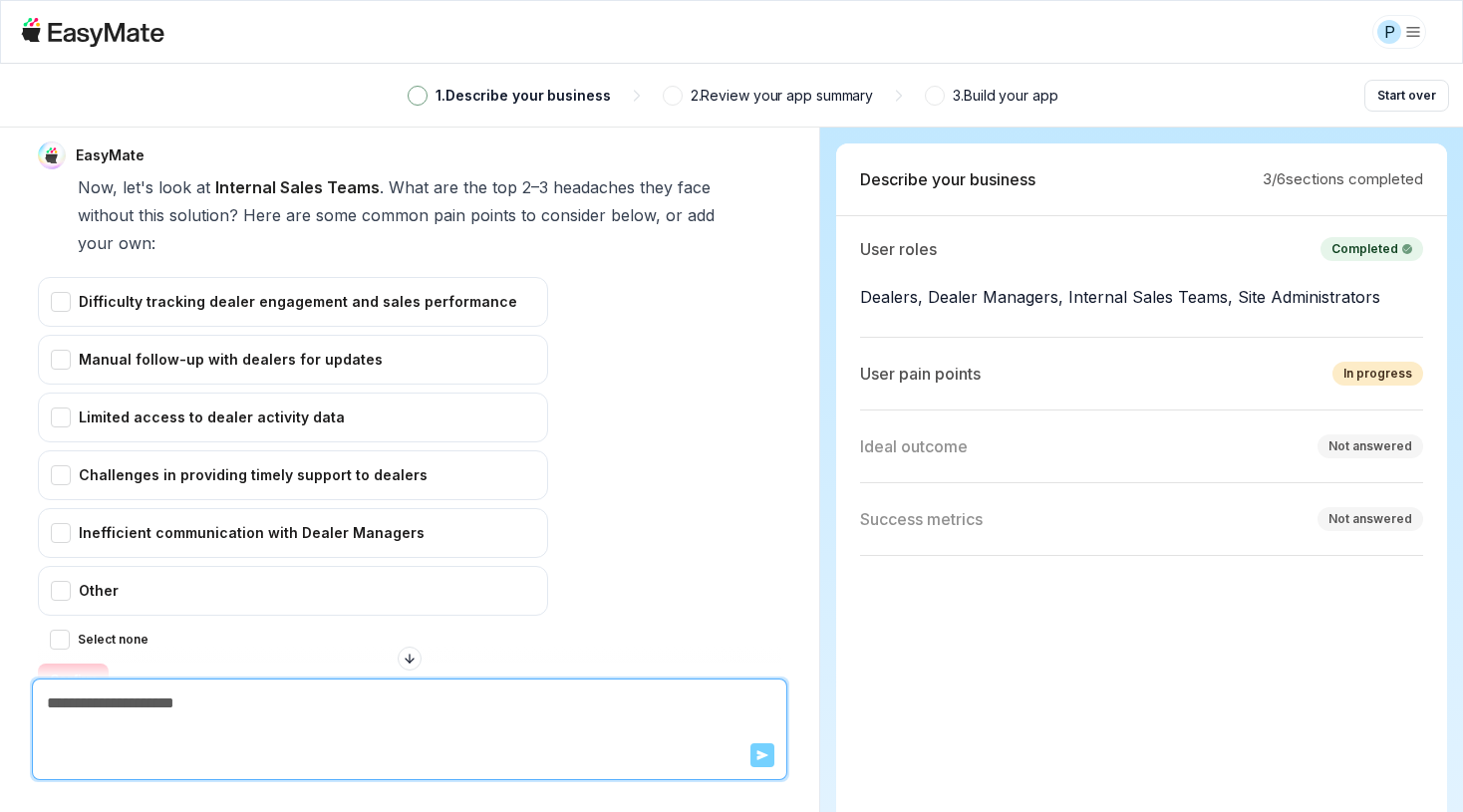 scroll, scrollTop: 6299, scrollLeft: 0, axis: vertical 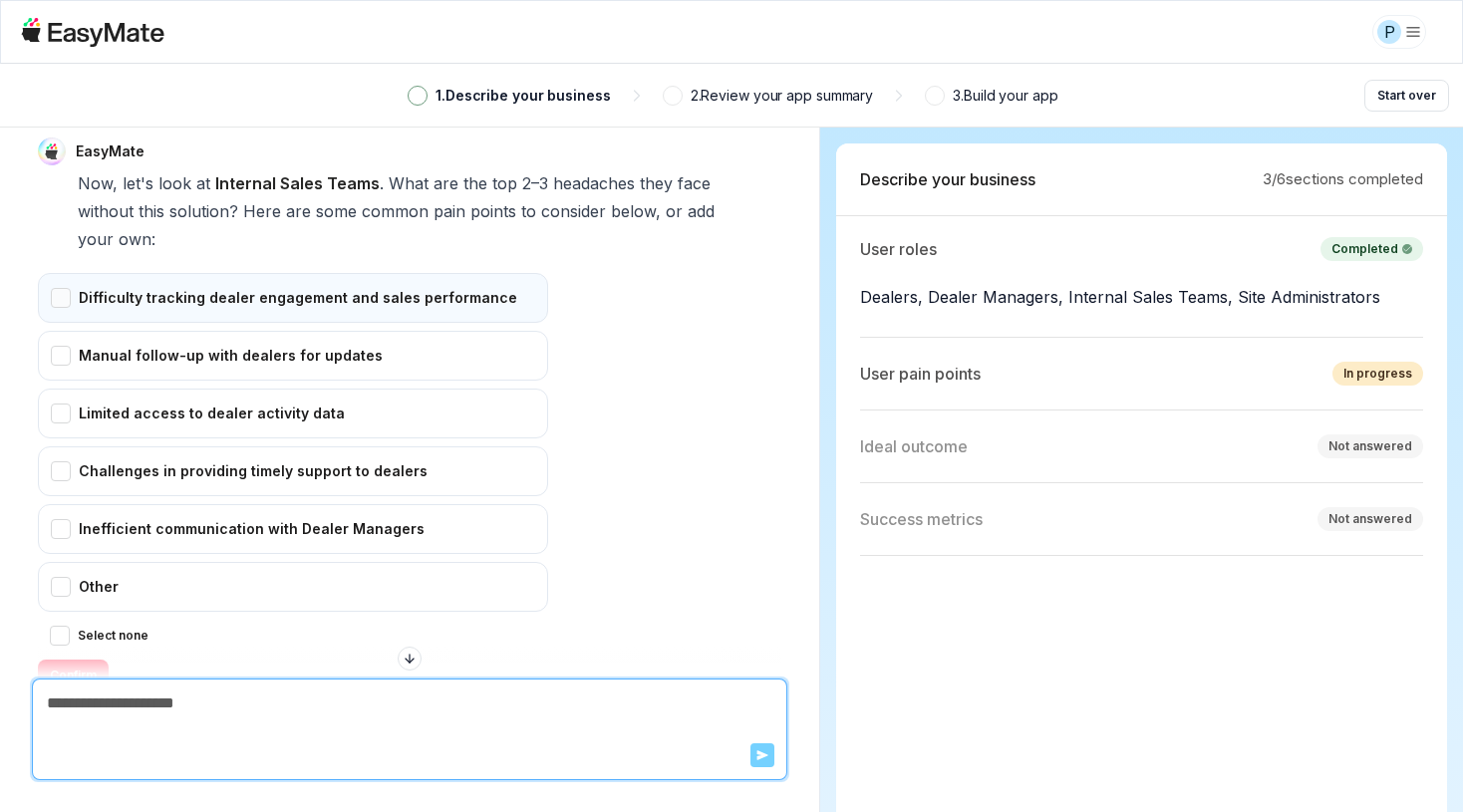 click on "Difficulty tracking dealer engagement and sales performance" at bounding box center (293, 298) 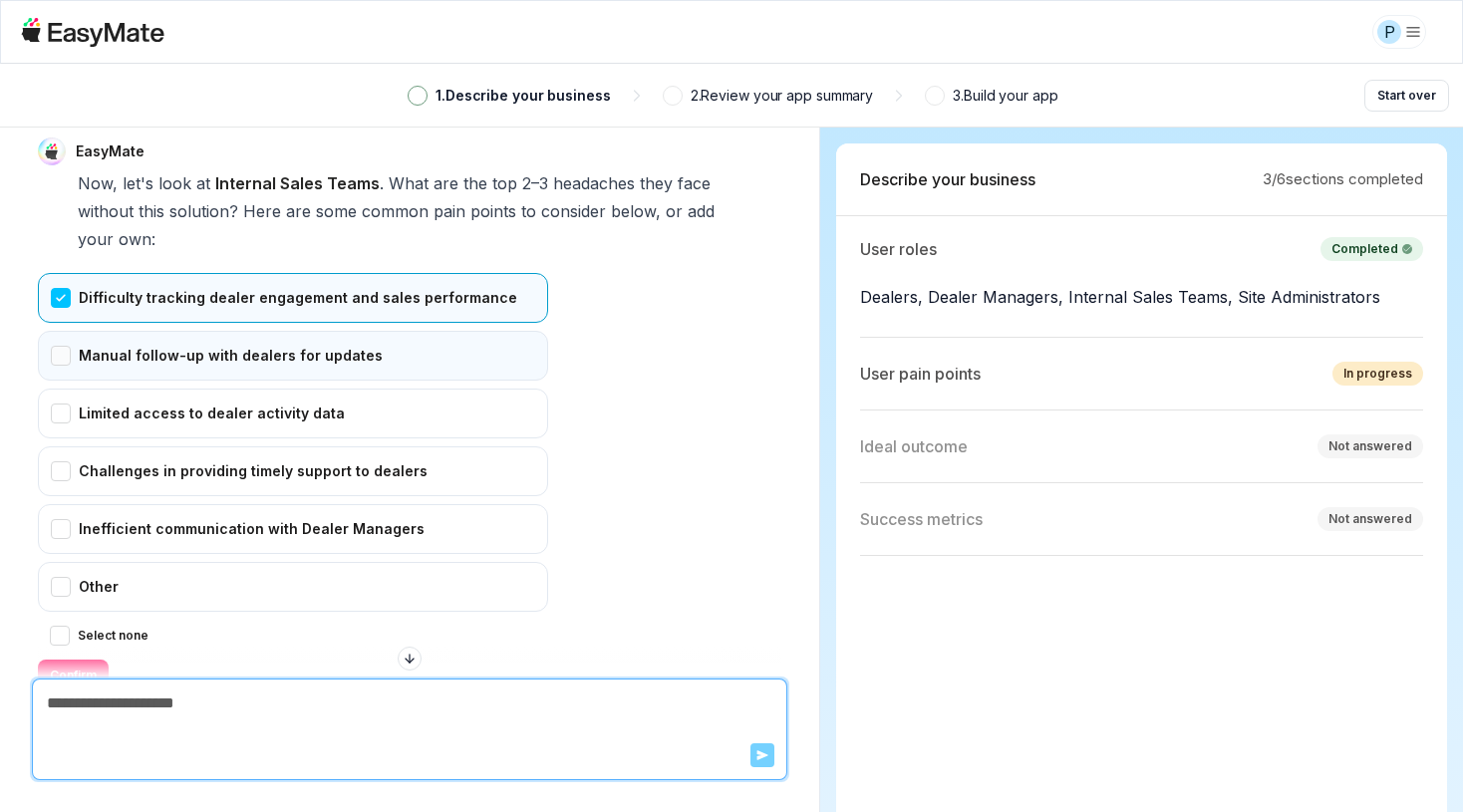 click on "Manual follow-up with dealers for updates" at bounding box center (293, 356) 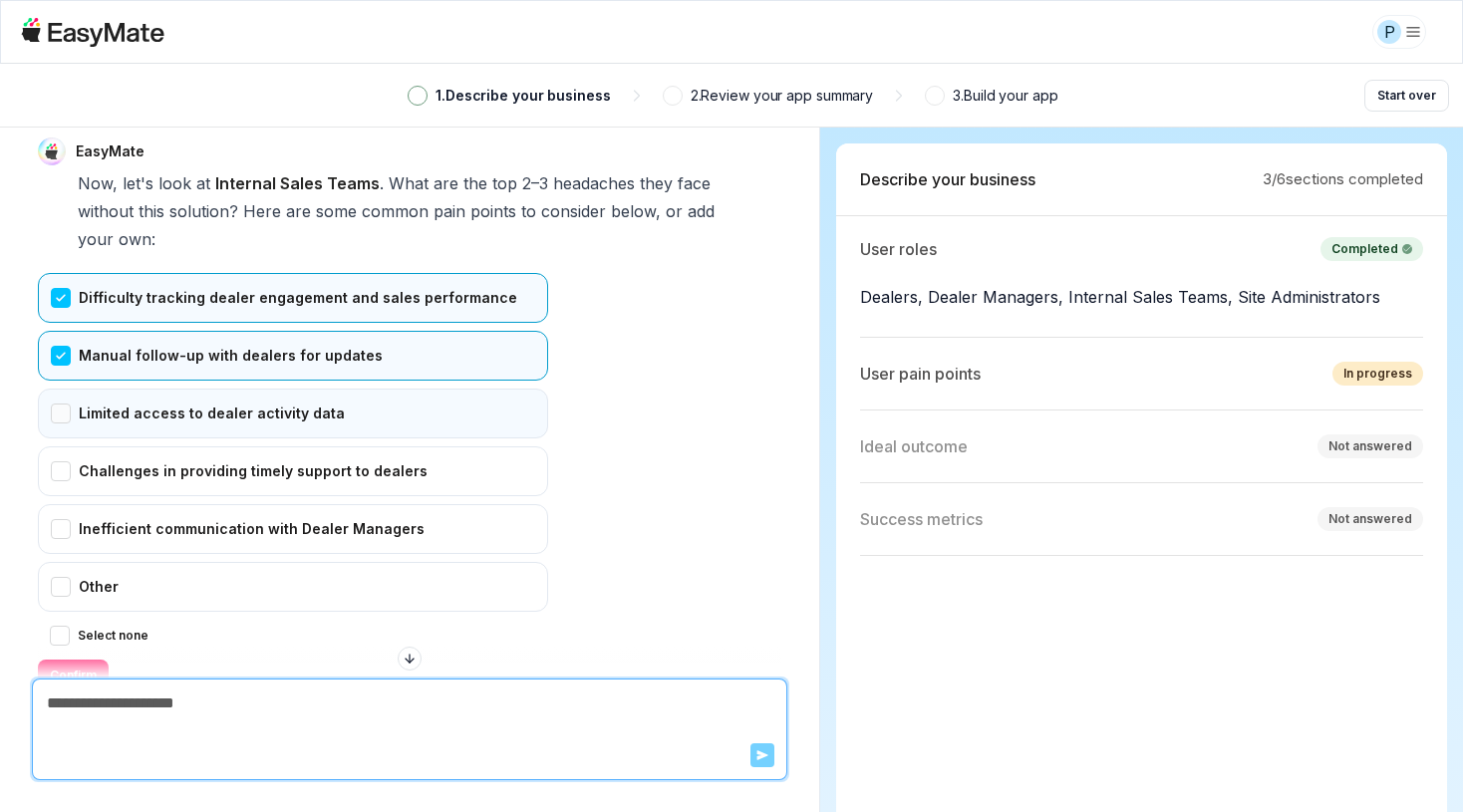 drag, startPoint x: 347, startPoint y: 379, endPoint x: 352, endPoint y: 398, distance: 19.646883 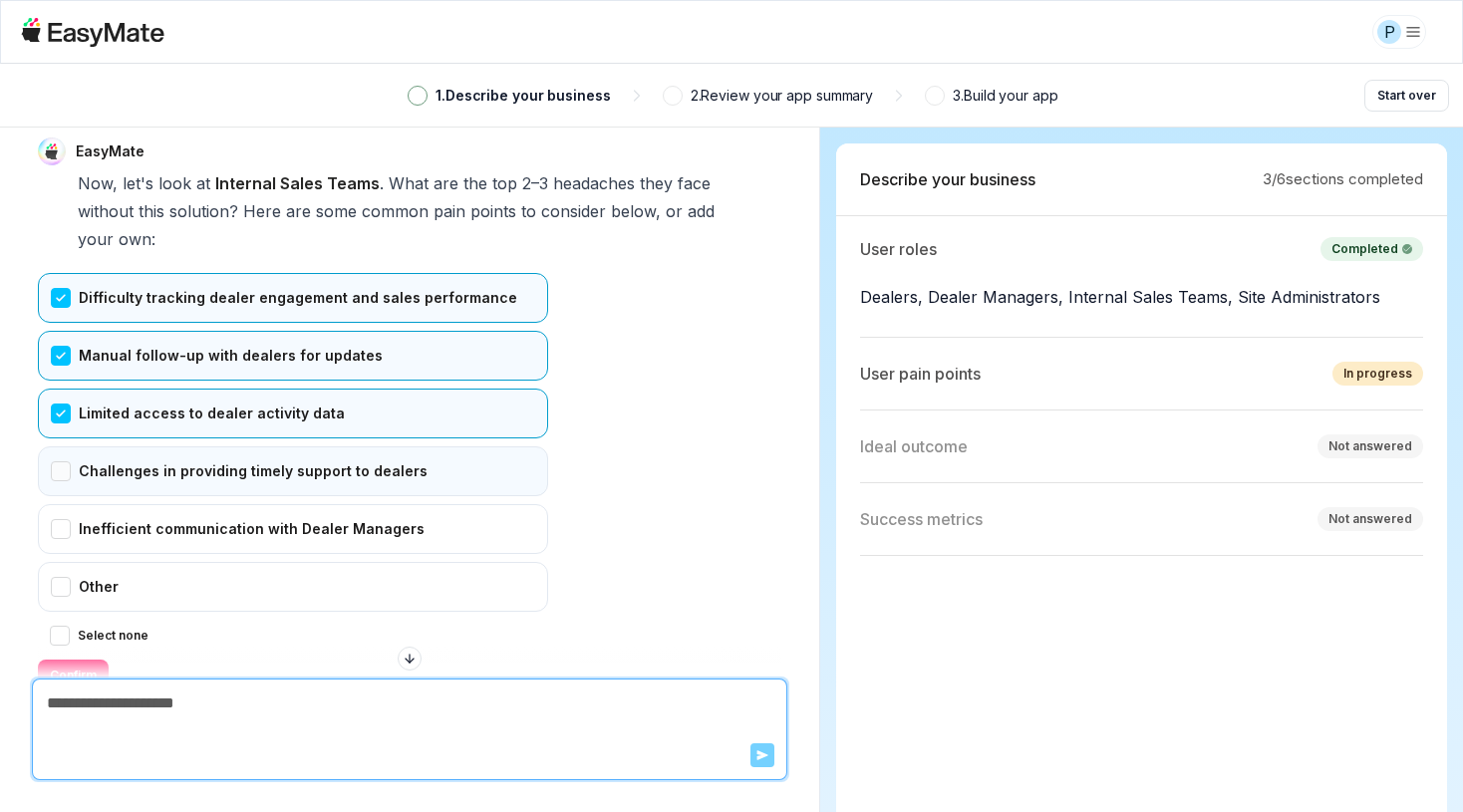 click on "Challenges in providing timely support to dealers" at bounding box center (293, 471) 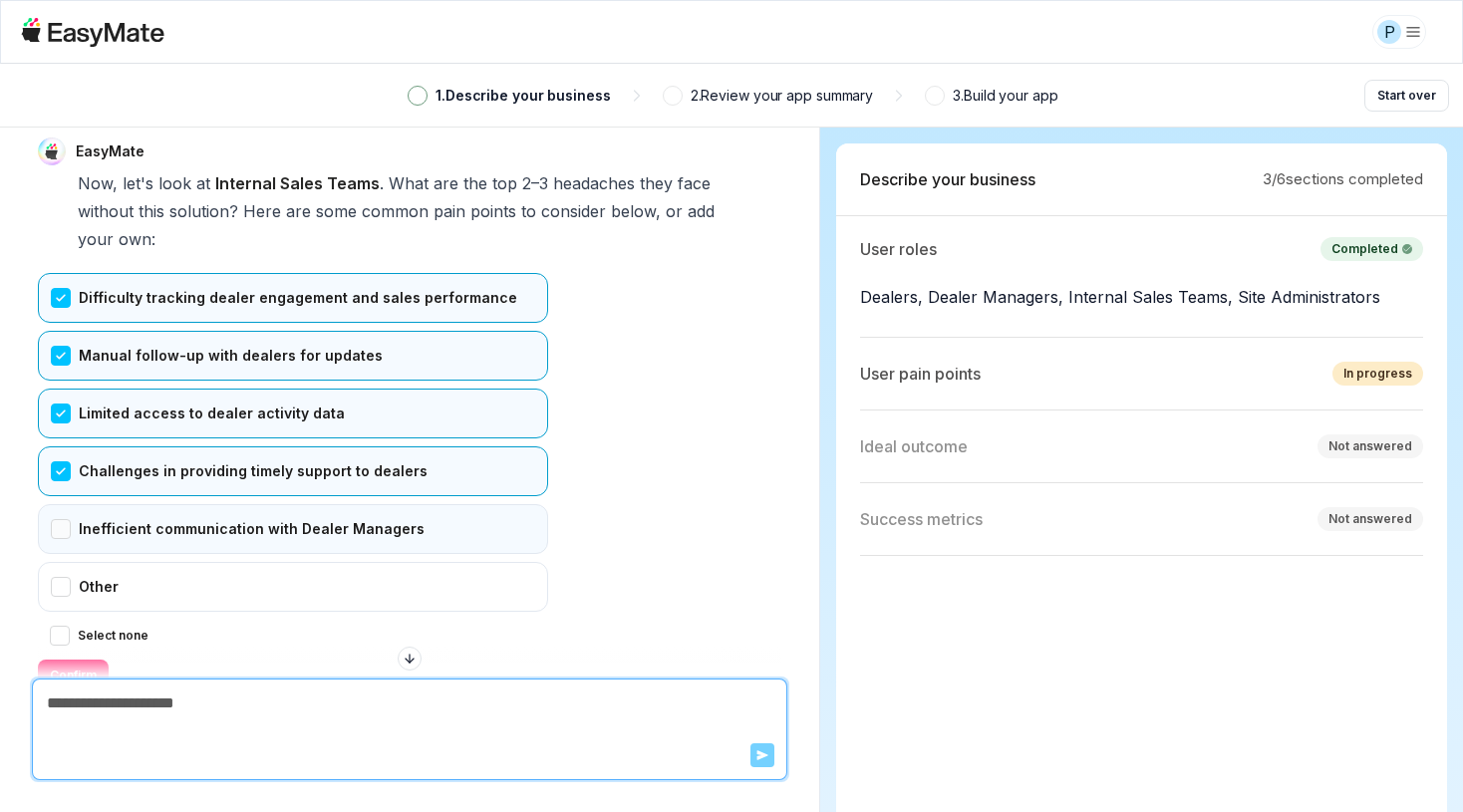 click on "Inefficient communication with Dealer Managers" at bounding box center [293, 529] 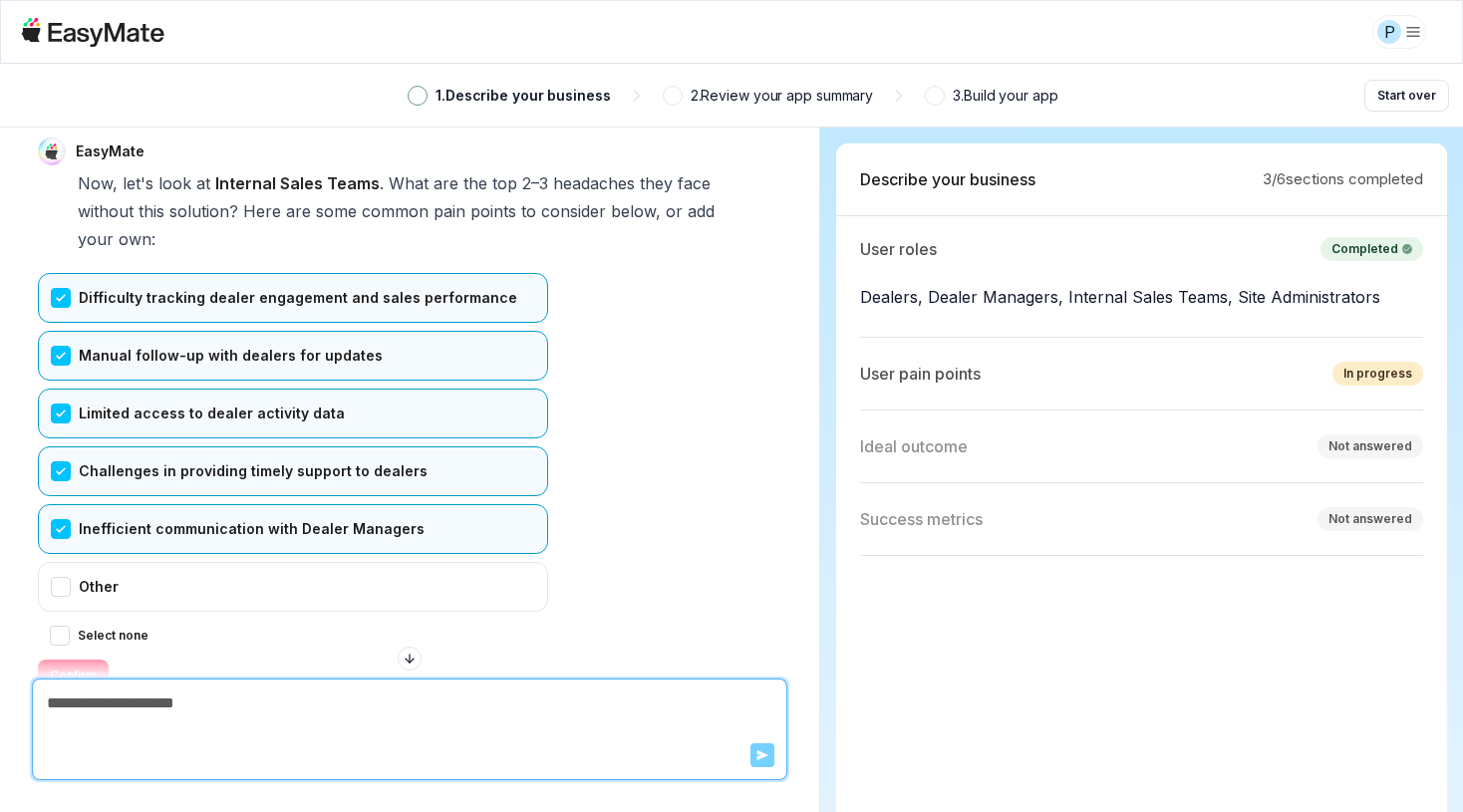 click on "Confirm" at bounding box center (73, 676) 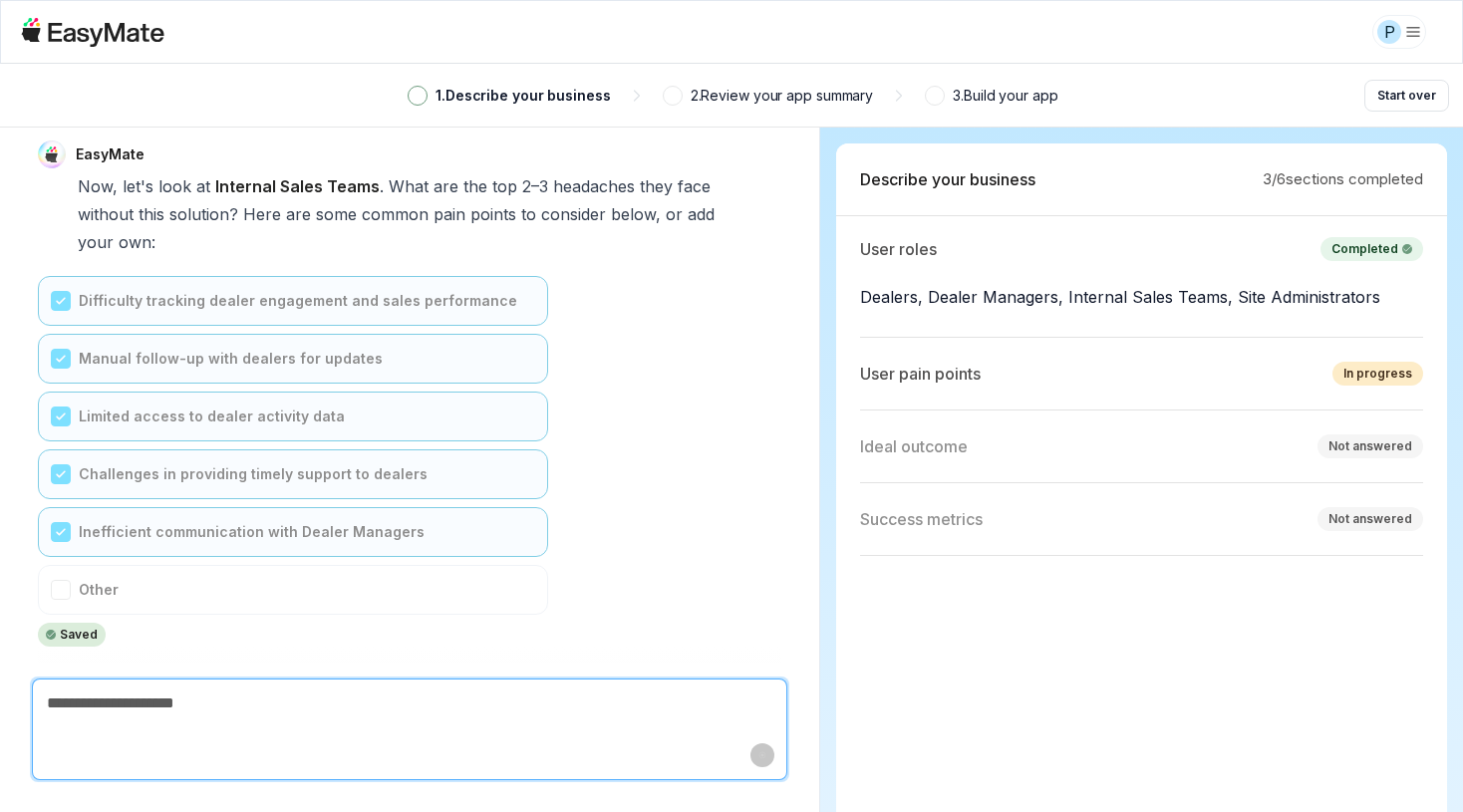 scroll, scrollTop: 6268, scrollLeft: 0, axis: vertical 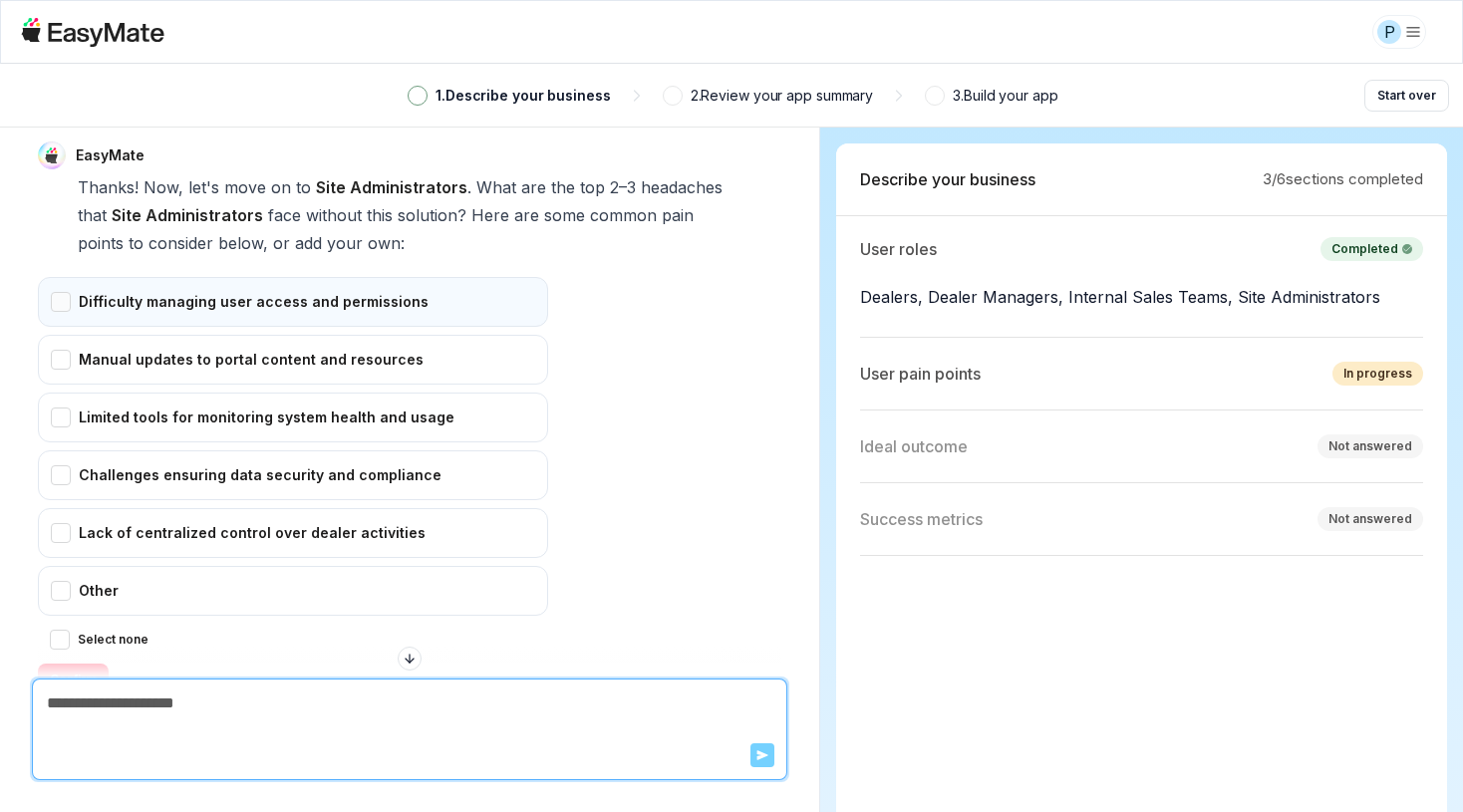 click on "Difficulty managing user access and permissions" at bounding box center [293, 302] 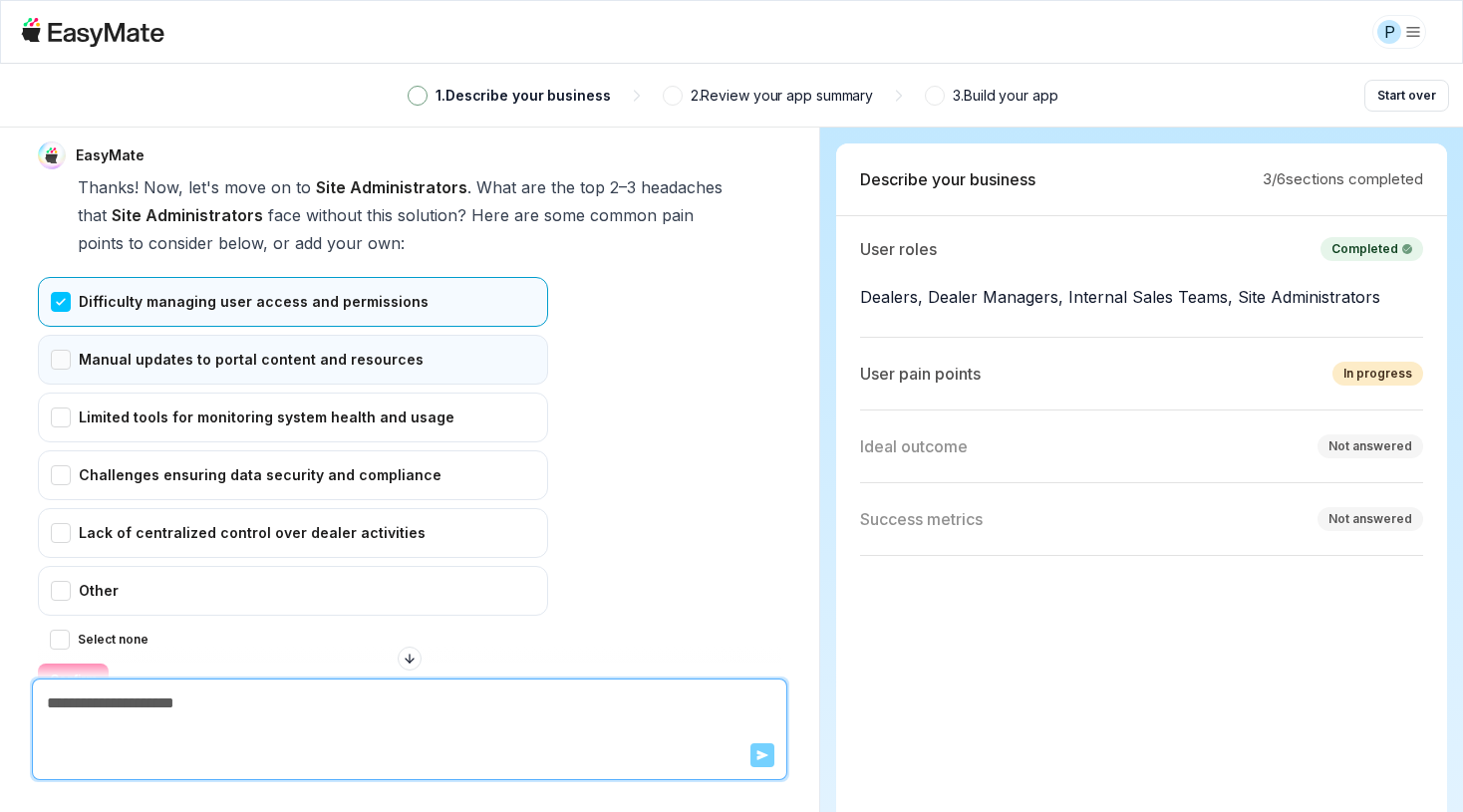 click on "Manual updates to portal content and resources" at bounding box center [293, 360] 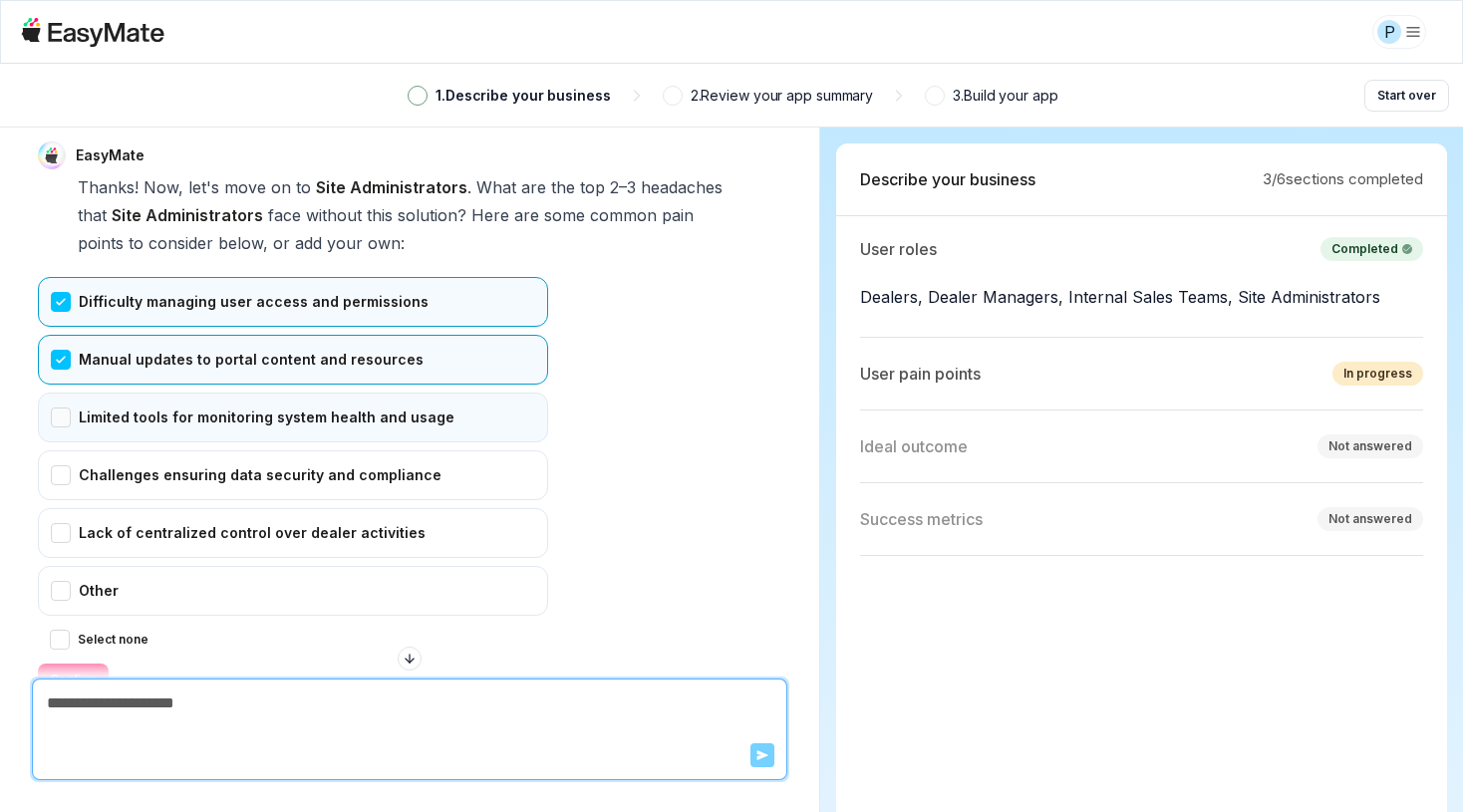 click on "Limited tools for monitoring system health and usage" at bounding box center (293, 417) 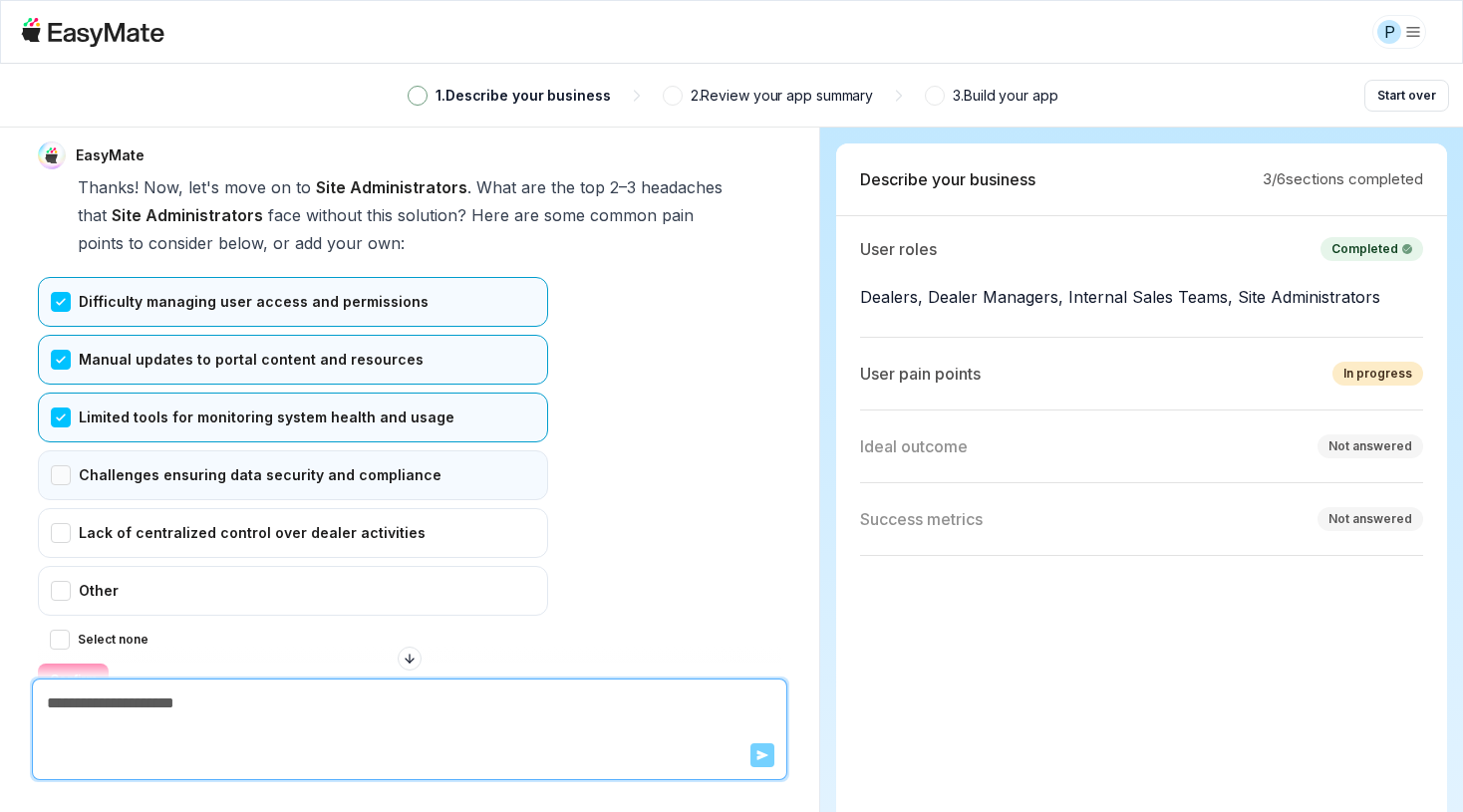 click on "Challenges ensuring data security and compliance" at bounding box center (293, 475) 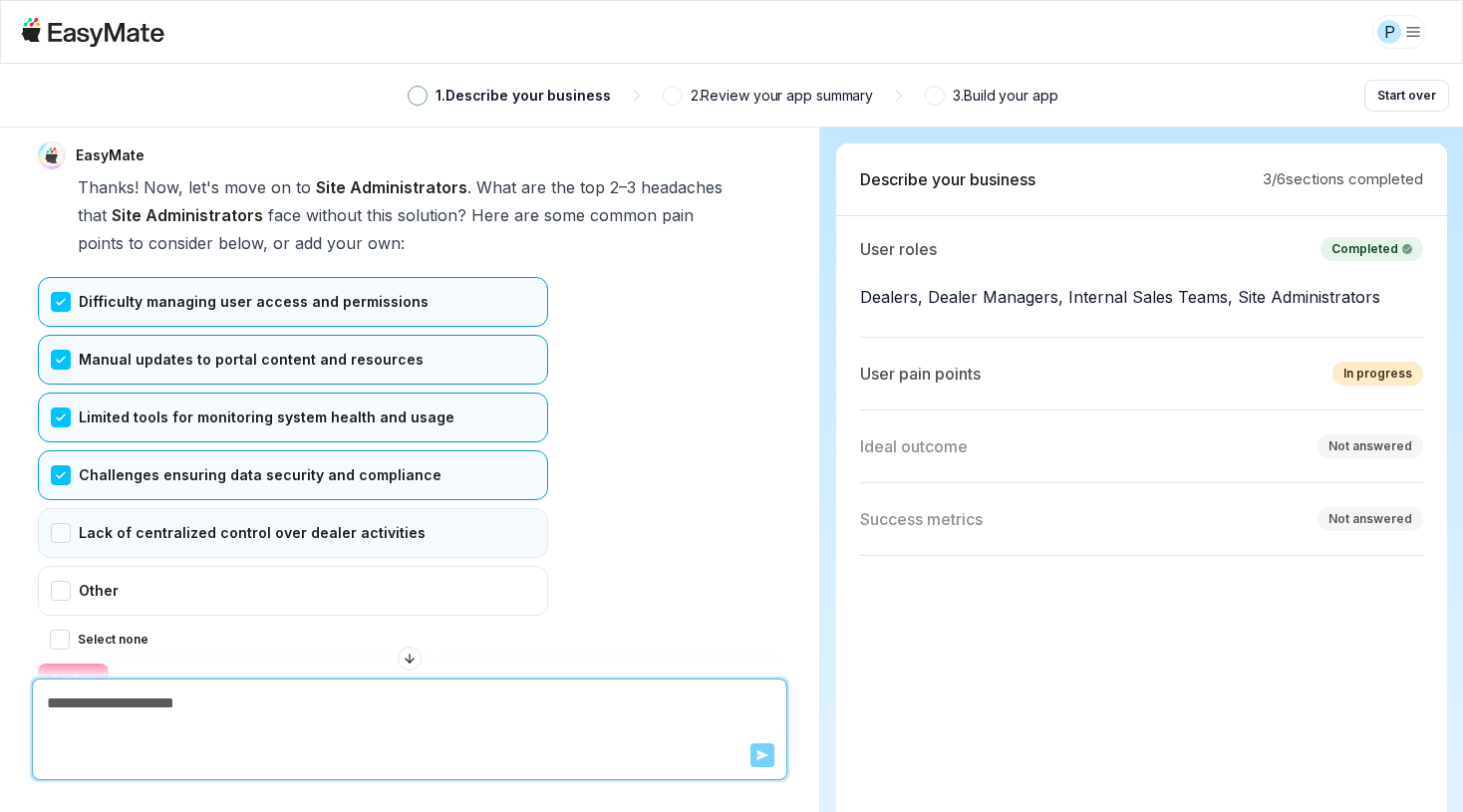 click on "Lack of centralized control over dealer activities" at bounding box center [293, 533] 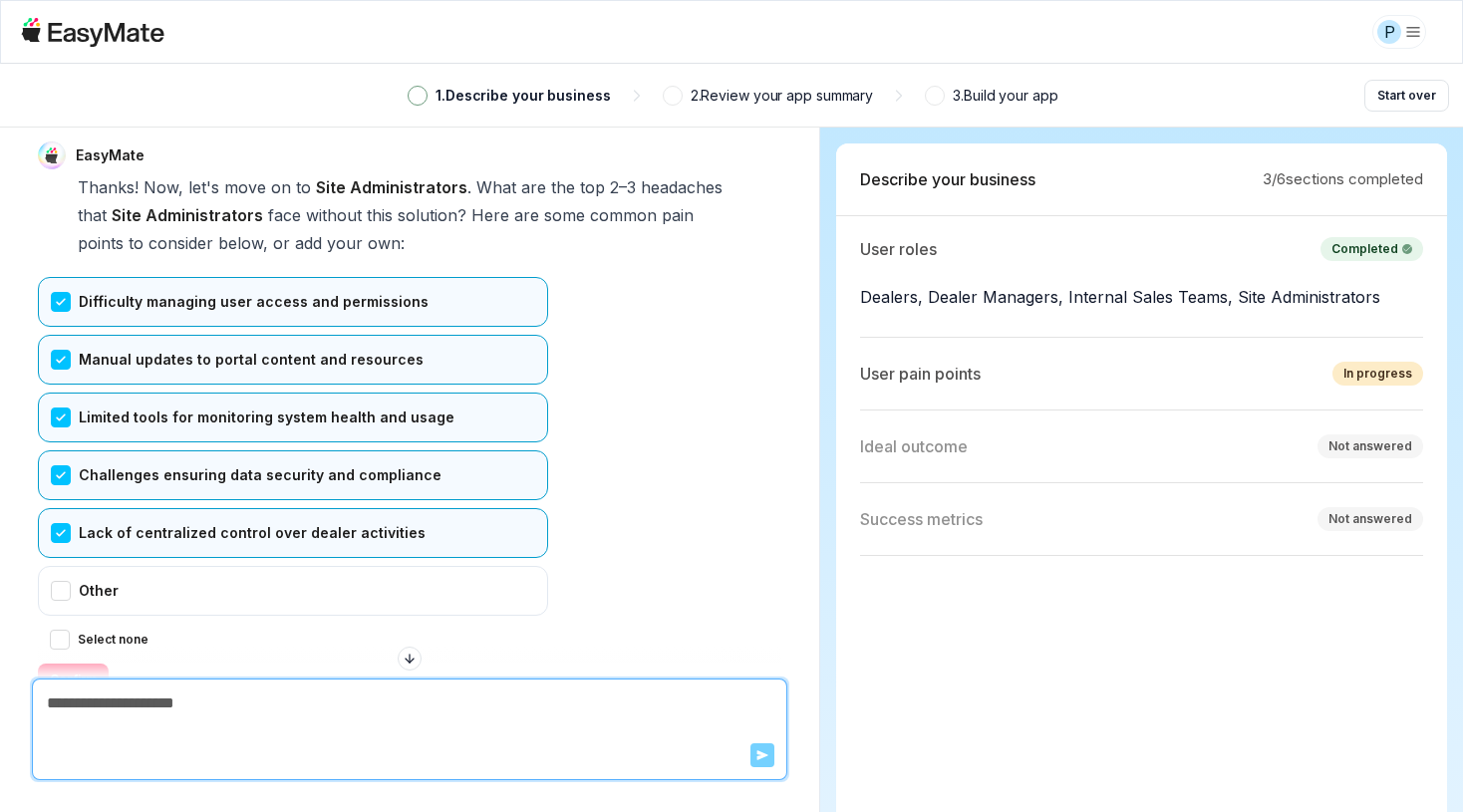 click on "Confirm" at bounding box center [73, 679] 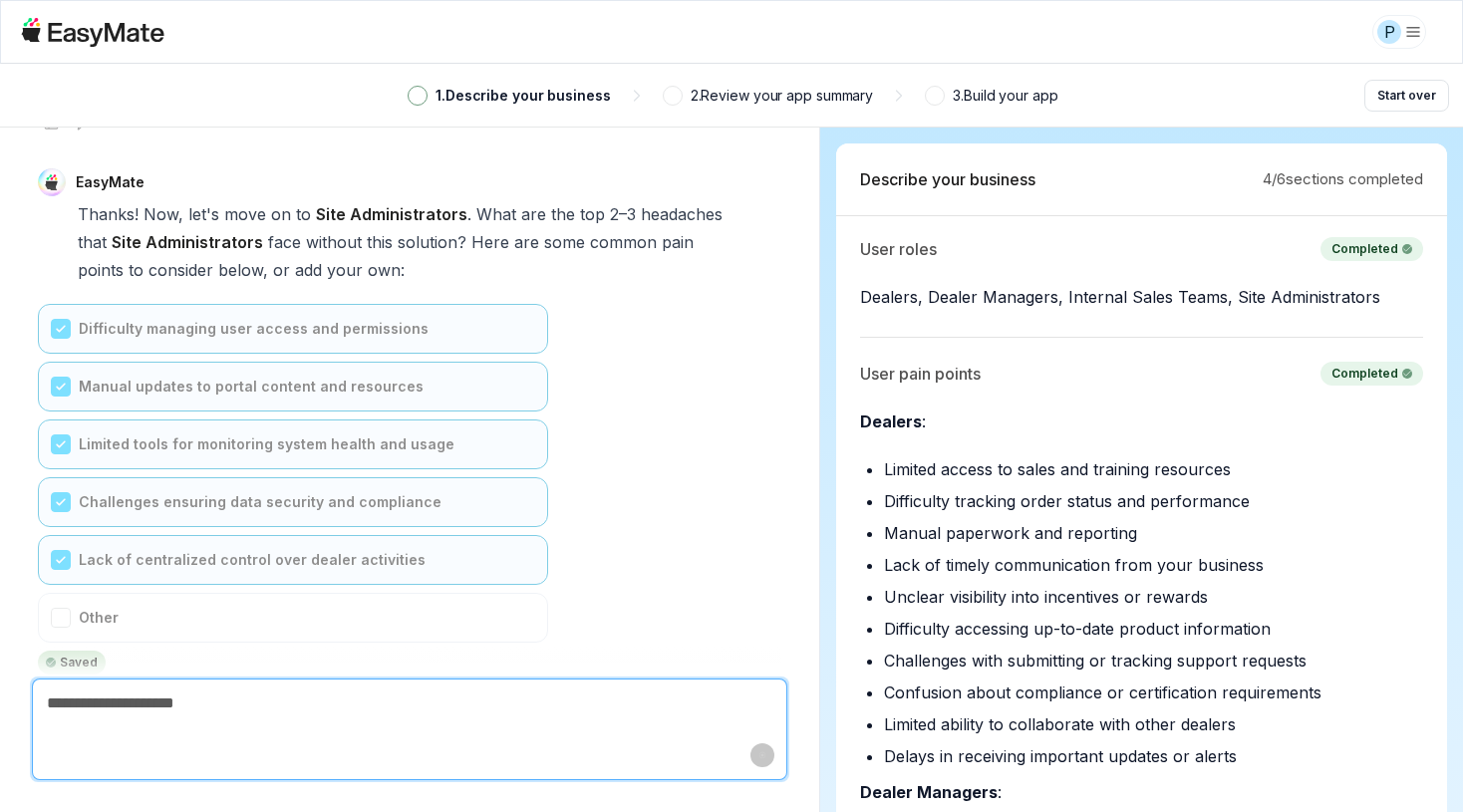 scroll, scrollTop: 7517, scrollLeft: 0, axis: vertical 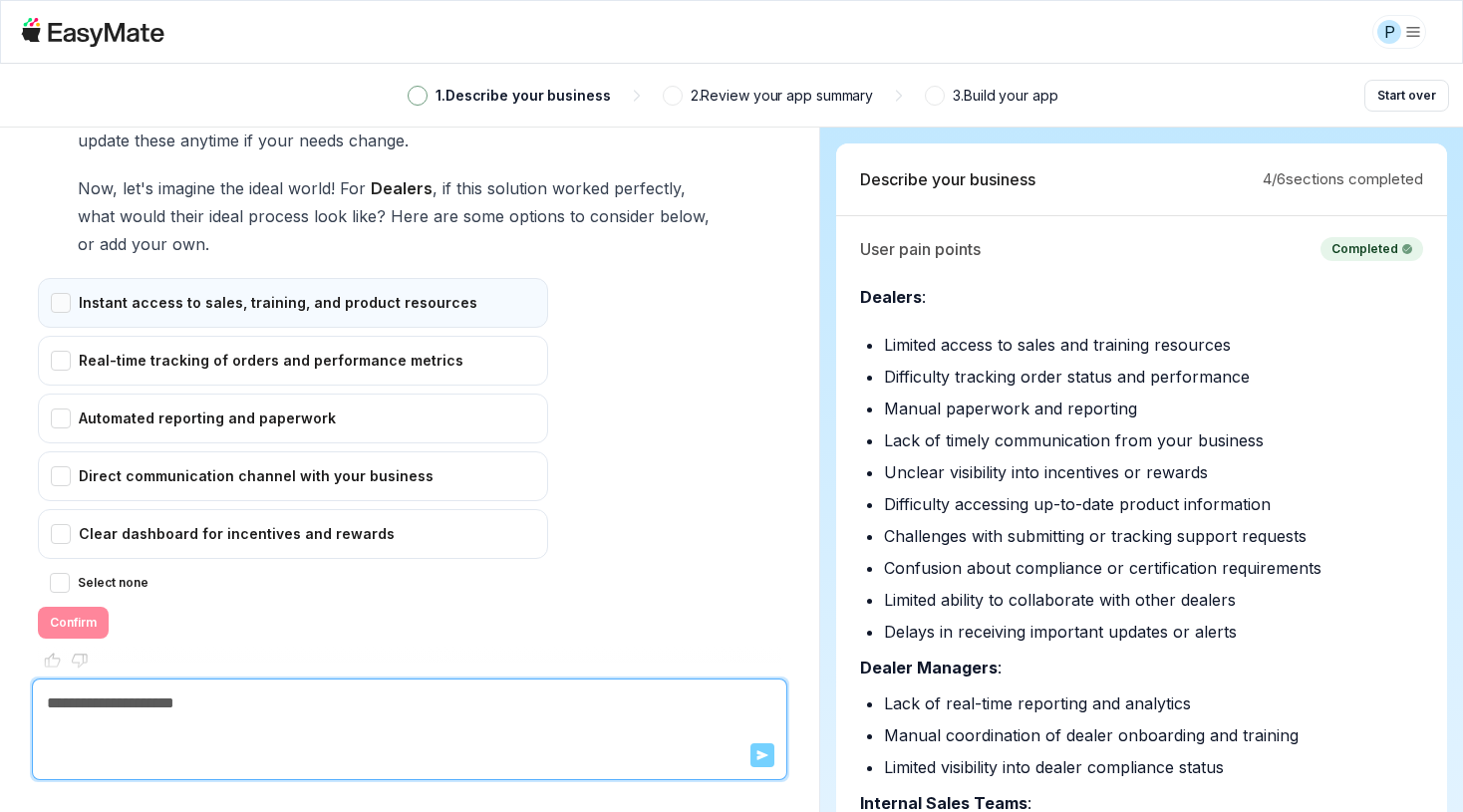 click on "Instant access to sales, training, and product resources" at bounding box center (293, 303) 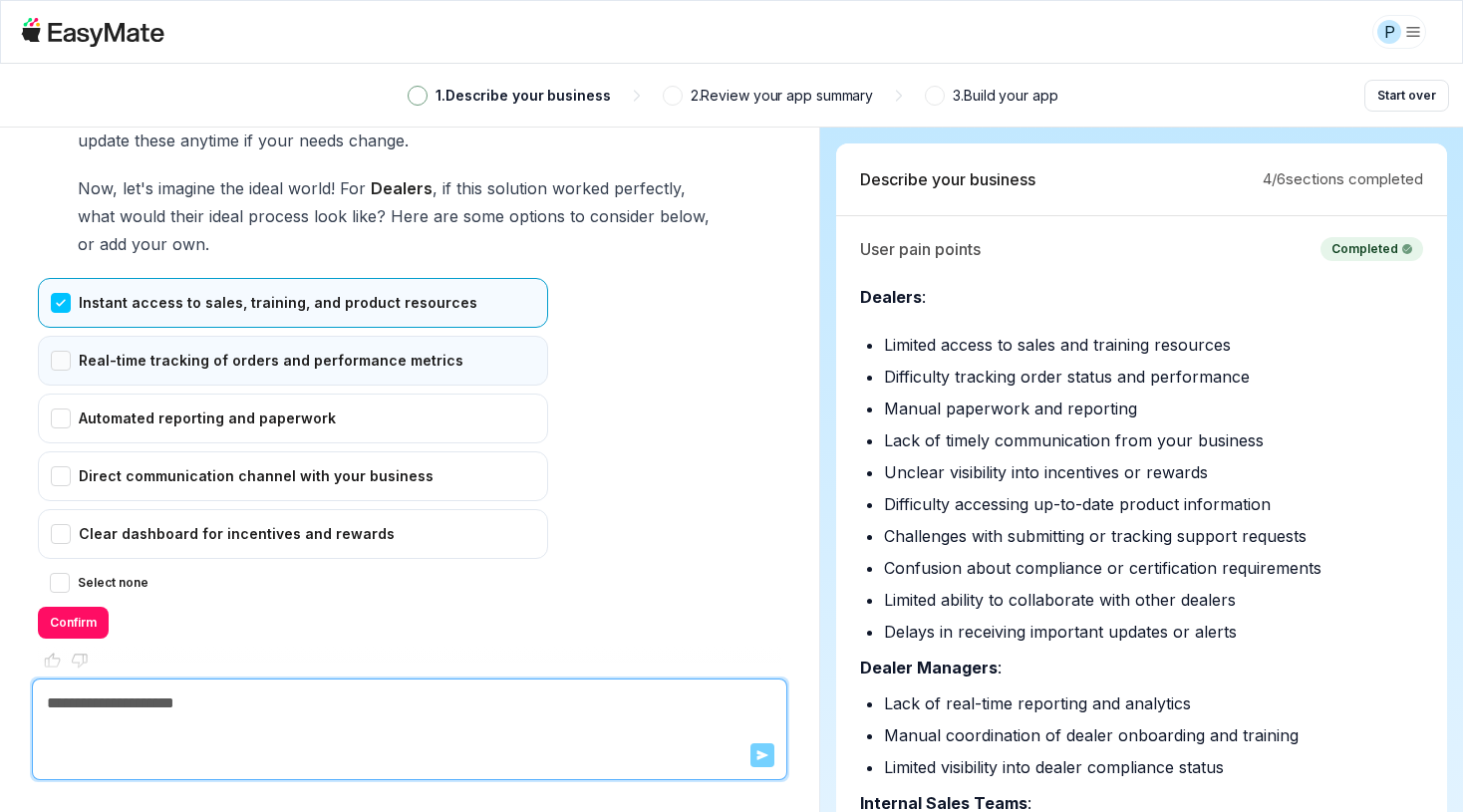 click on "Real-time tracking of orders and performance metrics" at bounding box center [293, 361] 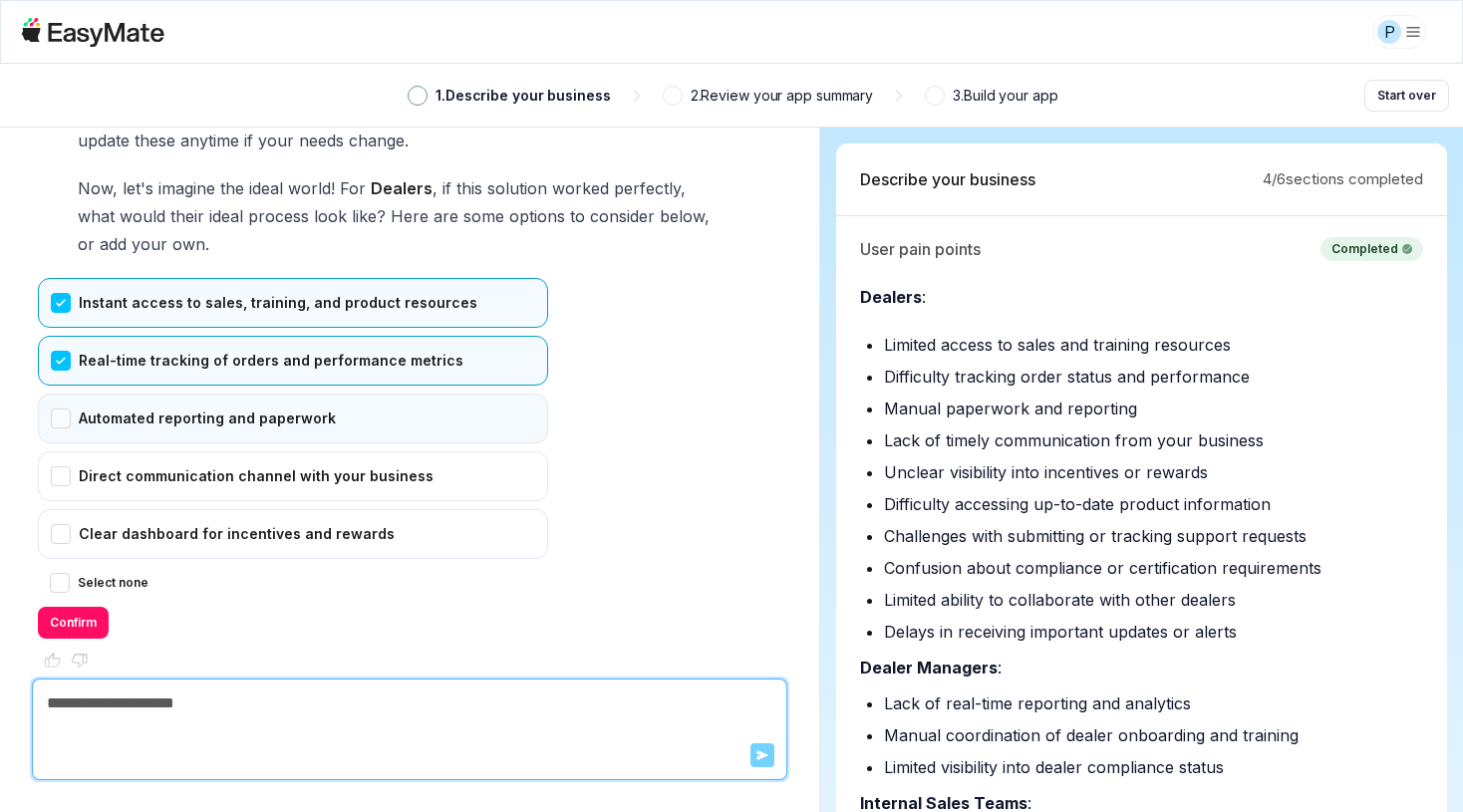 click on "Automated reporting and paperwork" at bounding box center (293, 418) 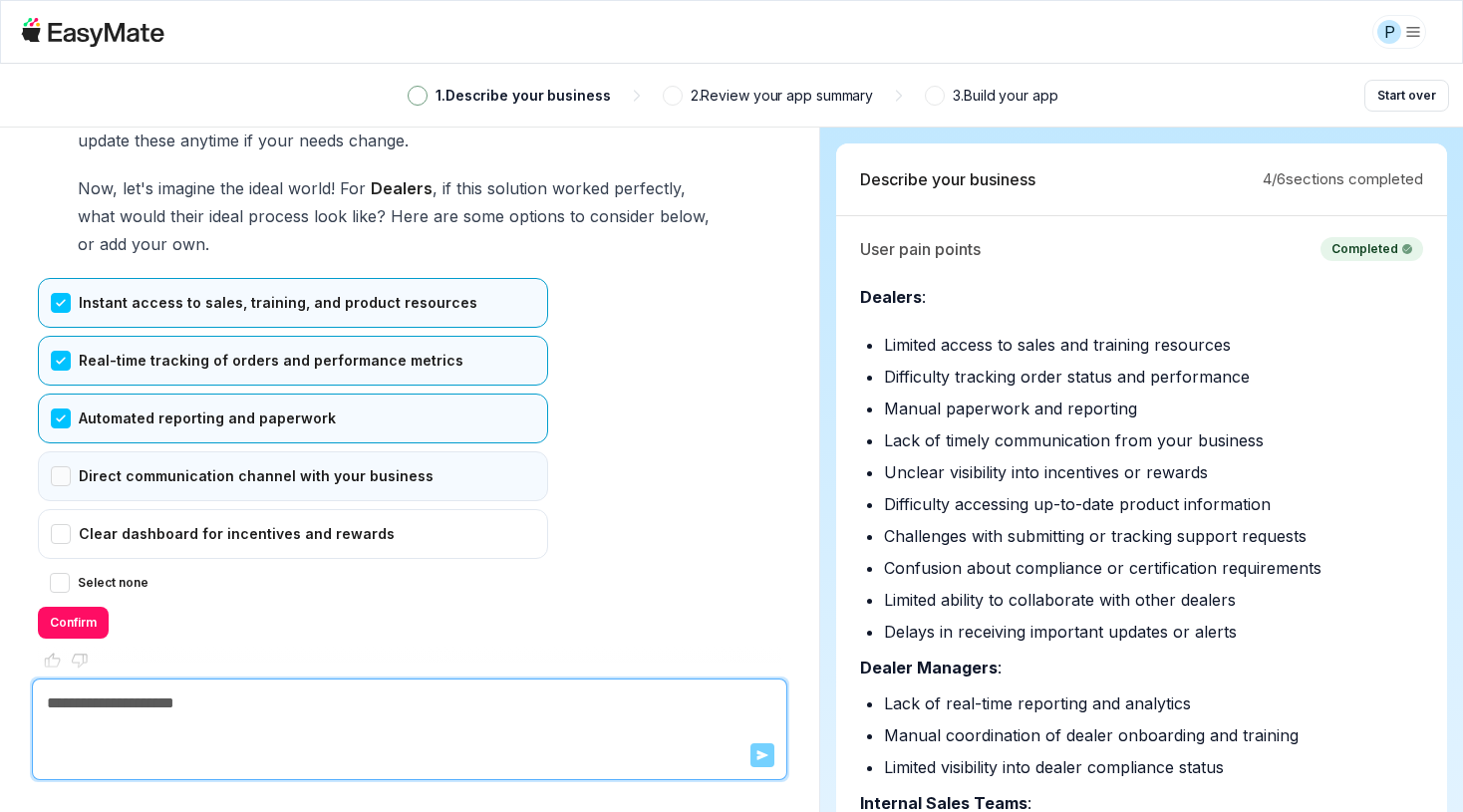 click on "Direct communication channel with your business" at bounding box center (293, 476) 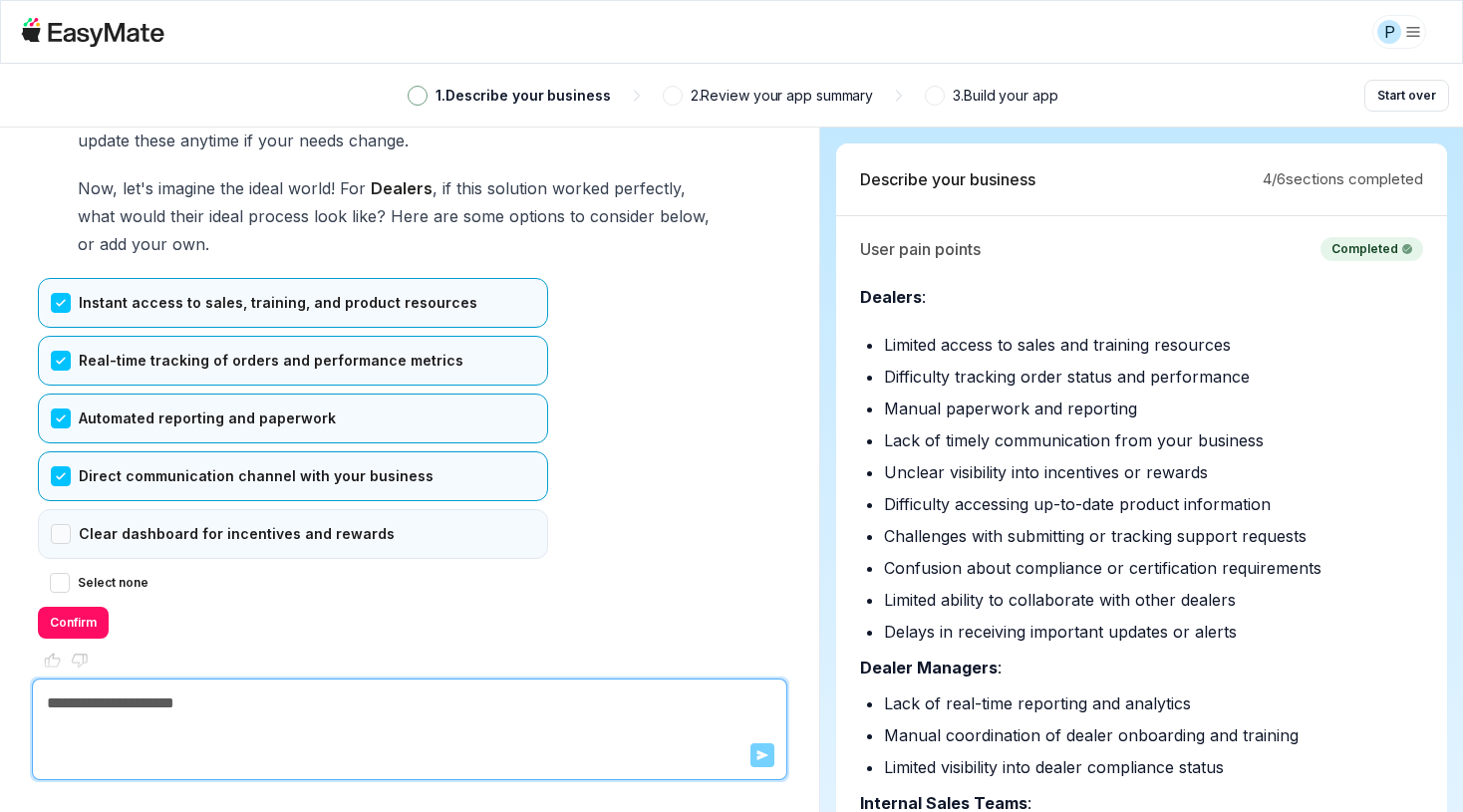 click on "Clear dashboard for incentives and rewards" at bounding box center [293, 534] 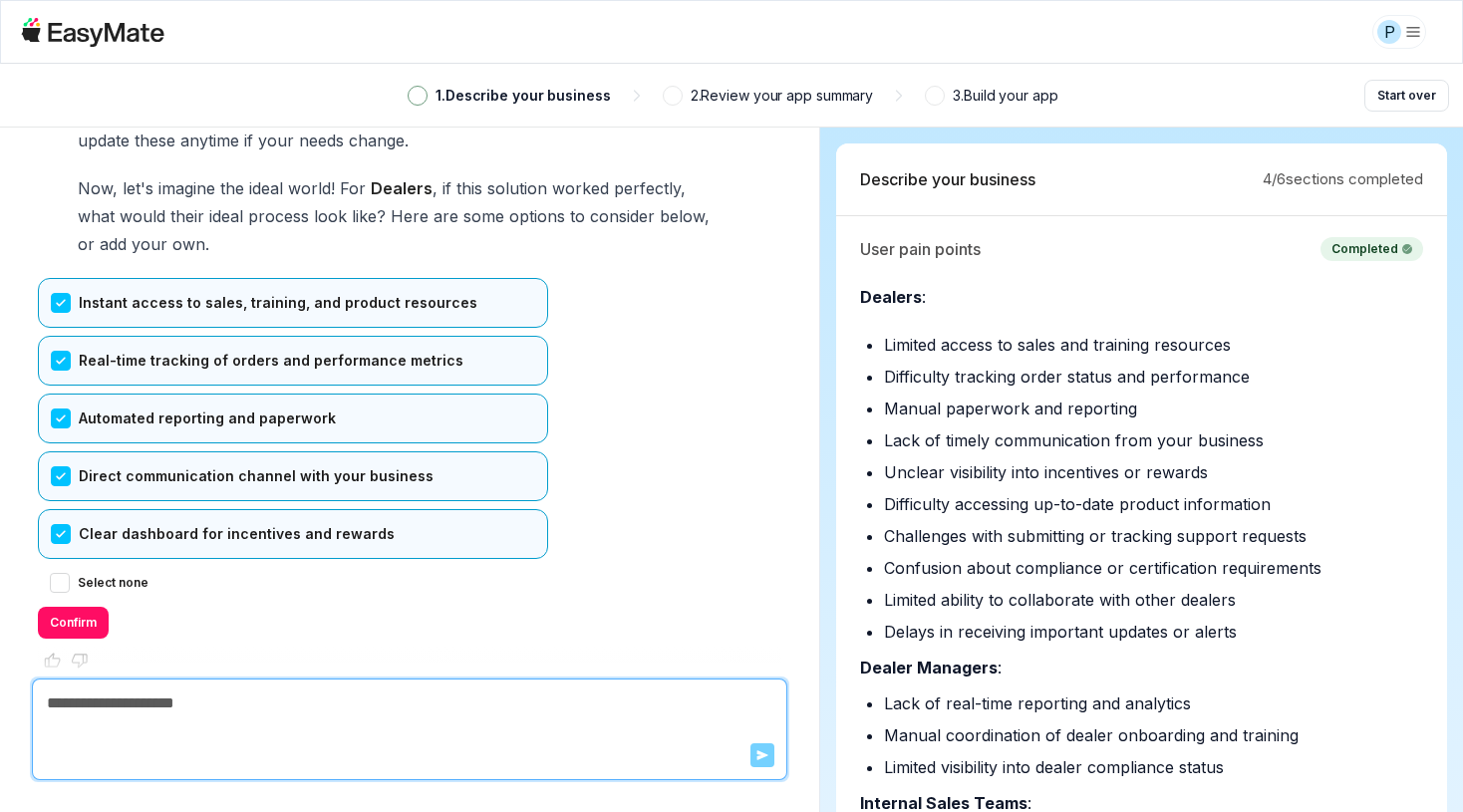 drag, startPoint x: 85, startPoint y: 597, endPoint x: 95, endPoint y: 596, distance: 10.049876 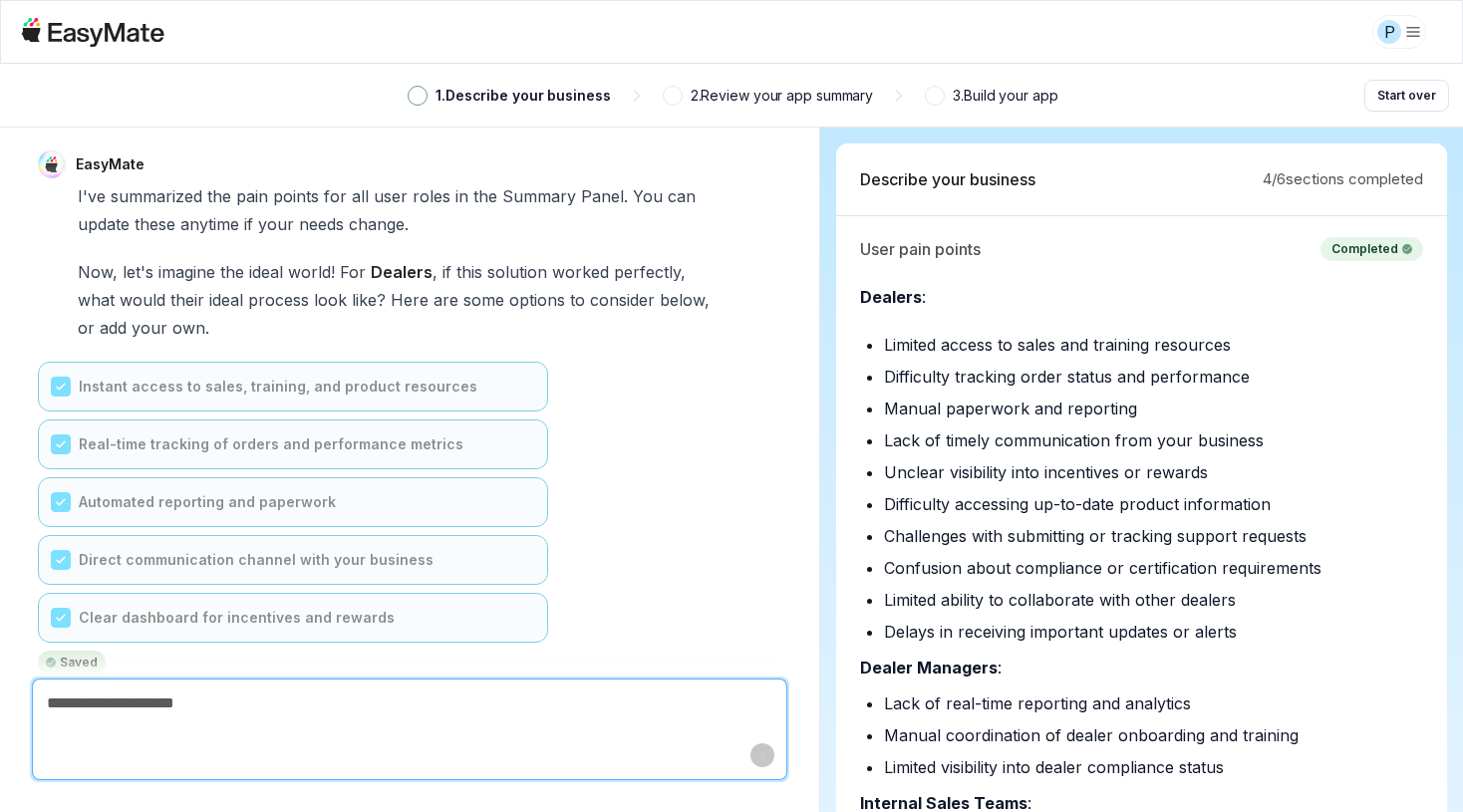 scroll, scrollTop: 8005, scrollLeft: 0, axis: vertical 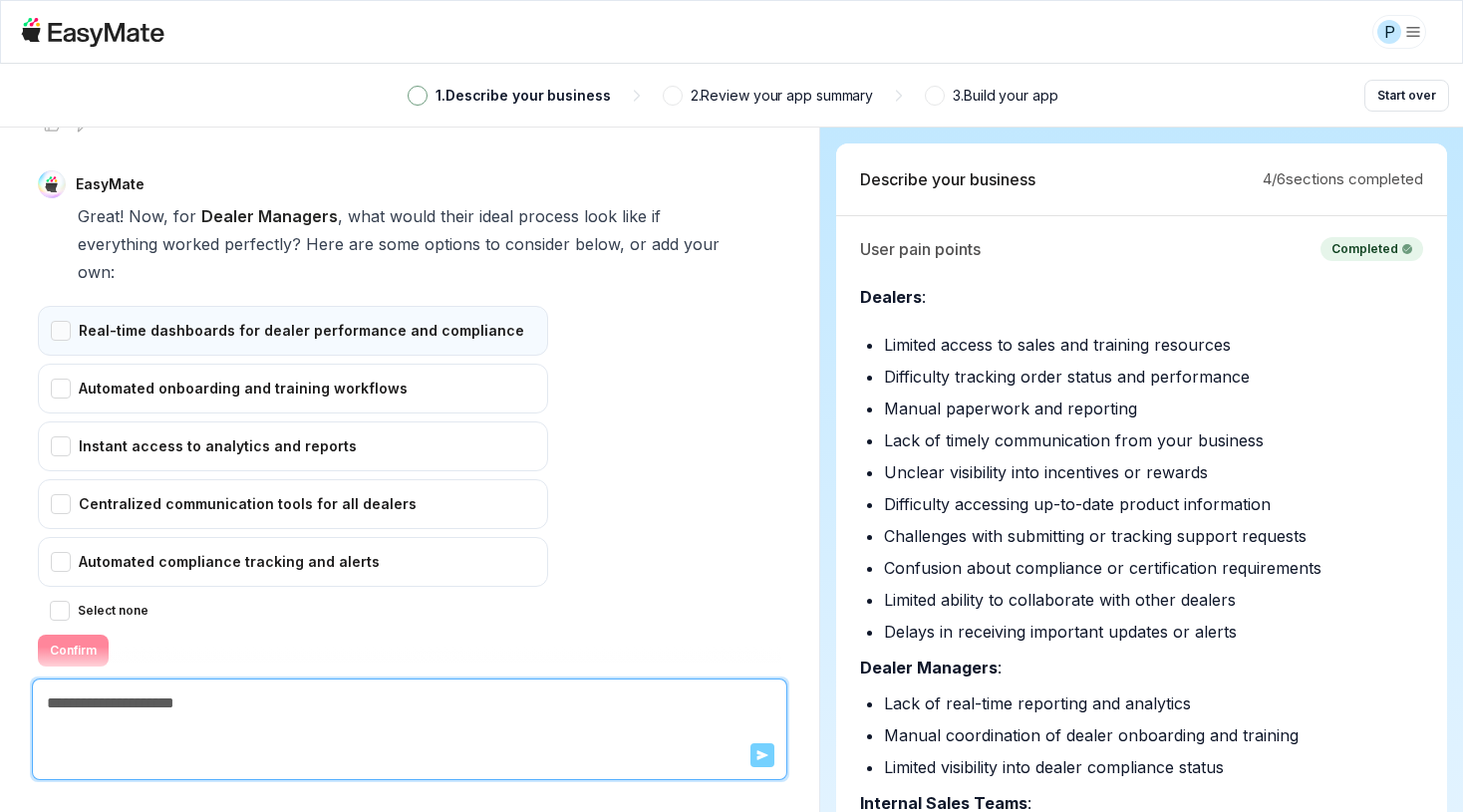 click on "Real-time dashboards for dealer performance and compliance" at bounding box center [293, 331] 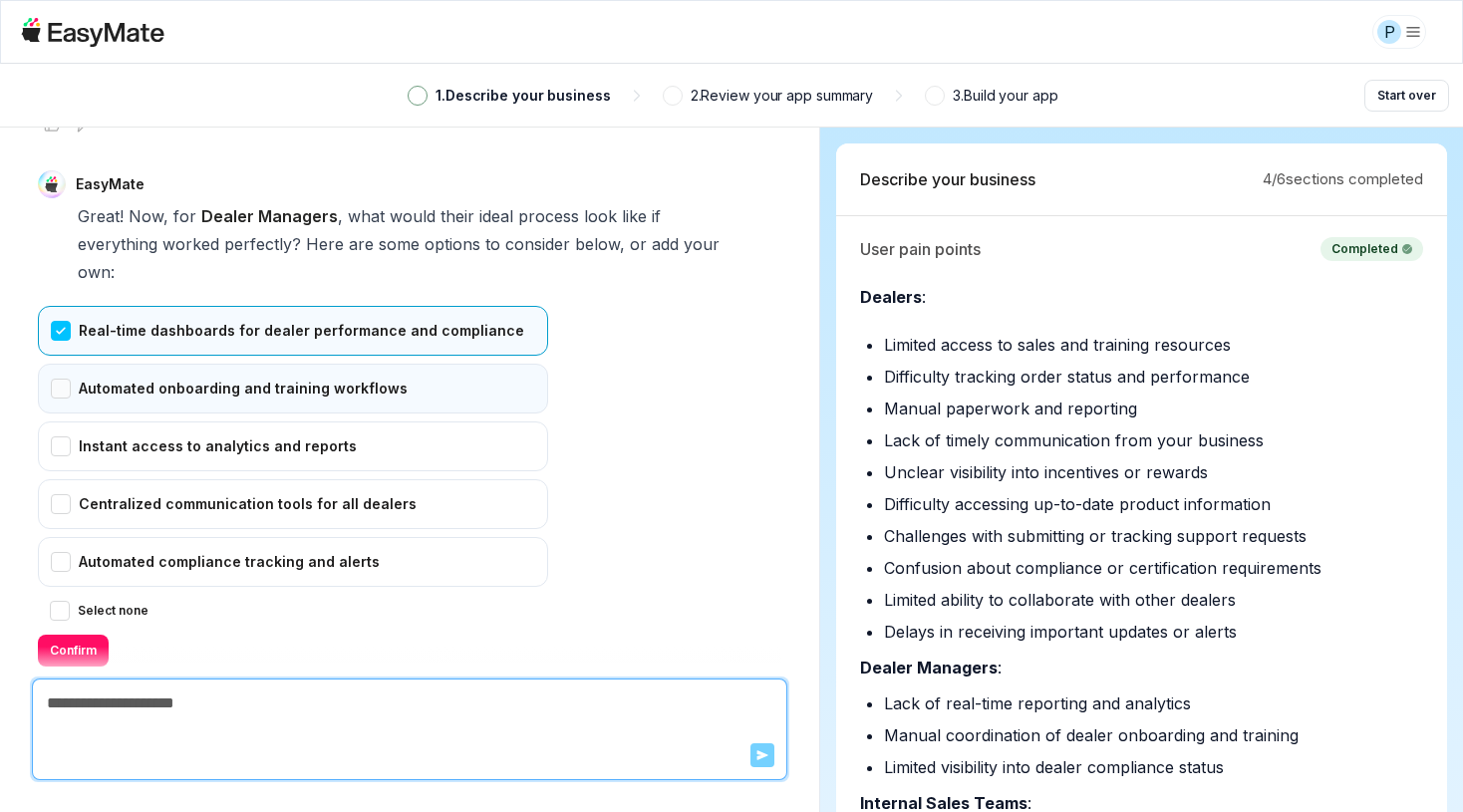 click on "Automated onboarding and training workflows" at bounding box center (293, 389) 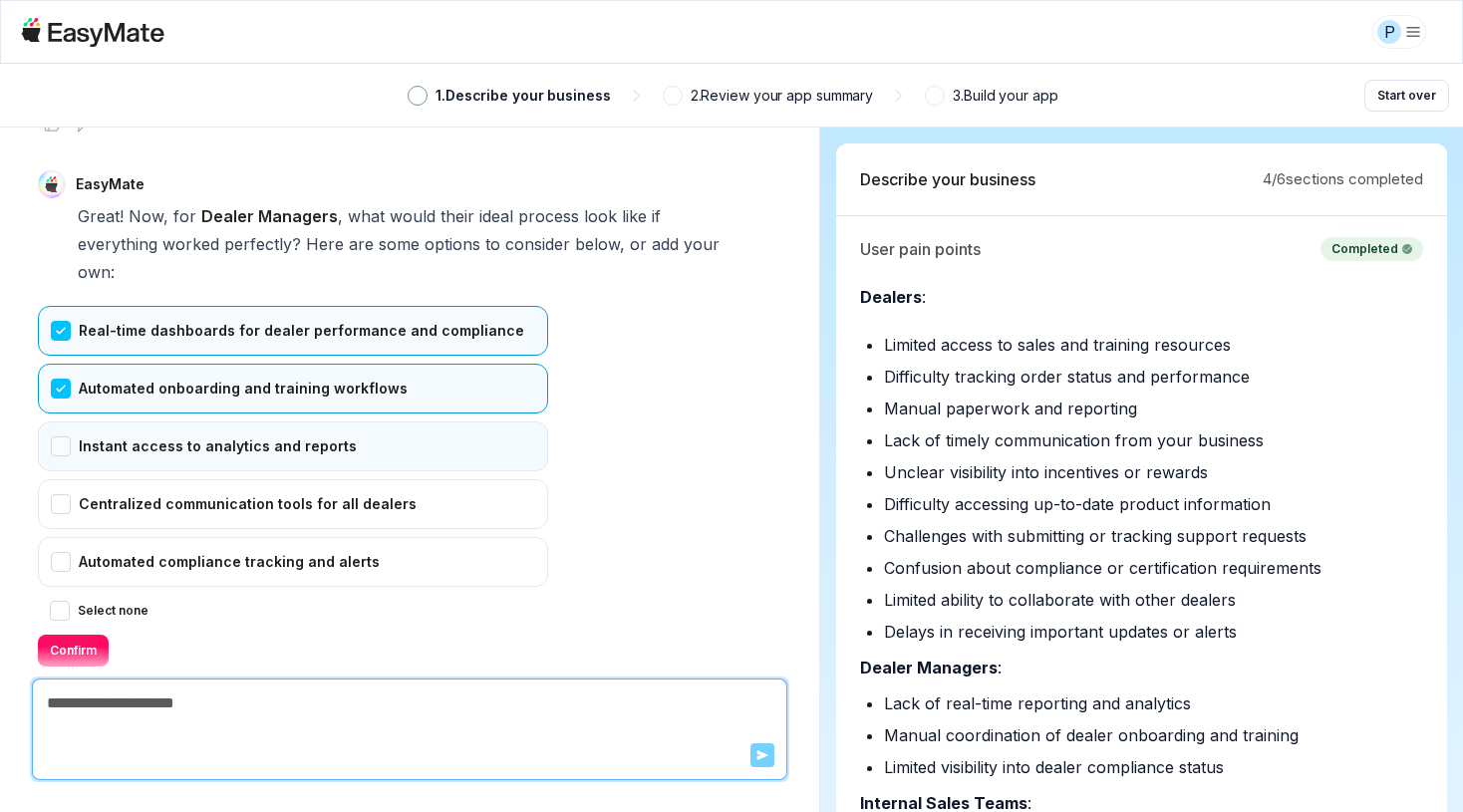 click on "Instant access to analytics and reports" at bounding box center (293, 446) 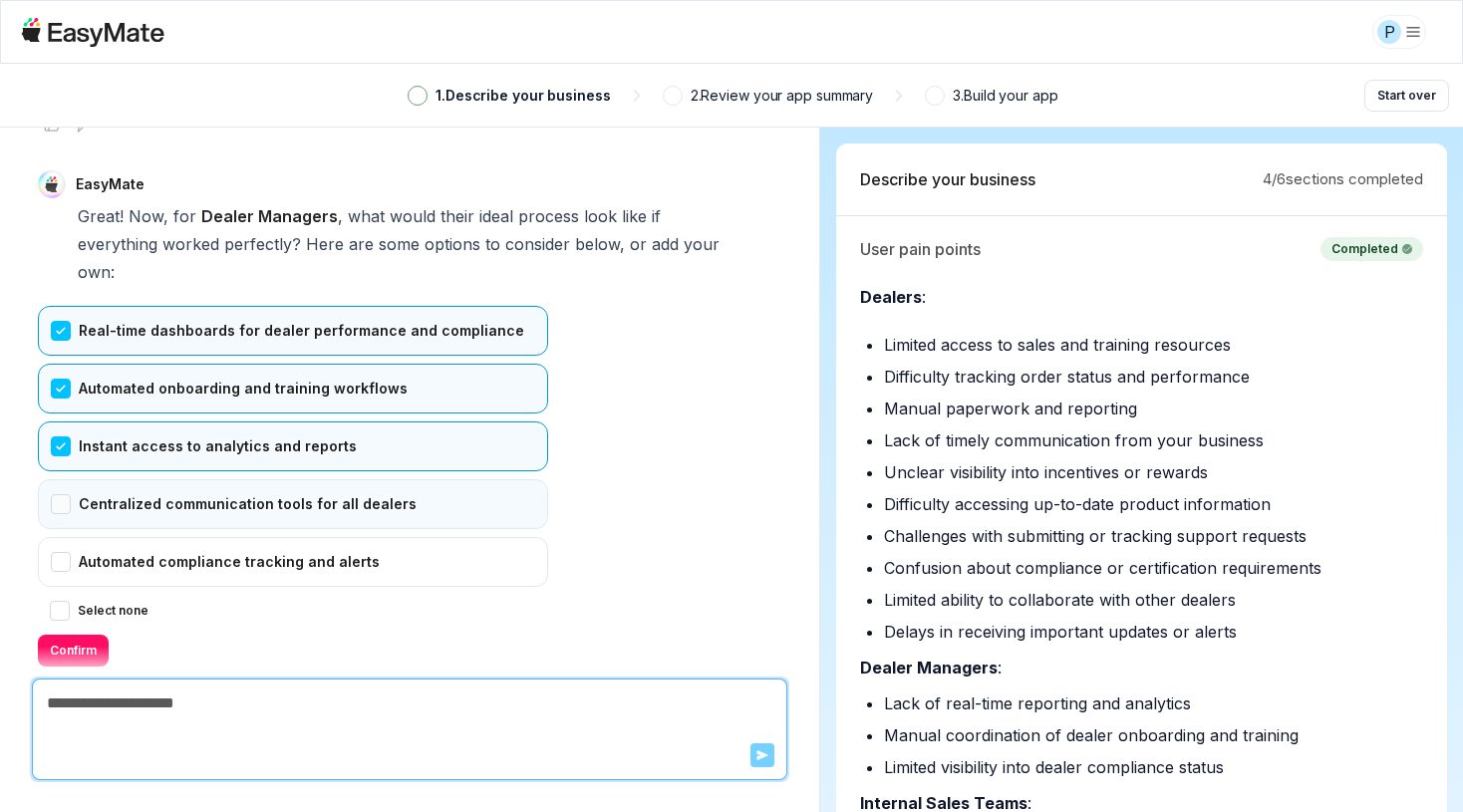 click on "Centralized communication tools for all dealers" at bounding box center [293, 504] 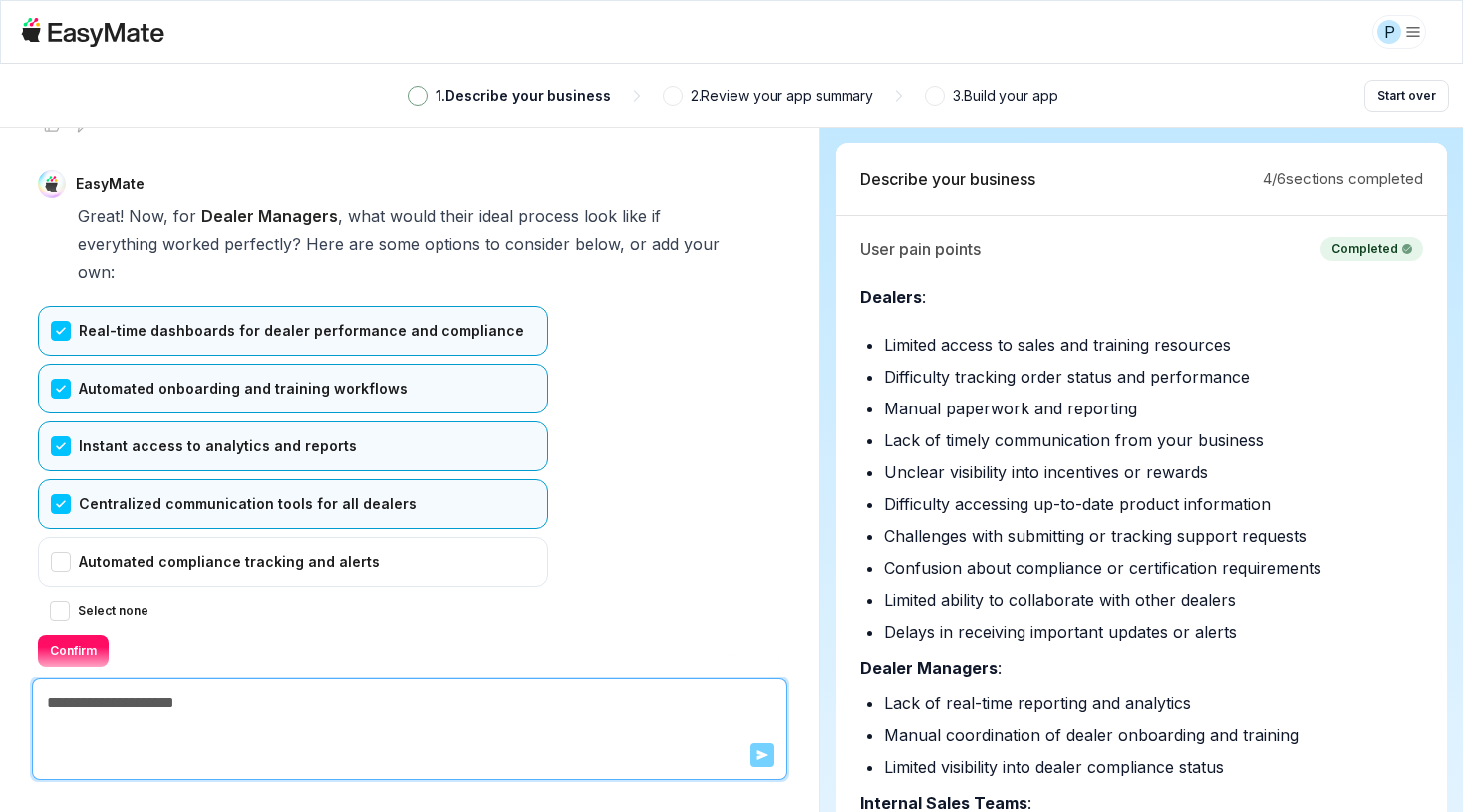 drag, startPoint x: 167, startPoint y: 502, endPoint x: 120, endPoint y: 549, distance: 66.46804 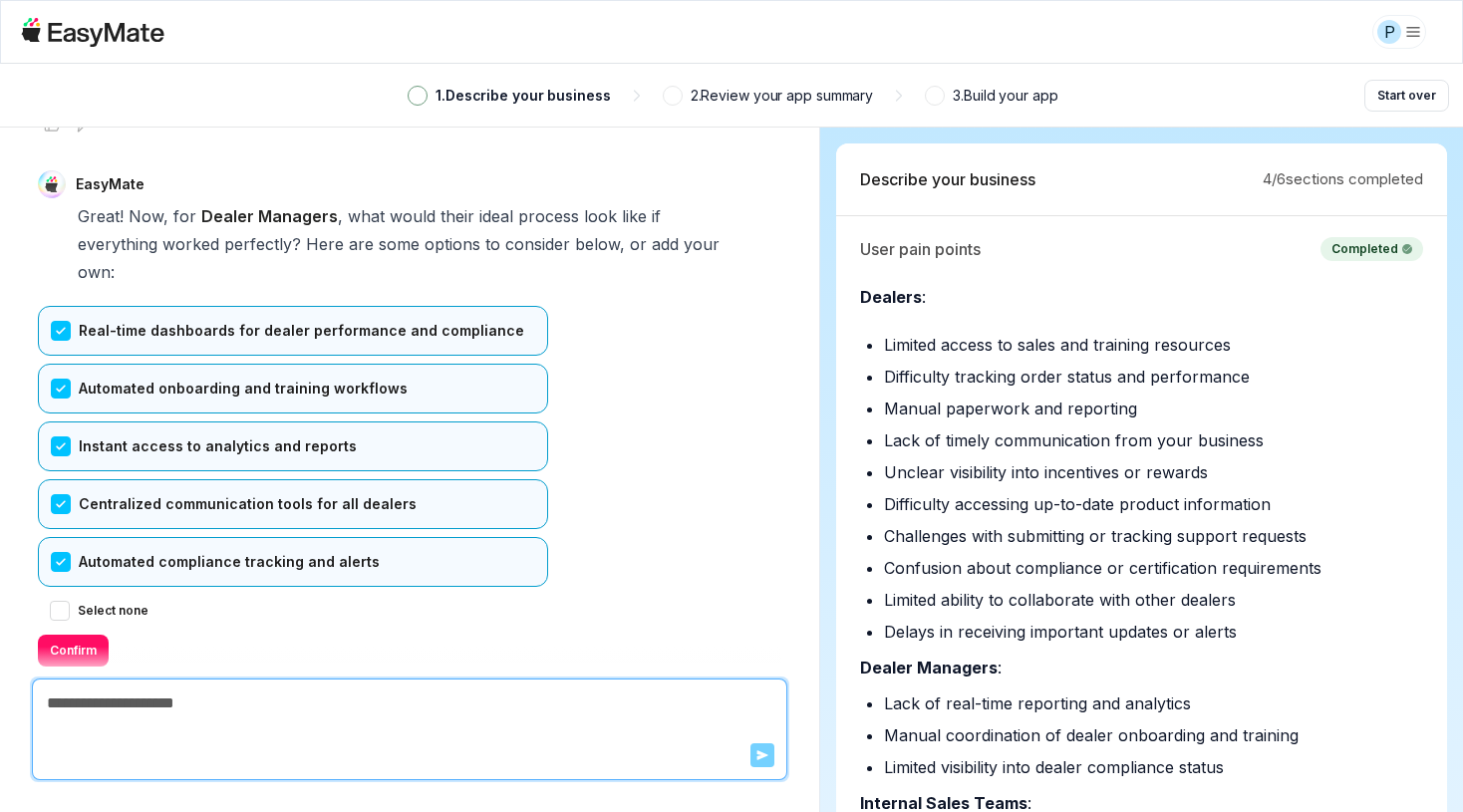 click on "Confirm" at bounding box center [73, 651] 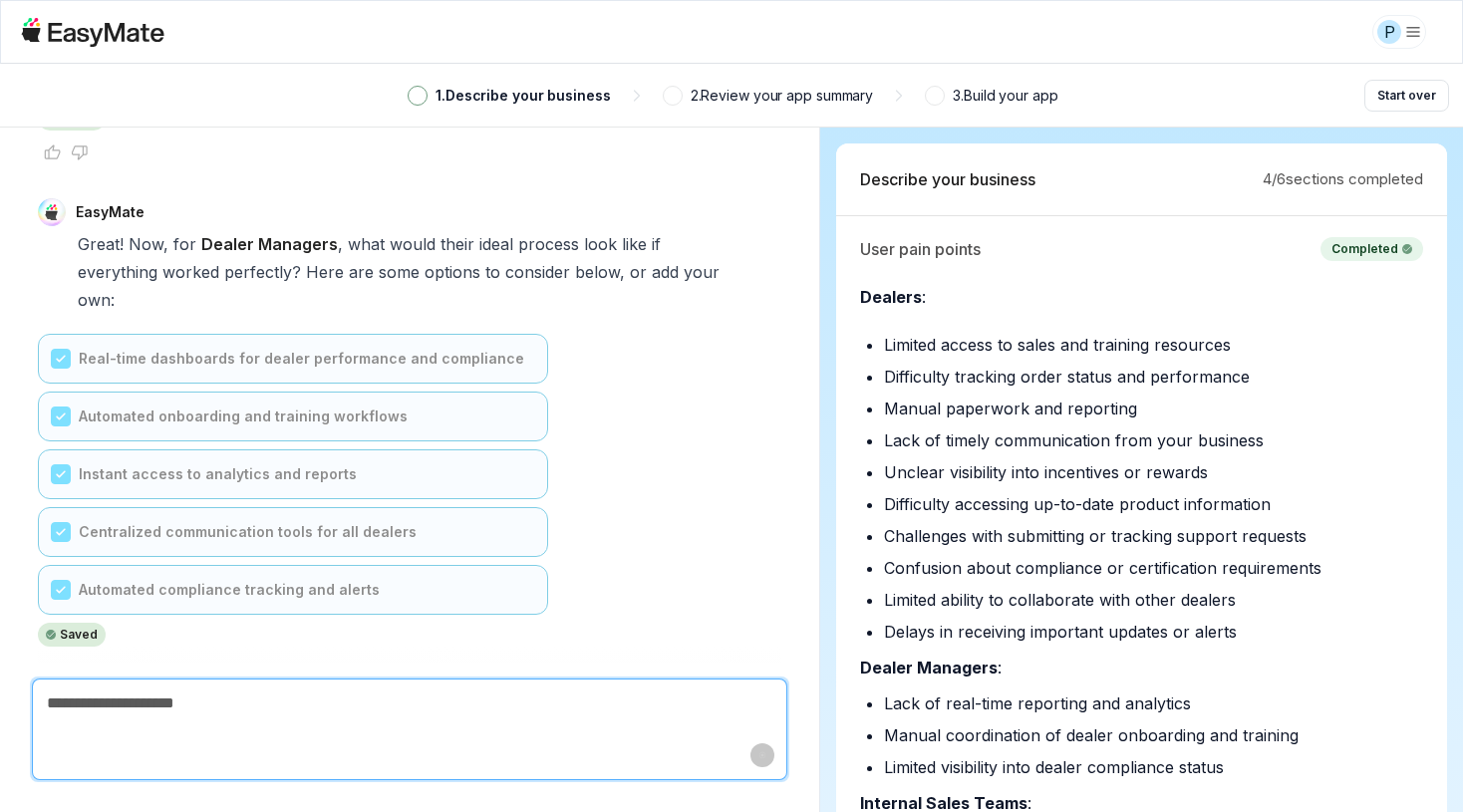 scroll, scrollTop: 7922, scrollLeft: 0, axis: vertical 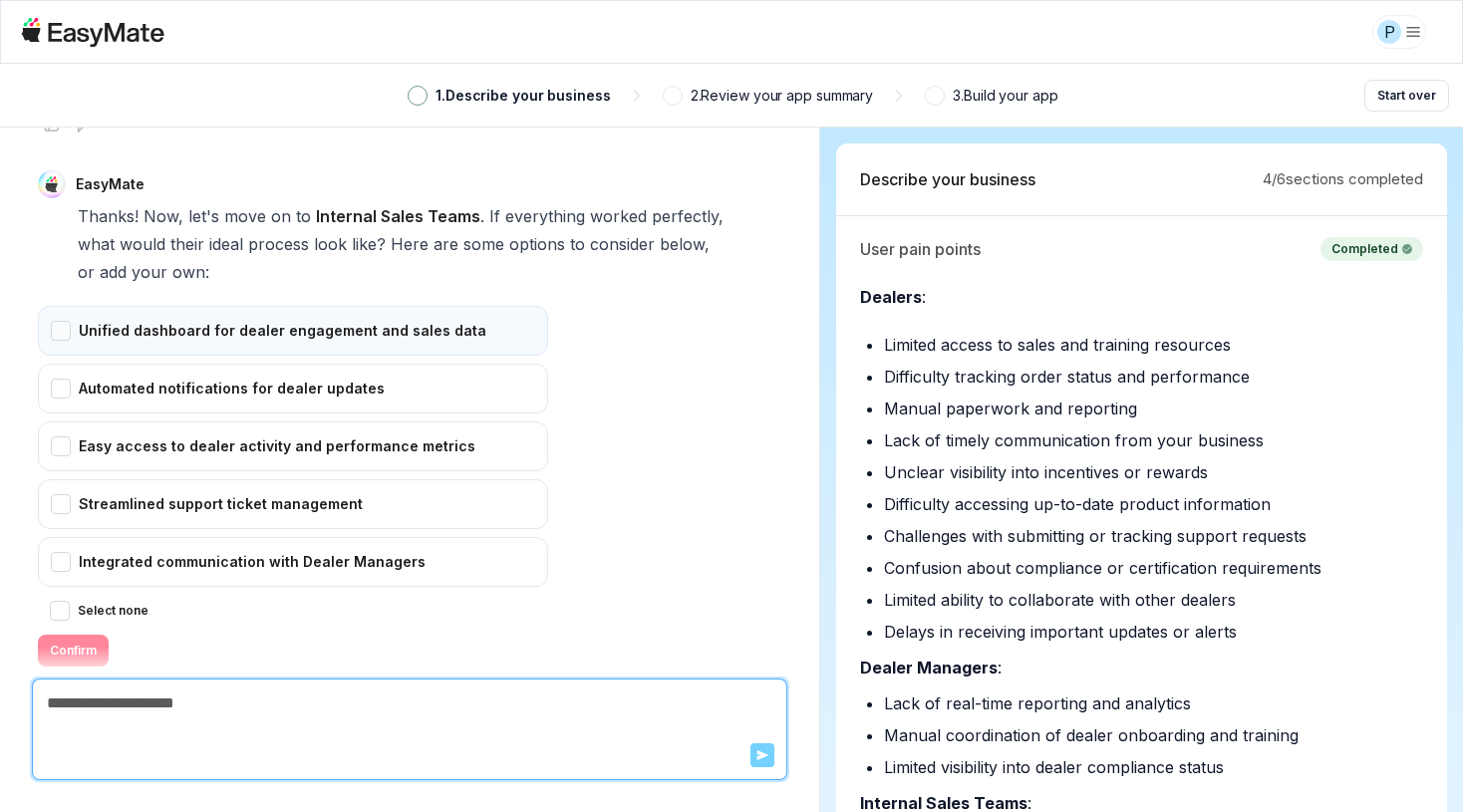 click on "Unified dashboard for dealer engagement and sales data" at bounding box center [293, 331] 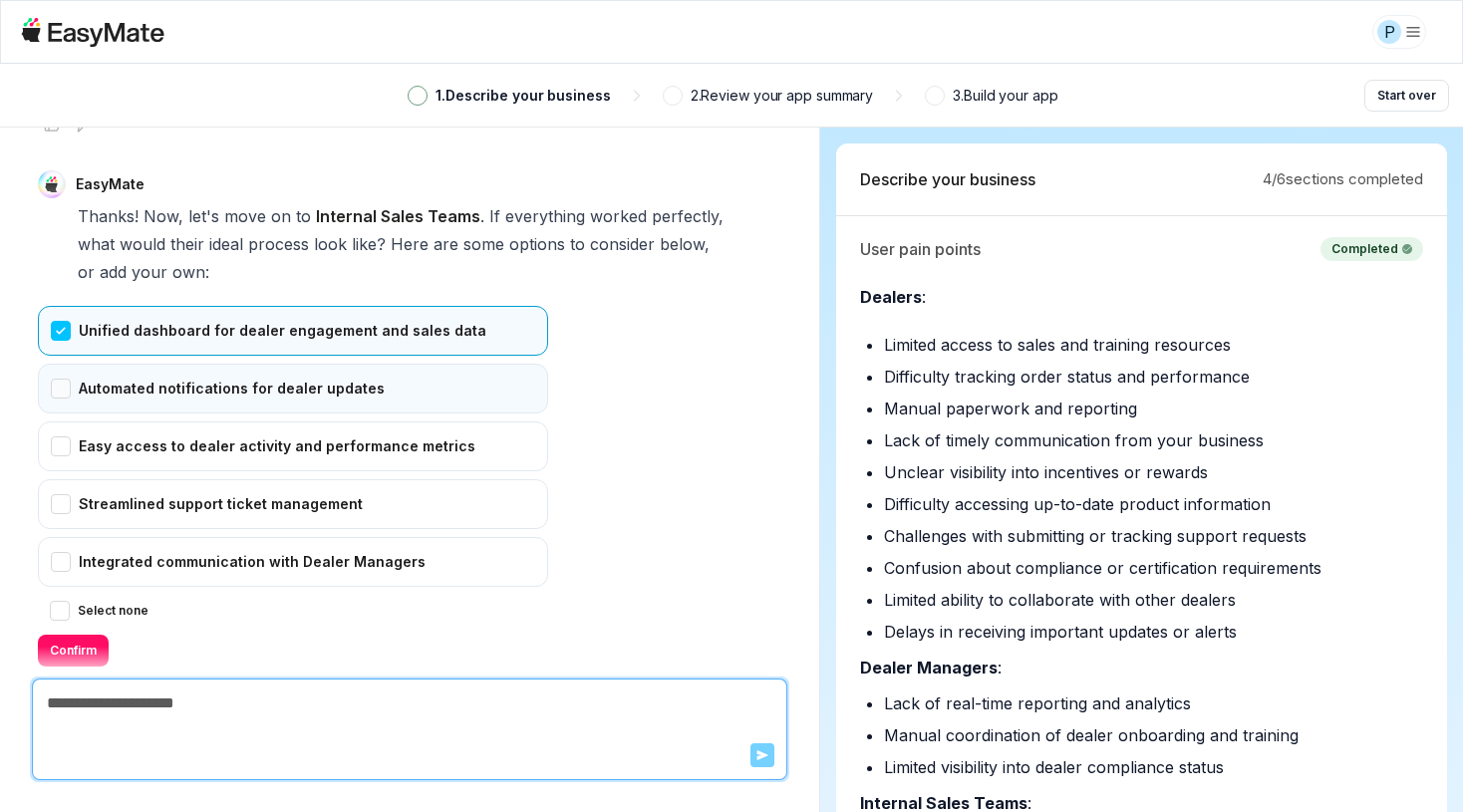 click on "Automated notifications for dealer updates" at bounding box center [293, 389] 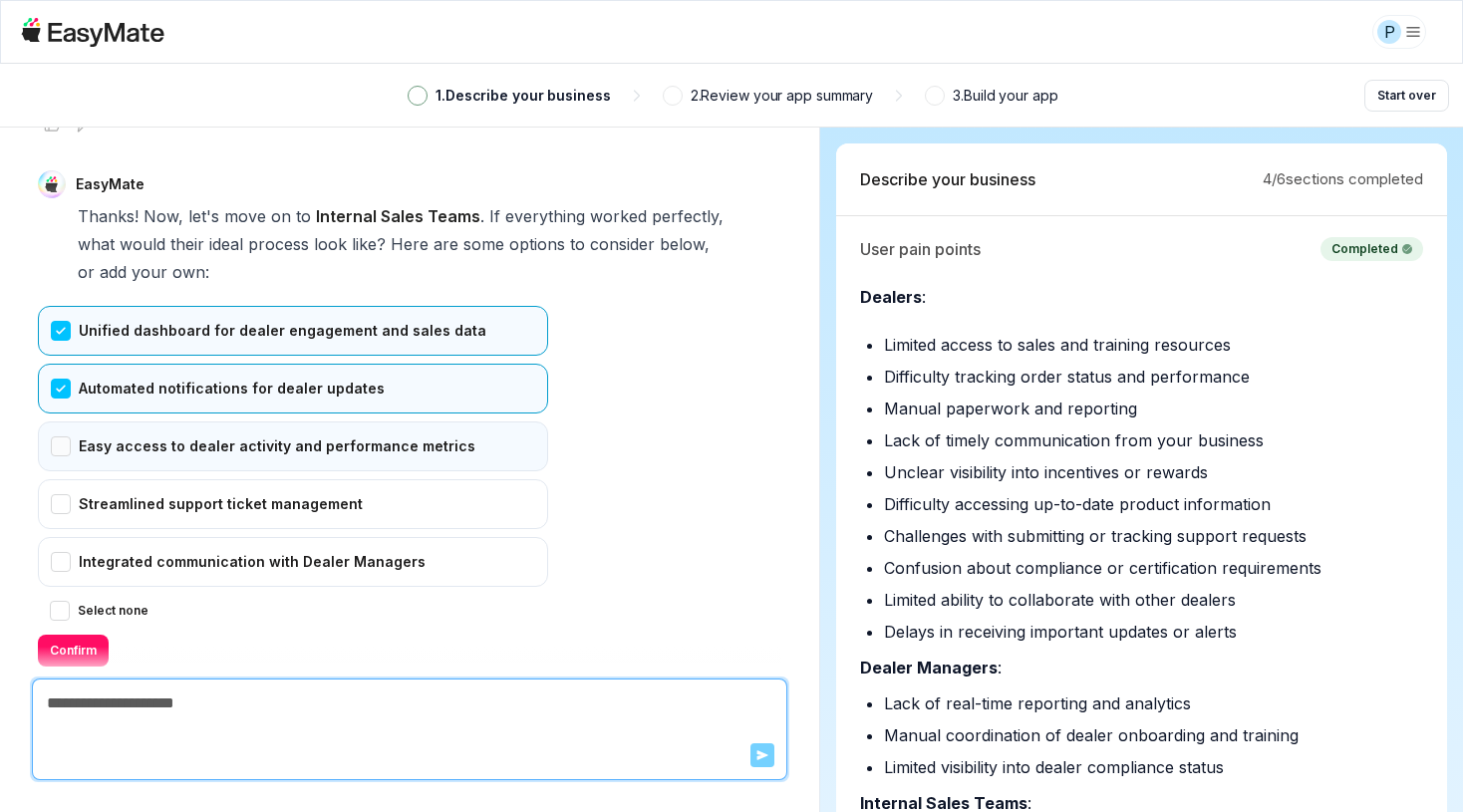 drag, startPoint x: 387, startPoint y: 374, endPoint x: 392, endPoint y: 399, distance: 25.495098 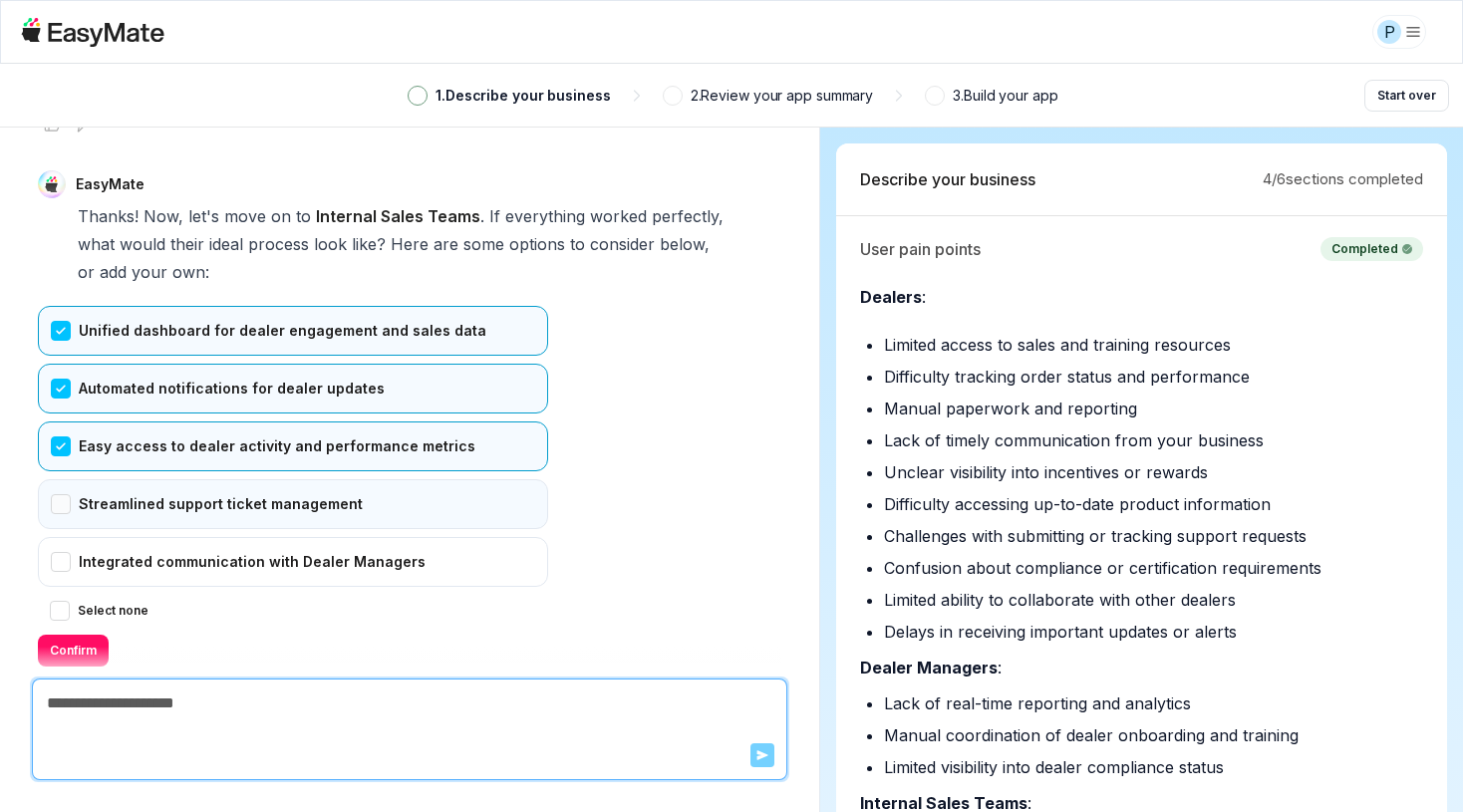 click on "Streamlined support ticket management" at bounding box center [293, 504] 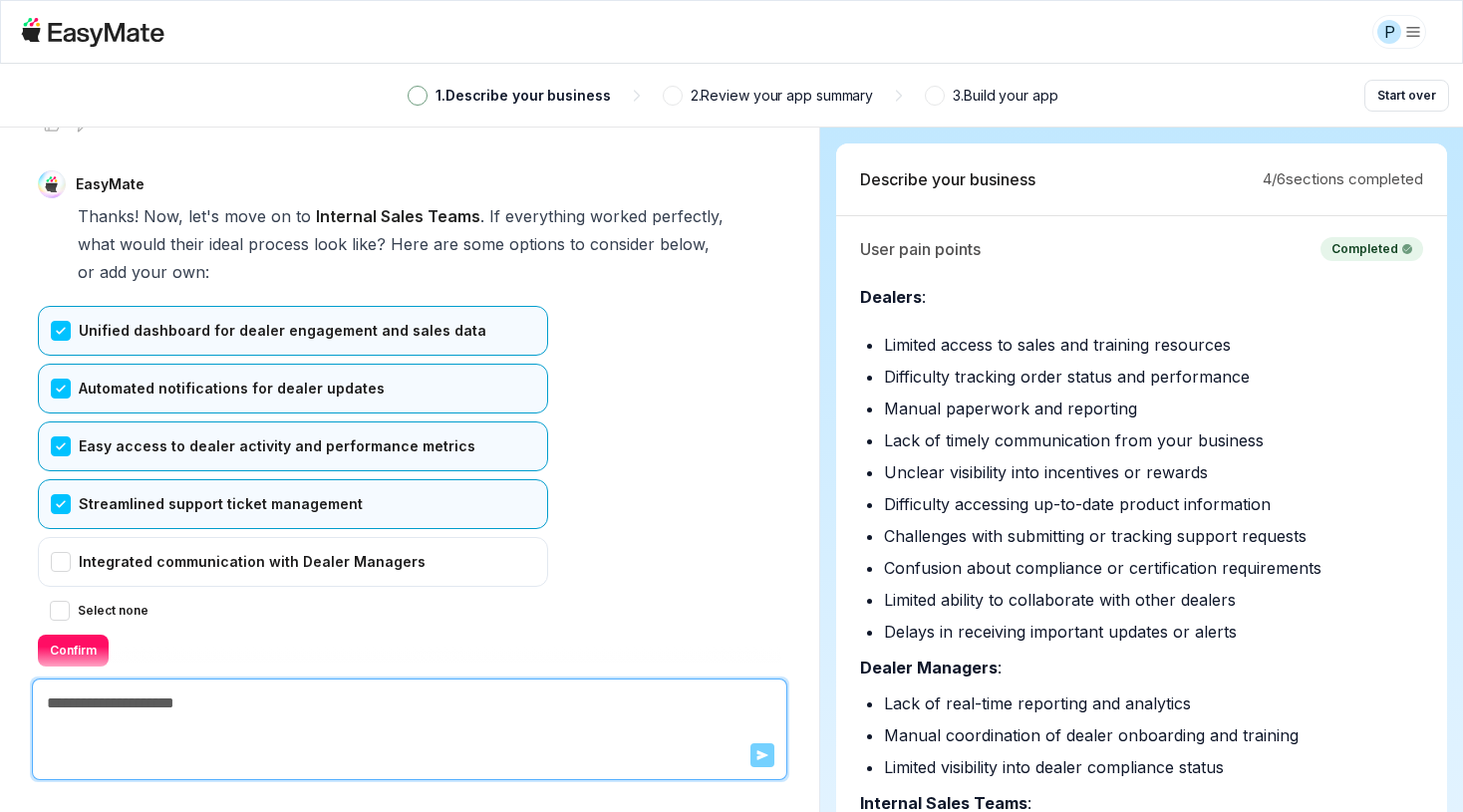 click on "Unified dashboard for dealer engagement and sales data Automated notifications for dealer updates Easy access to dealer activity and performance metrics Streamlined support ticket management Integrated communication with Dealer Managers Select none Confirm" at bounding box center [293, 486] 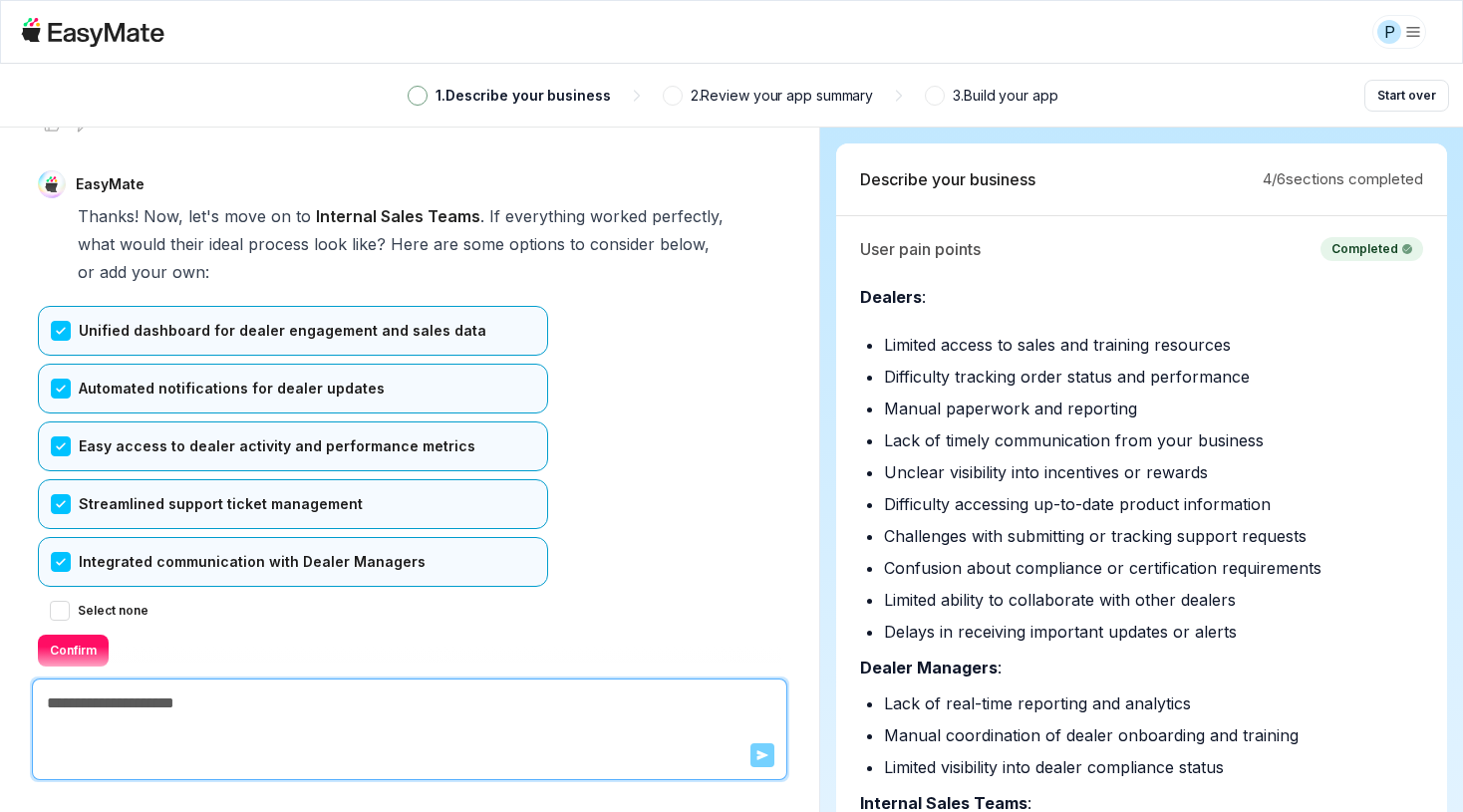 click on "Confirm" at bounding box center (73, 651) 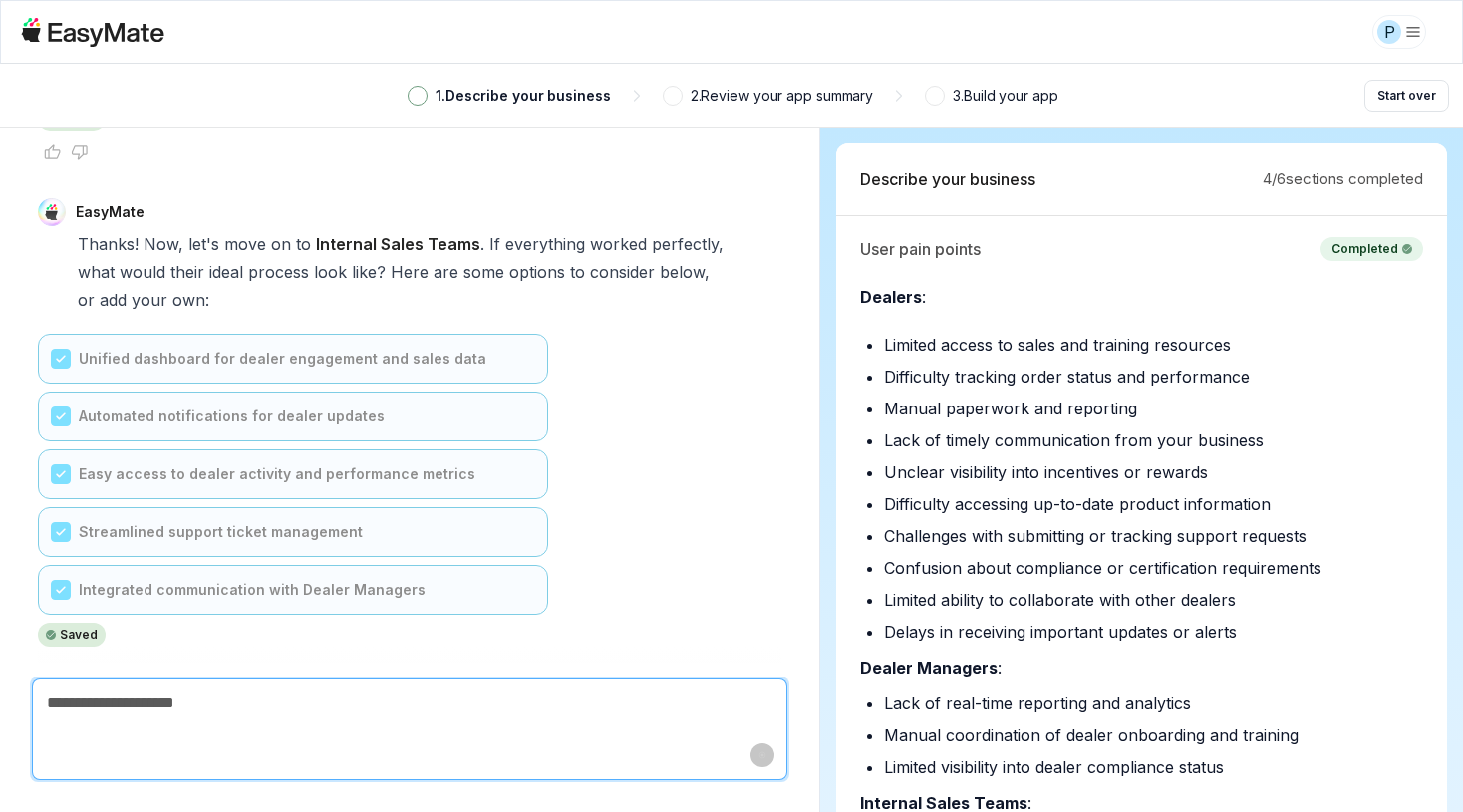 scroll, scrollTop: 8438, scrollLeft: 0, axis: vertical 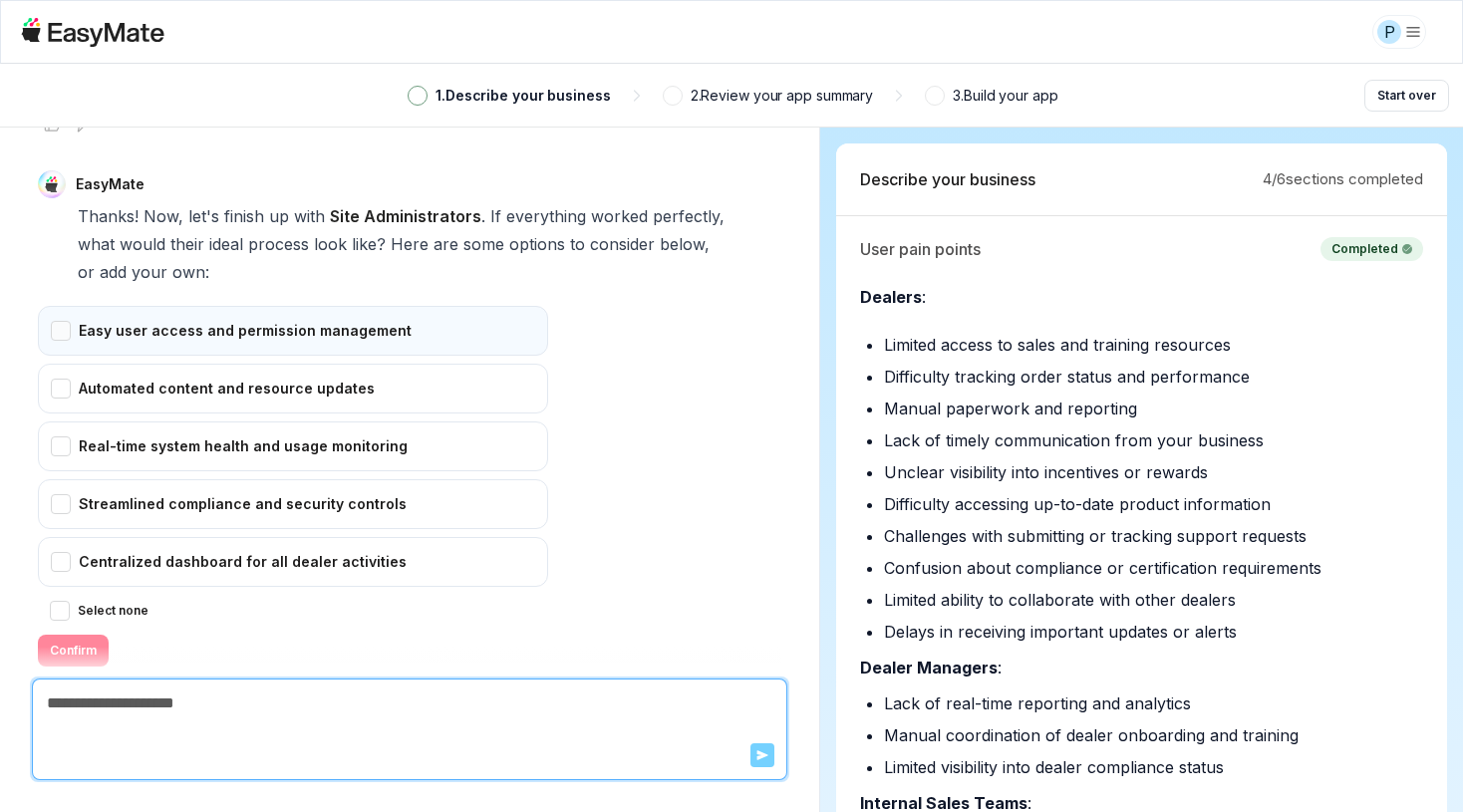 click on "Easy user access and permission management" at bounding box center [293, 331] 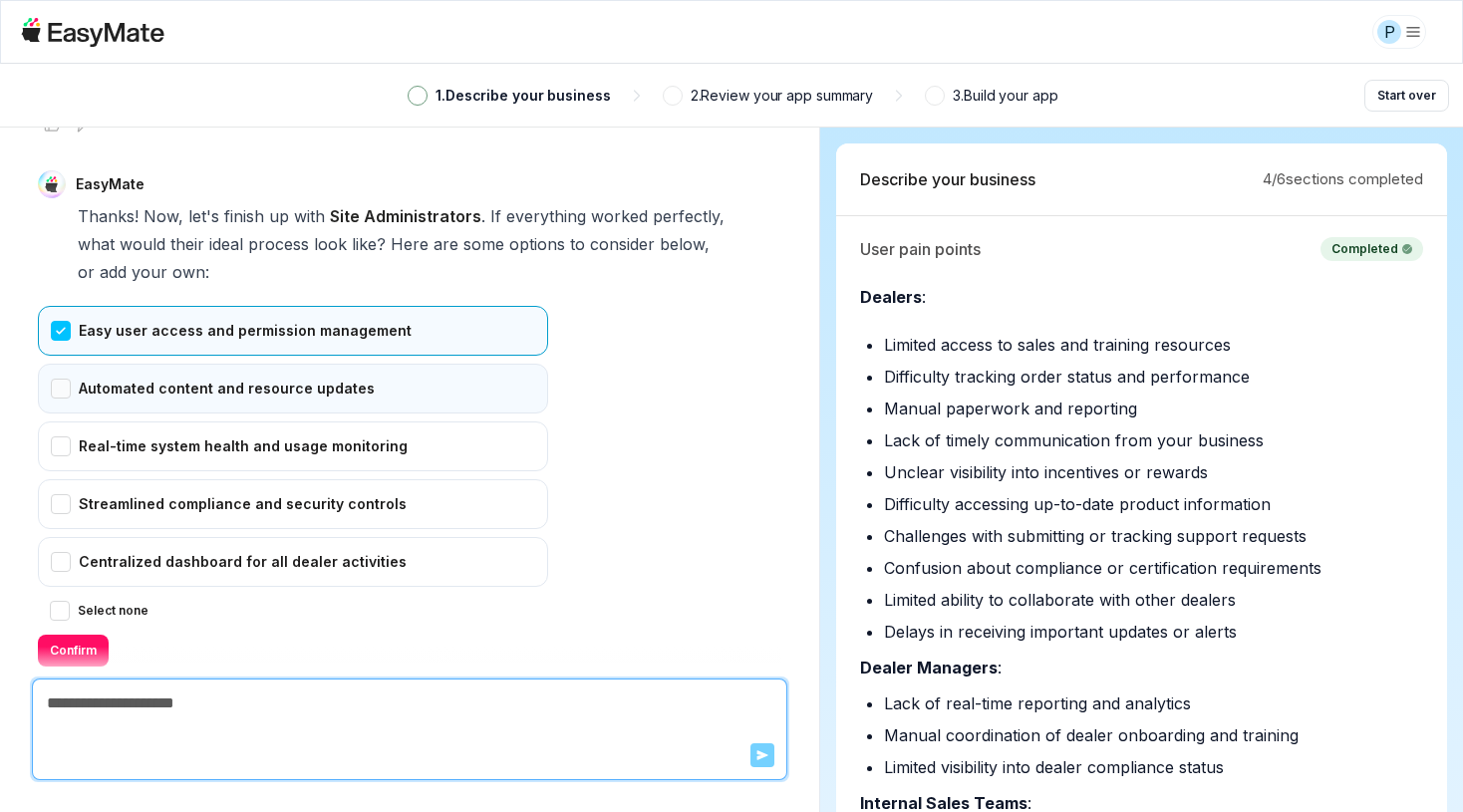 click on "Automated content and resource updates" at bounding box center (293, 389) 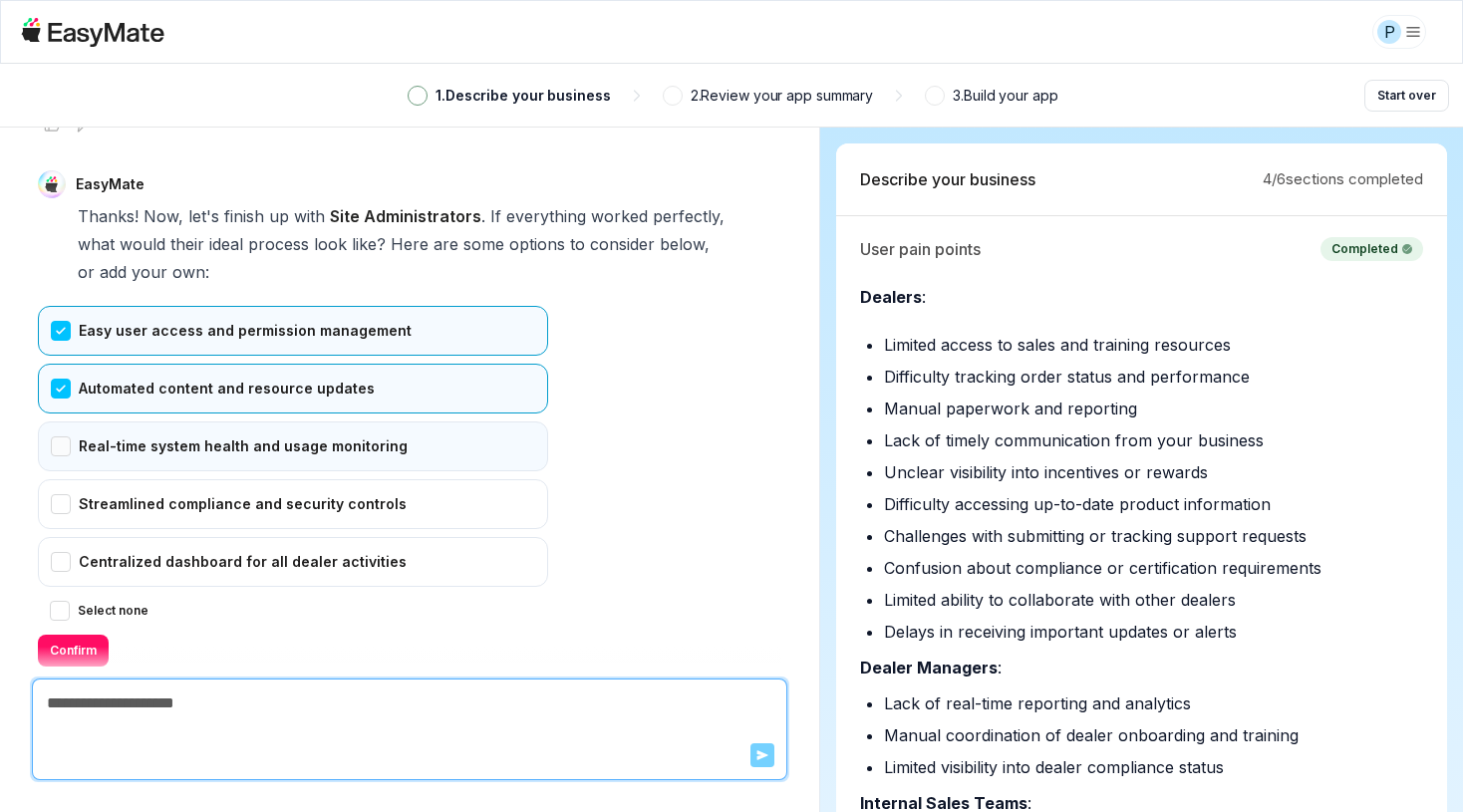 click on "Real-time system health and usage monitoring" at bounding box center [293, 446] 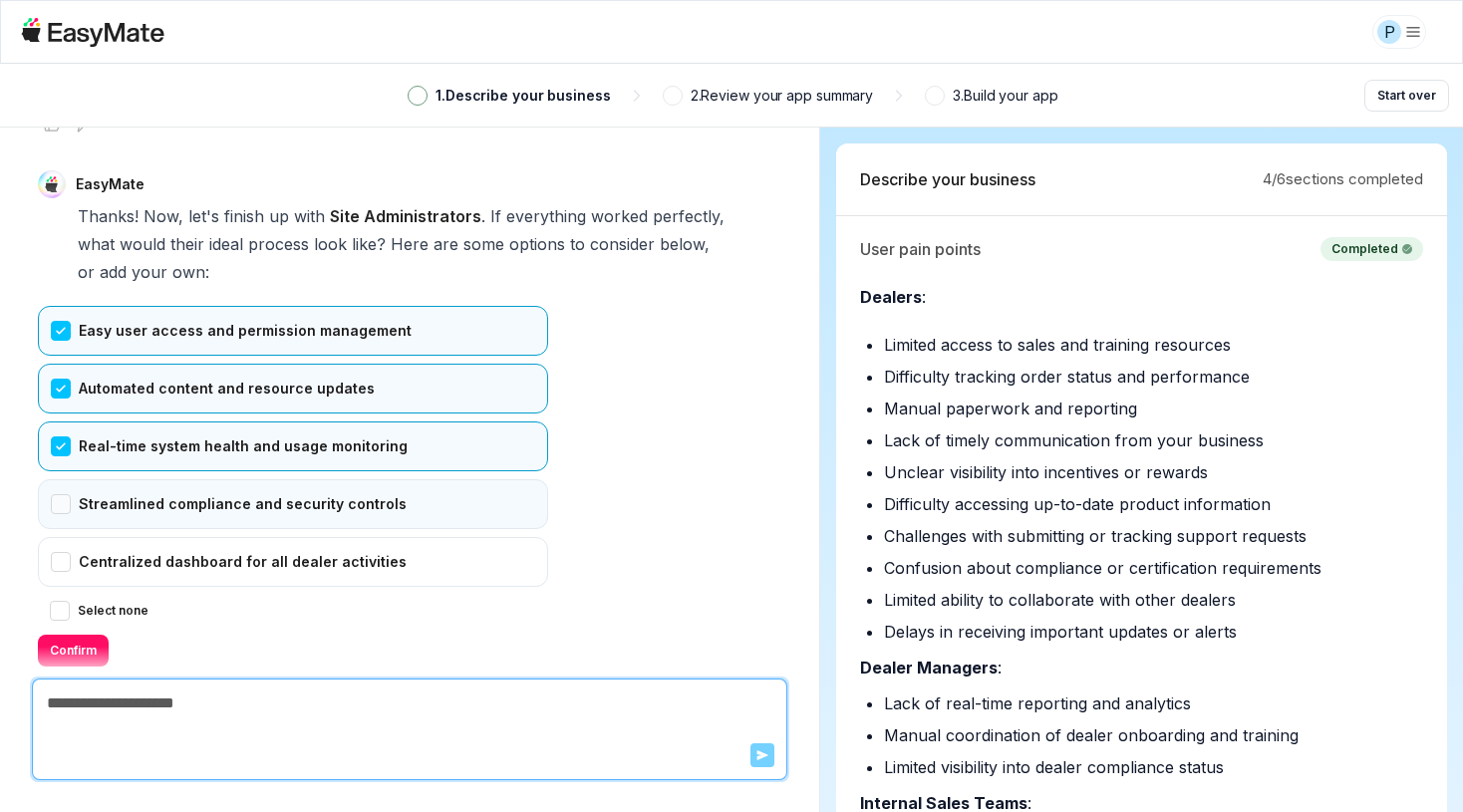 click on "Streamlined compliance and security controls" at bounding box center (293, 504) 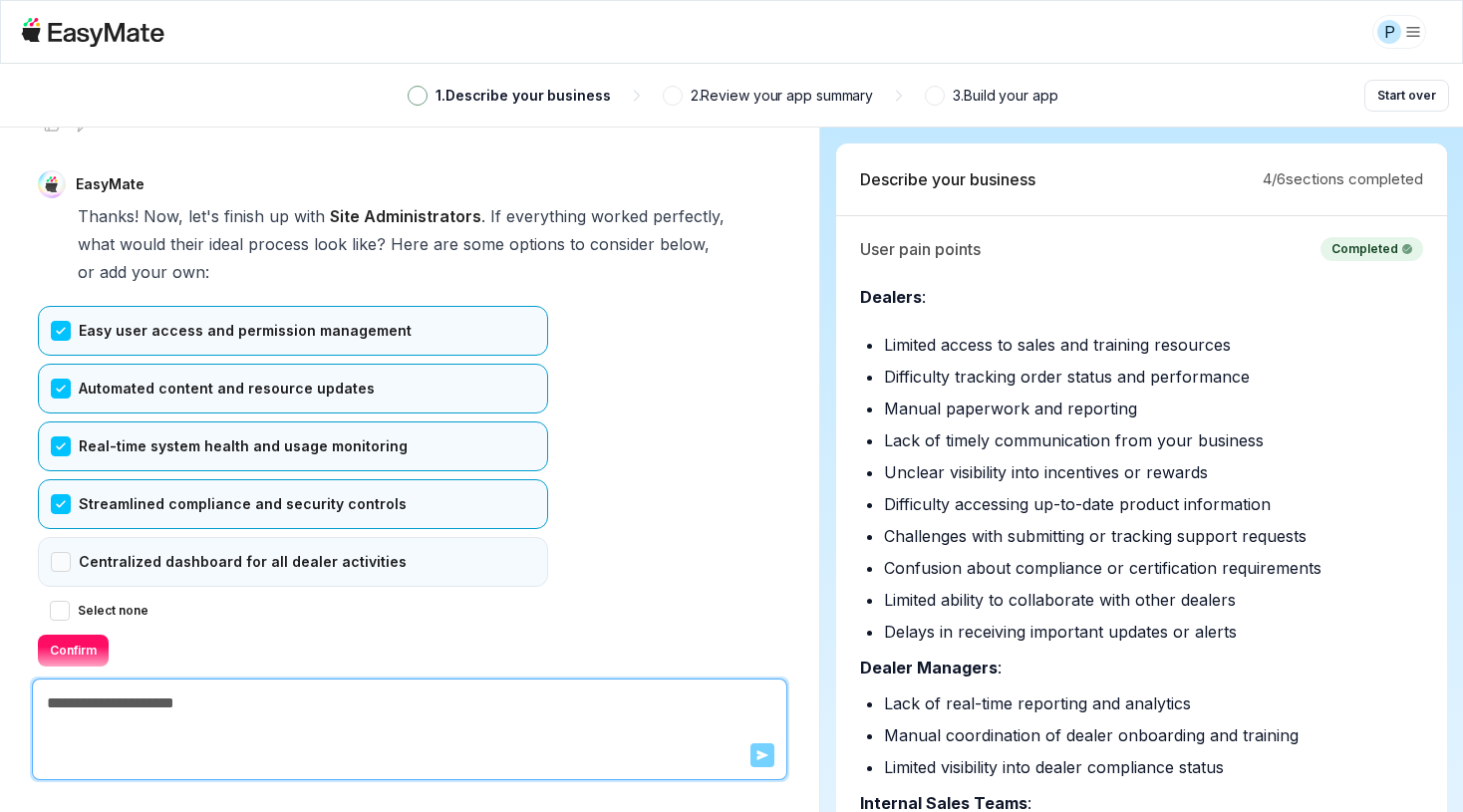 drag, startPoint x: 397, startPoint y: 502, endPoint x: 339, endPoint y: 519, distance: 60.440053 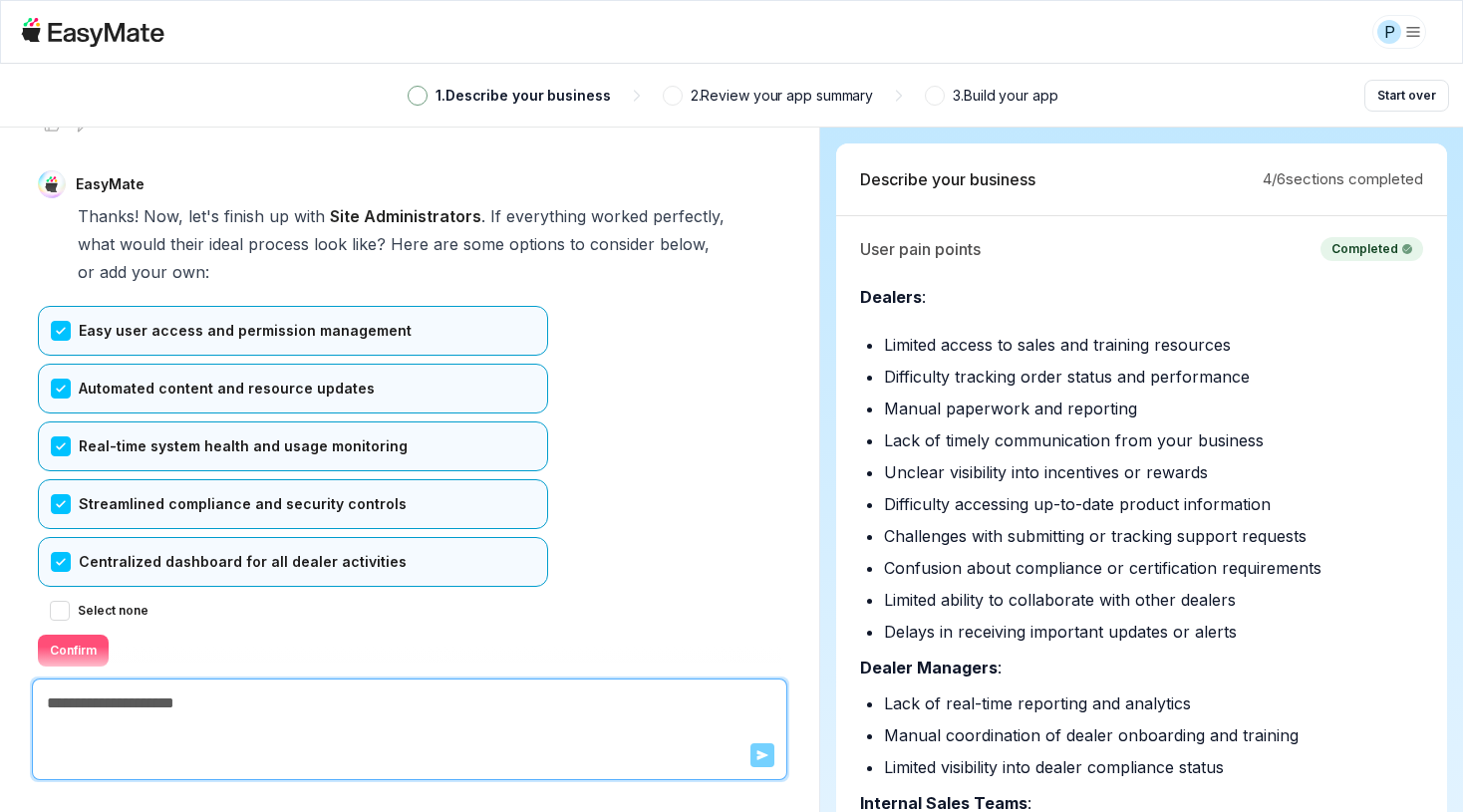 click on "Confirm" at bounding box center (73, 651) 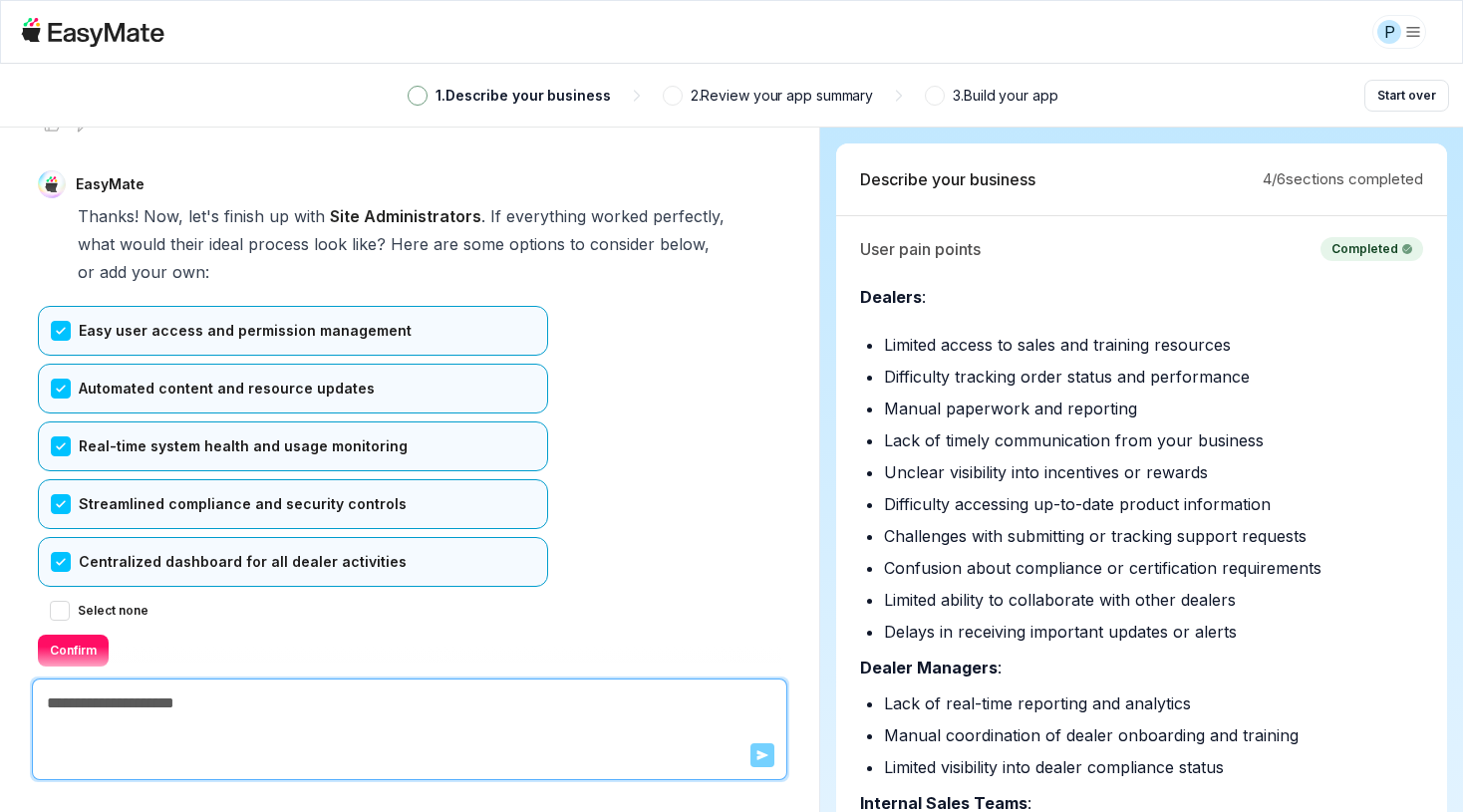 scroll, scrollTop: 8954, scrollLeft: 0, axis: vertical 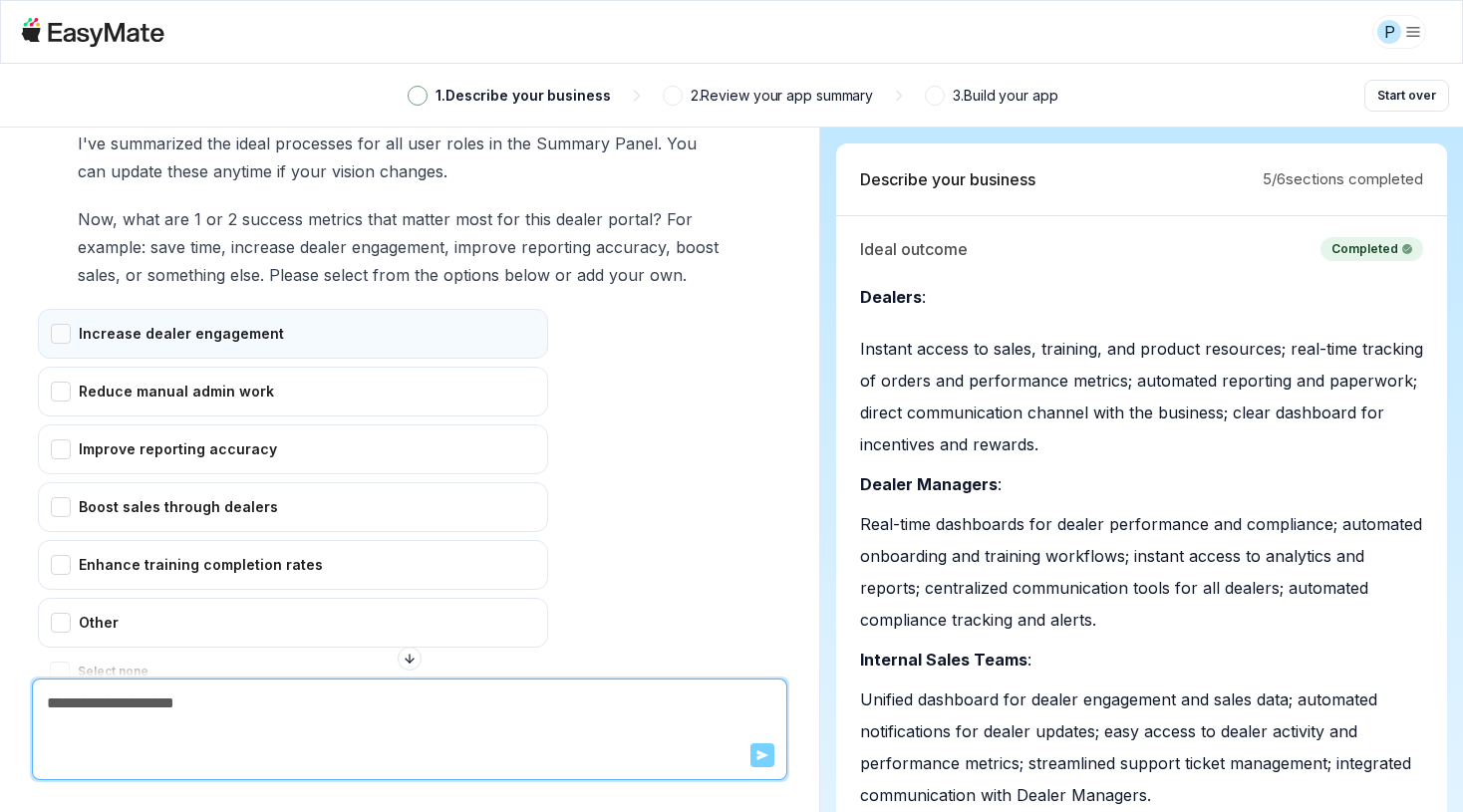 click on "Increase dealer engagement" at bounding box center [293, 334] 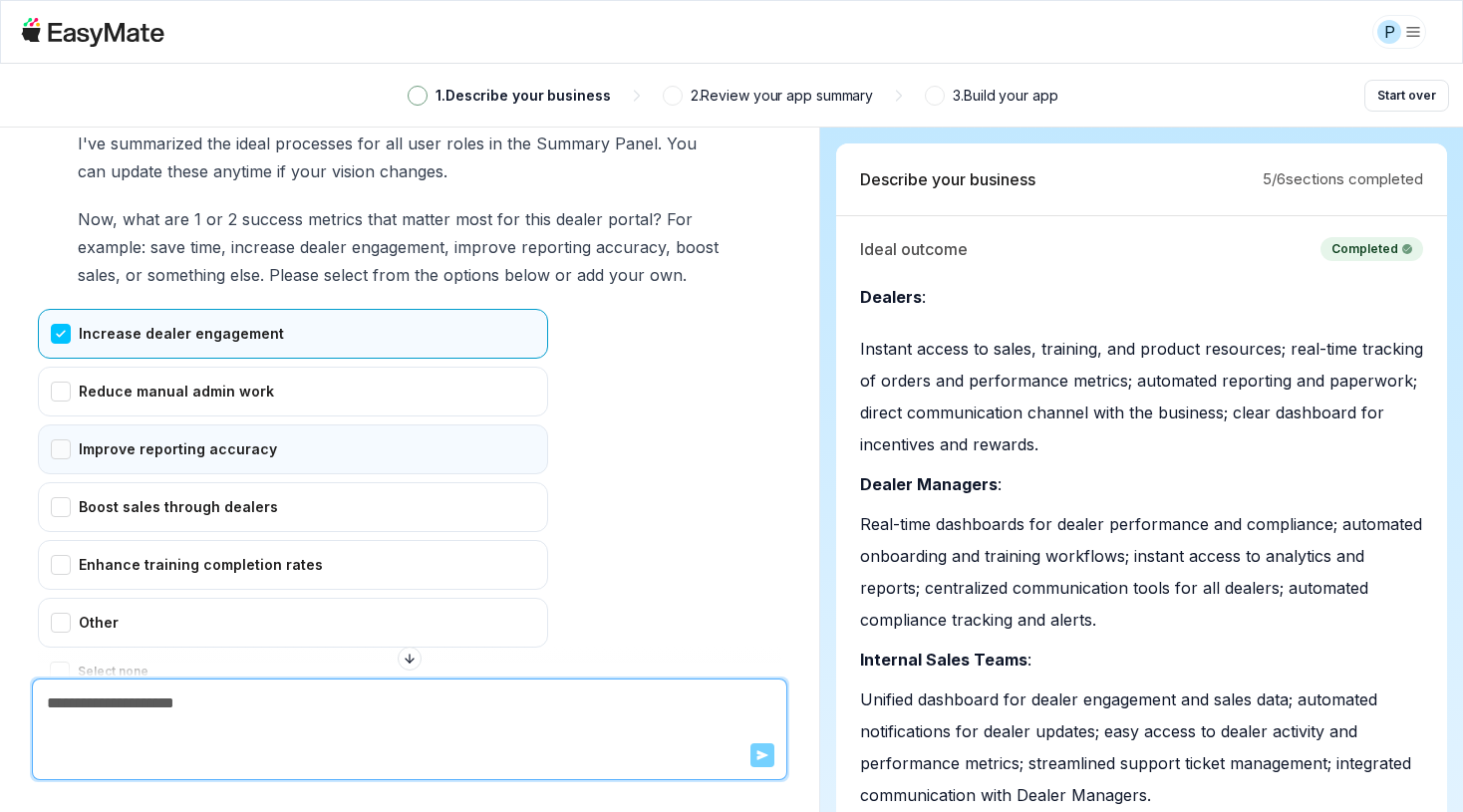 click on "Improve reporting accuracy" at bounding box center (293, 449) 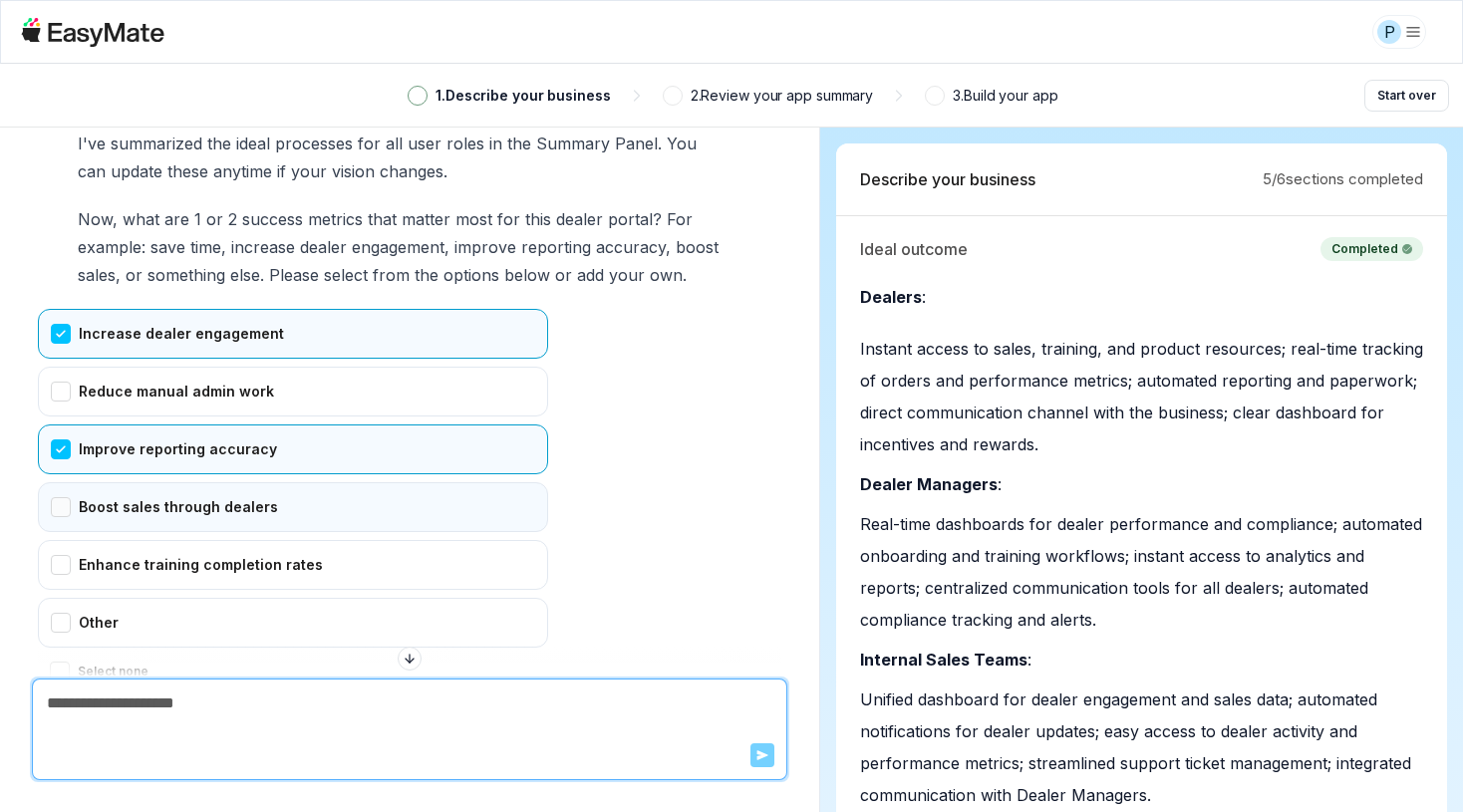 click on "Boost sales through dealers" at bounding box center (293, 507) 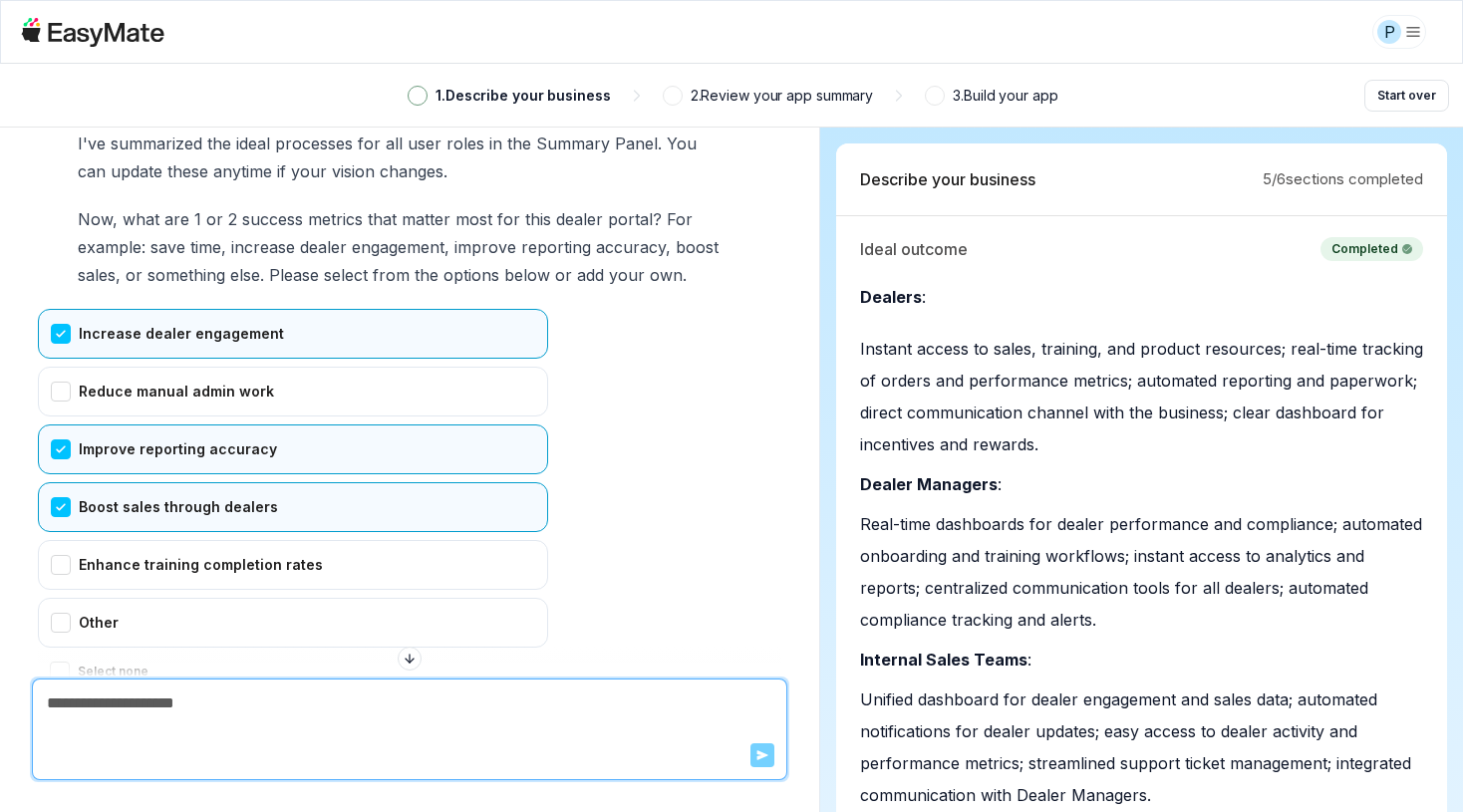 click at bounding box center [410, 663] 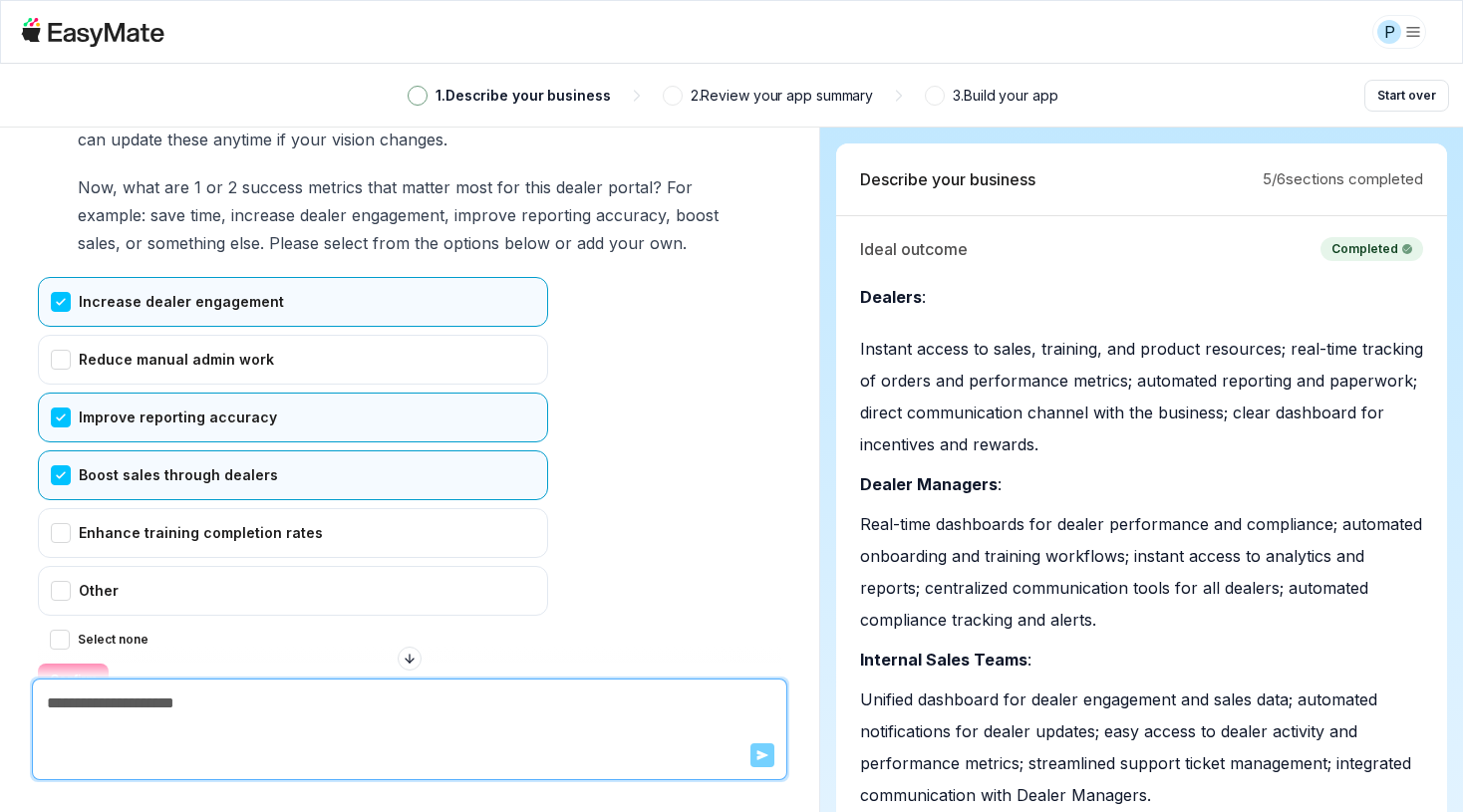 scroll, scrollTop: 9660, scrollLeft: 0, axis: vertical 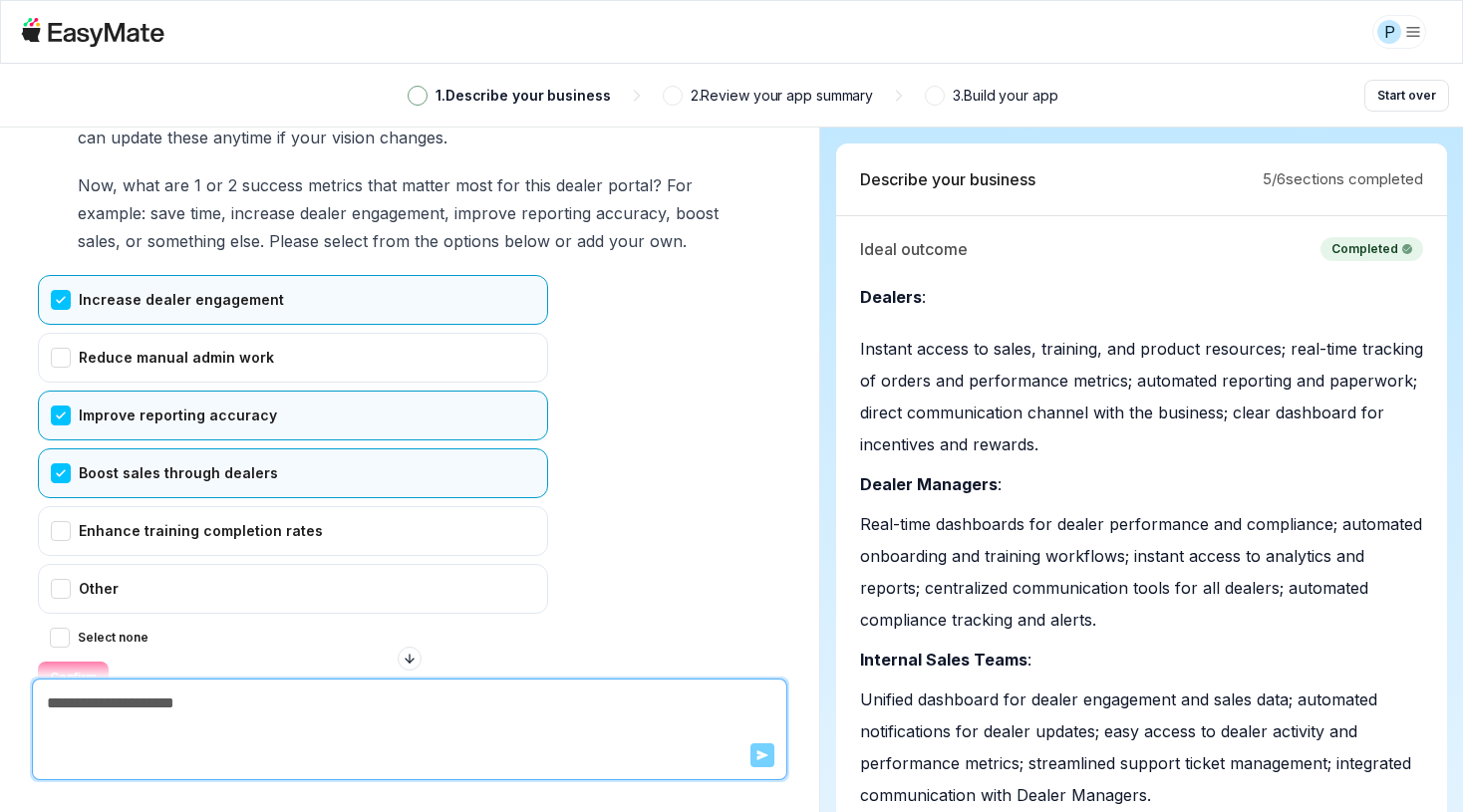 click on "Confirm" at bounding box center [73, 677] 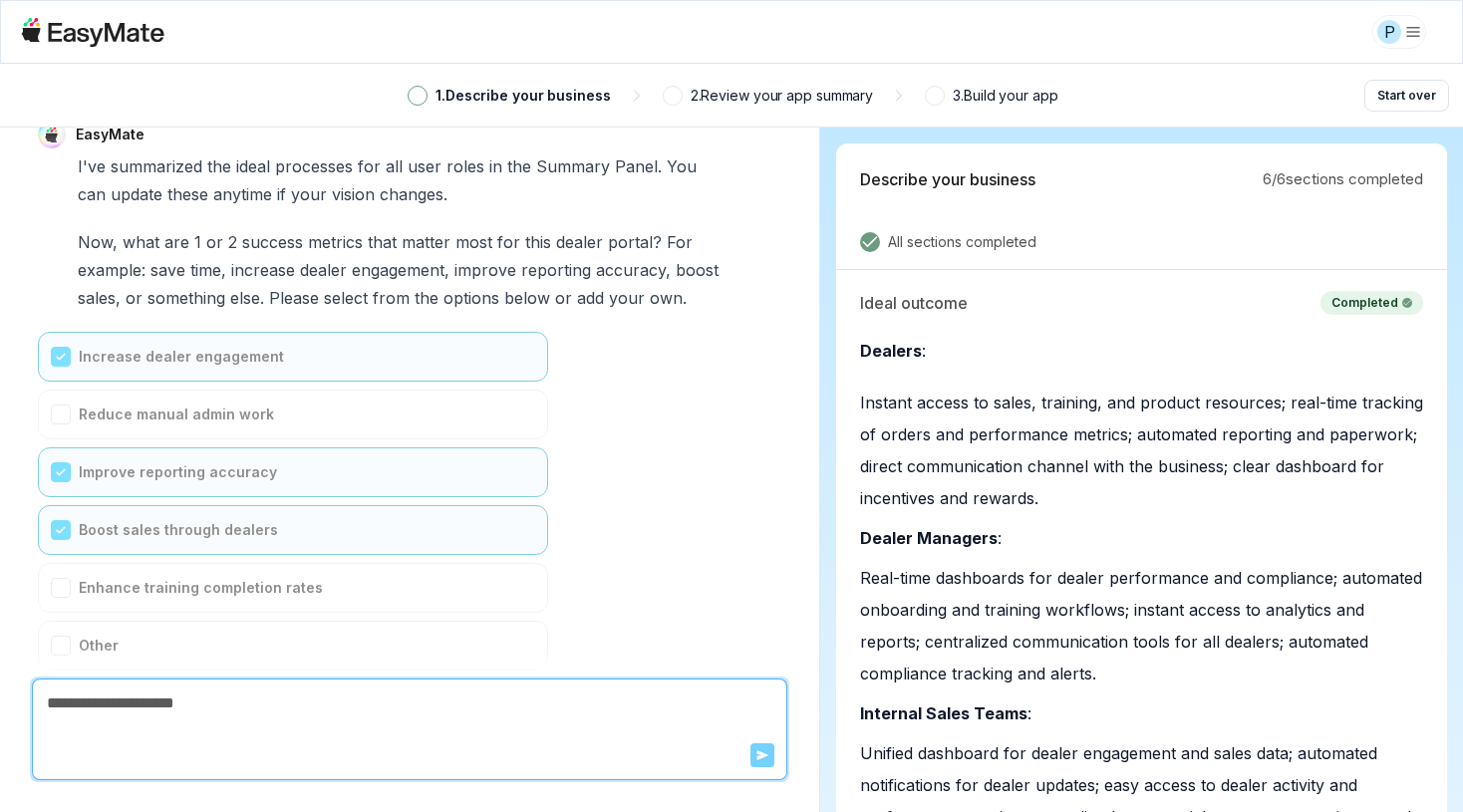 scroll, scrollTop: 10325, scrollLeft: 0, axis: vertical 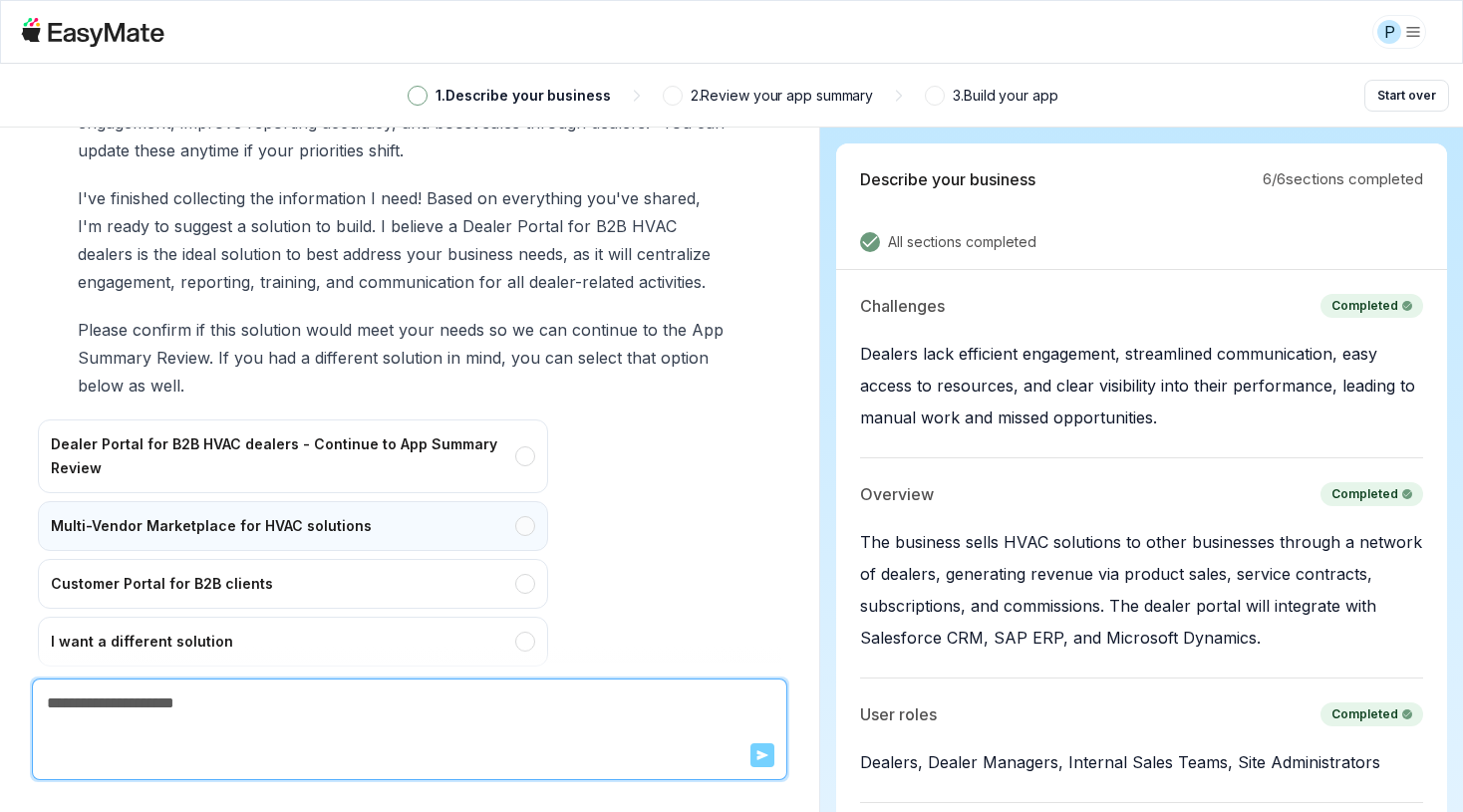 click on "Multi-Vendor Marketplace for HVAC solutions" at bounding box center (293, 526) 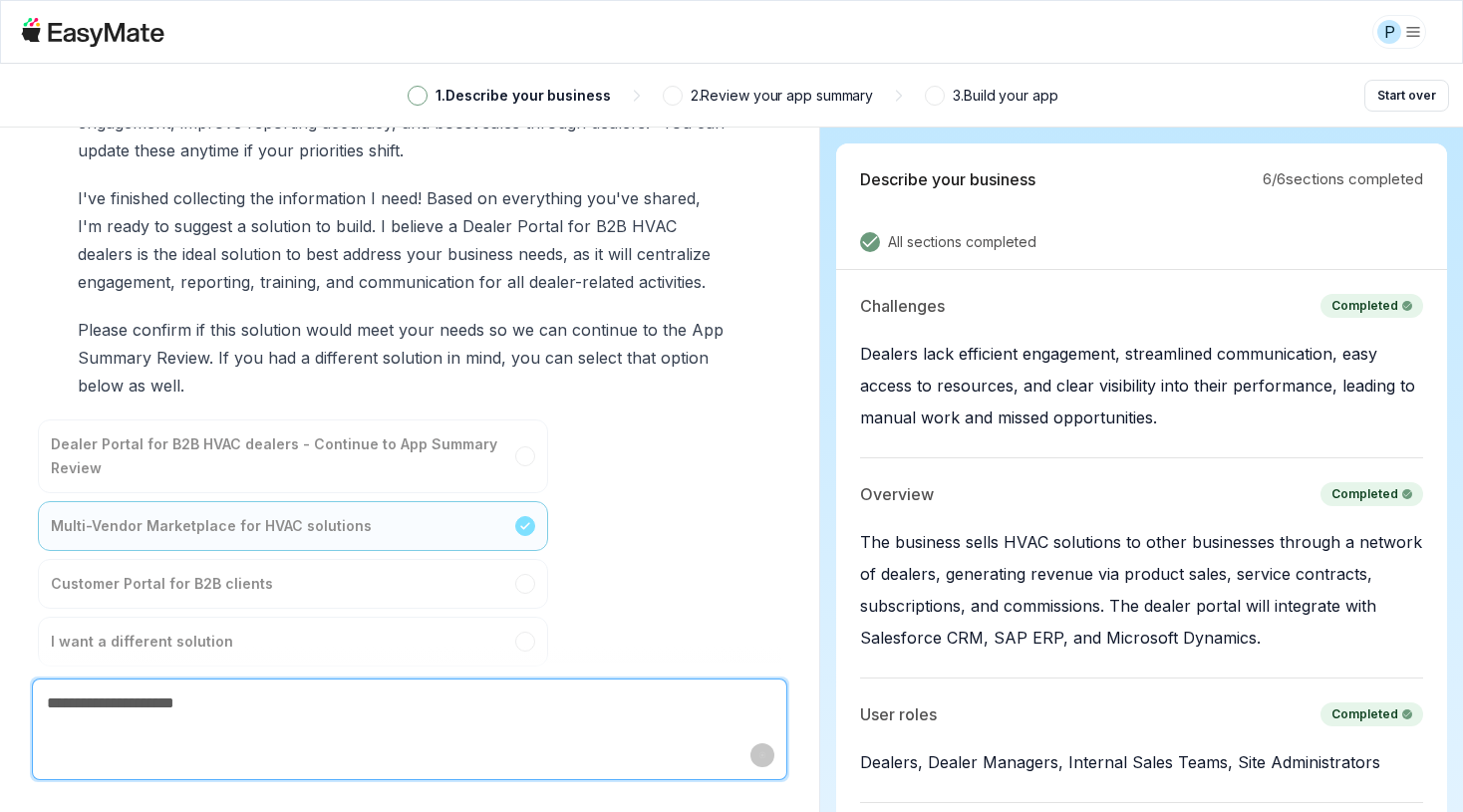scroll, scrollTop: 10289, scrollLeft: 0, axis: vertical 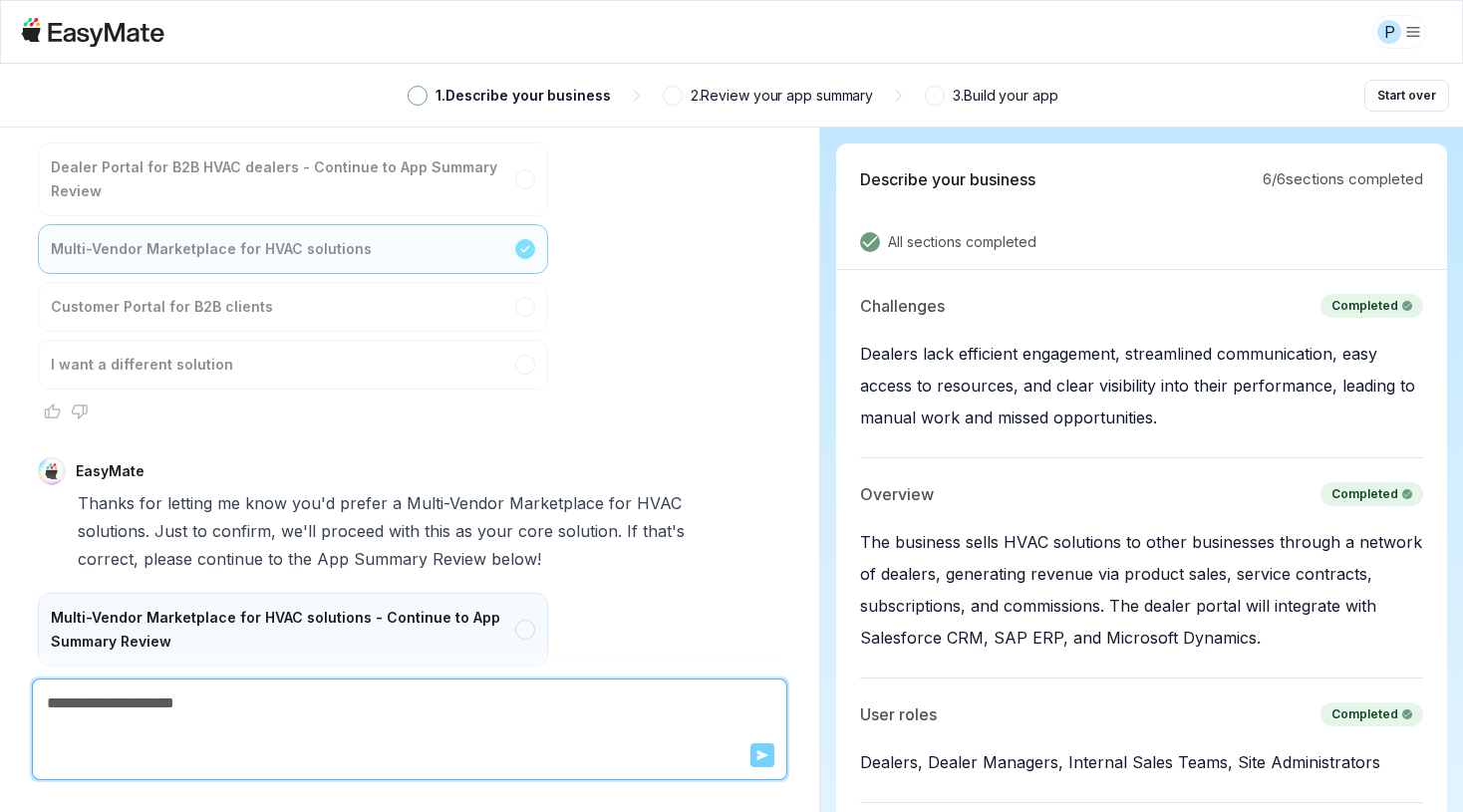 click on "Multi-Vendor Marketplace for HVAC solutions - Continue to App Summary Review" at bounding box center (293, 630) 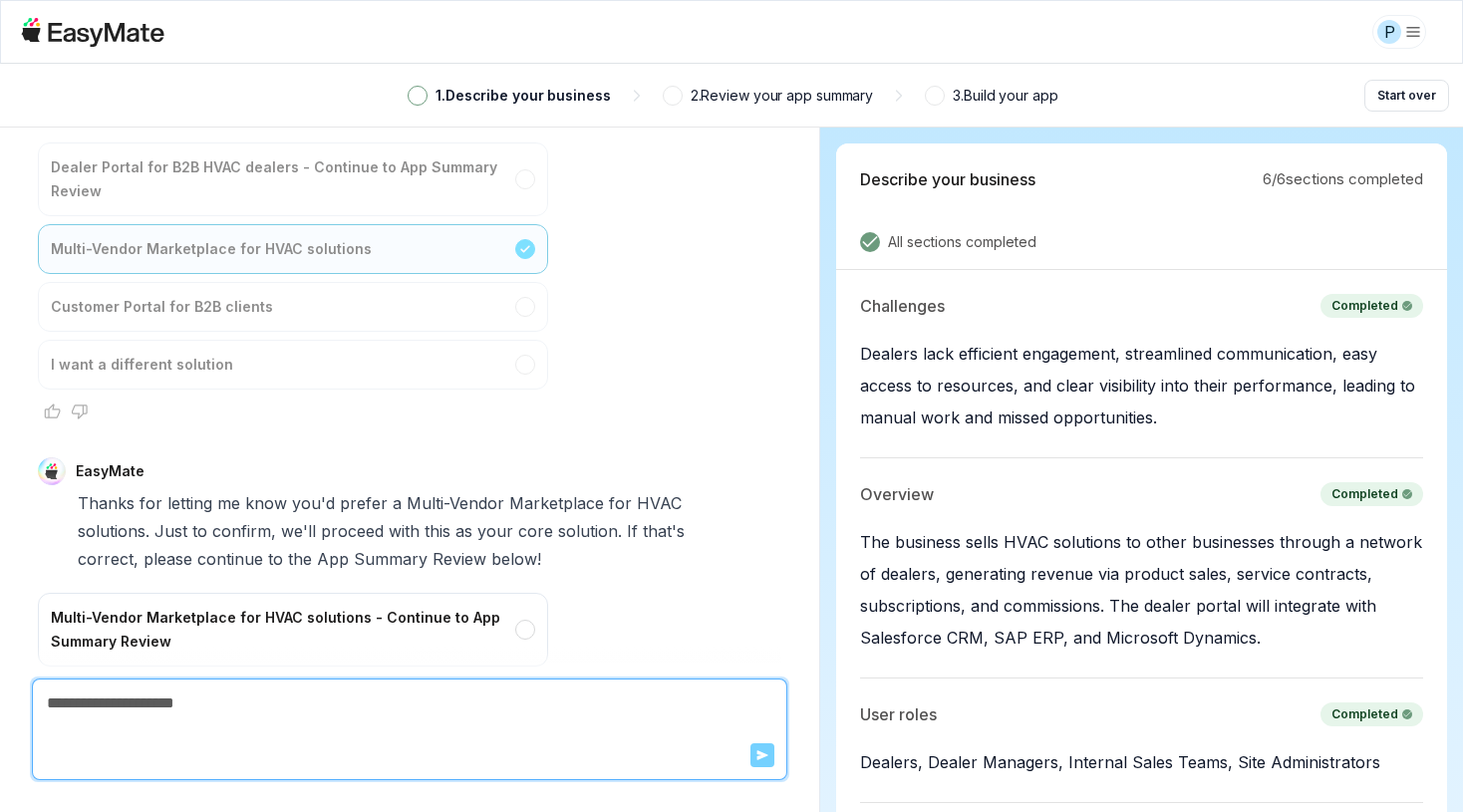 scroll, scrollTop: 10566, scrollLeft: 0, axis: vertical 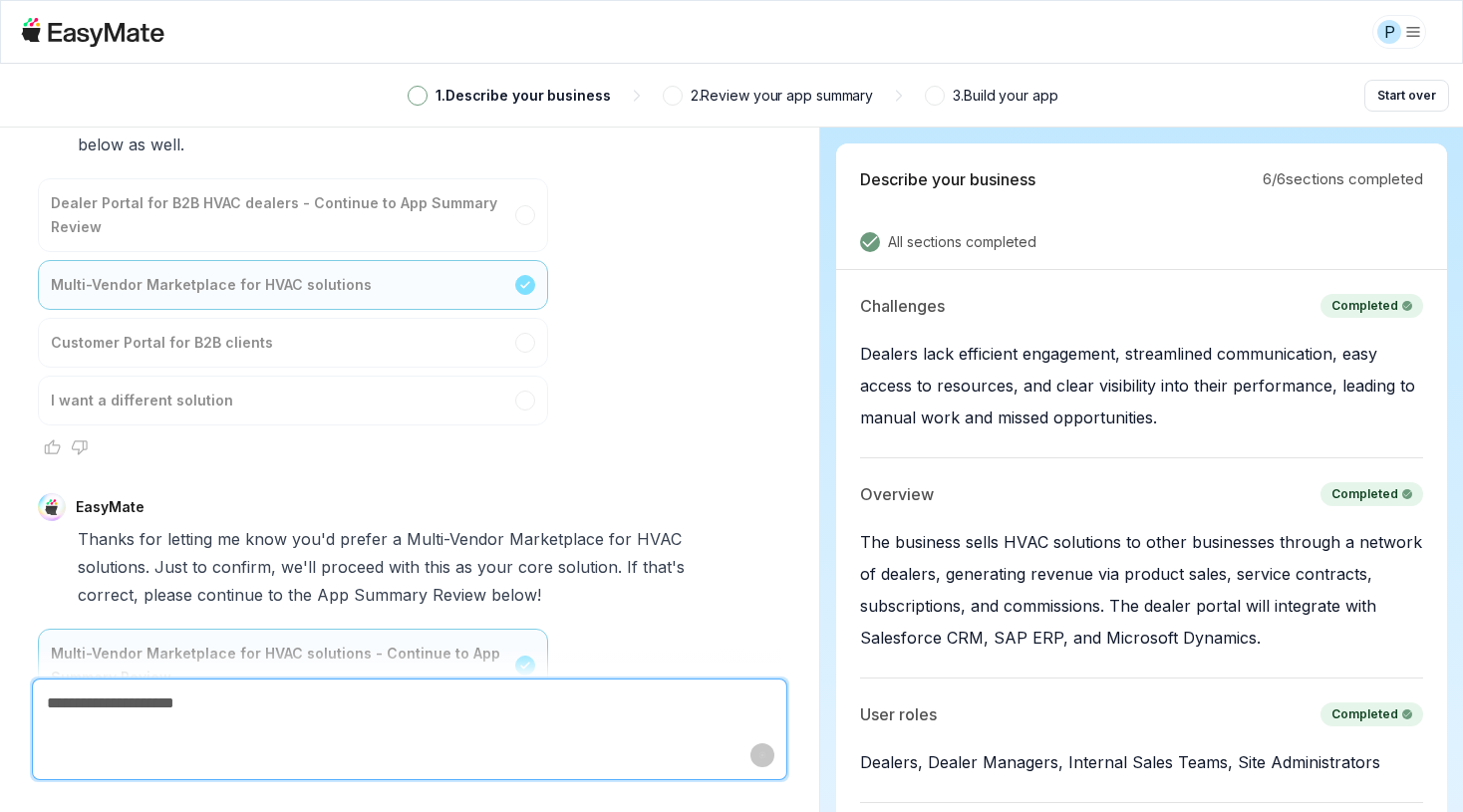type on "*" 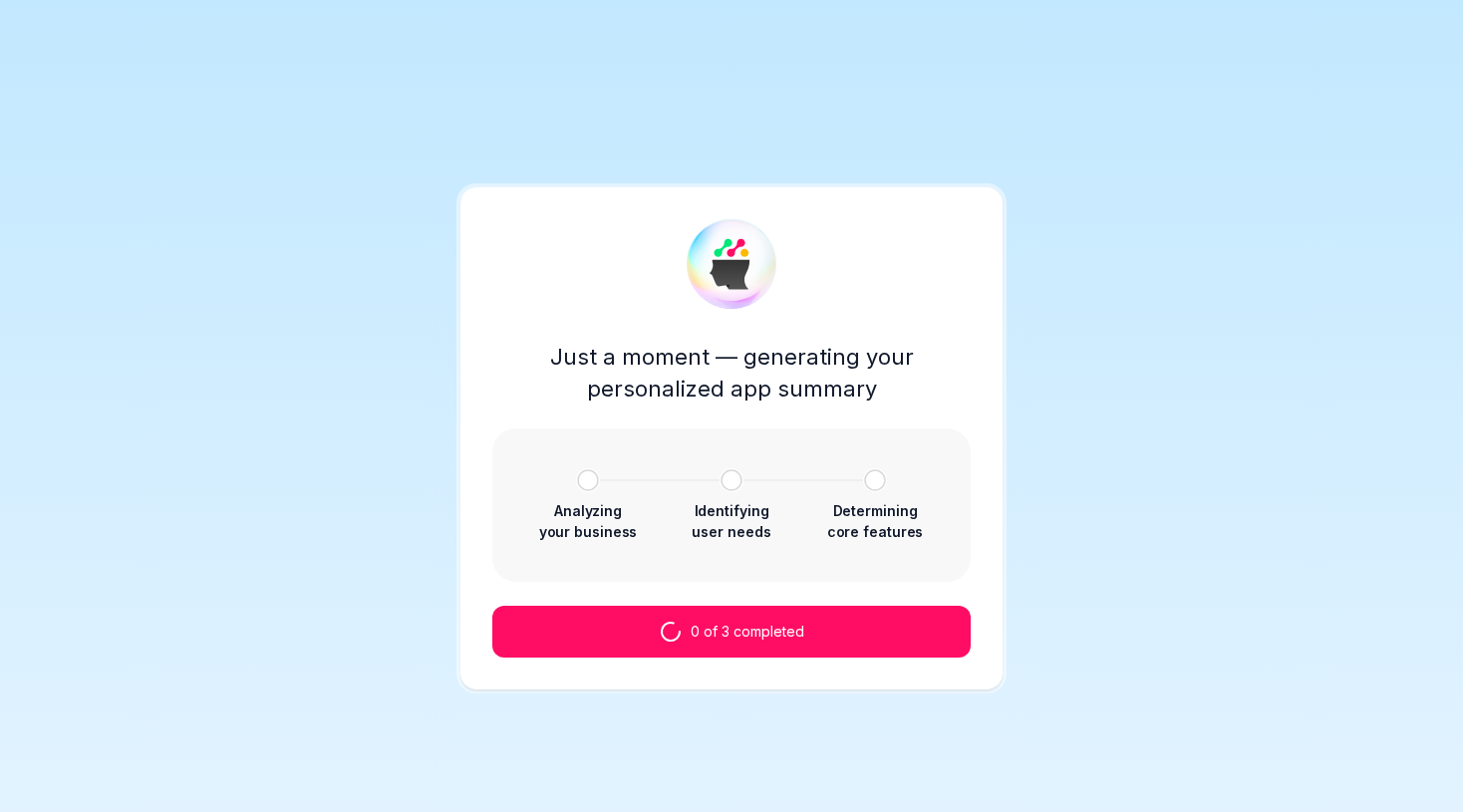 scroll, scrollTop: 0, scrollLeft: 0, axis: both 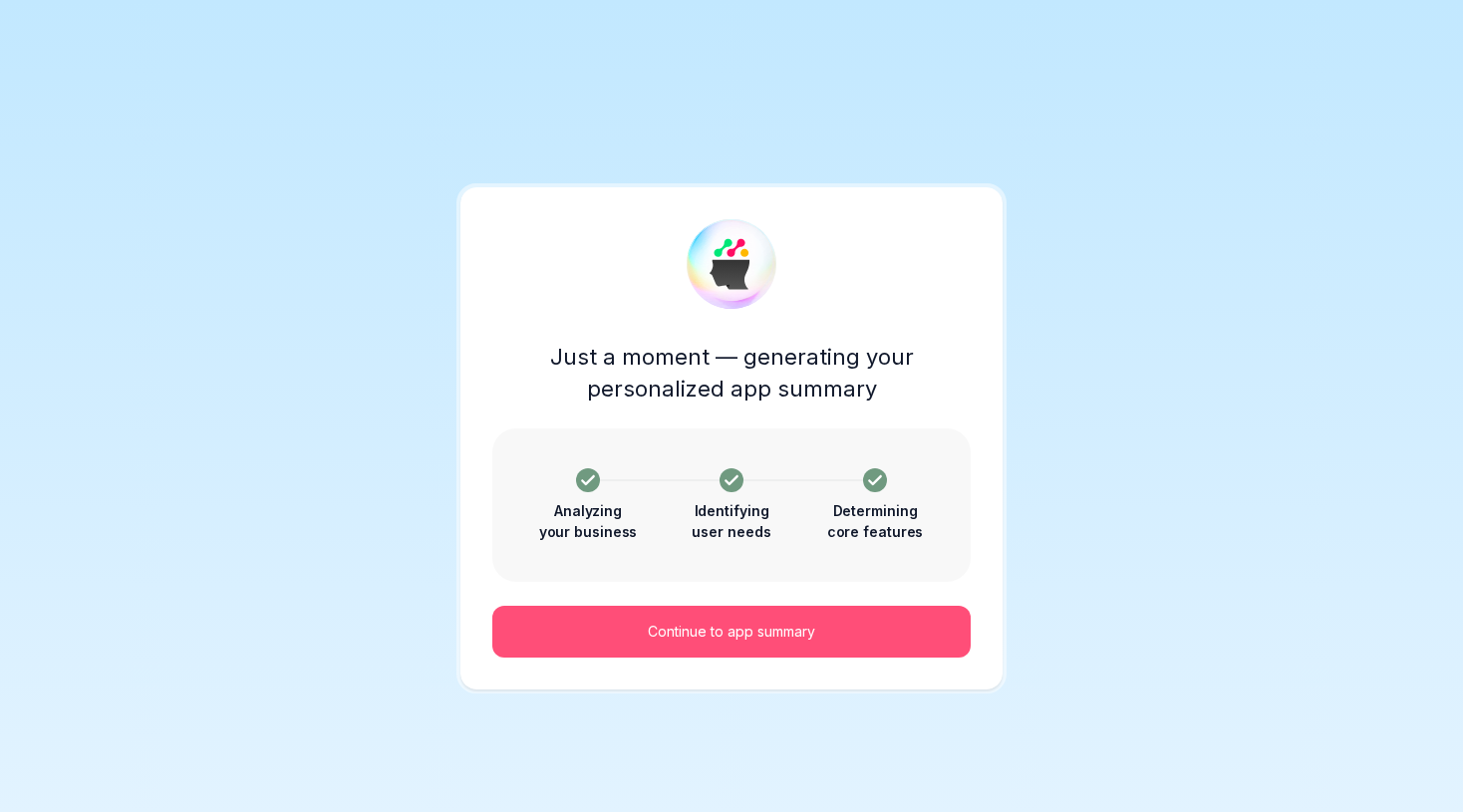 click on "Continue to app summary" at bounding box center (732, 632) 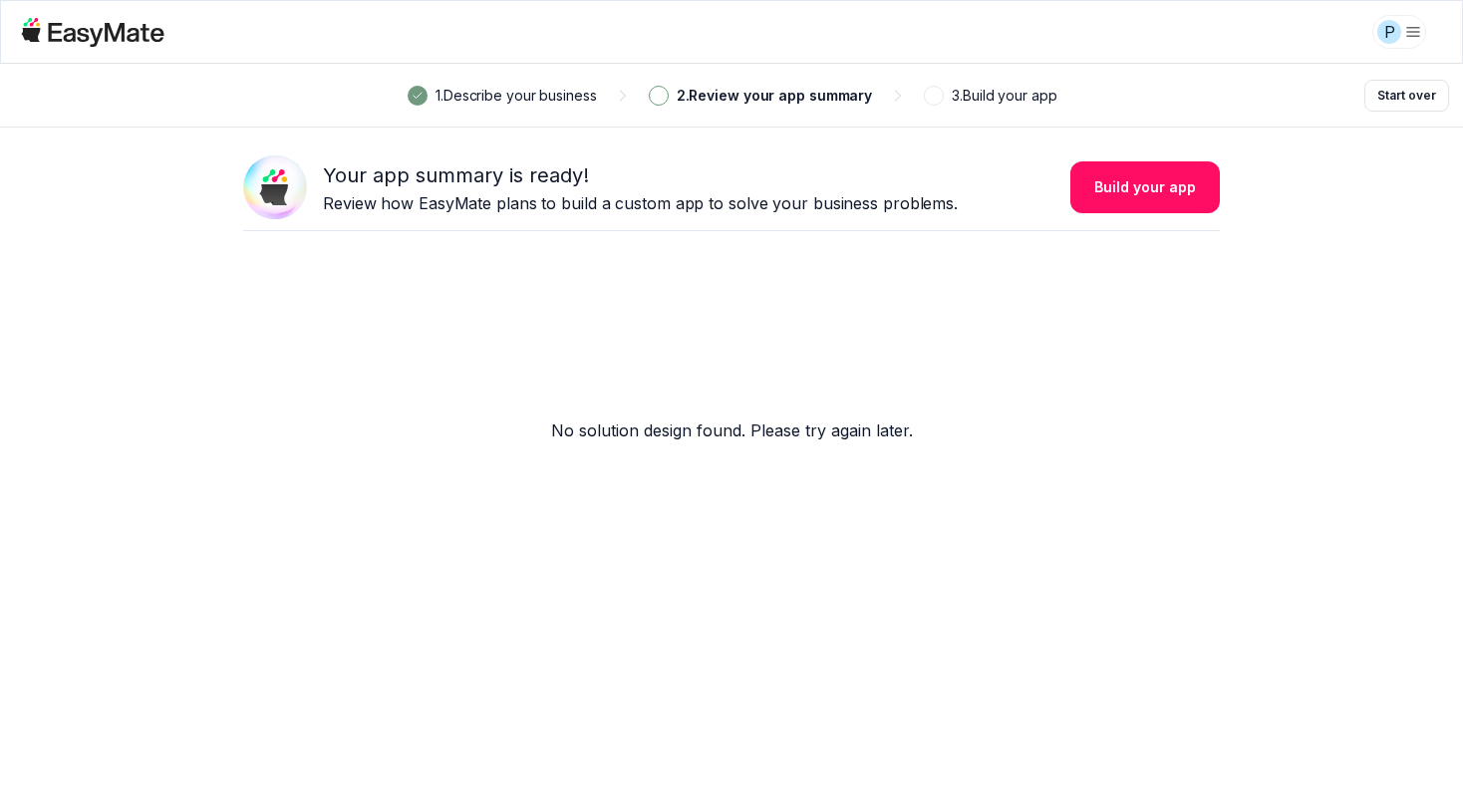 scroll, scrollTop: 0, scrollLeft: 0, axis: both 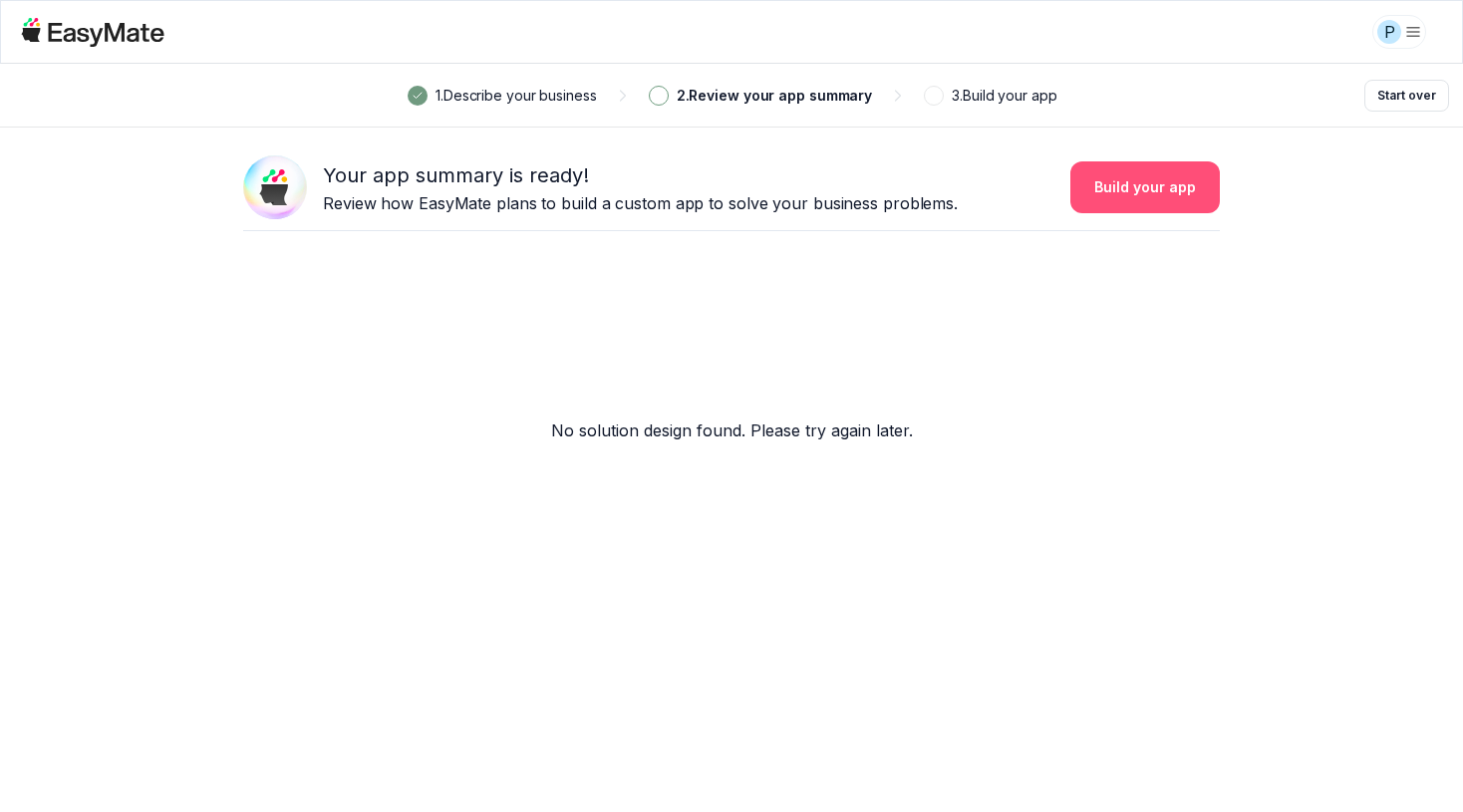 click on "Build your app" at bounding box center [1145, 187] 